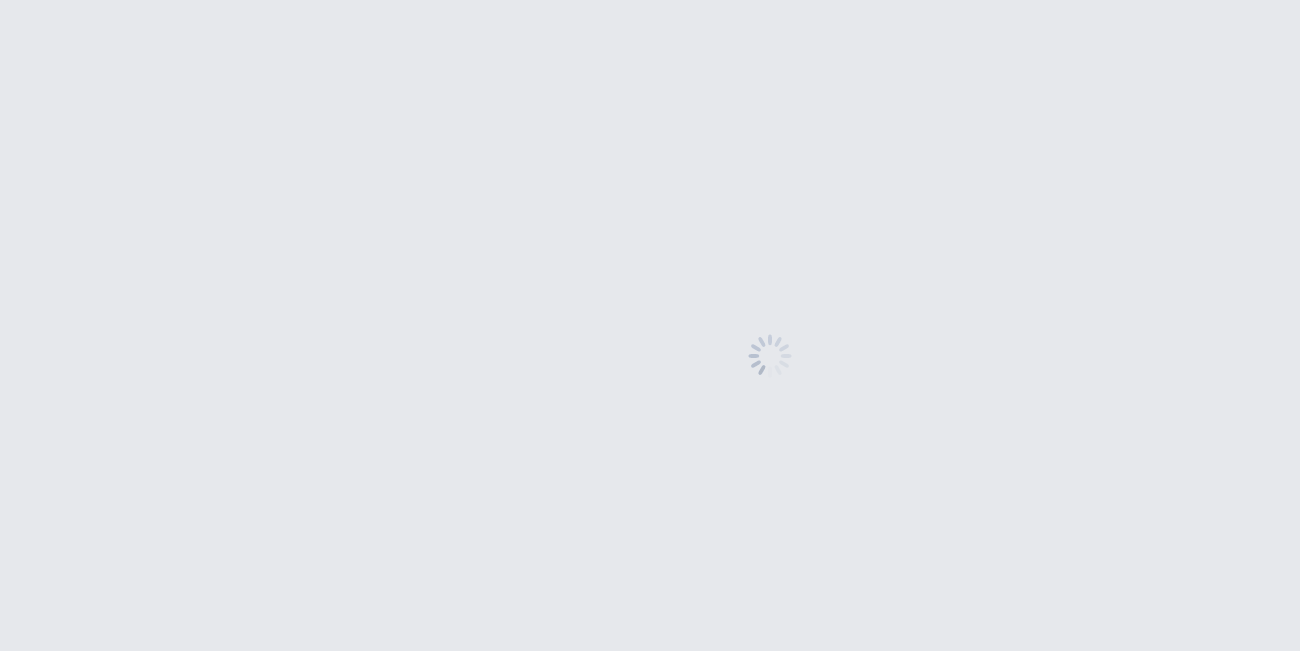 scroll, scrollTop: 0, scrollLeft: 0, axis: both 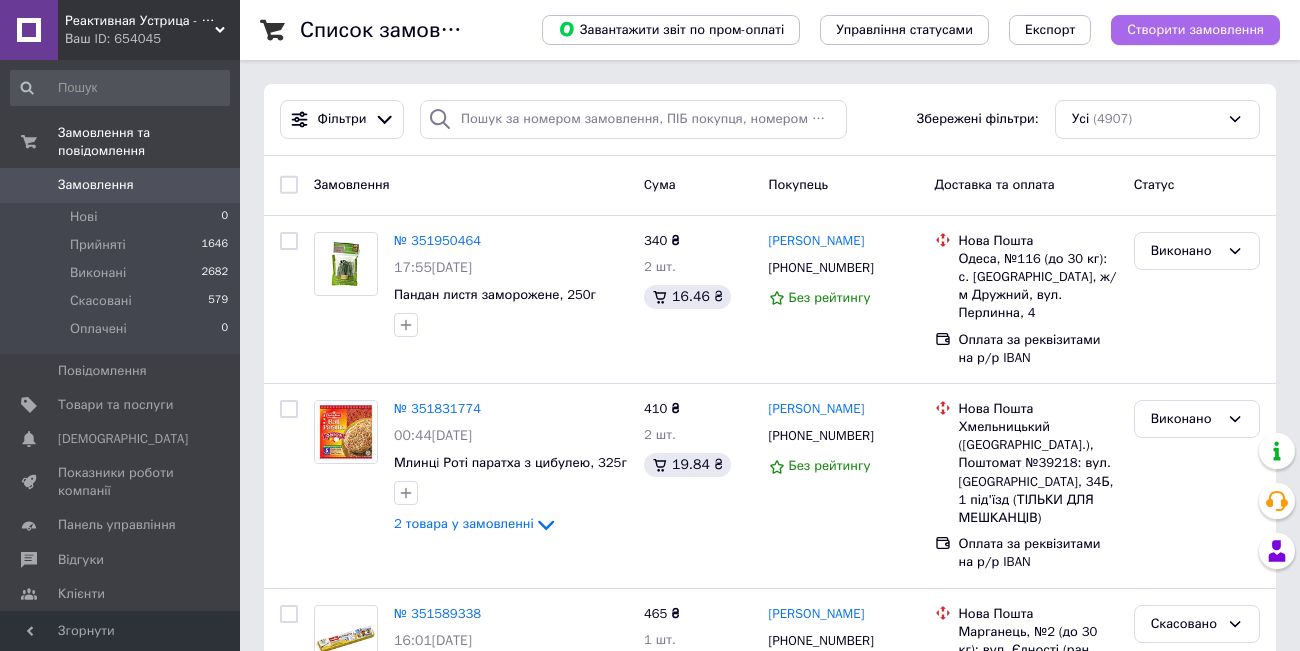 click on "Створити замовлення" at bounding box center (1195, 30) 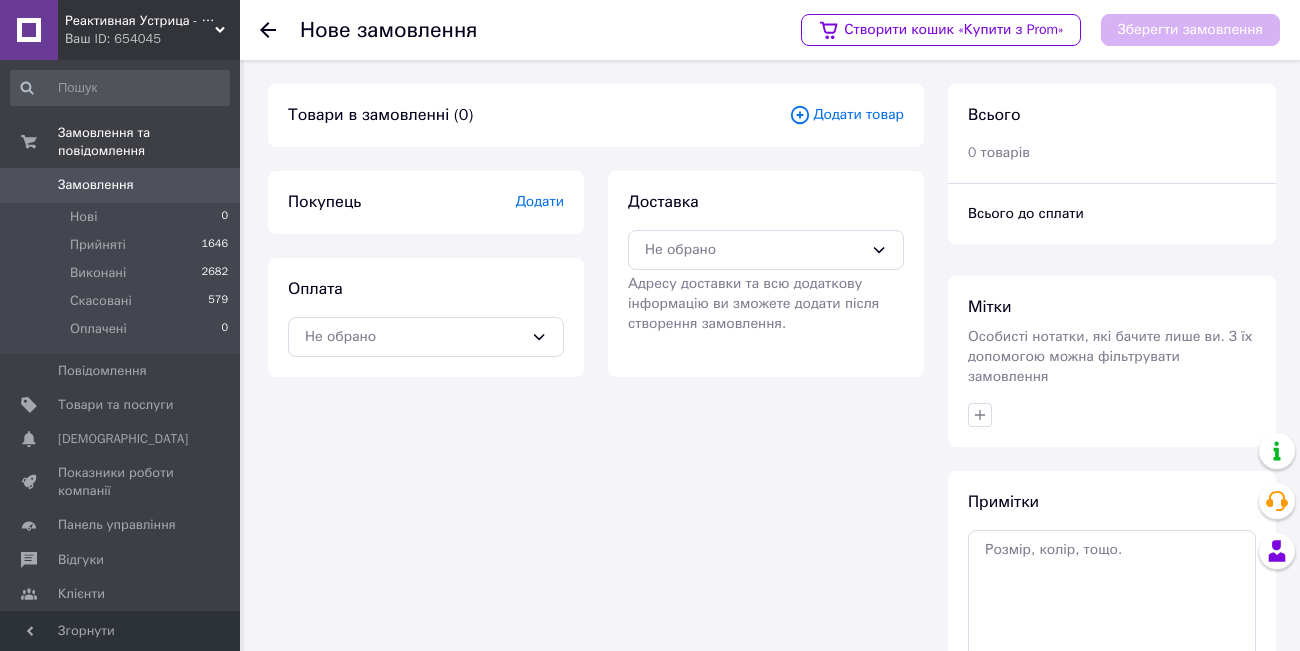 click 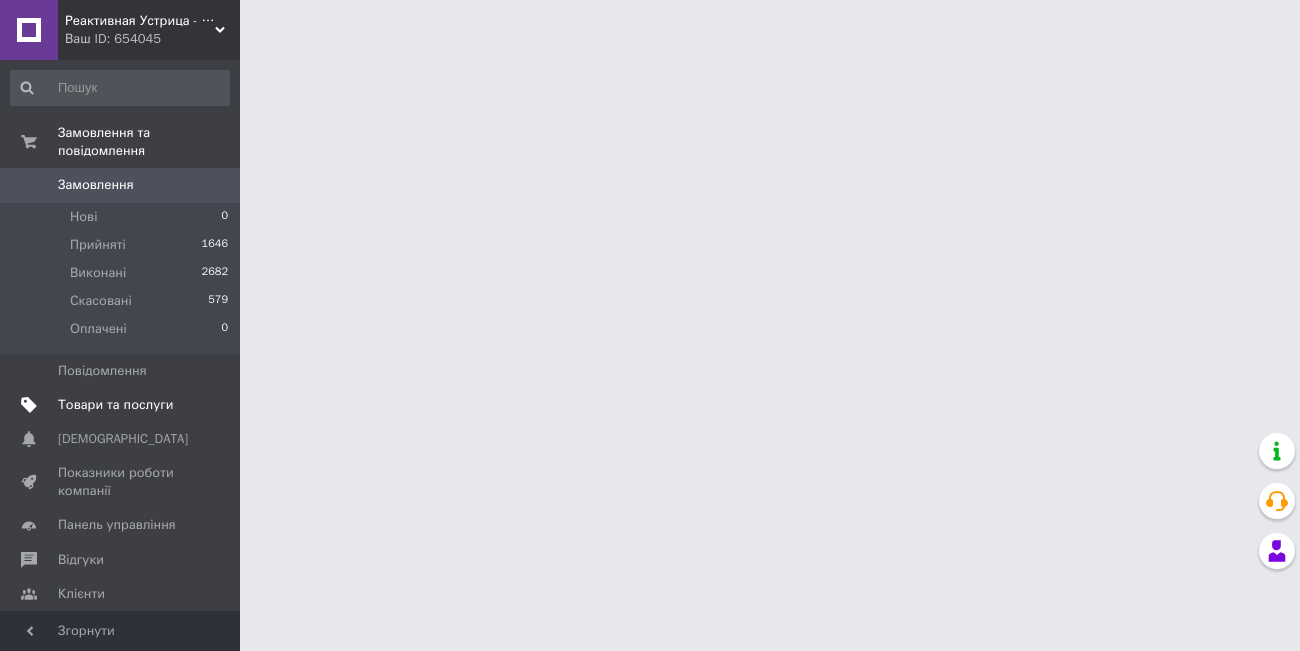 click on "Товари та послуги" at bounding box center (115, 405) 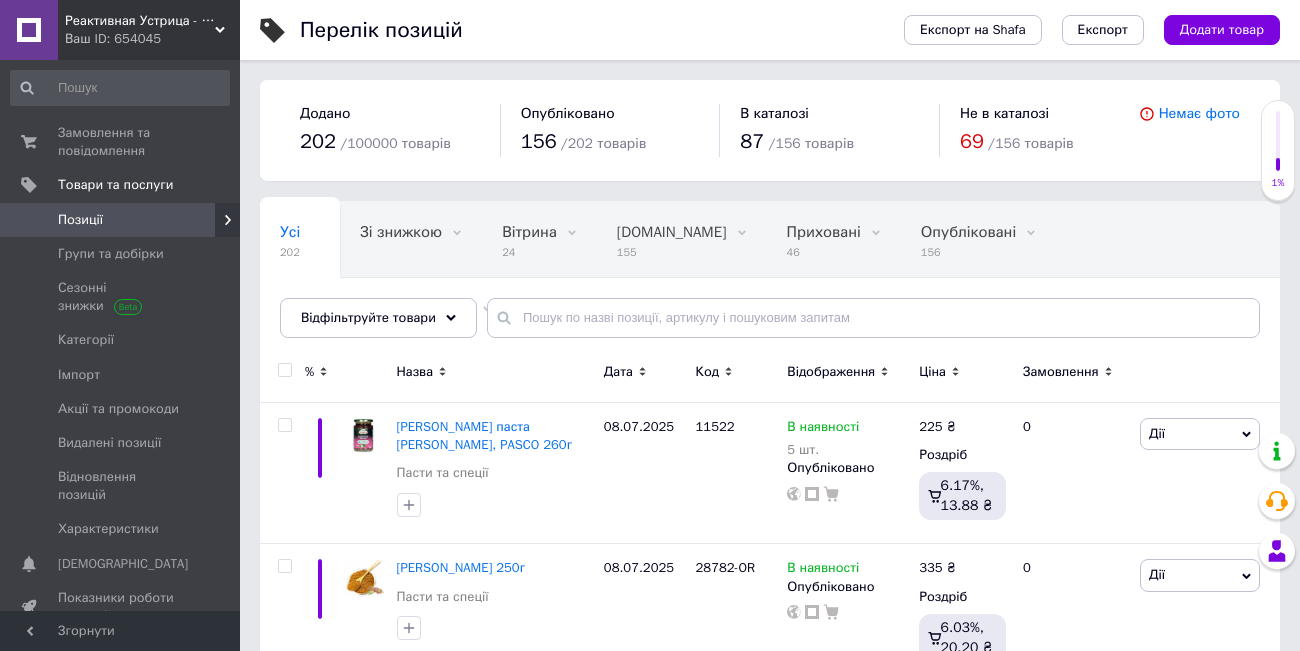 click on "Додати товар" at bounding box center [1222, 30] 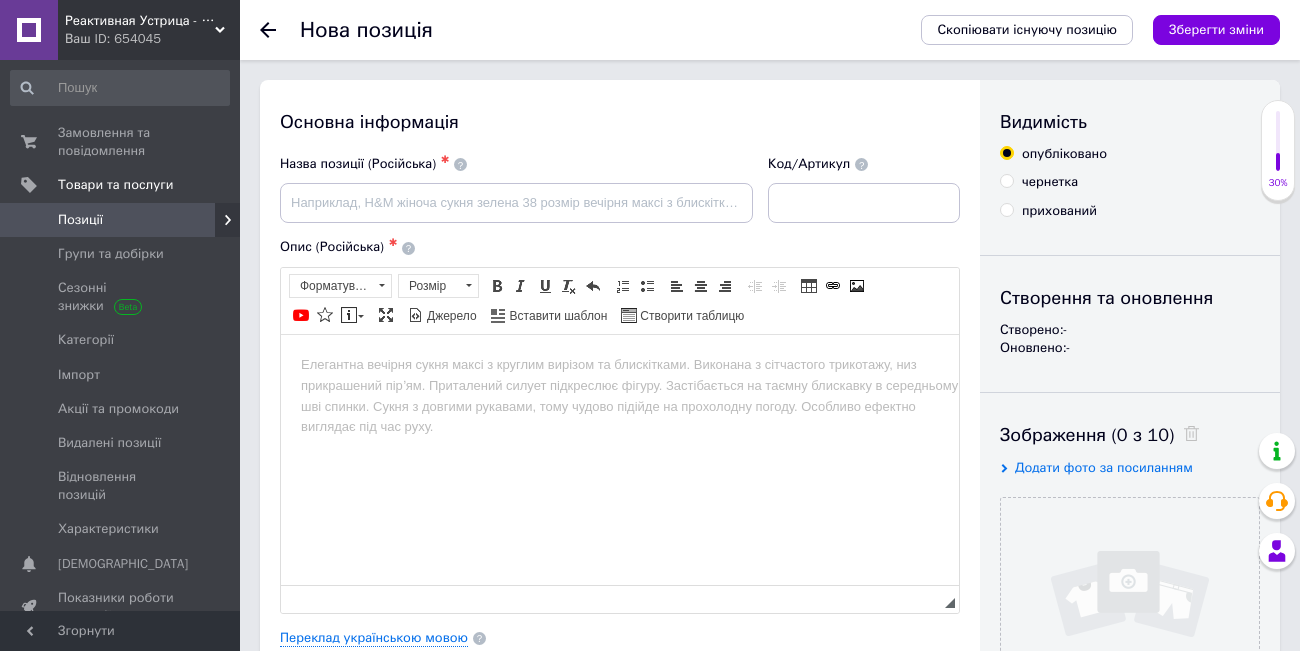 scroll, scrollTop: 0, scrollLeft: 0, axis: both 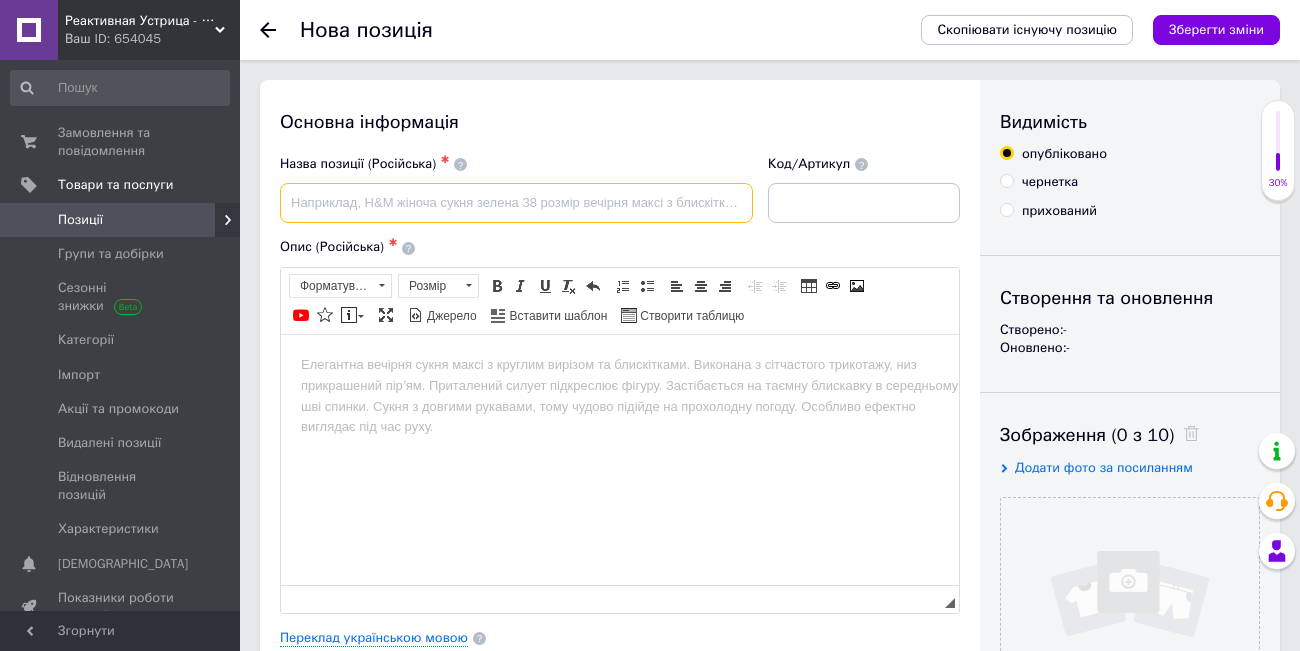 click at bounding box center (516, 203) 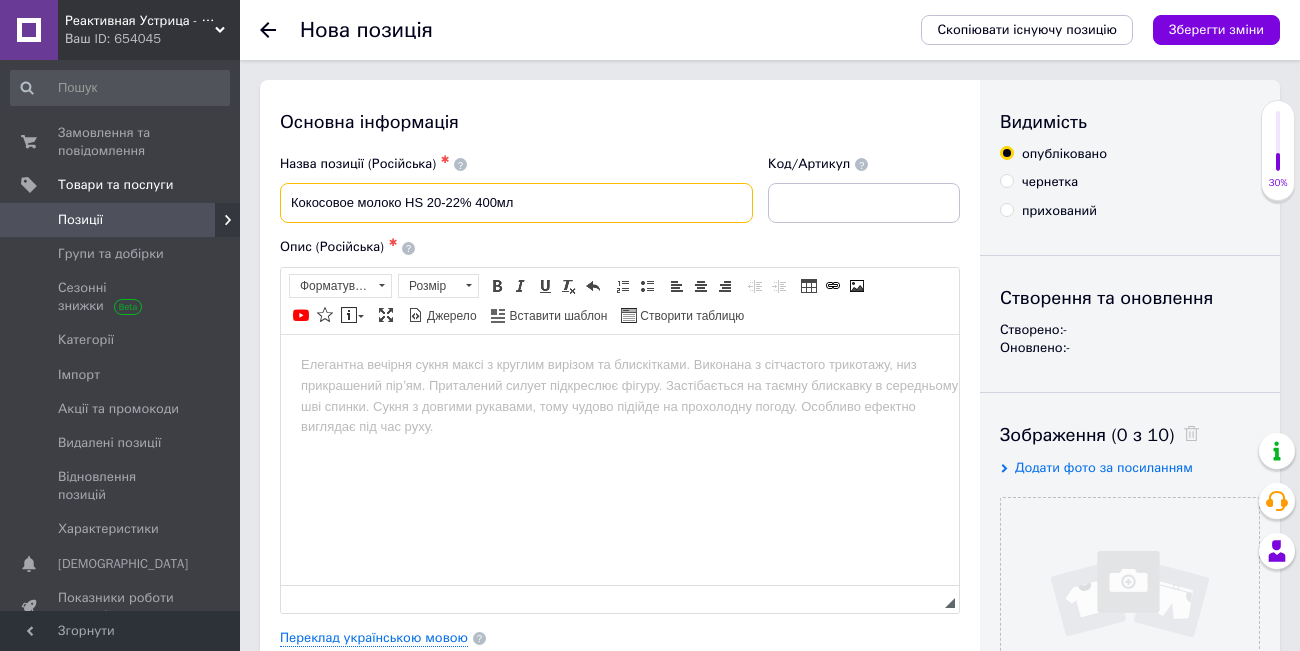 type on "Кокосовое молоко HS 20-22% 400мл" 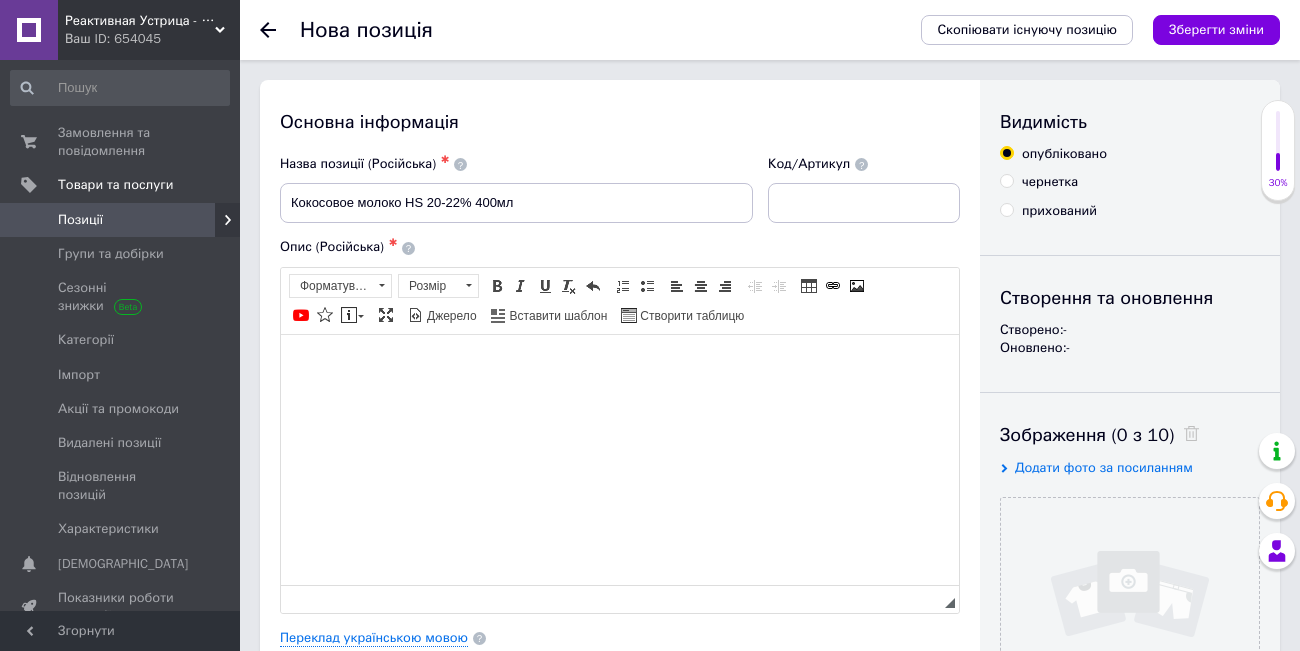 click at bounding box center (620, 459) 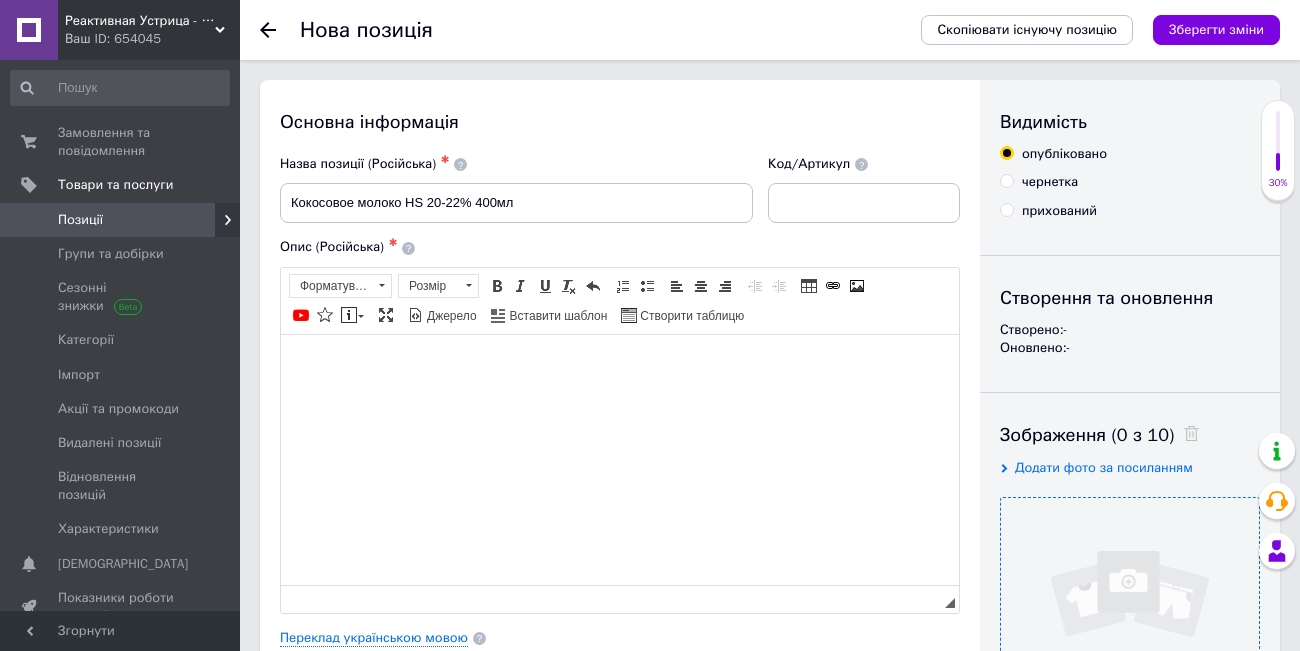 click at bounding box center (1130, 627) 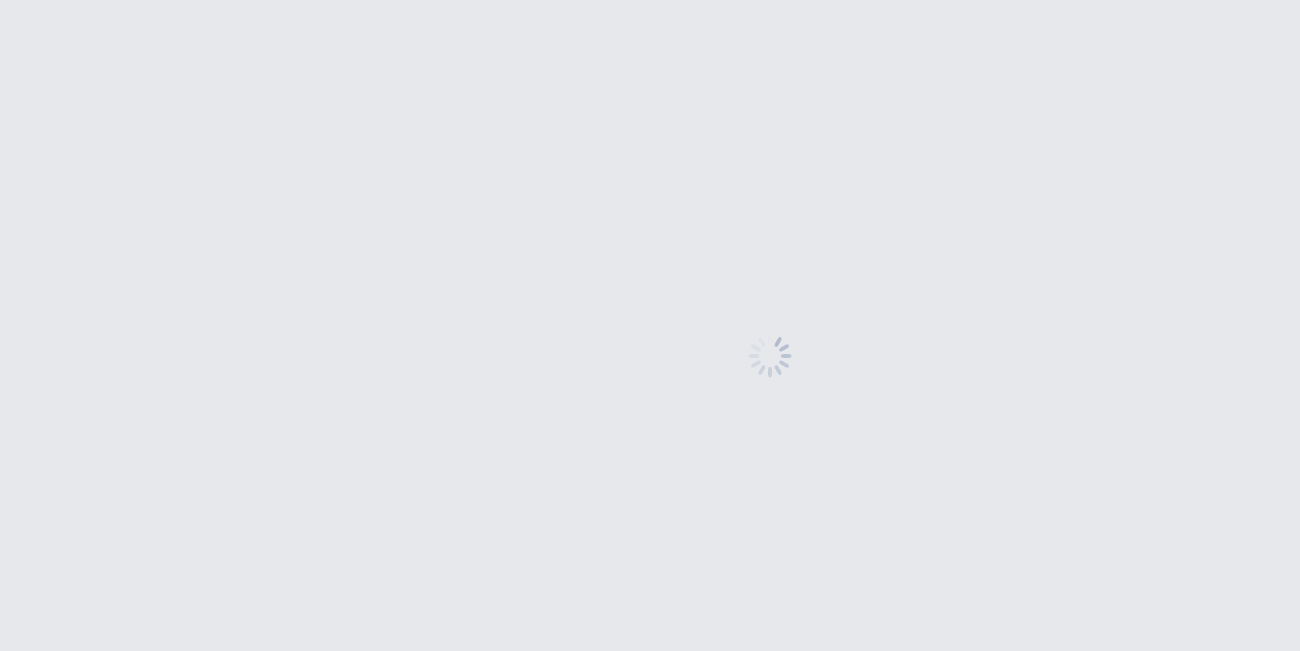 scroll, scrollTop: 0, scrollLeft: 0, axis: both 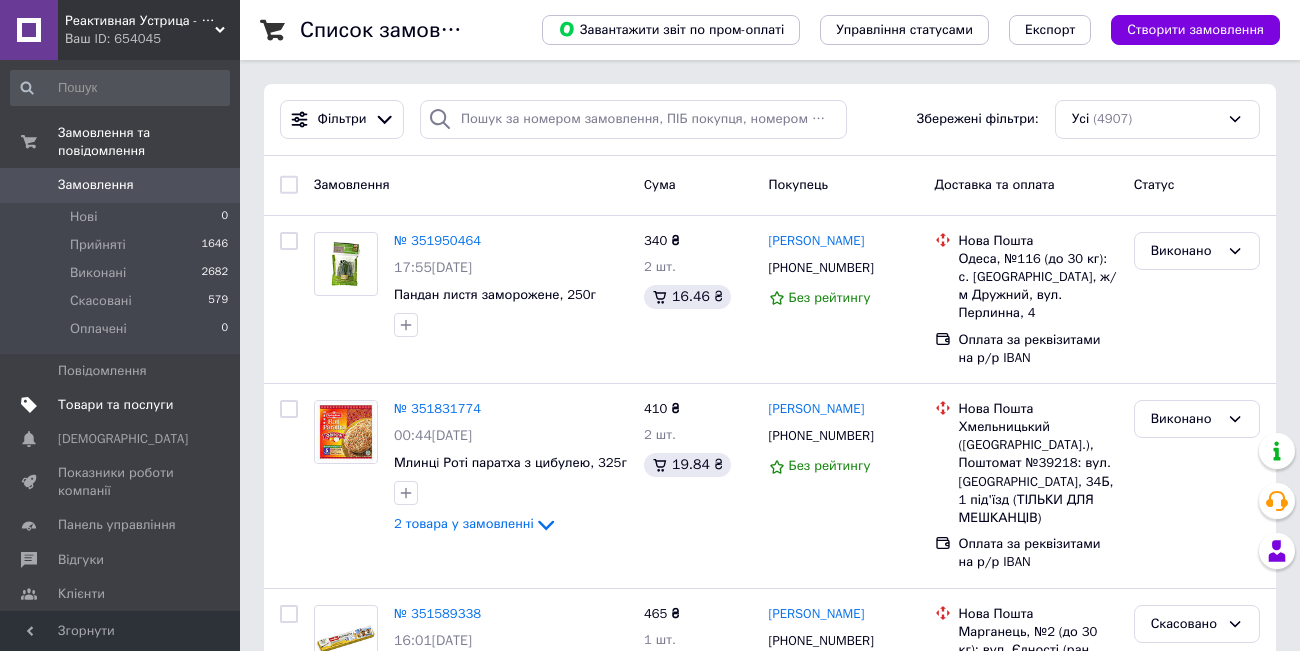 click on "Товари та послуги" at bounding box center [115, 405] 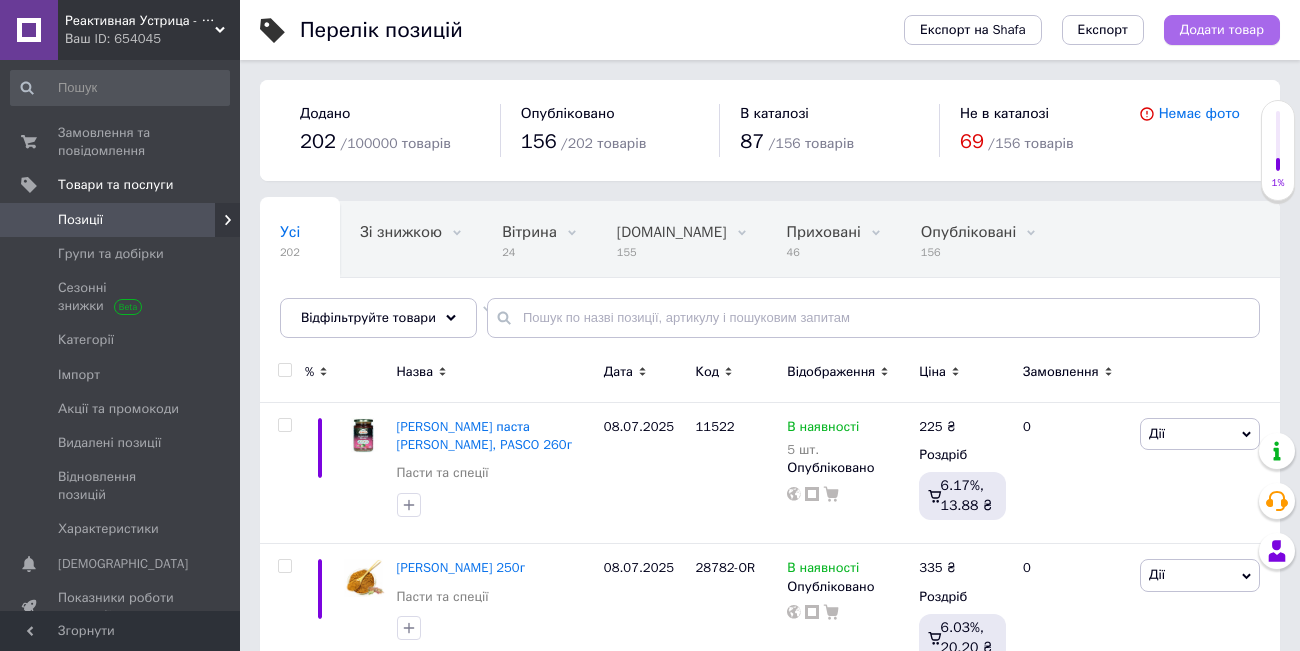 click on "Додати товар" at bounding box center [1222, 30] 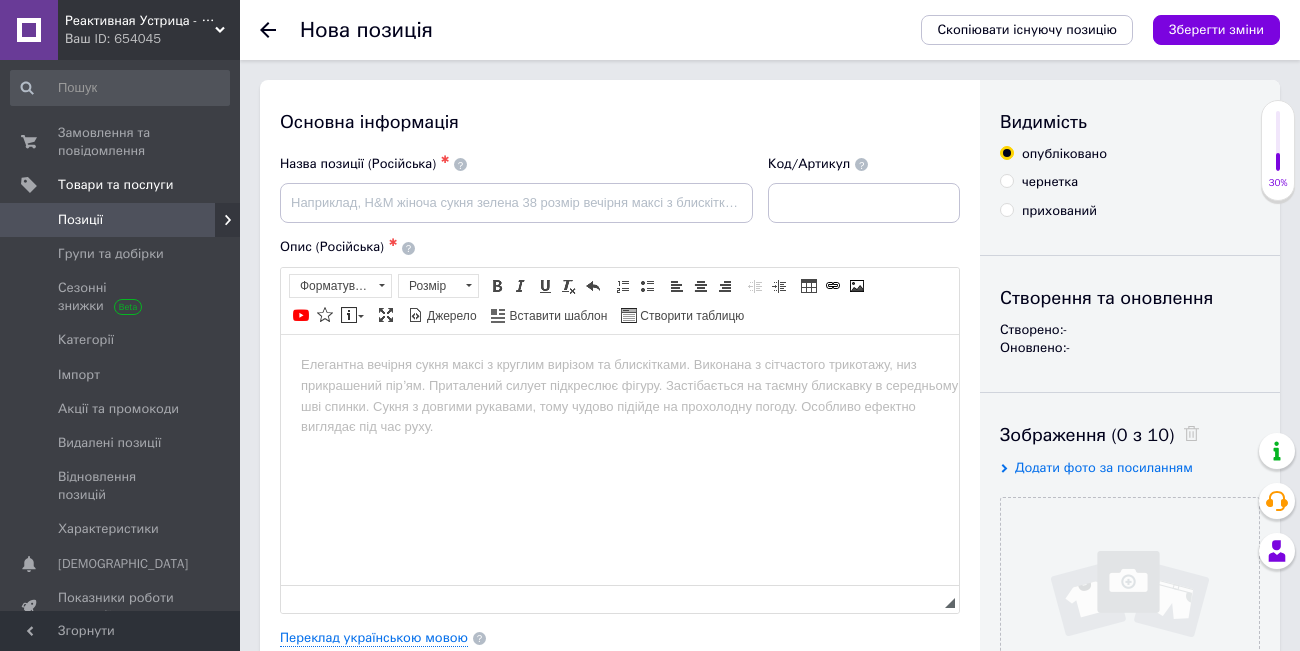 scroll, scrollTop: 0, scrollLeft: 0, axis: both 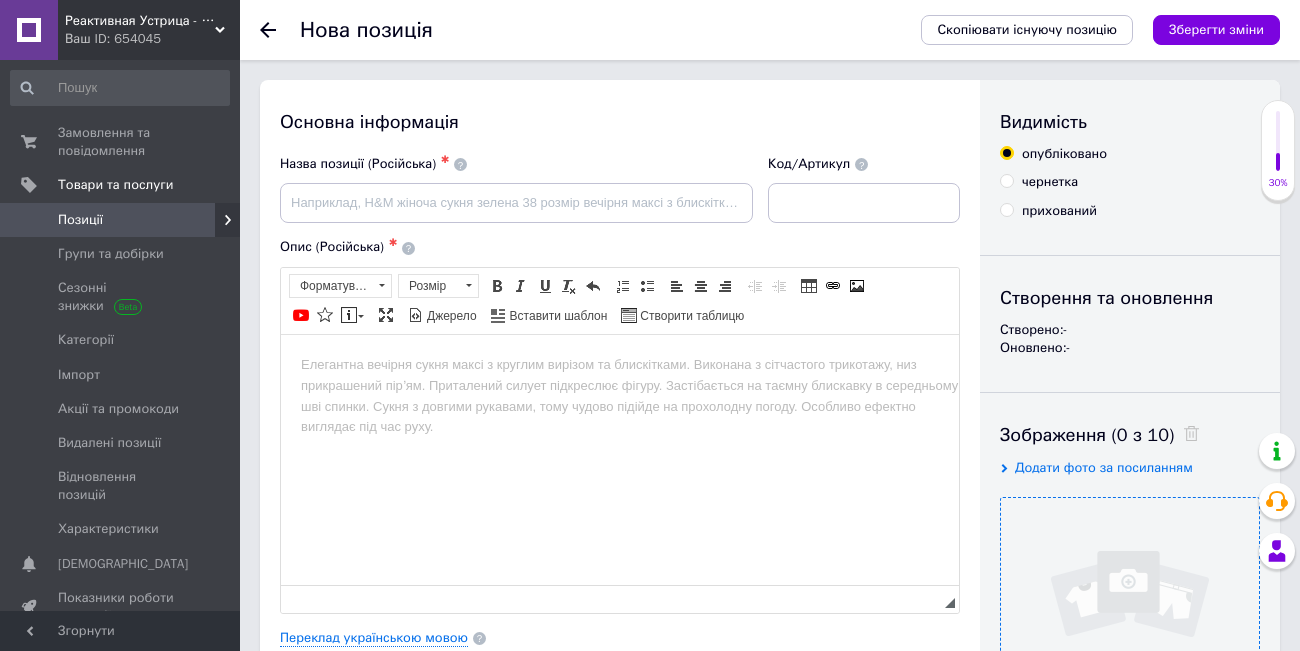 click at bounding box center (1130, 627) 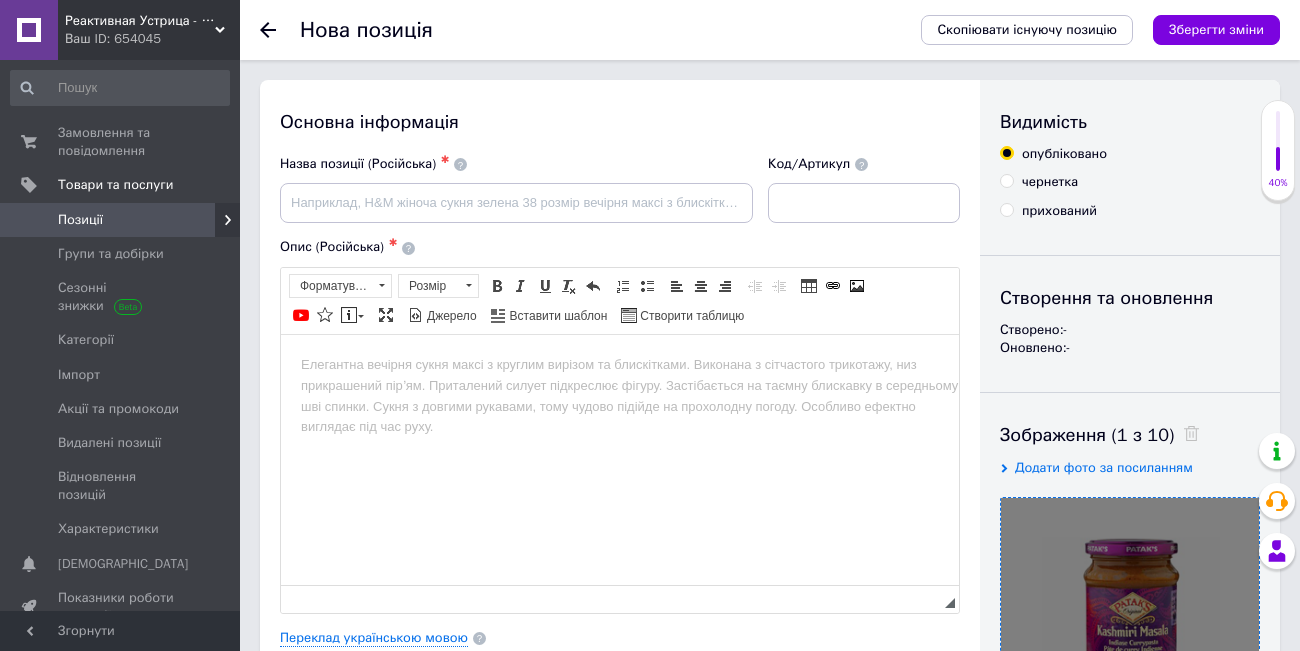 click 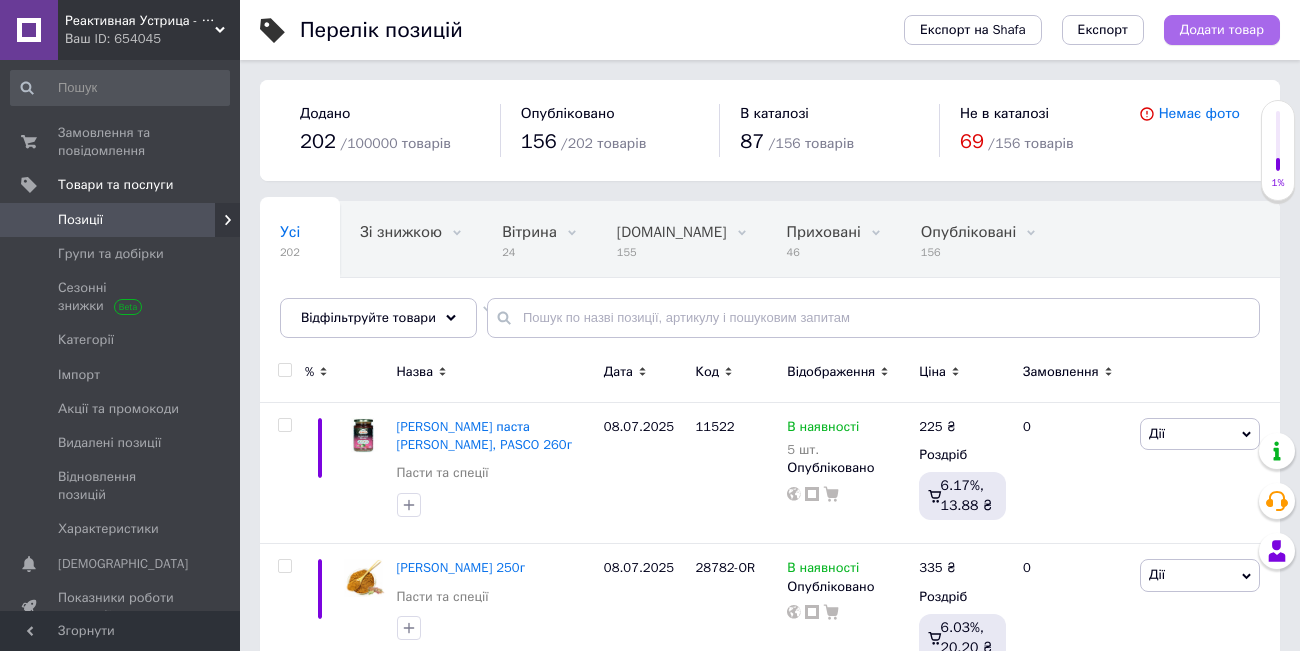click on "Додати товар" at bounding box center [1222, 30] 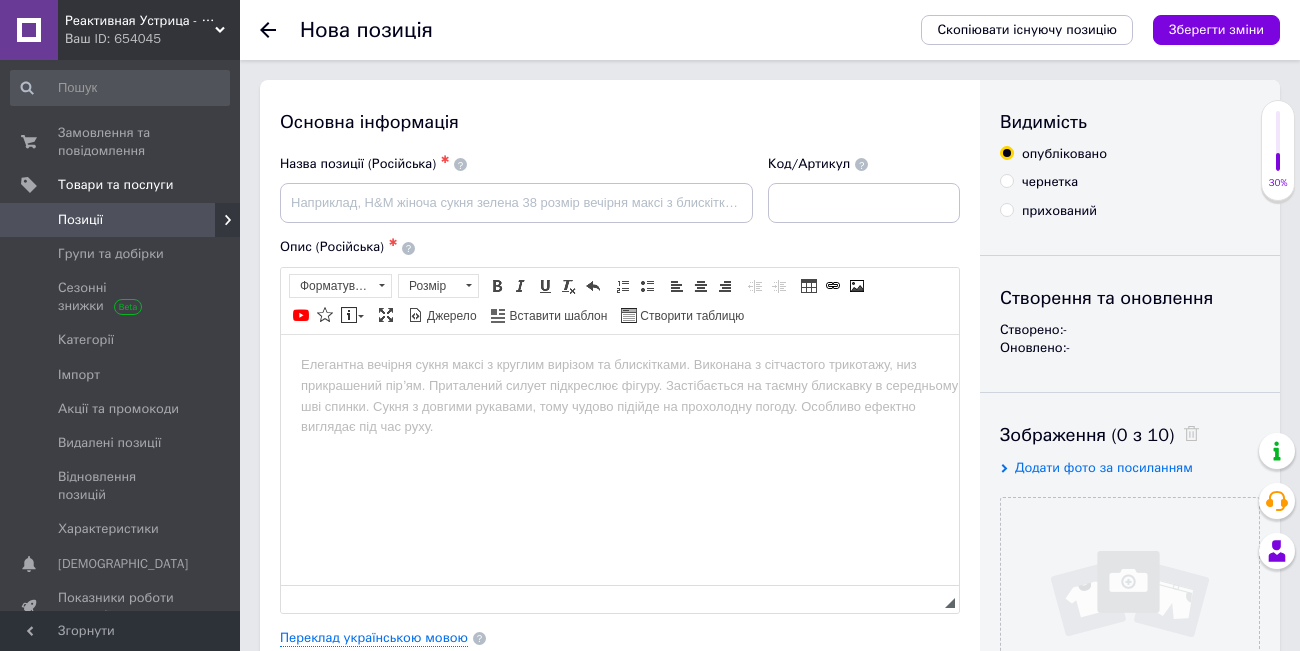 scroll, scrollTop: 0, scrollLeft: 0, axis: both 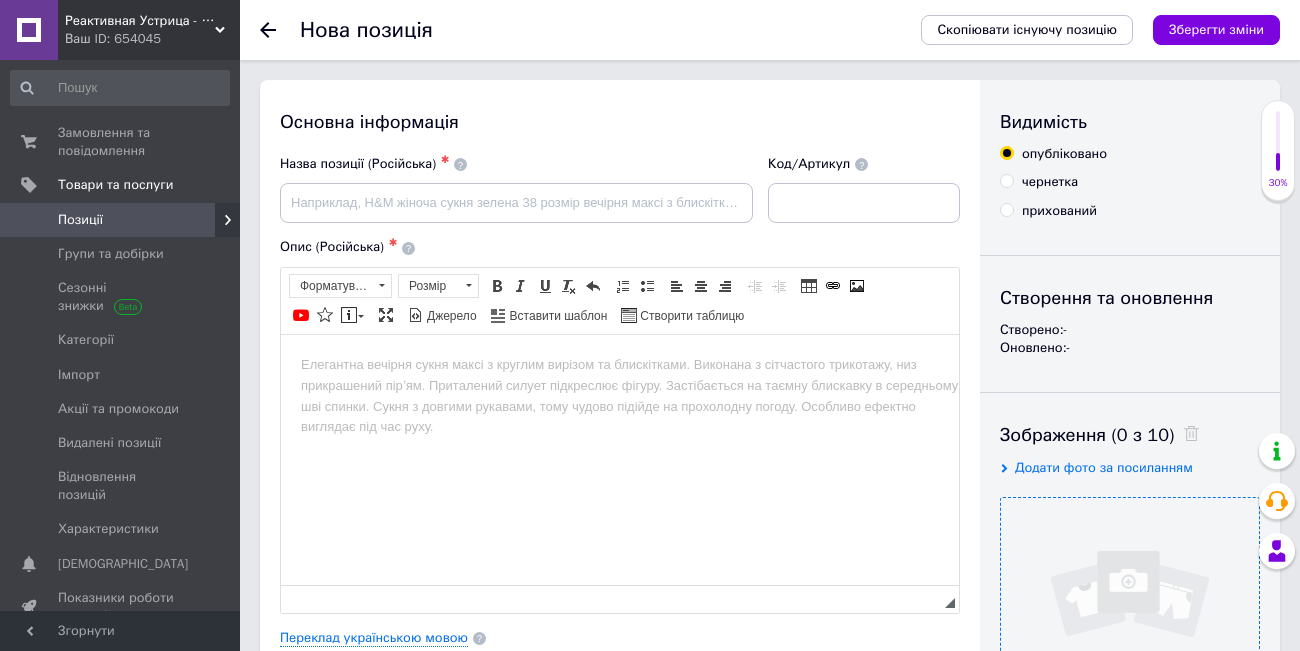 click at bounding box center [1130, 627] 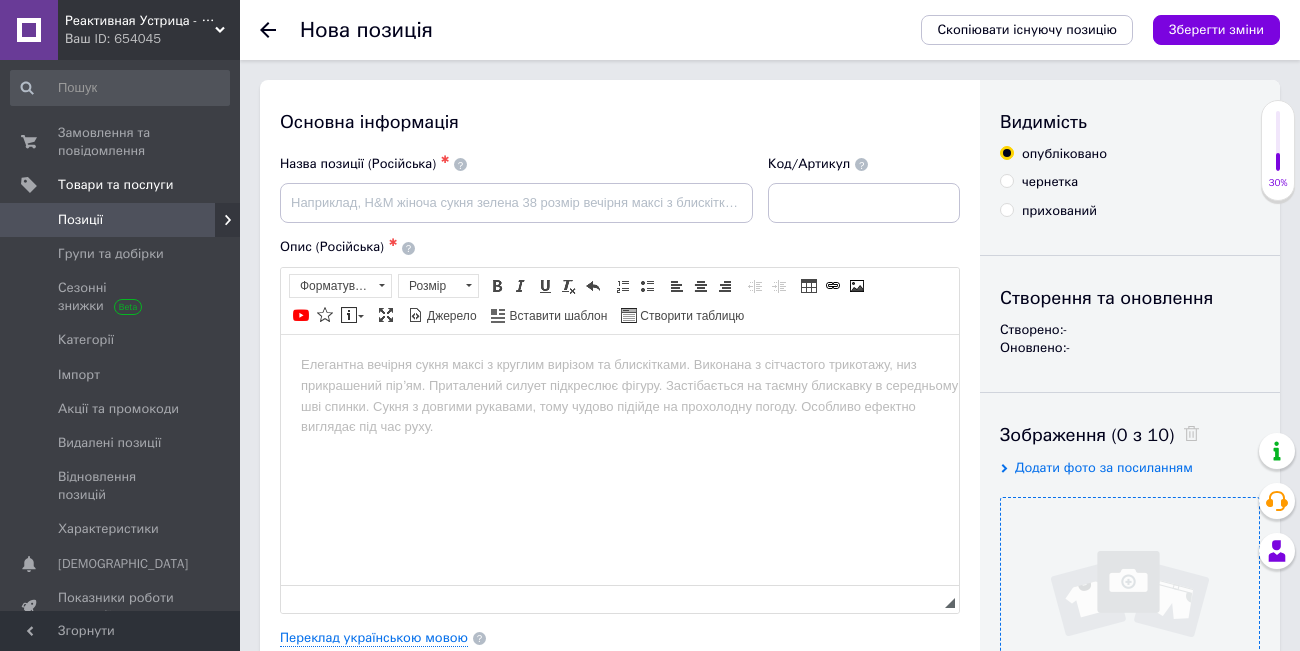click at bounding box center [1130, 627] 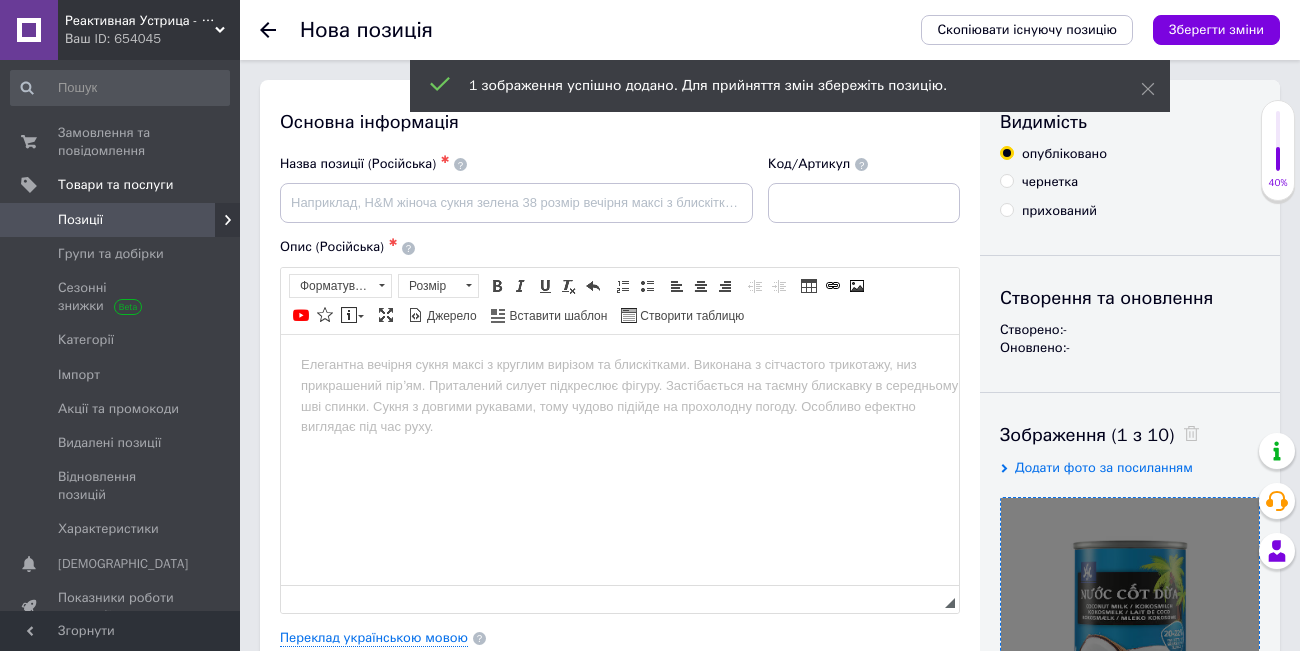 scroll, scrollTop: 138, scrollLeft: 0, axis: vertical 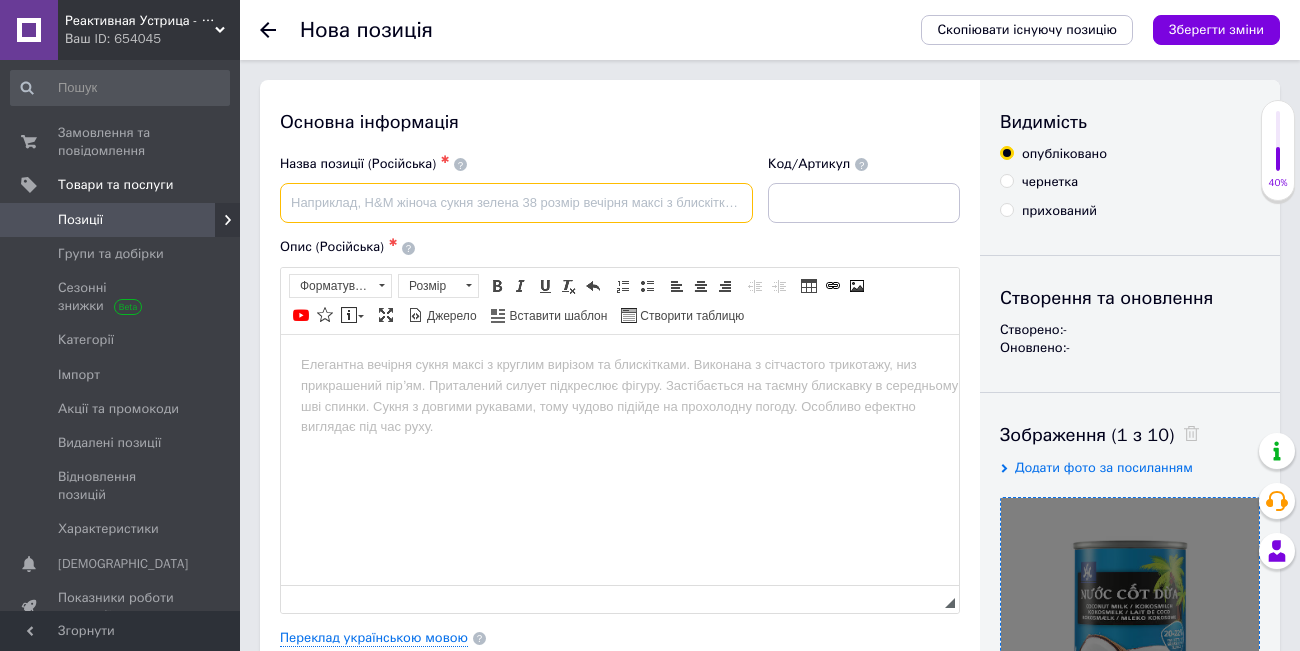 click at bounding box center [516, 203] 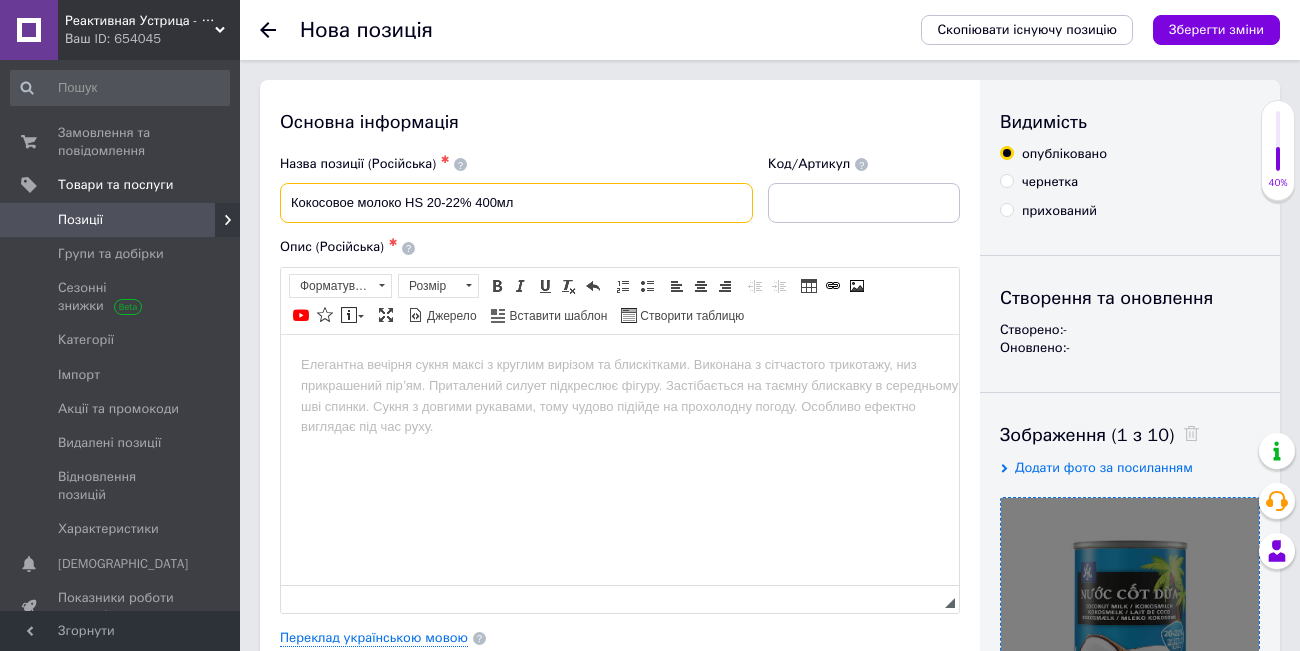 type on "Кокосовое молоко HS 20-22% 400мл" 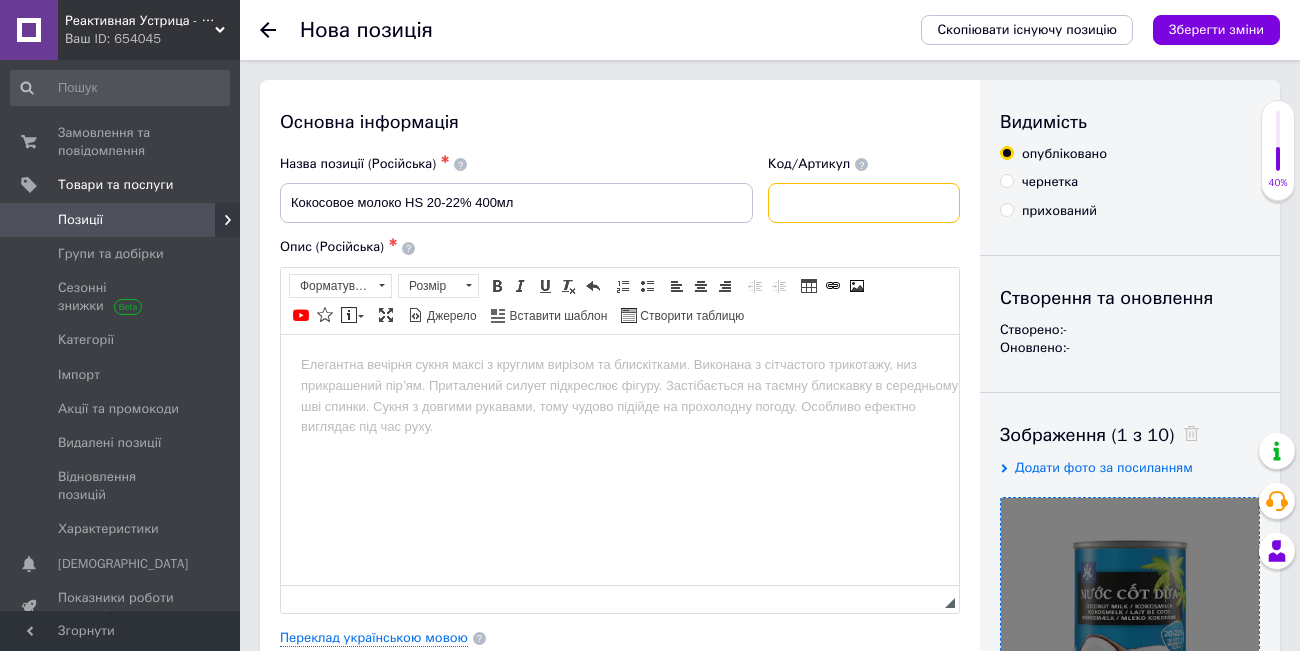 click at bounding box center [864, 203] 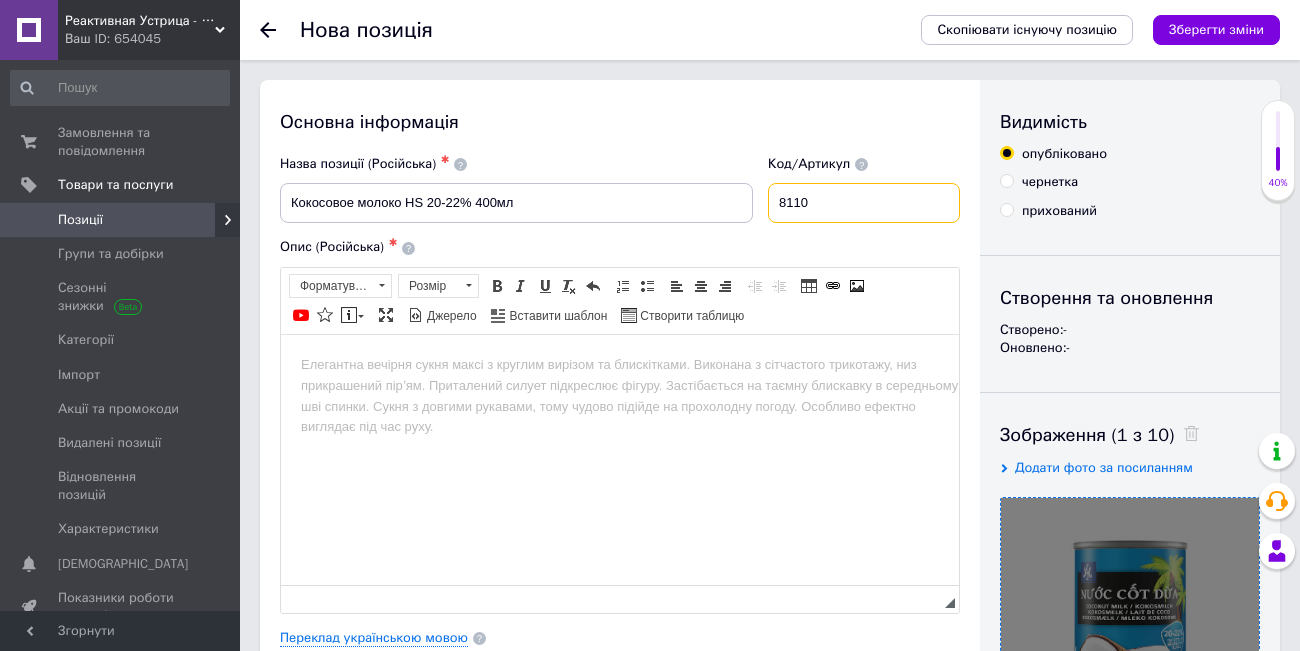 type on "8110" 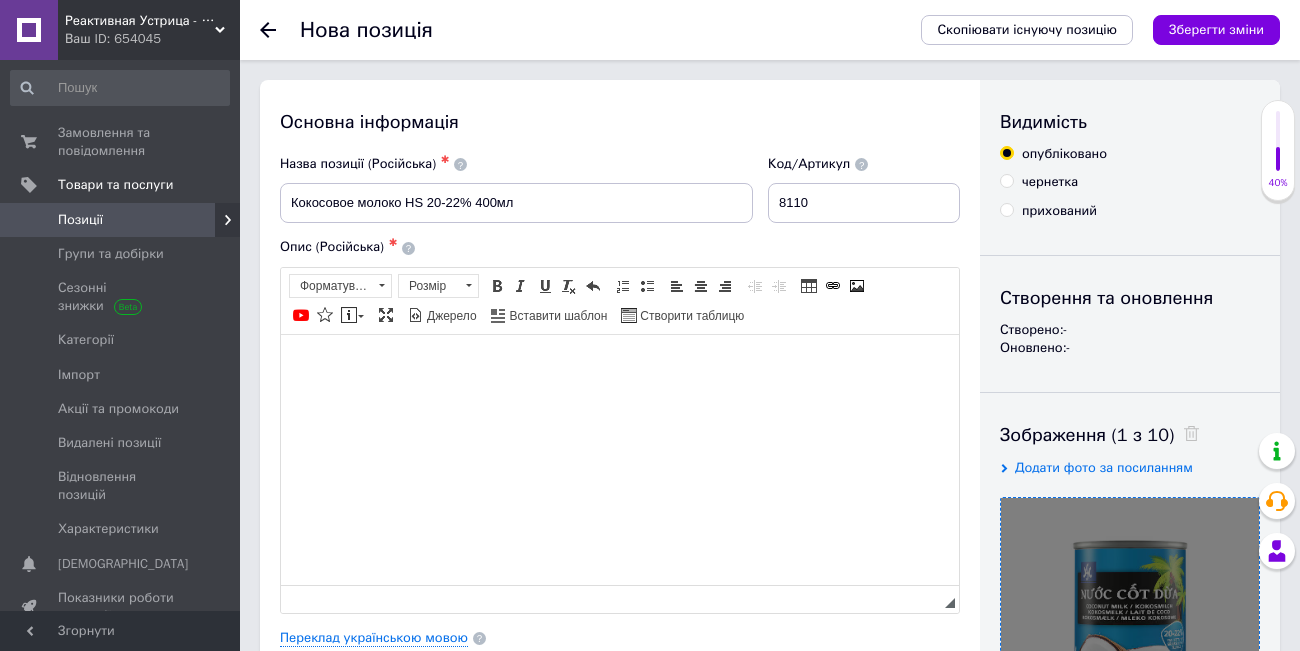 click at bounding box center [620, 459] 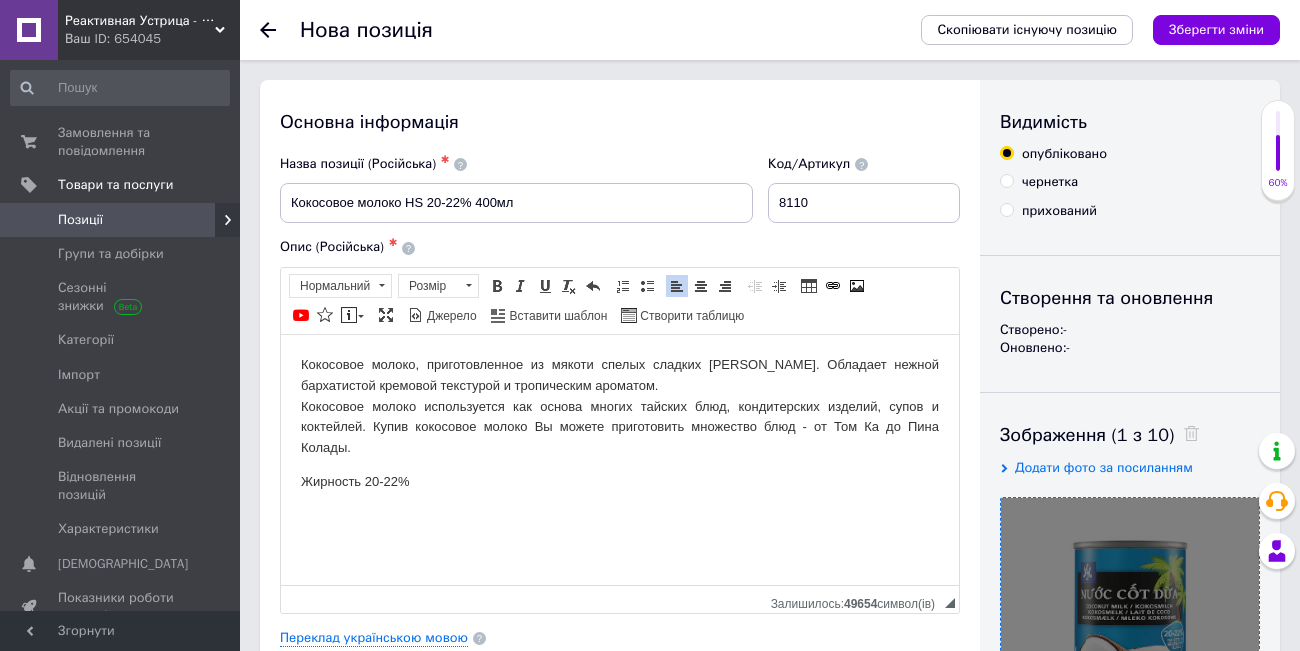 scroll, scrollTop: 138, scrollLeft: 0, axis: vertical 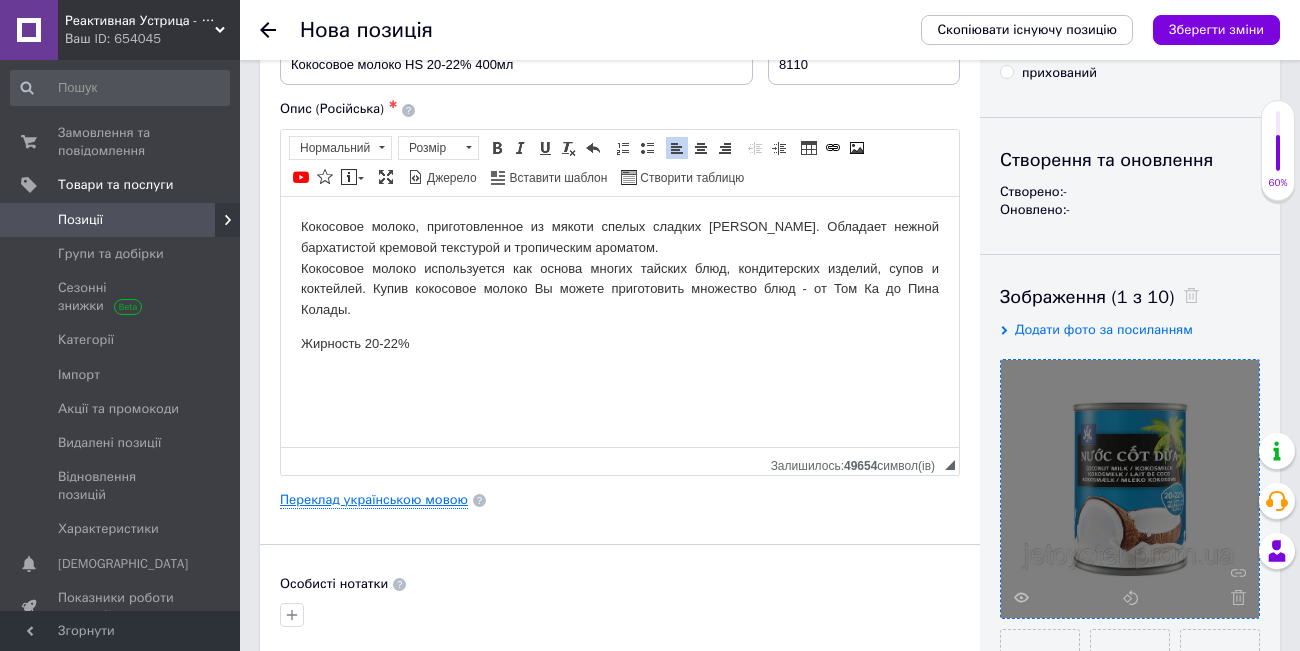 click on "Переклад українською мовою" at bounding box center [374, 500] 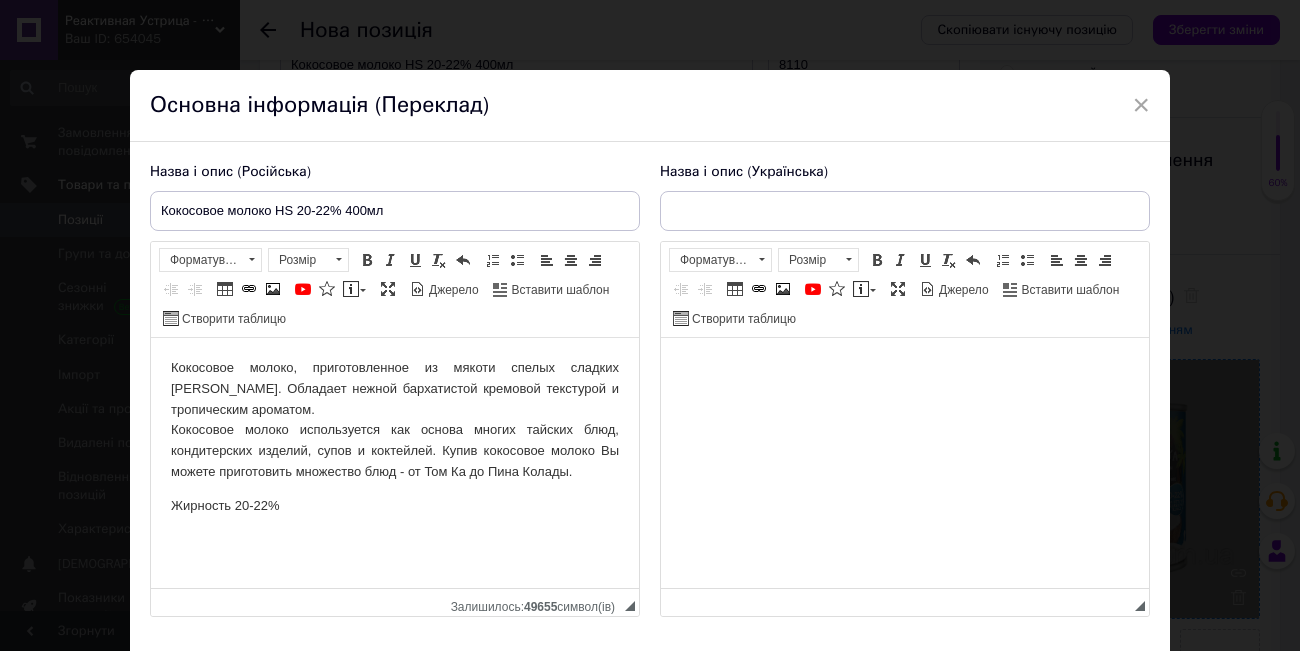 scroll, scrollTop: 0, scrollLeft: 0, axis: both 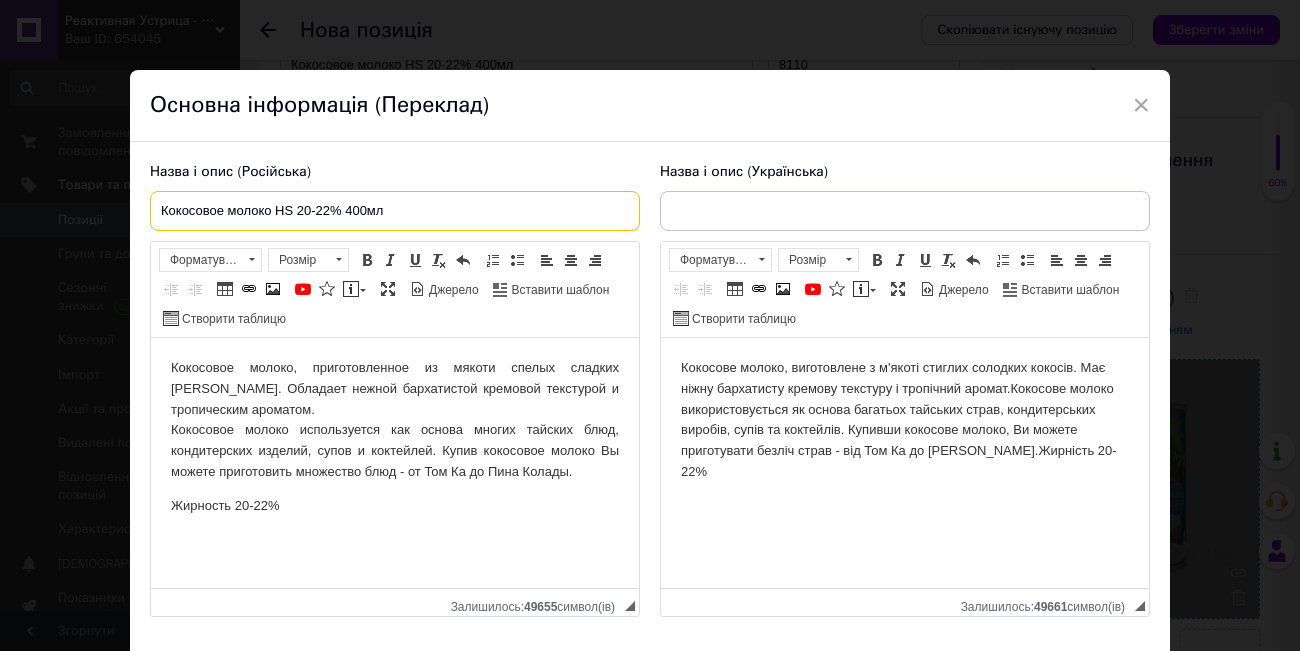 drag, startPoint x: 395, startPoint y: 207, endPoint x: 166, endPoint y: 201, distance: 229.07858 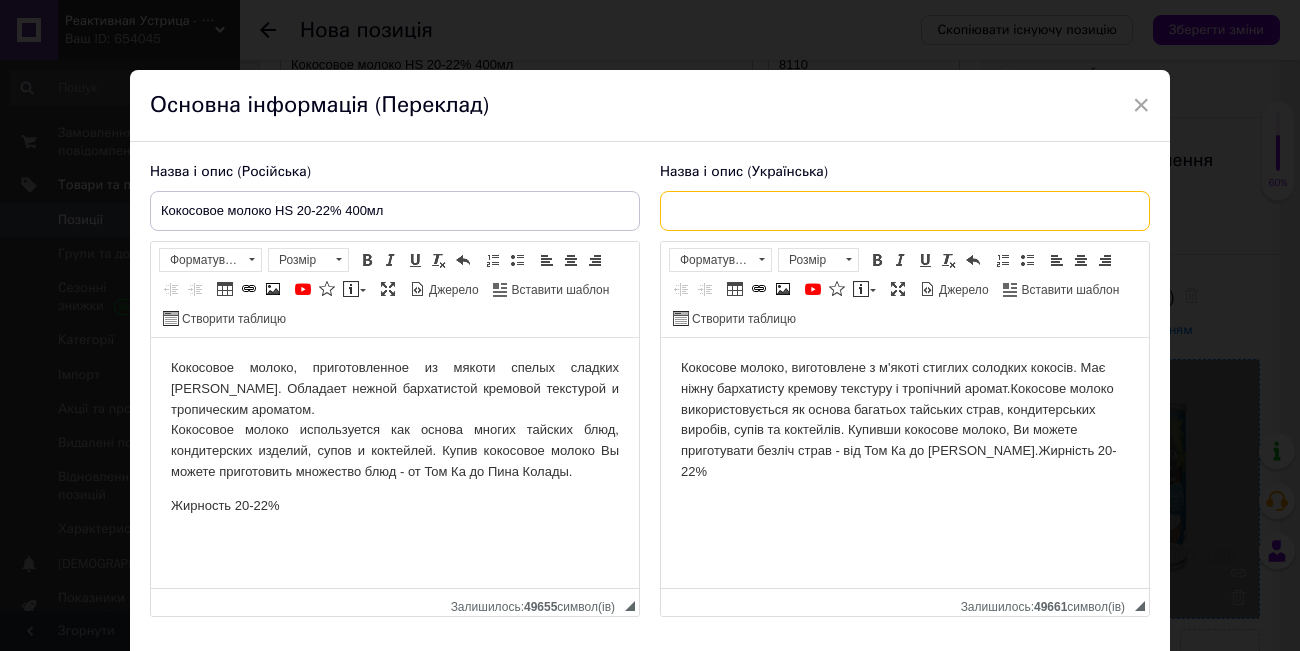 click at bounding box center (905, 211) 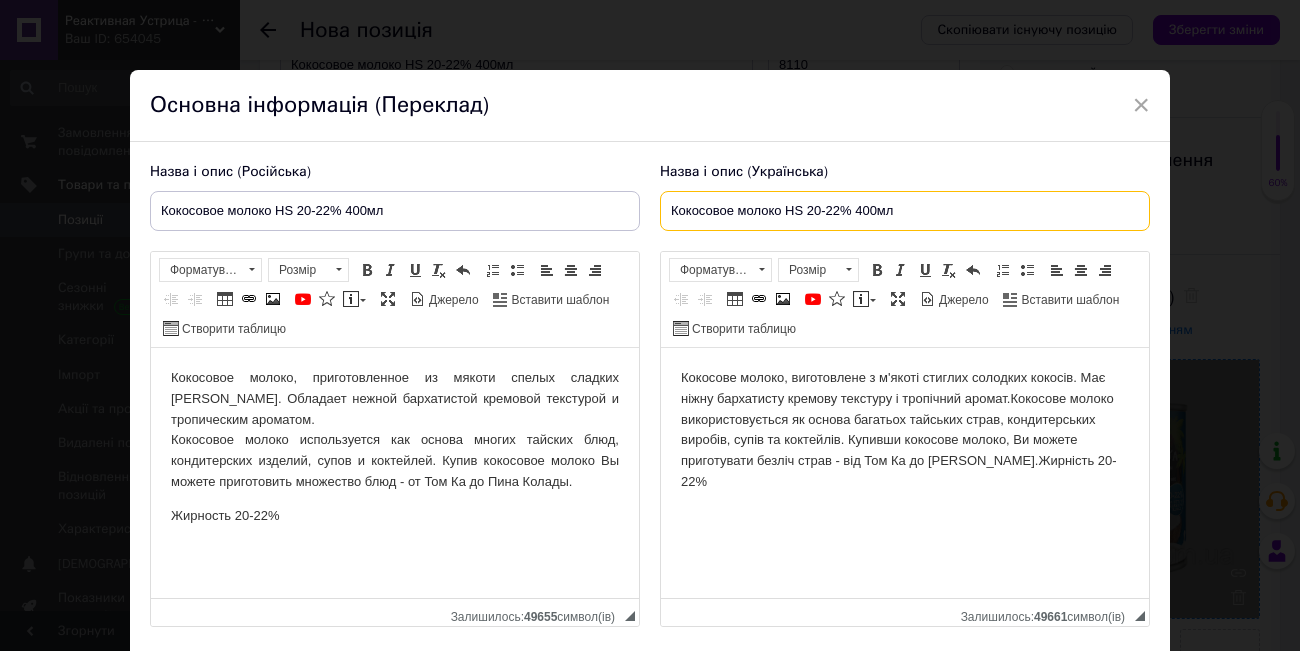 click on "Кокосовое молоко HS 20-22% 400мл" at bounding box center (905, 211) 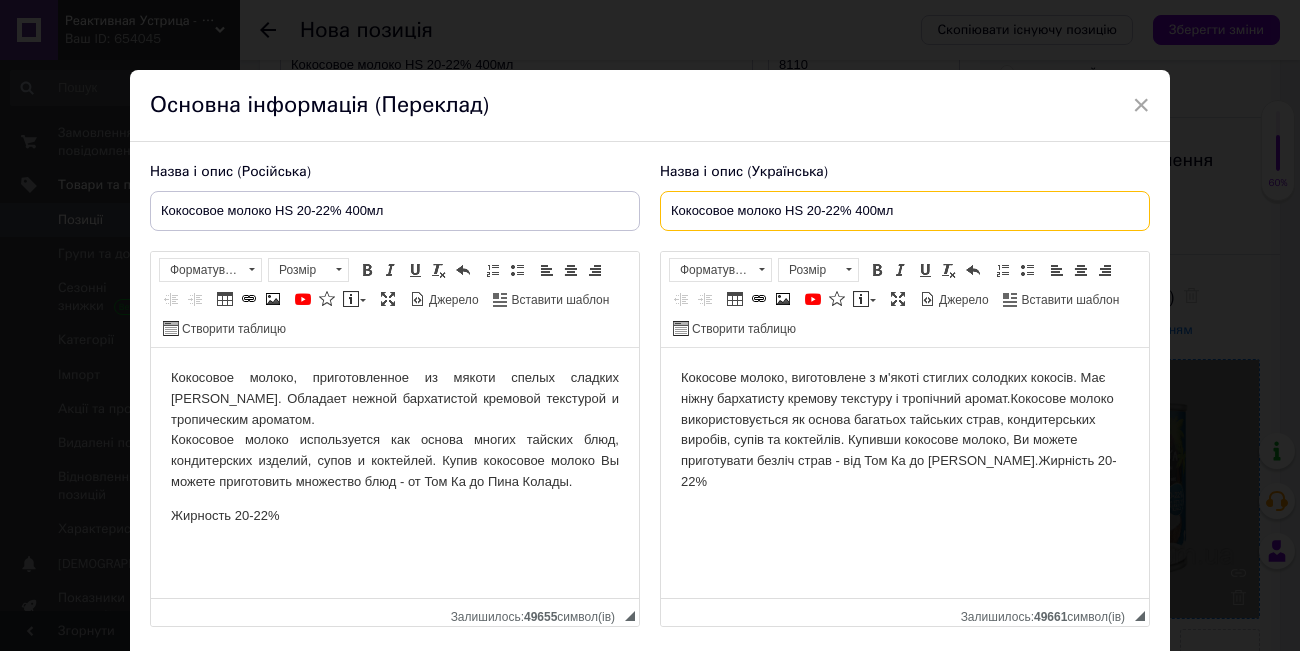 click on "Кокосовое молоко HS 20-22% 400мл" at bounding box center (905, 211) 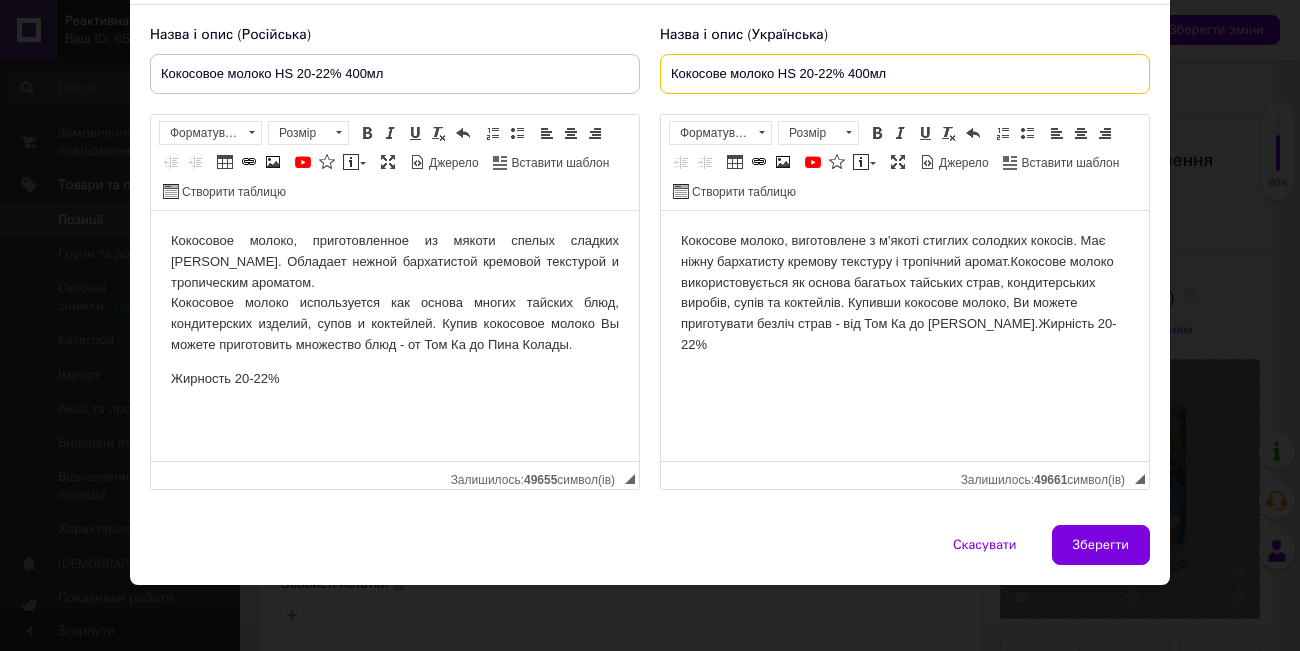 scroll, scrollTop: 141, scrollLeft: 0, axis: vertical 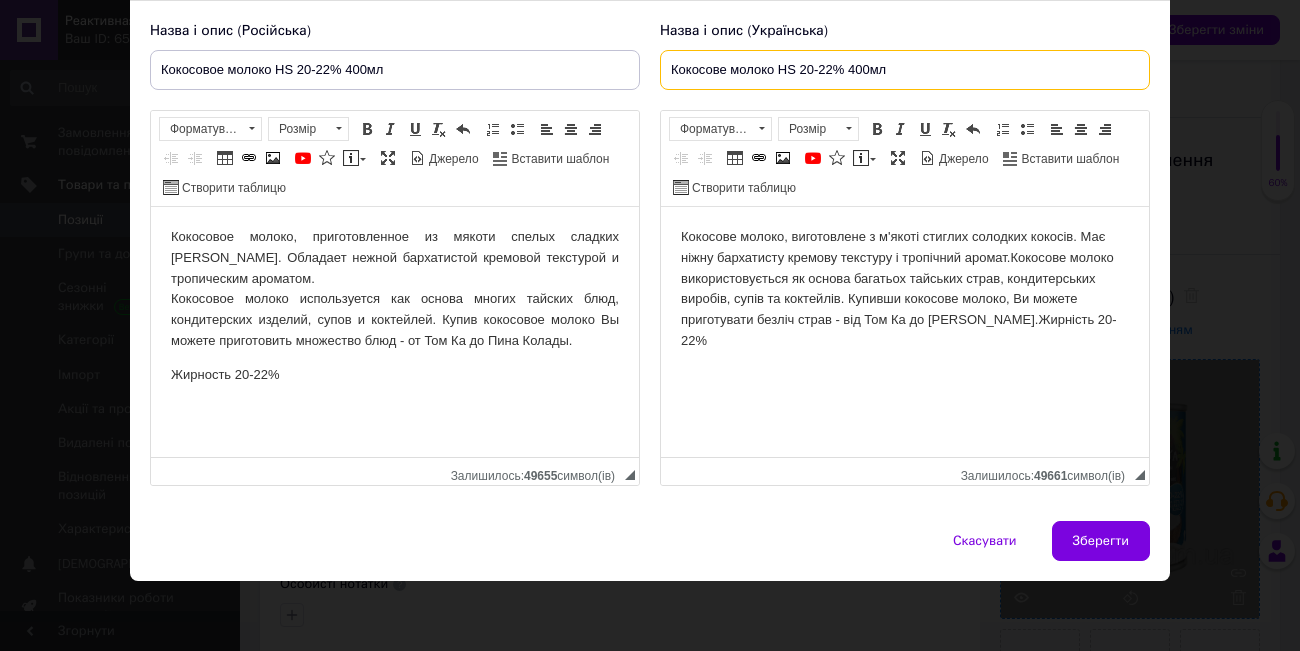 type on "Кокосове молоко HS 20-22% 400мл" 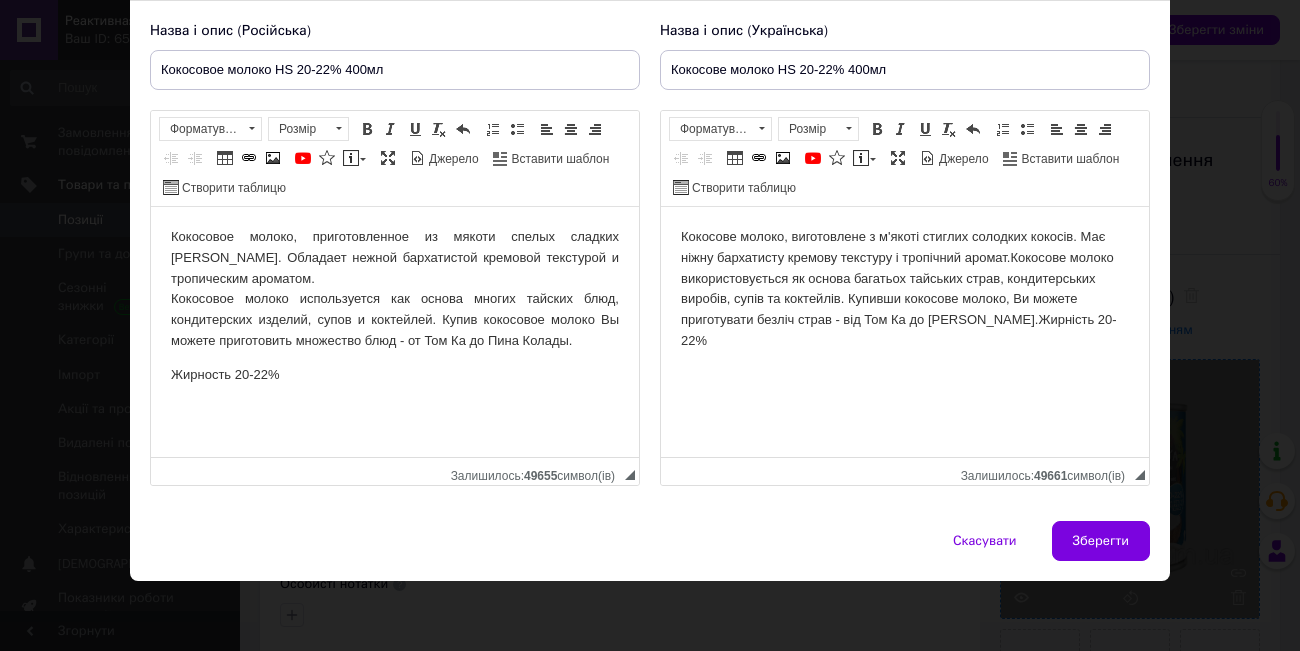 click on "Купивши кокосове молоко, Ви можете приготувати безліч страв - від Том Ка до Піна Колади." at bounding box center [879, 309] 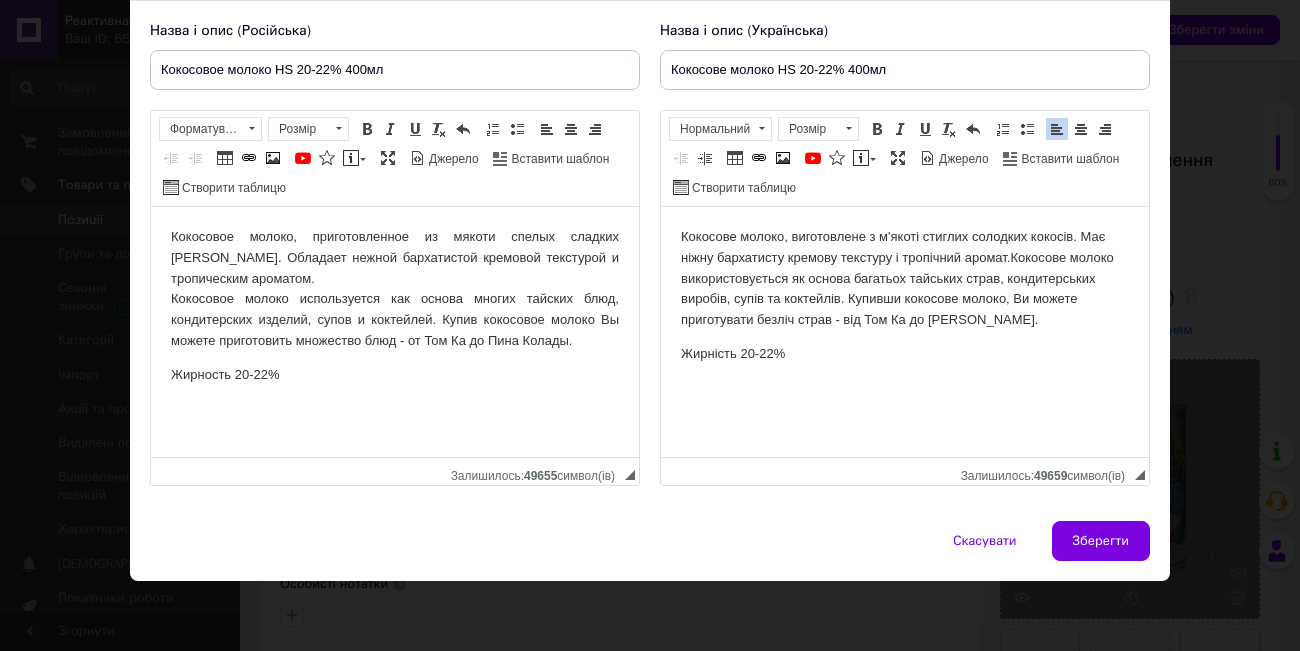 click on "Кокосове молоко використовується як основа багатьох тайських страв, кондитерських виробів, супів та коктейлів." at bounding box center [897, 278] 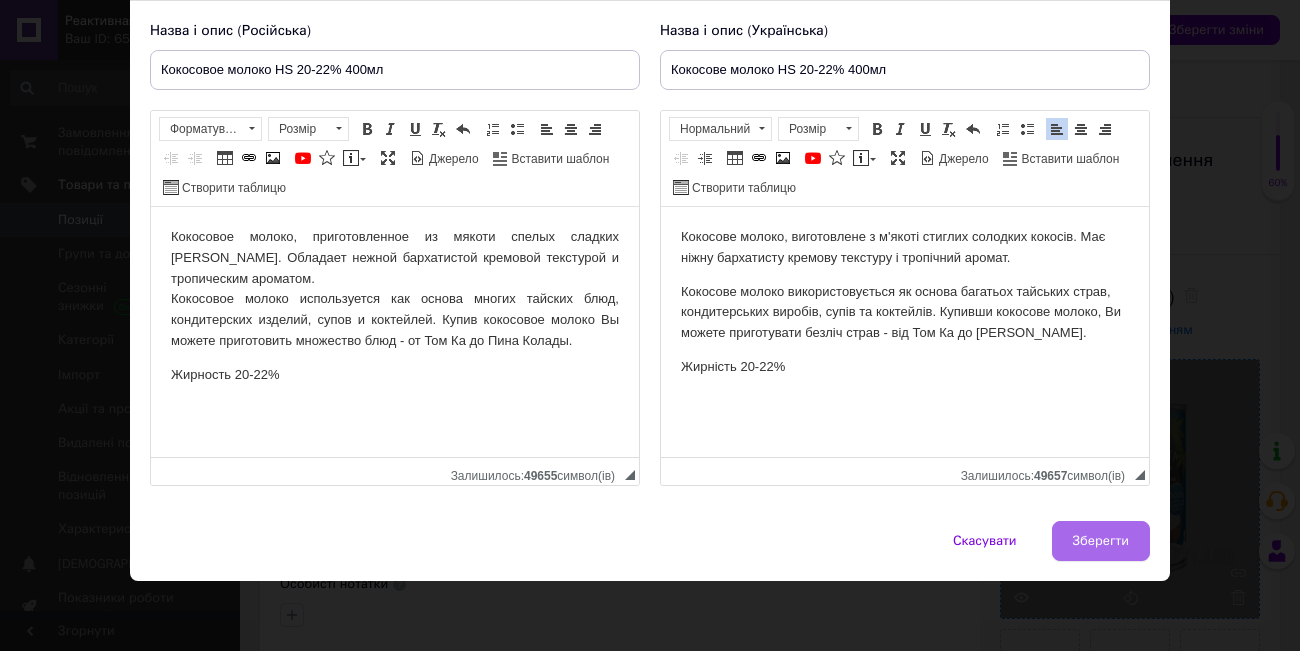 click on "Зберегти" at bounding box center (1101, 541) 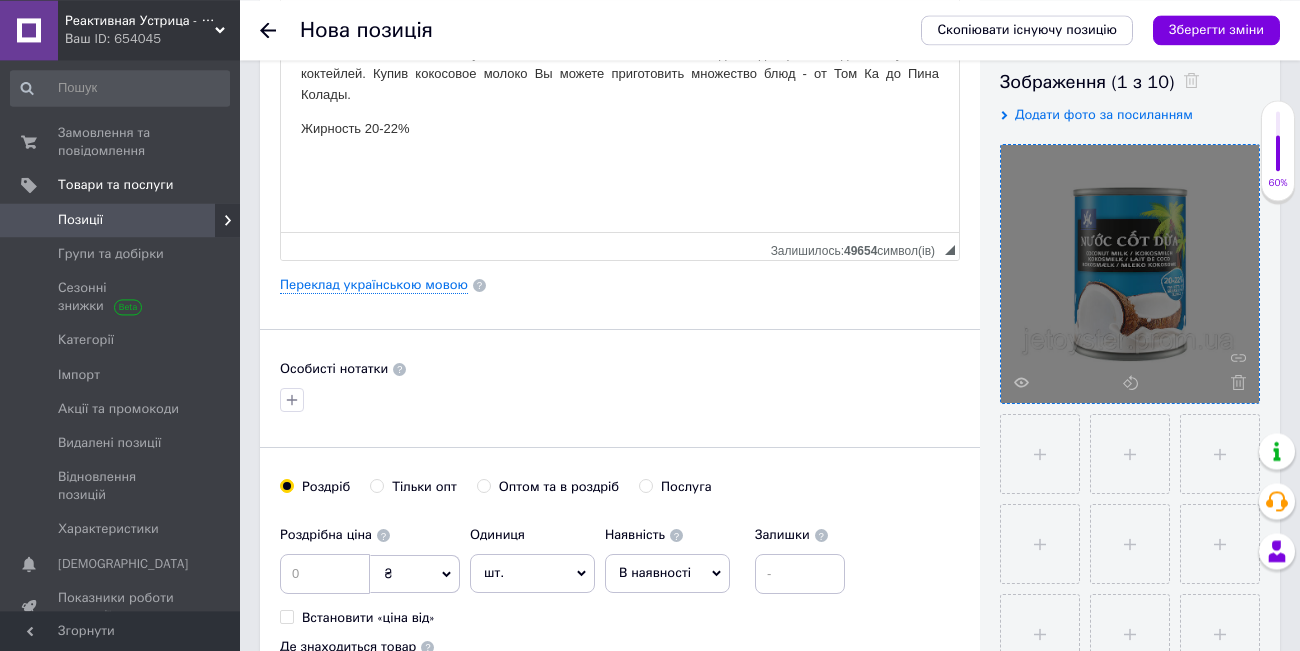scroll, scrollTop: 690, scrollLeft: 0, axis: vertical 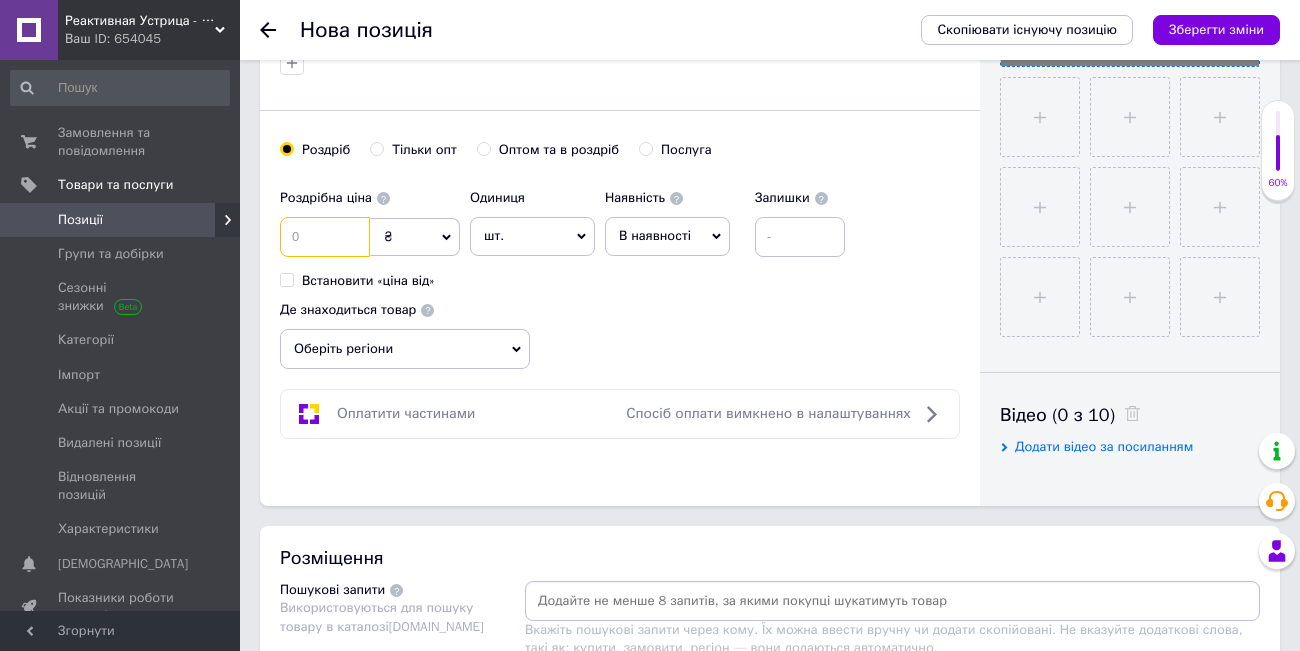 click at bounding box center (325, 237) 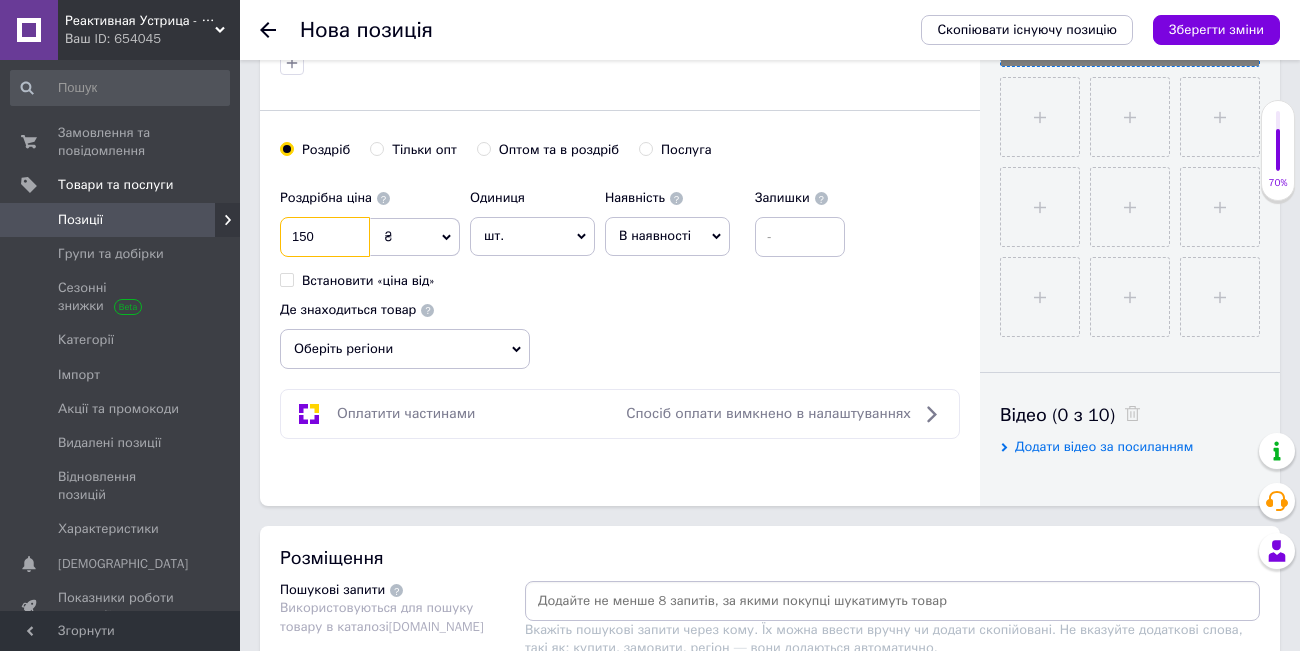 type on "150" 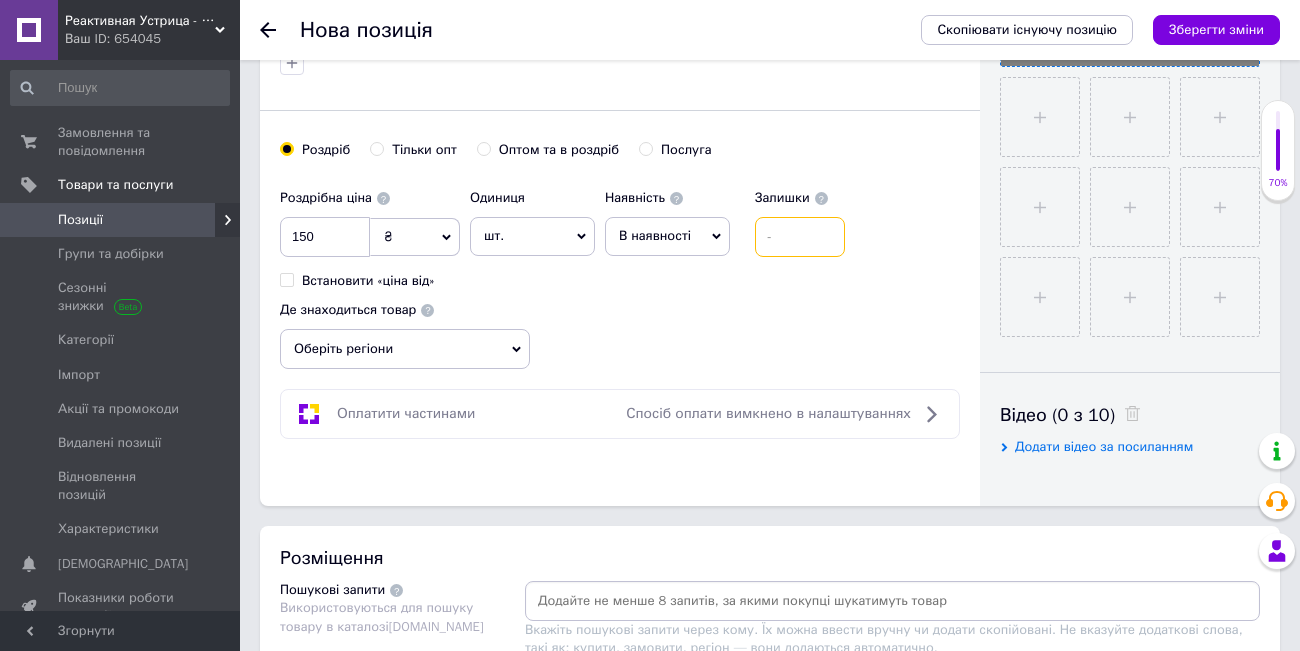 click at bounding box center [800, 237] 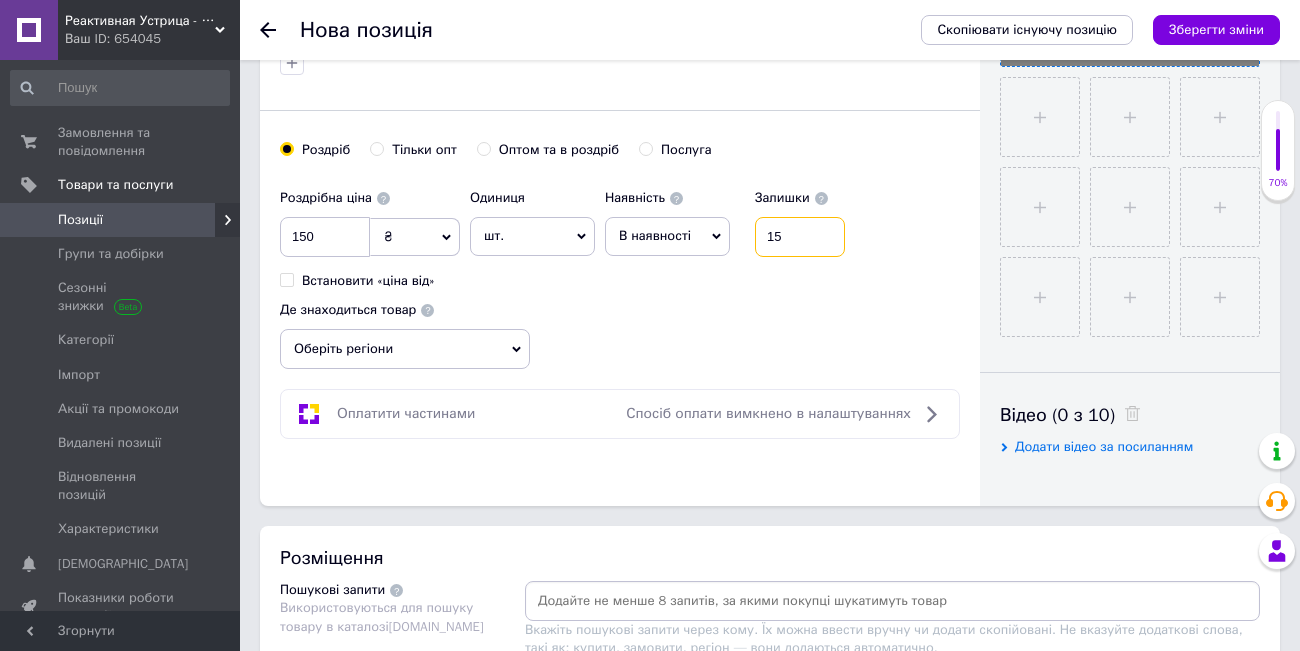 type on "15" 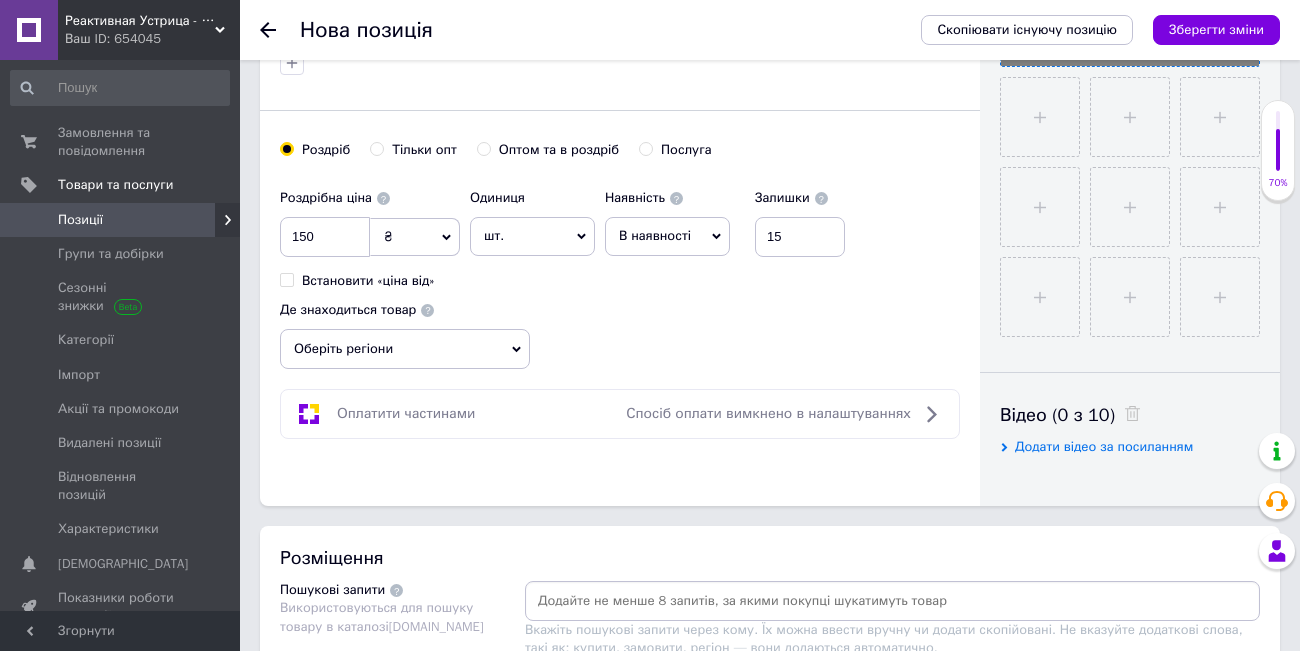 click on "Роздрібна ціна 150 ₴ $ EUR CHF GBP ¥ PLN ₸ MDL HUF KGS CNY TRY KRW lei Встановити «ціна від» Одиниця шт. Популярне комплект упаковка кв.м пара м кг пог.м послуга т а автоцистерна ампула б балон банка блістер бобіна бочка бут бухта в ват виїзд відро г г га година гр/кв.м гігакалорія д дав два місяці день доба доза є єврокуб з зміна к кВт каністра карат кв.дм кв.м кв.см кв.фут квартал кг кг/кв.м км колесо комплект коробка куб.дм куб.м л л лист м м мВт мл мм моток місяць мішок н набір номер о об'єкт од. п палетомісце пара партія пач пог.м послуга посівна одиниця птахомісце півроку пігулка" at bounding box center [567, 234] 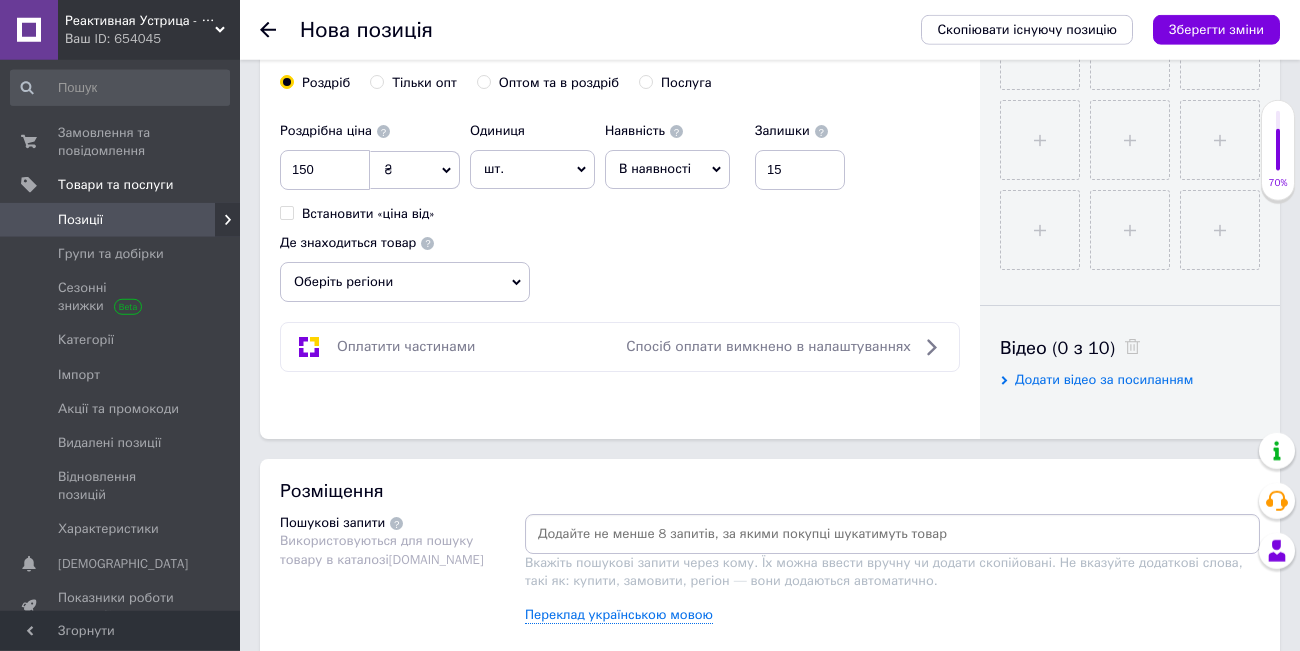 scroll, scrollTop: 828, scrollLeft: 0, axis: vertical 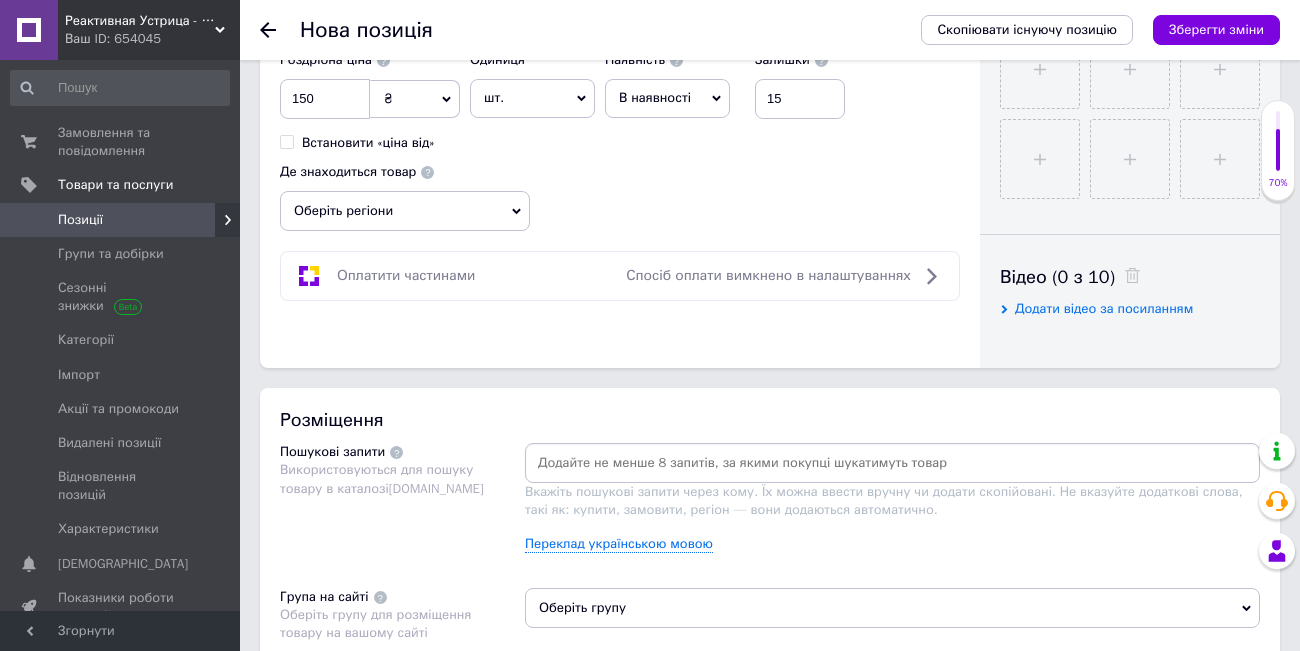 click 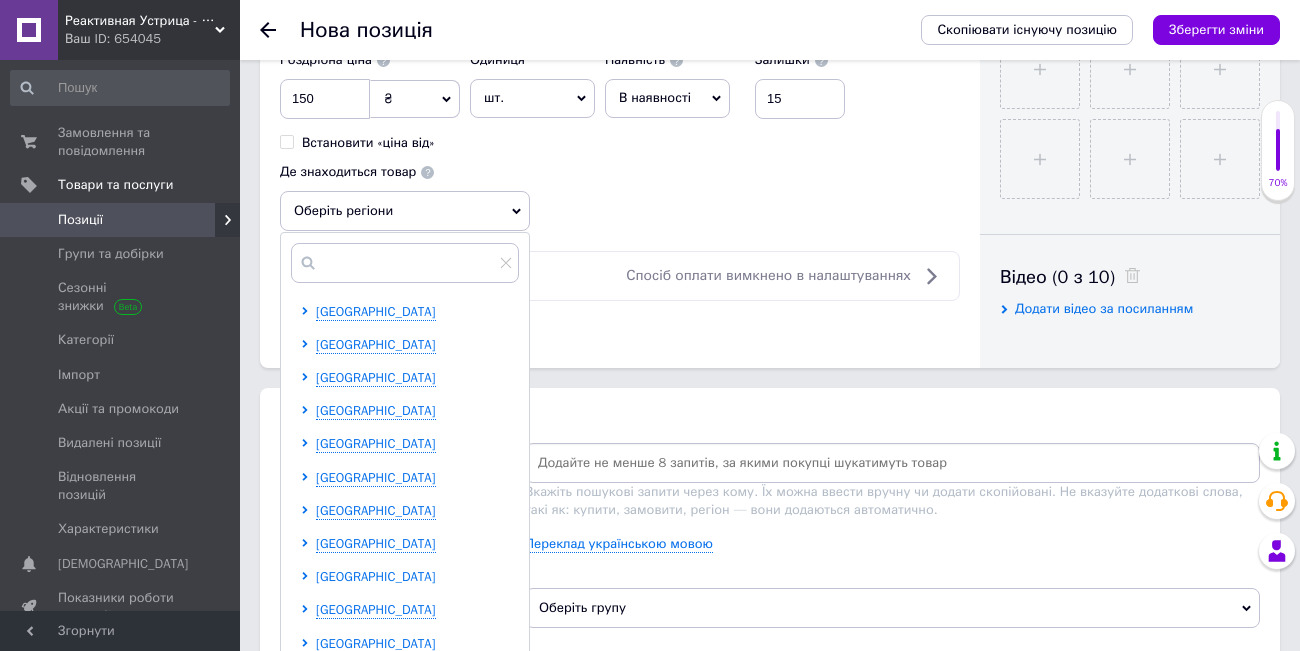 click on "[GEOGRAPHIC_DATA]" at bounding box center [376, 576] 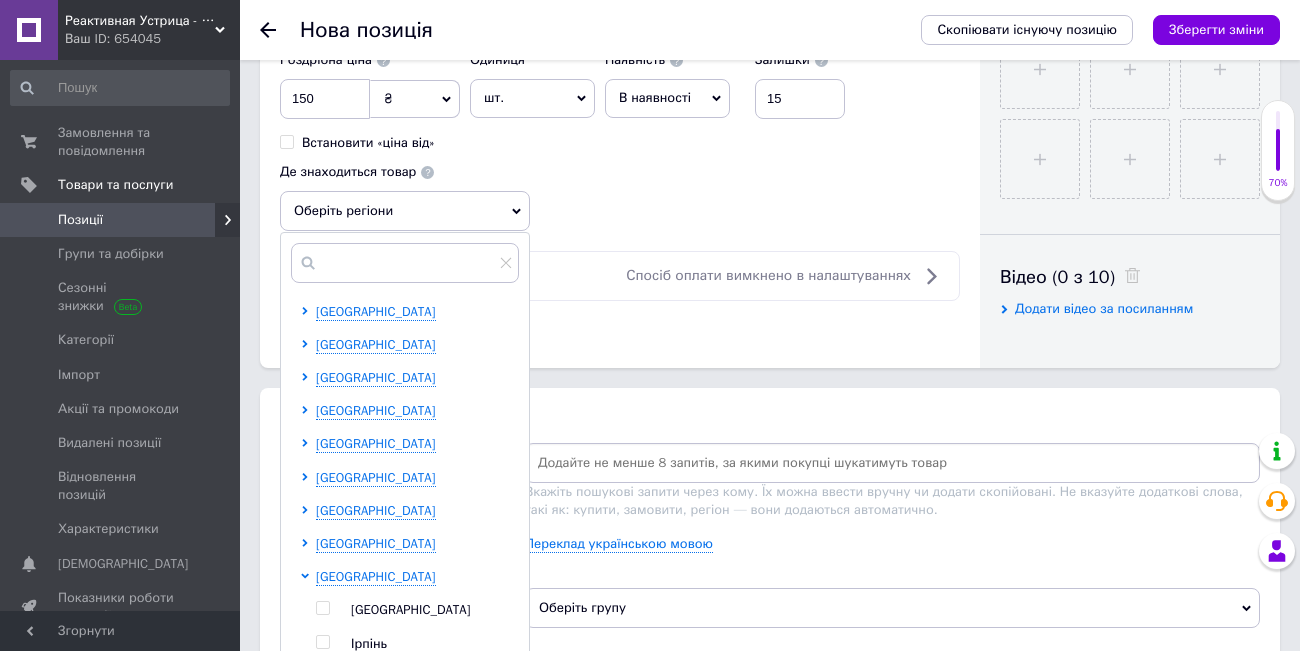 click on "[GEOGRAPHIC_DATA]" at bounding box center (411, 609) 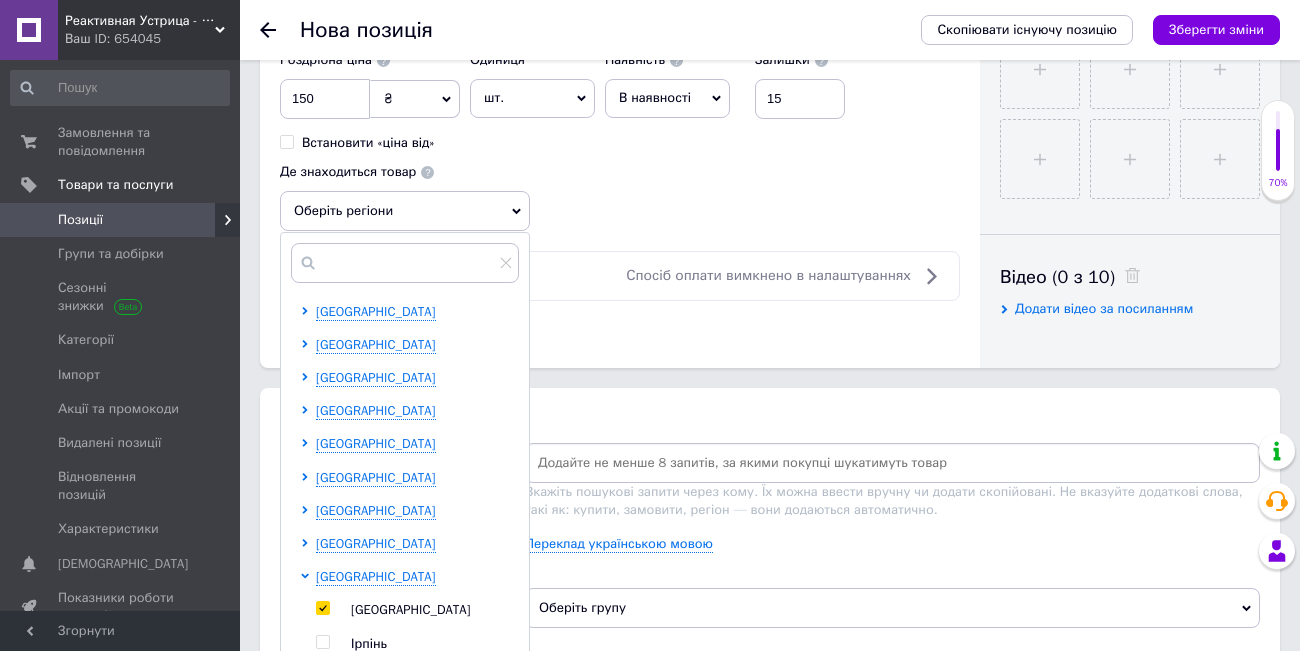checkbox on "true" 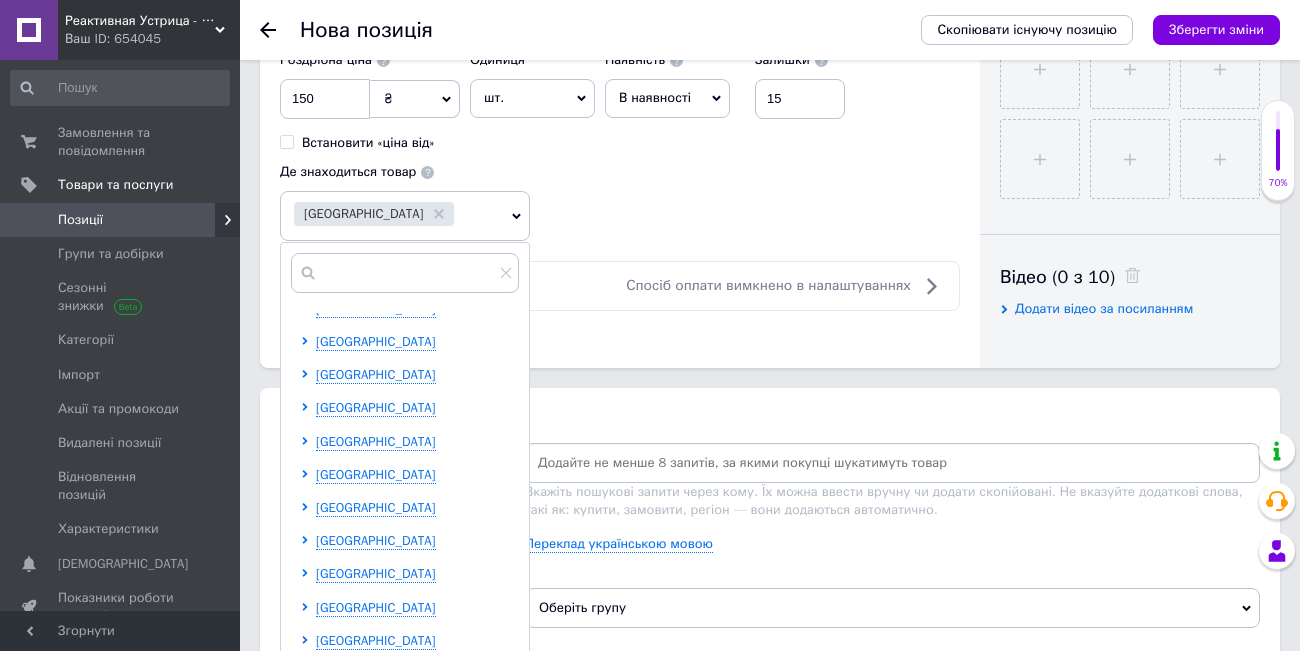 scroll, scrollTop: 1127, scrollLeft: 0, axis: vertical 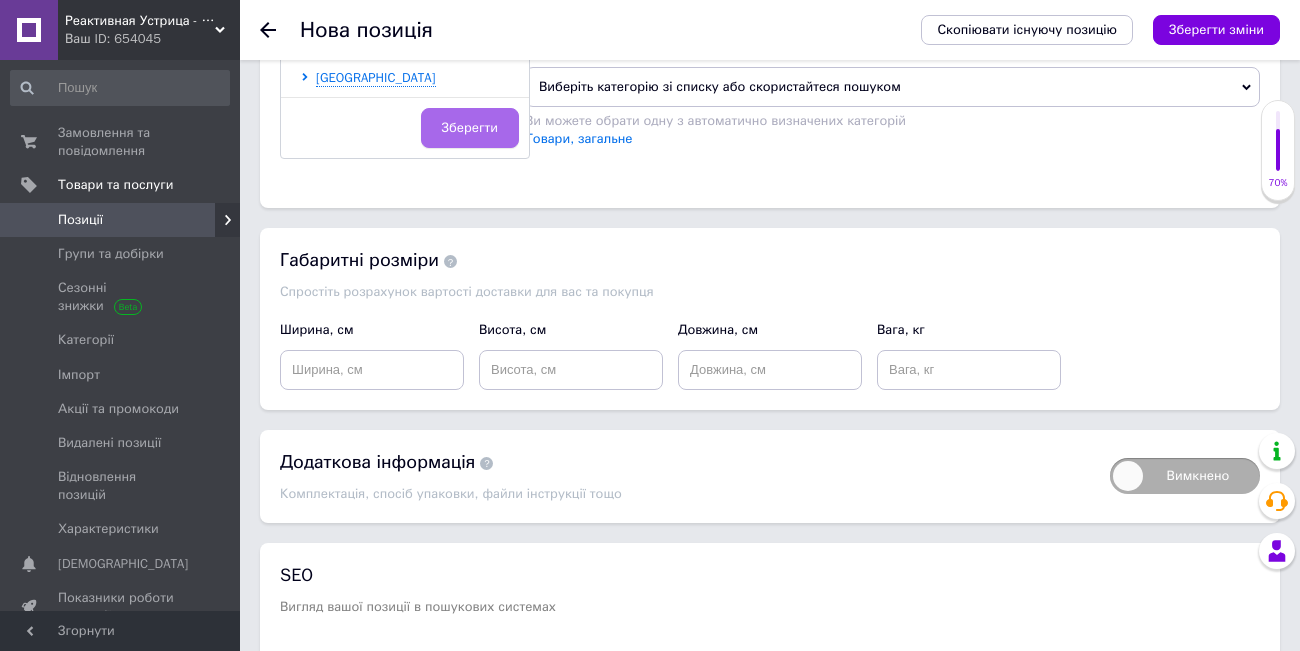 click on "Зберегти" at bounding box center [470, 128] 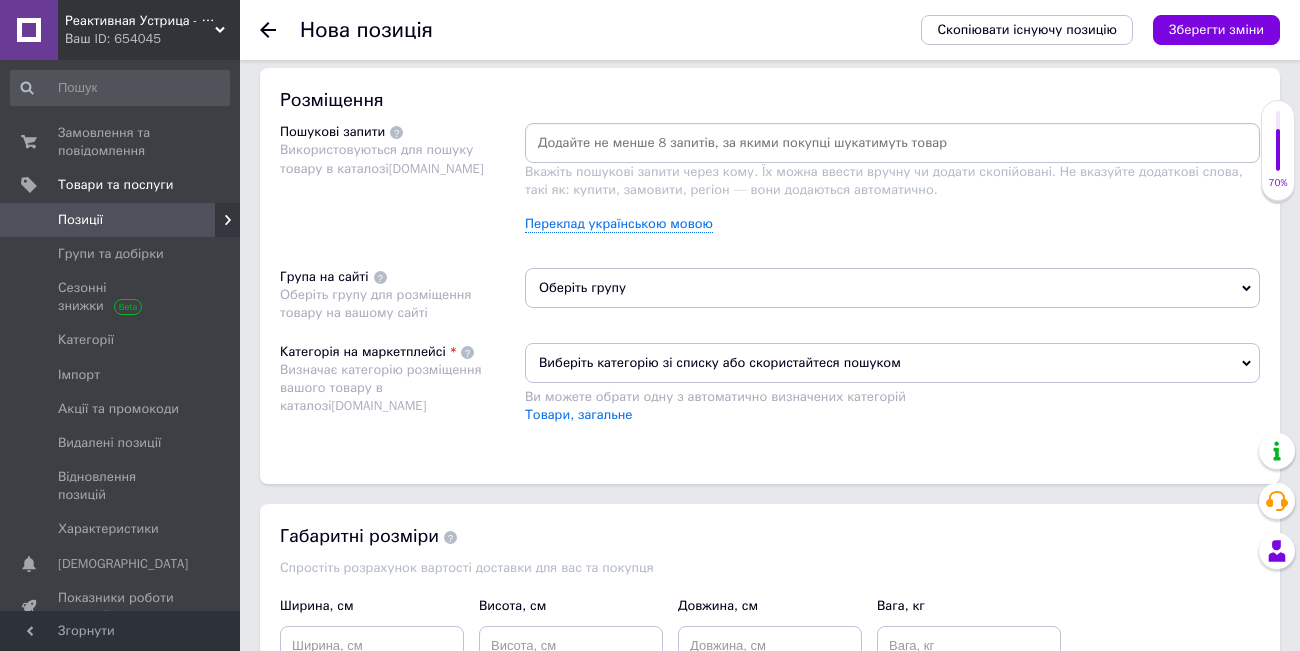 scroll, scrollTop: 1010, scrollLeft: 0, axis: vertical 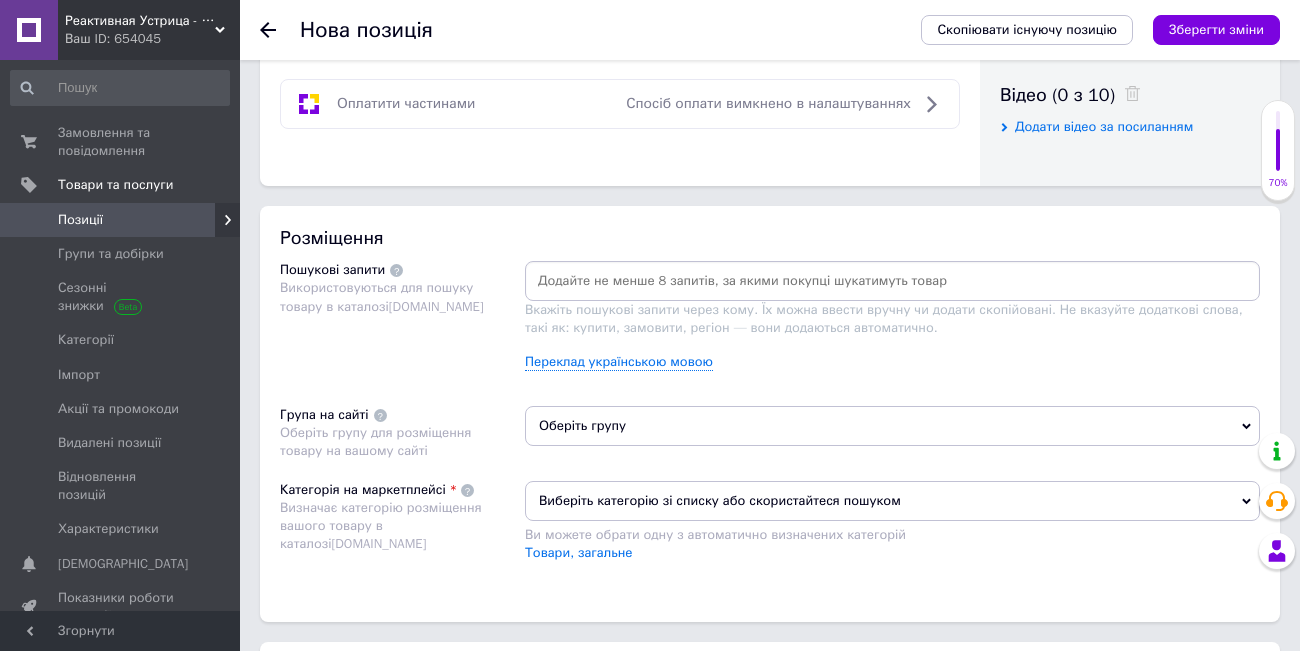 click at bounding box center (892, 281) 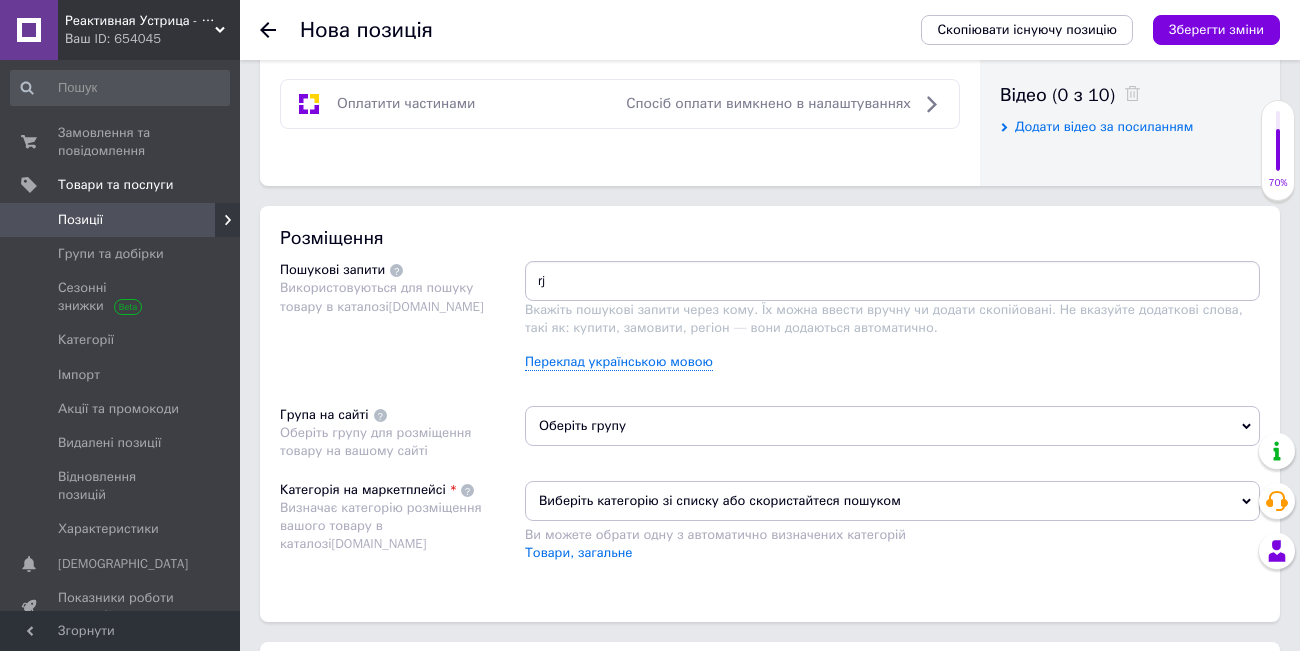 type on "r" 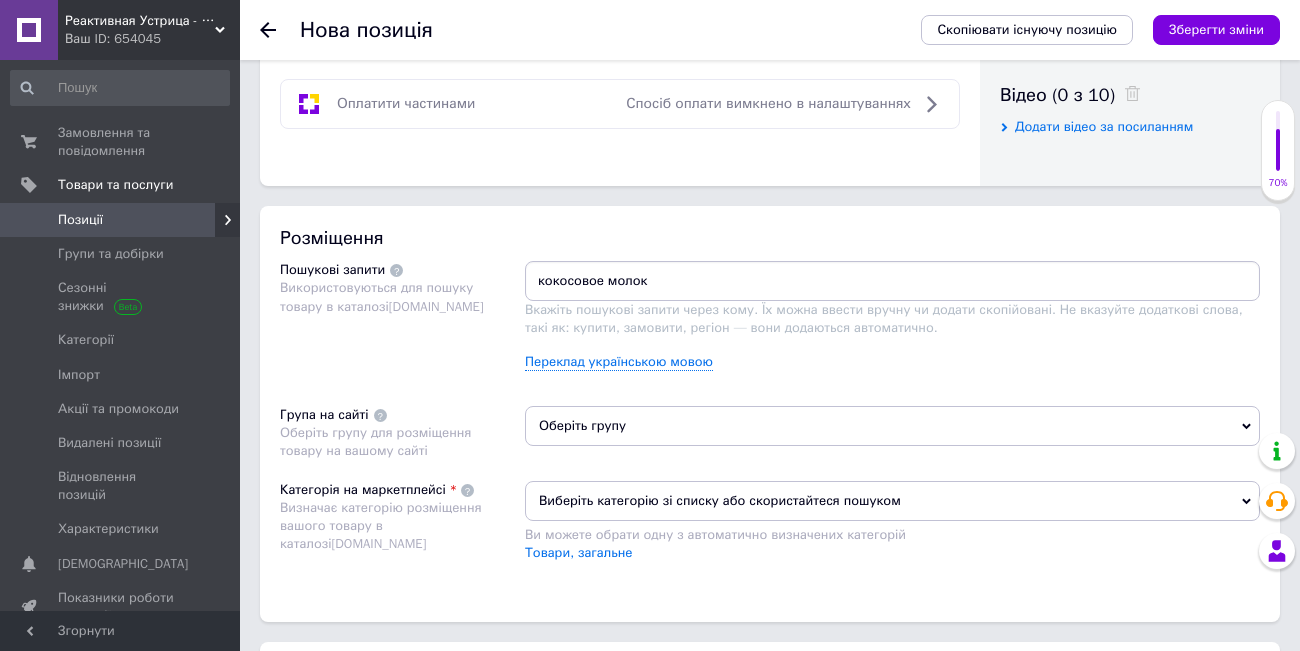type on "кокосовое молока" 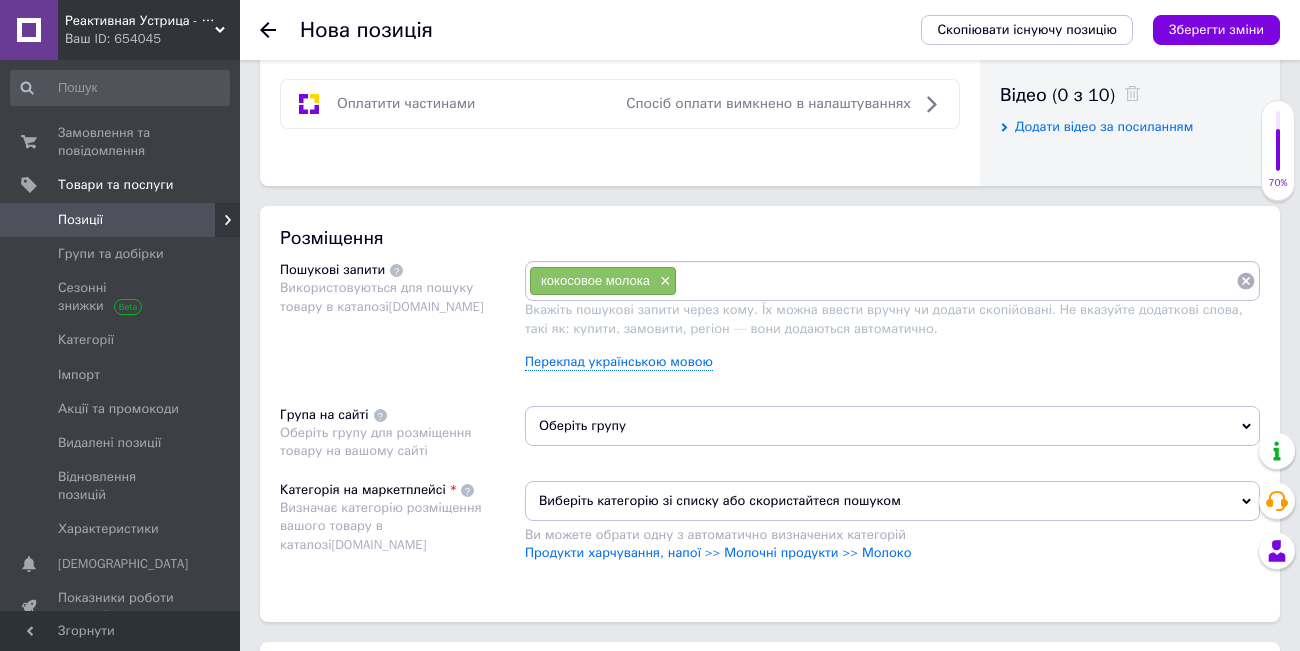 click on "кокосовое молока" at bounding box center (595, 280) 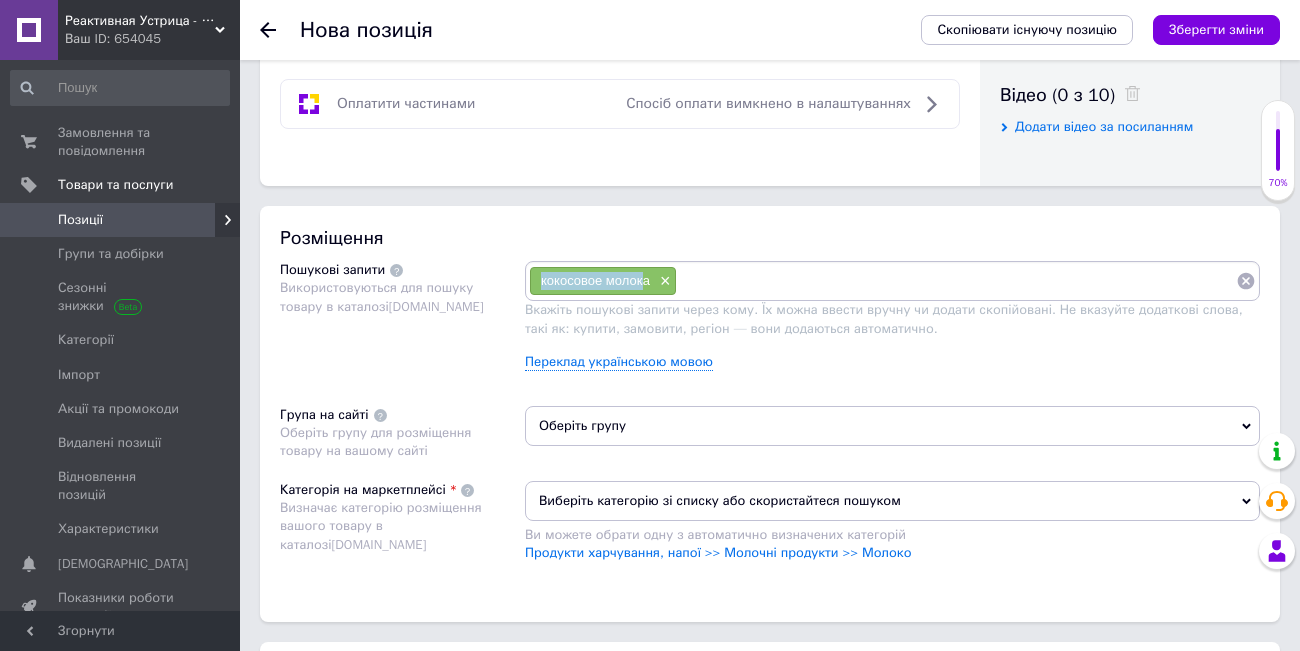 drag, startPoint x: 641, startPoint y: 280, endPoint x: 545, endPoint y: 270, distance: 96.519424 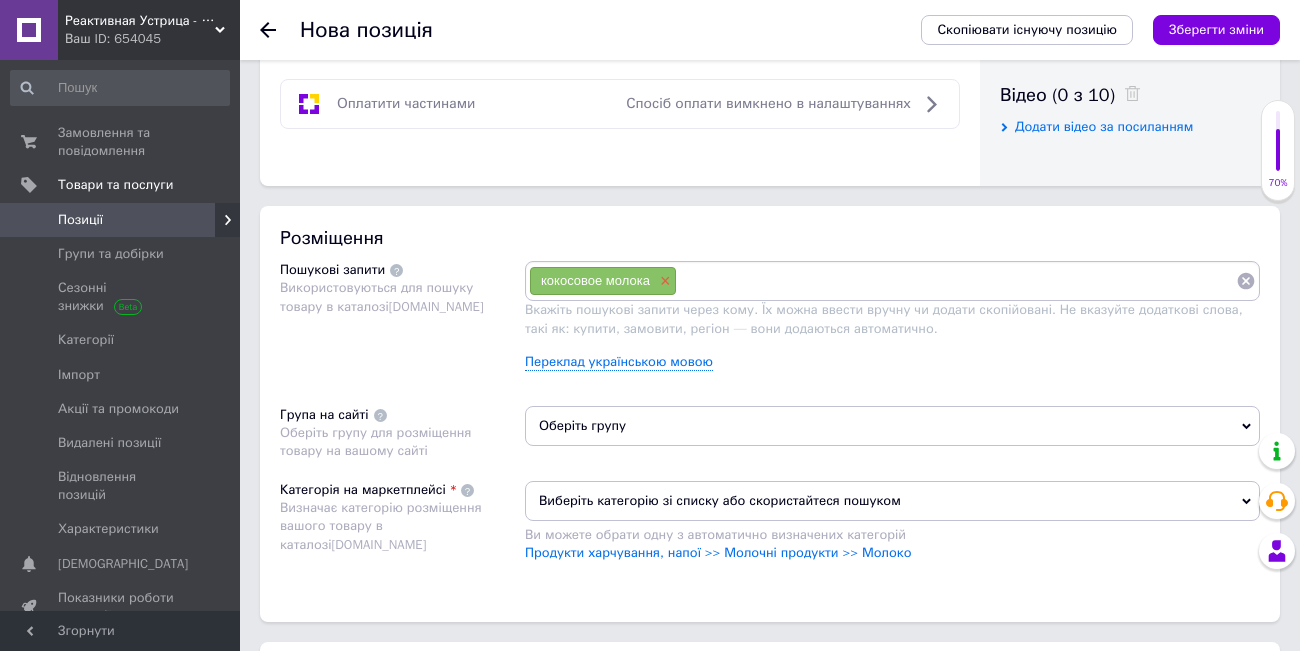 click on "×" at bounding box center [663, 281] 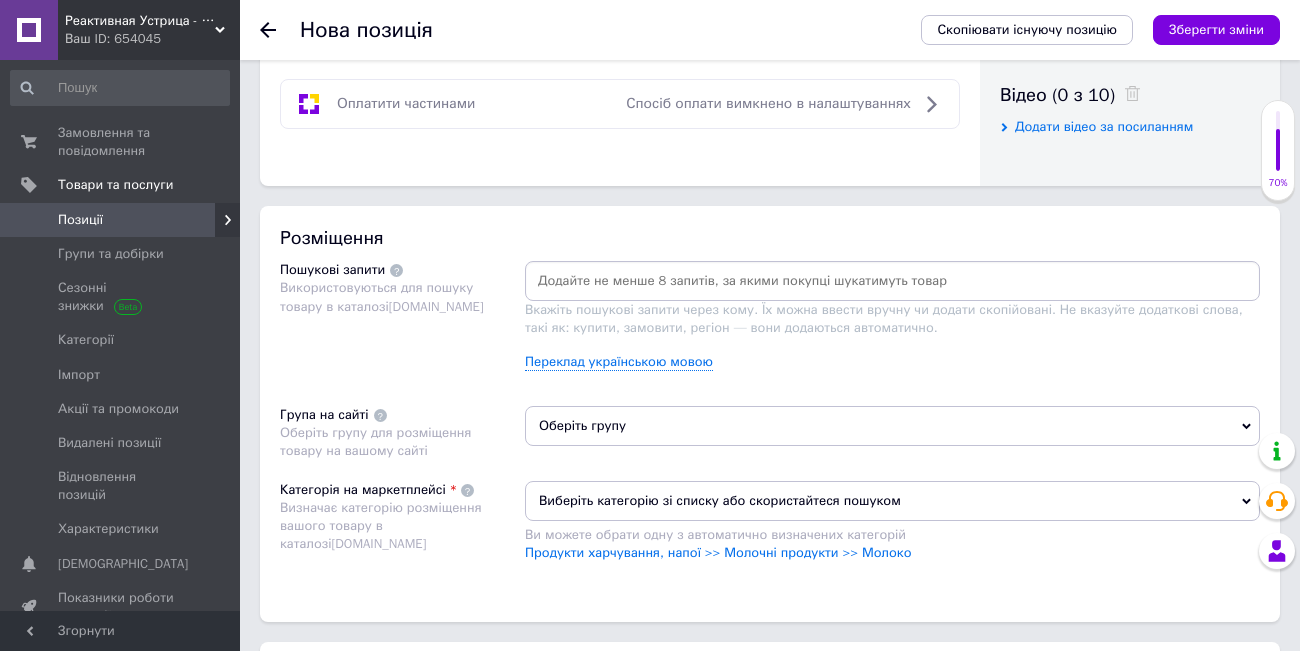 click at bounding box center (892, 281) 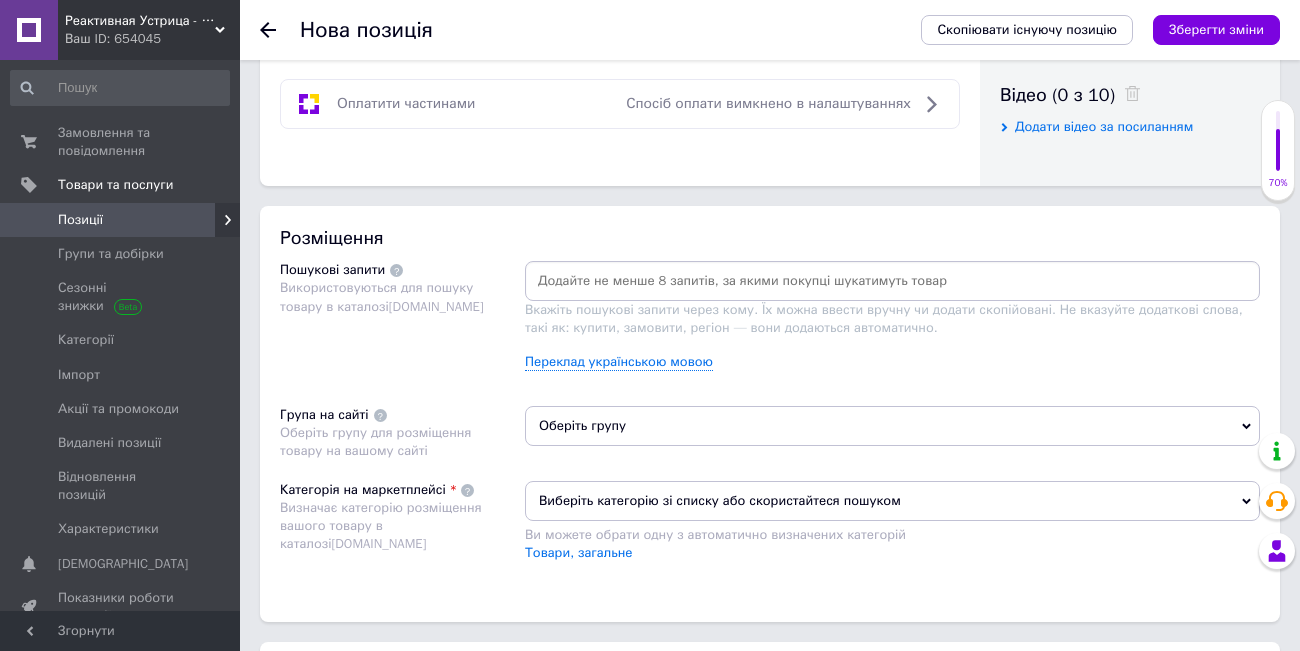 paste on "кокосовое молок" 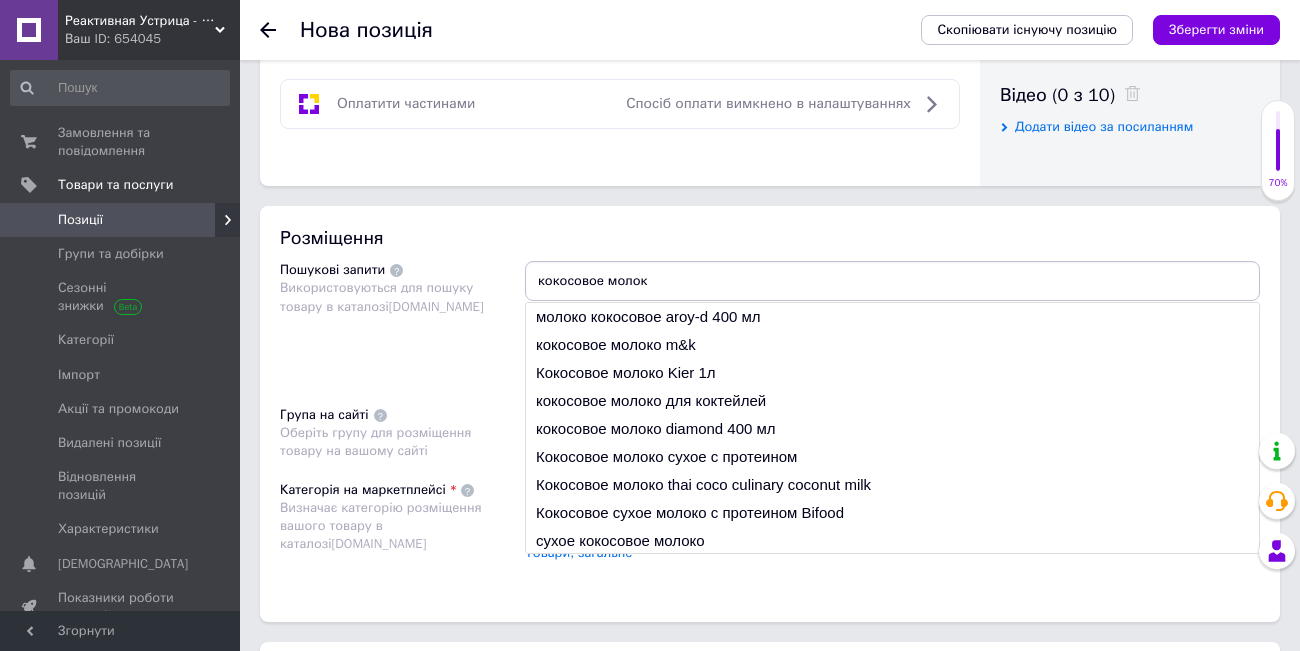 type on "кокосовое молоко" 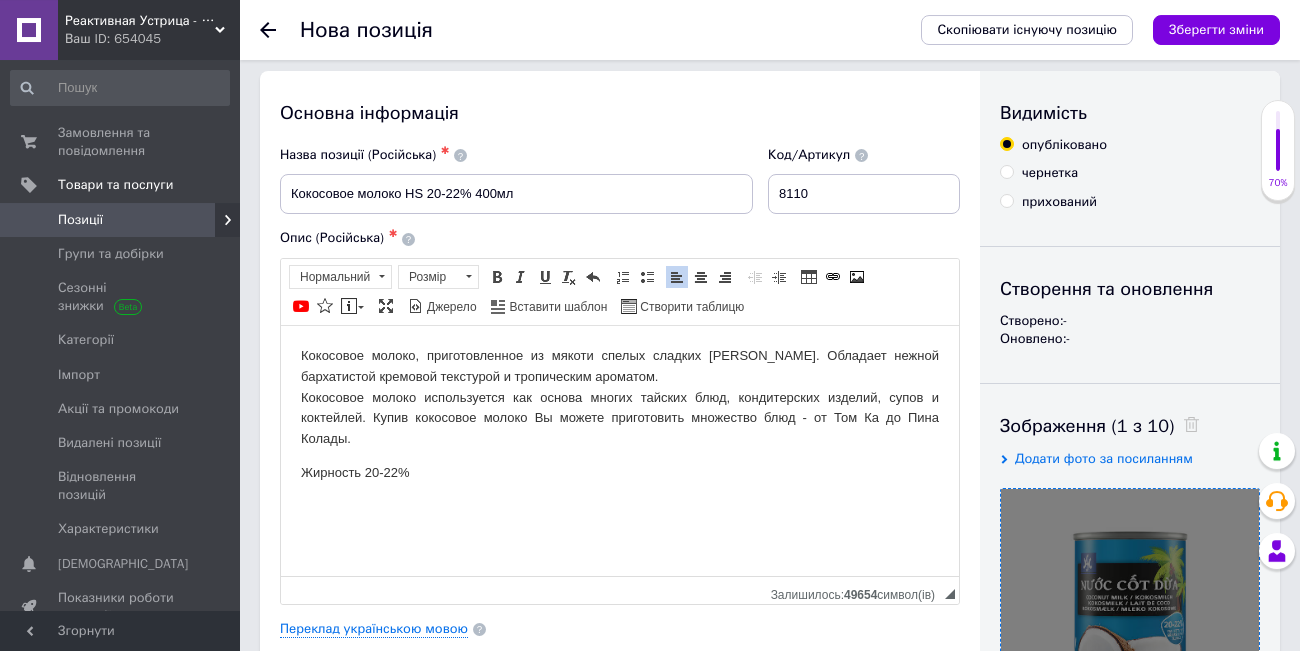 scroll, scrollTop: 0, scrollLeft: 0, axis: both 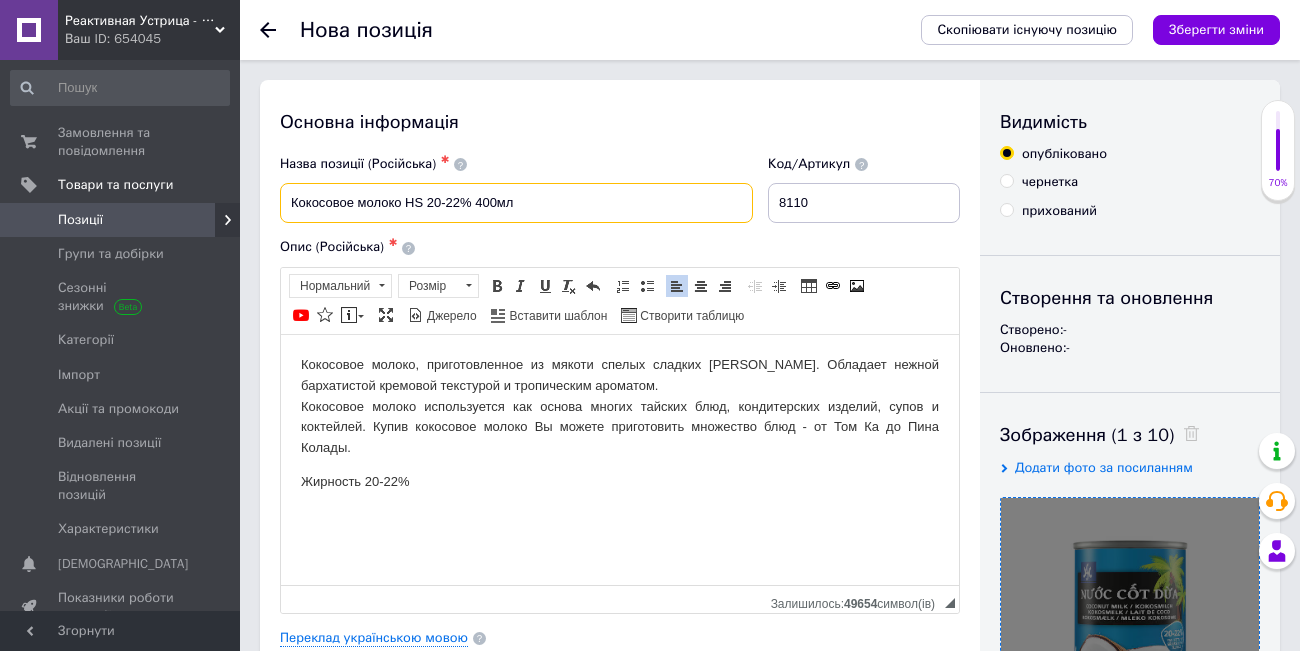drag, startPoint x: 474, startPoint y: 206, endPoint x: 292, endPoint y: 198, distance: 182.17574 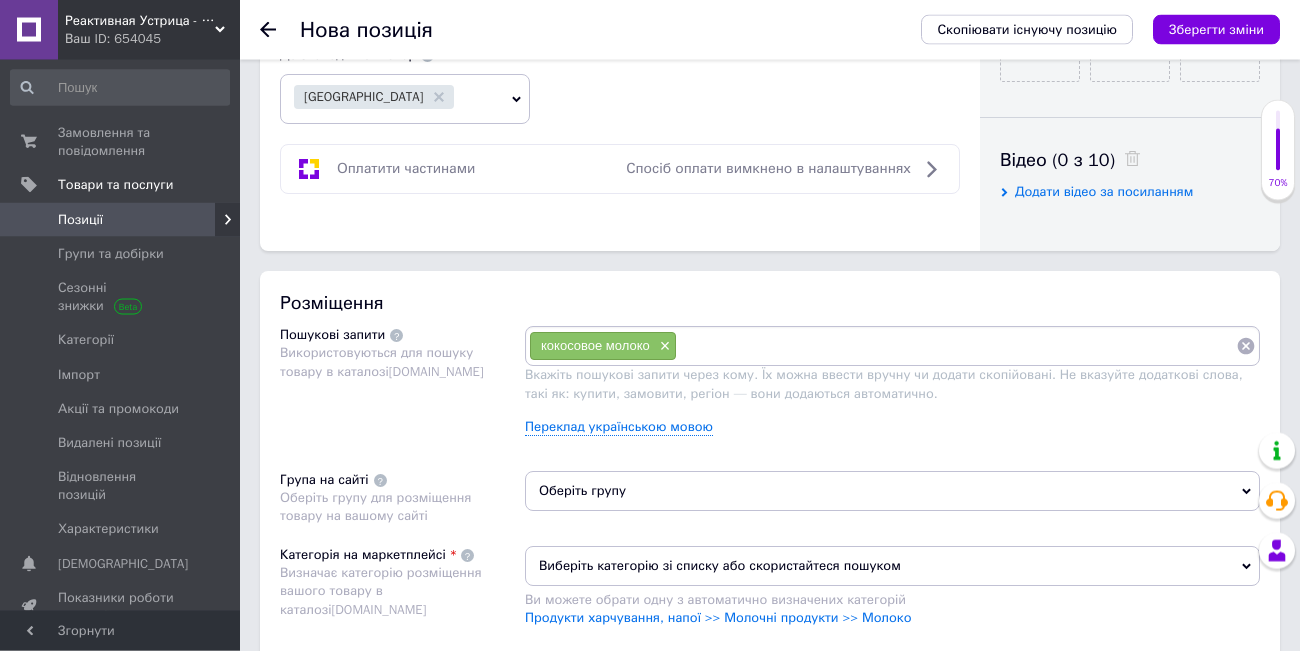 scroll, scrollTop: 966, scrollLeft: 0, axis: vertical 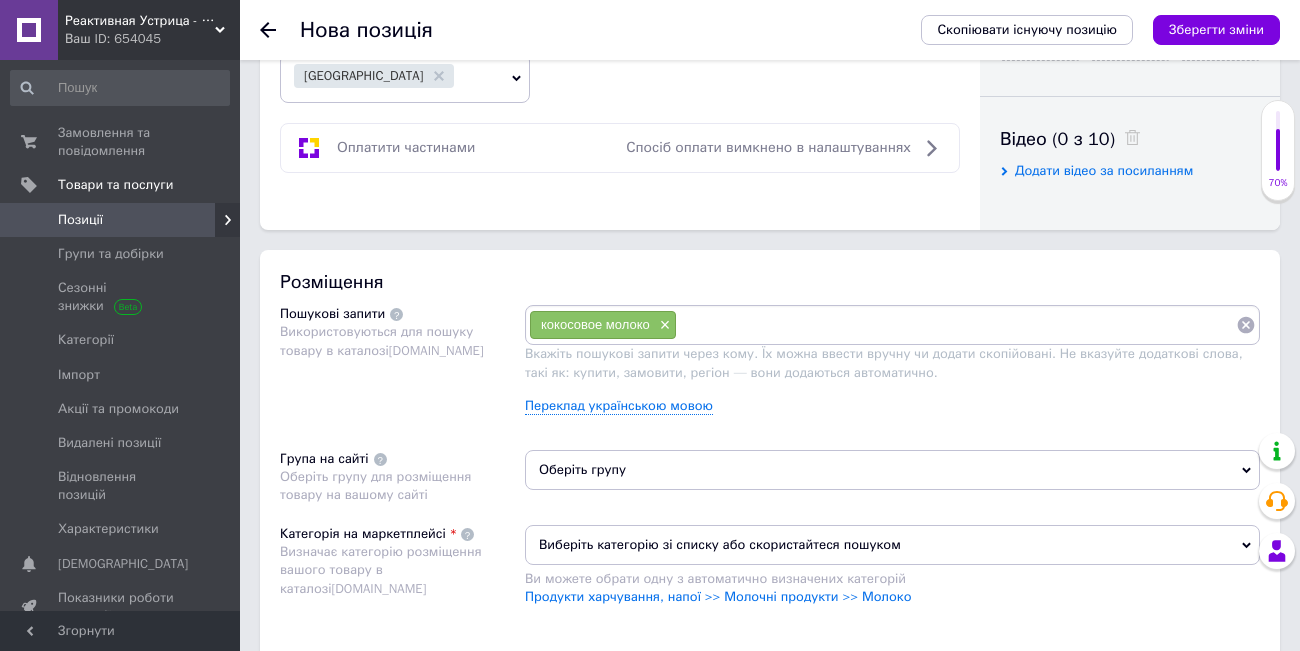click at bounding box center [956, 325] 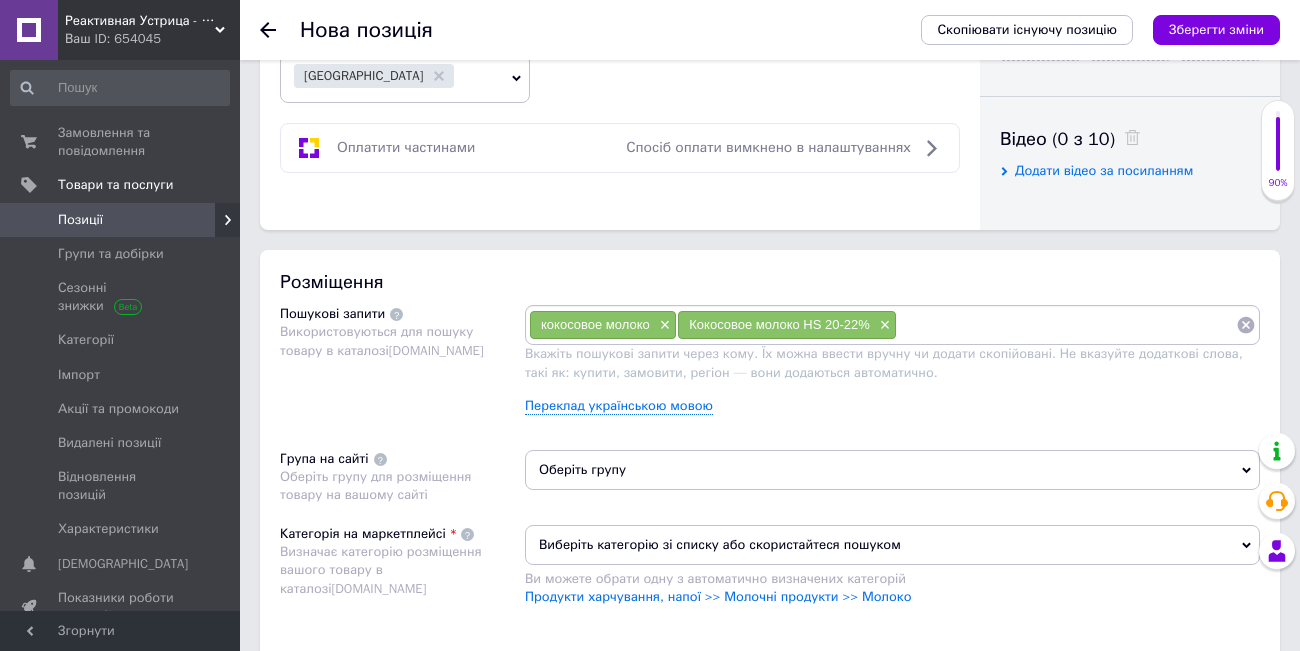 click at bounding box center (1066, 325) 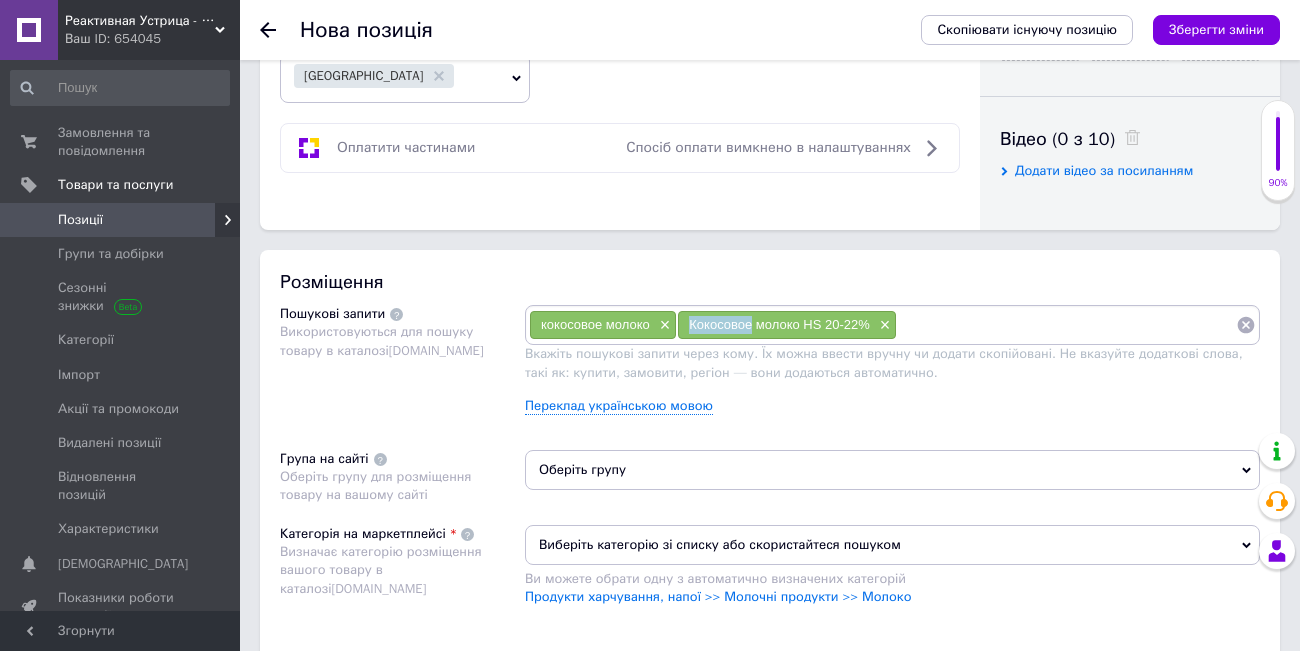 drag, startPoint x: 754, startPoint y: 328, endPoint x: 686, endPoint y: 321, distance: 68.359344 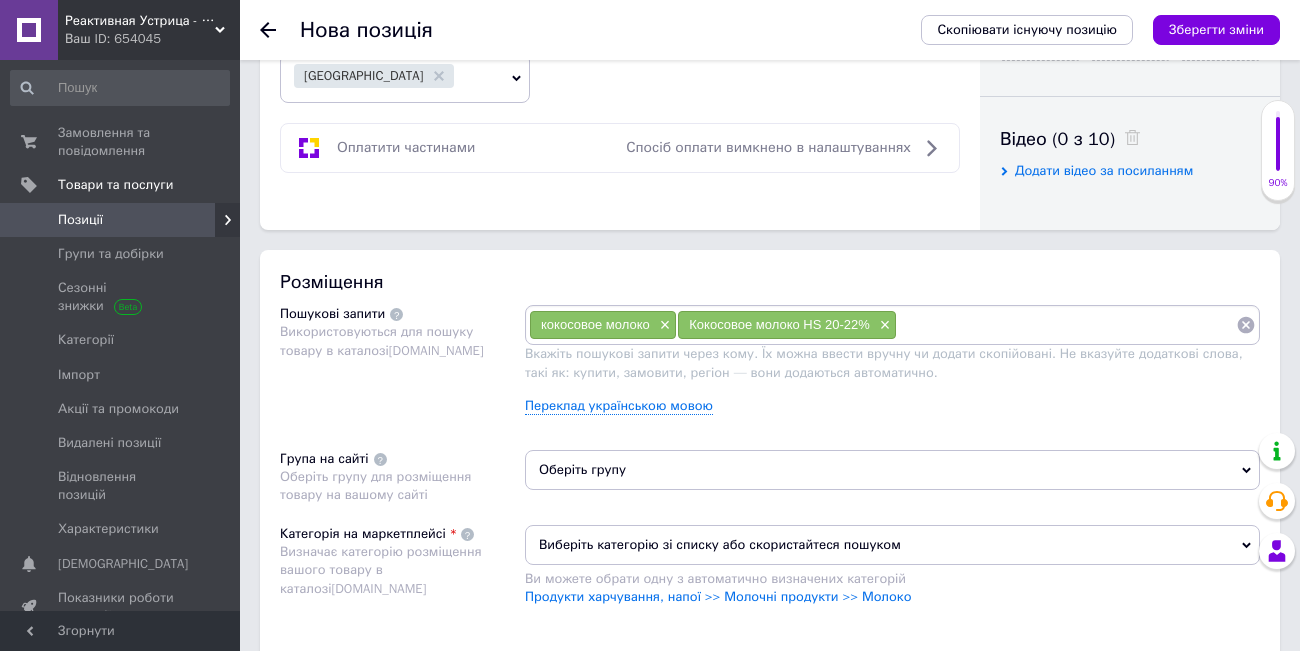 click at bounding box center (1066, 325) 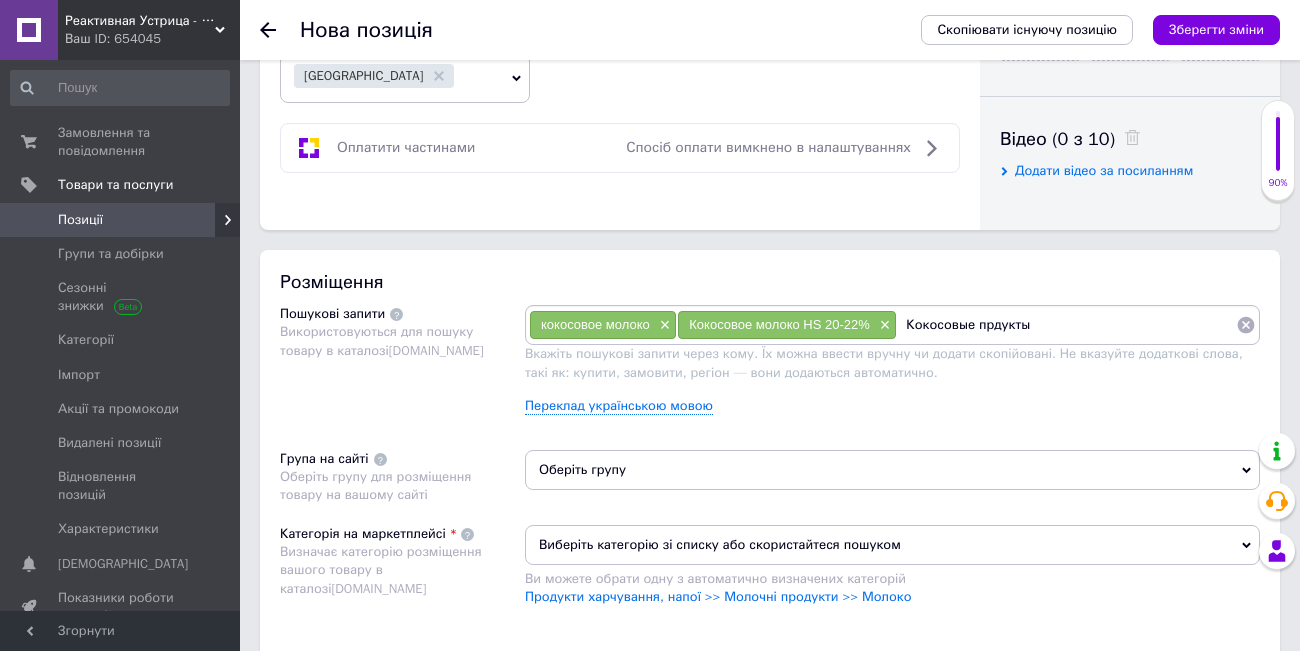 click on "Кокосовые прдукты" at bounding box center (1066, 325) 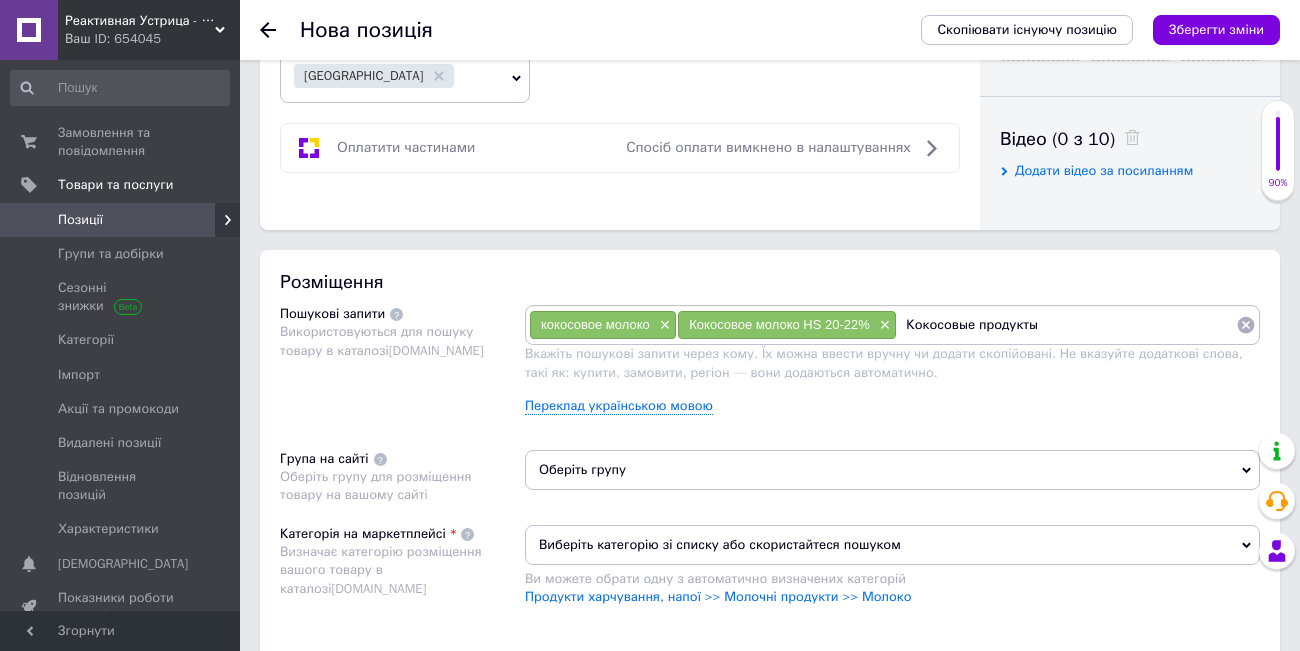 click on "Кокосовые продукты" at bounding box center [1066, 325] 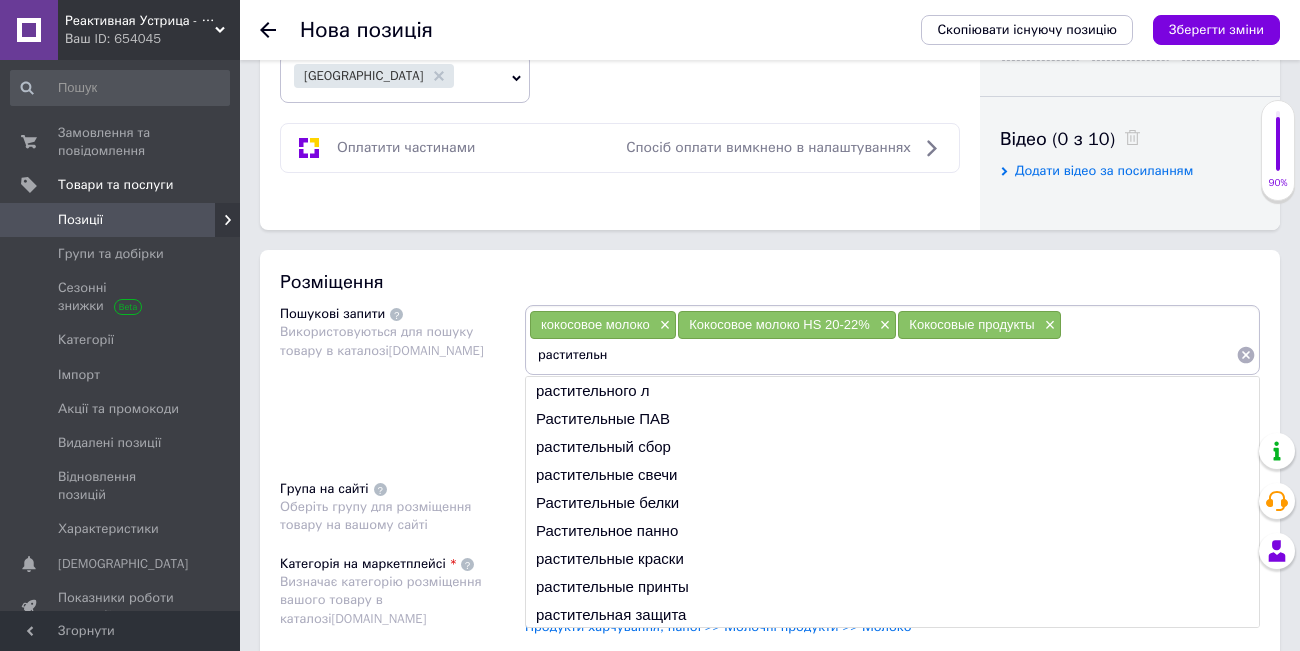 click on "кокосовое молоко × Кокосовое молоко HS 20-22% × Кокосовые продукты × растительн" at bounding box center (892, 340) 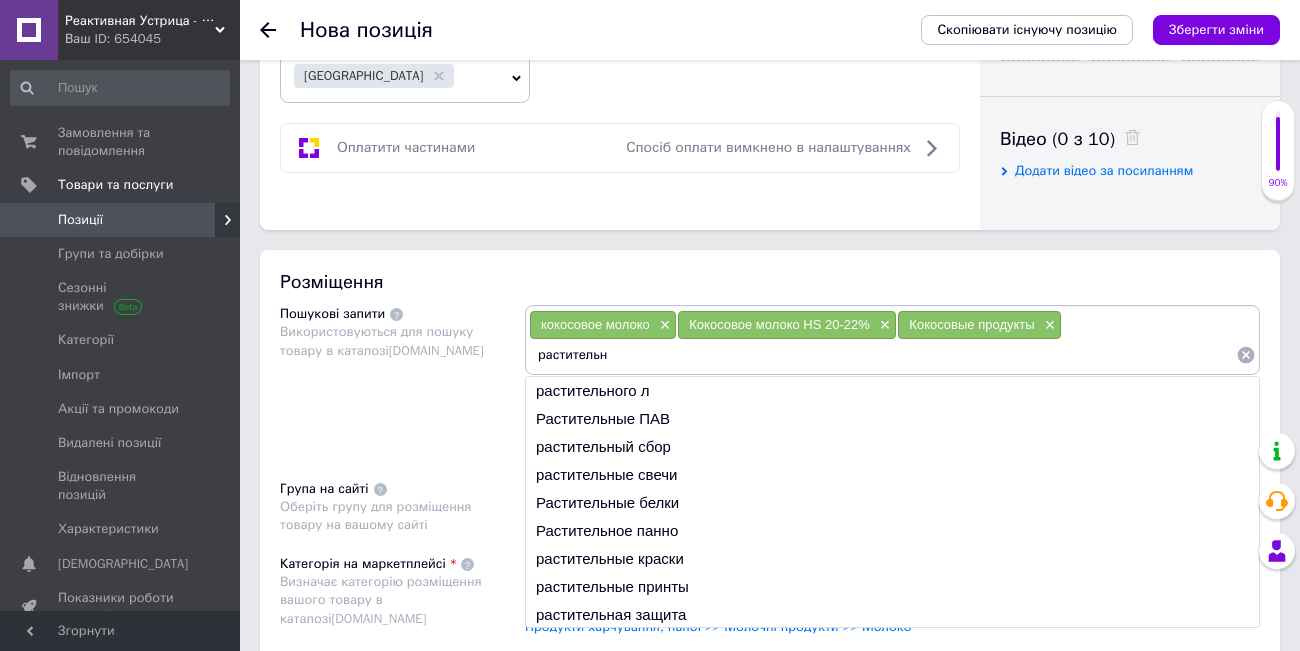 drag, startPoint x: 1096, startPoint y: 324, endPoint x: 1102, endPoint y: 340, distance: 17.088007 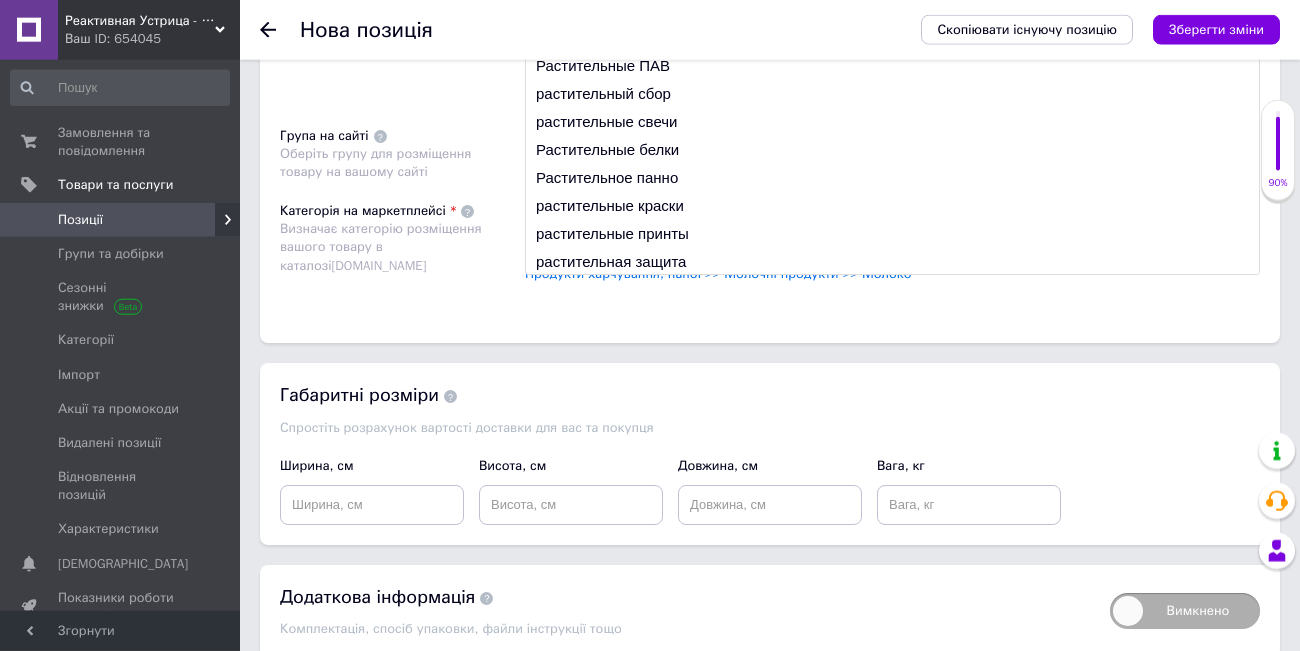 scroll, scrollTop: 959, scrollLeft: 0, axis: vertical 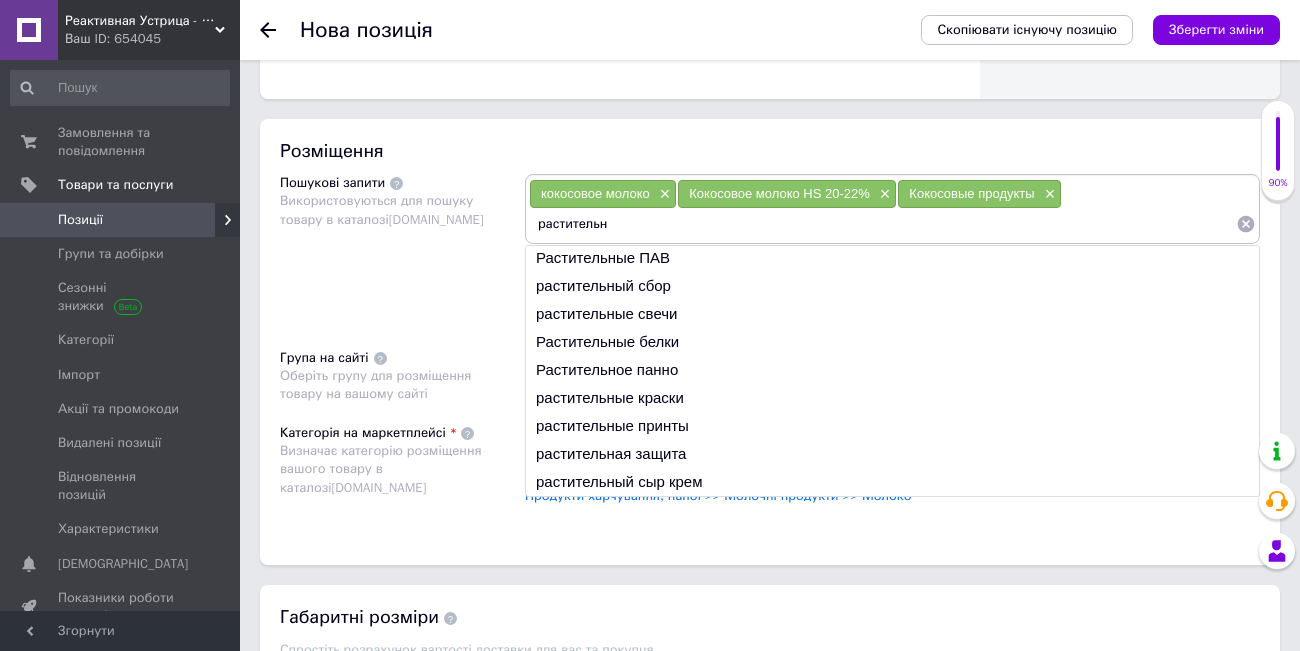 click on "растительн" at bounding box center [882, 224] 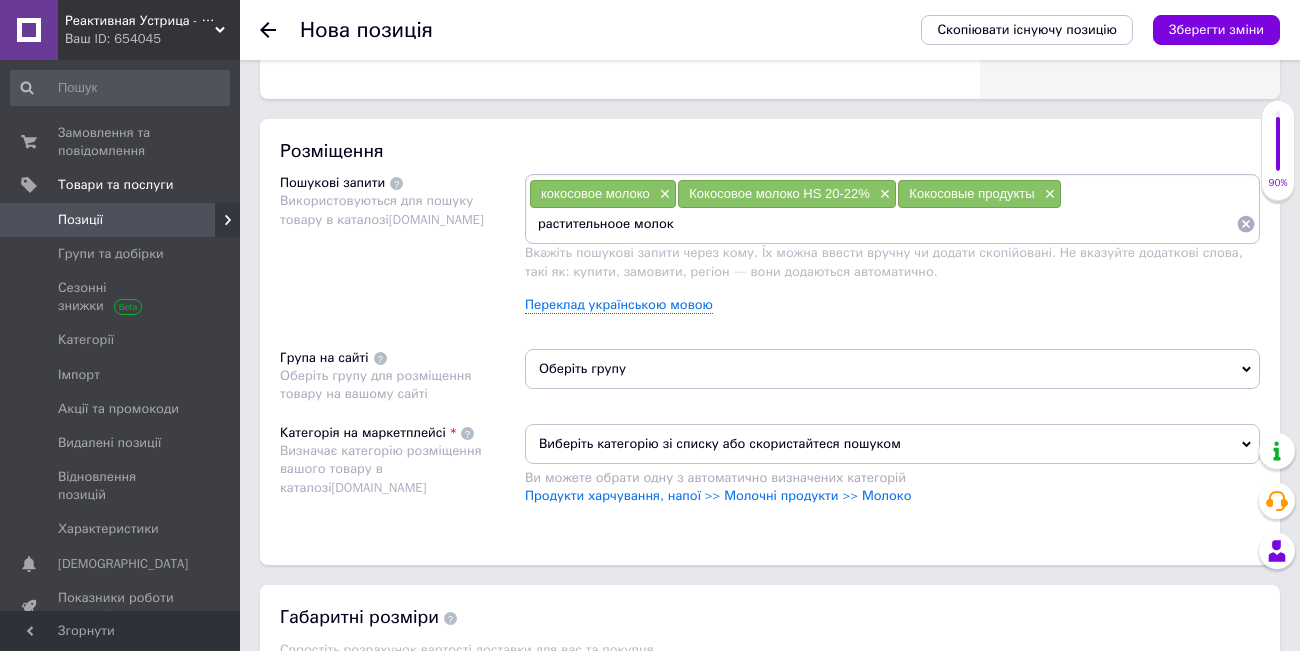 type on "растительноое молоко" 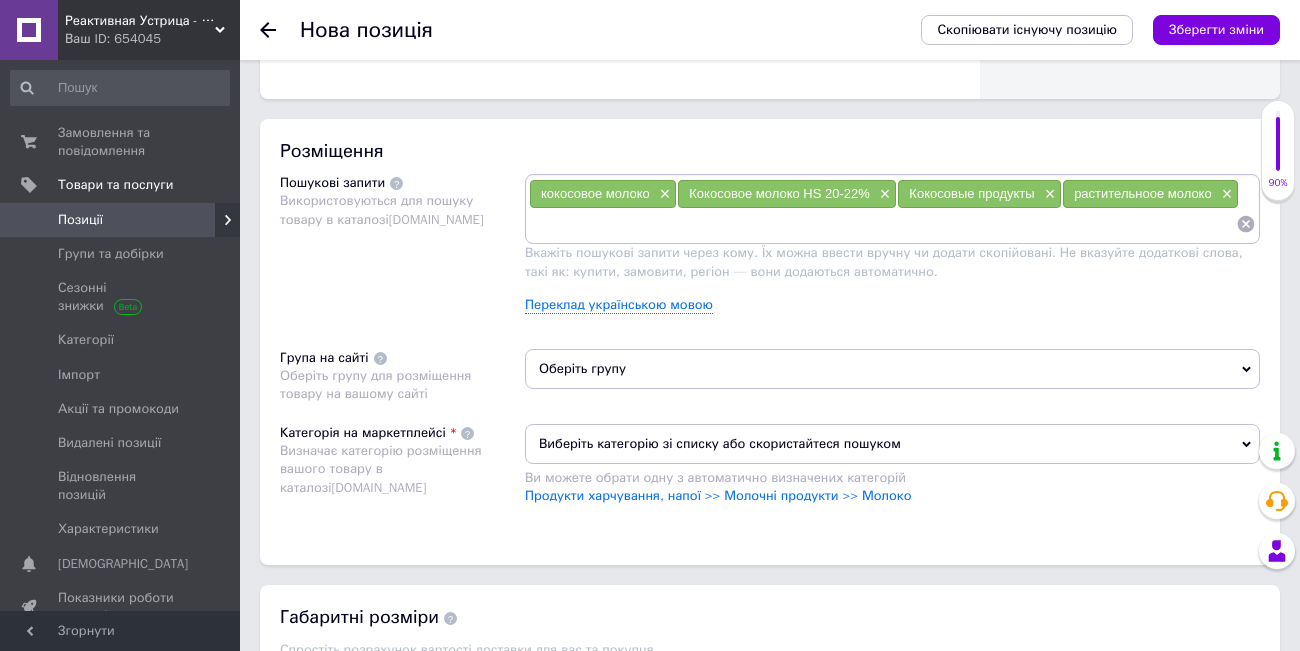 click at bounding box center [882, 224] 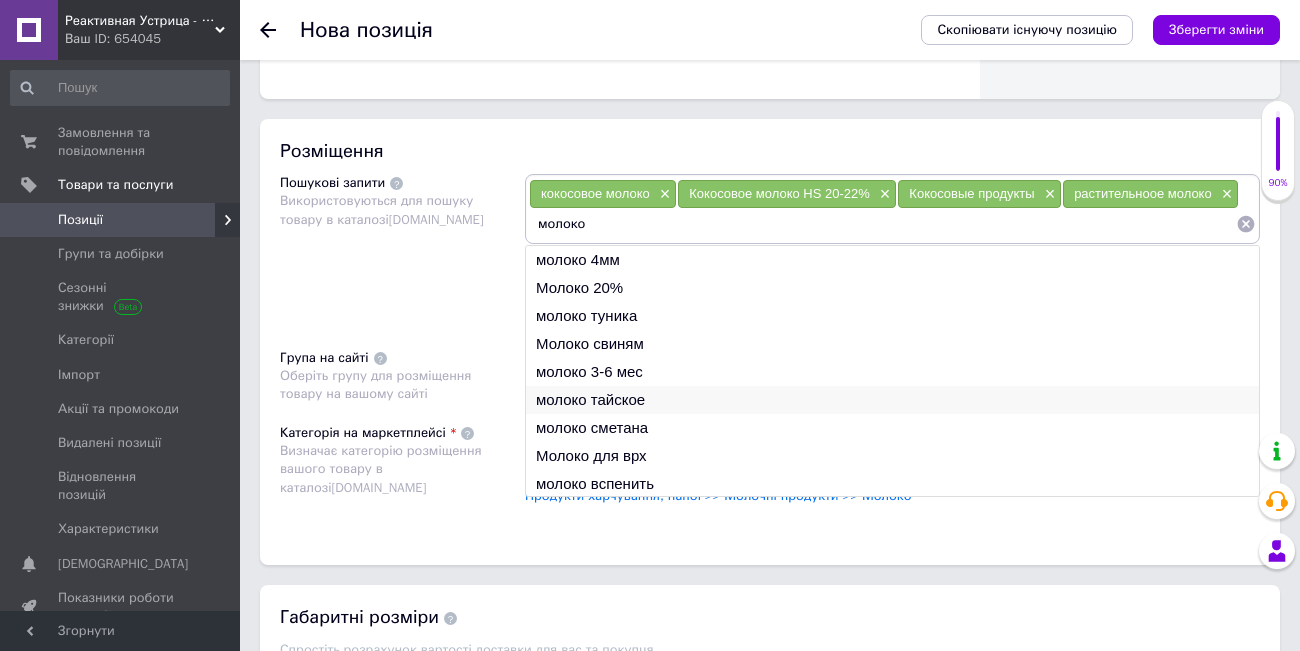 type on "молоко" 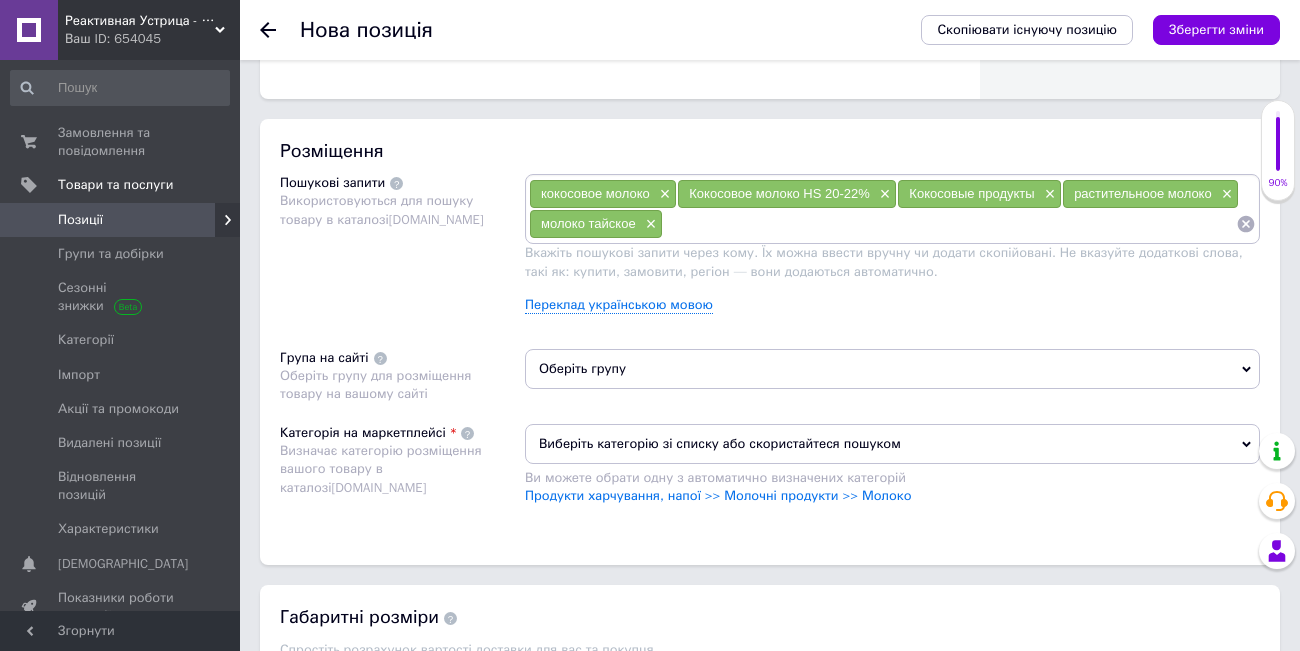 click at bounding box center (949, 224) 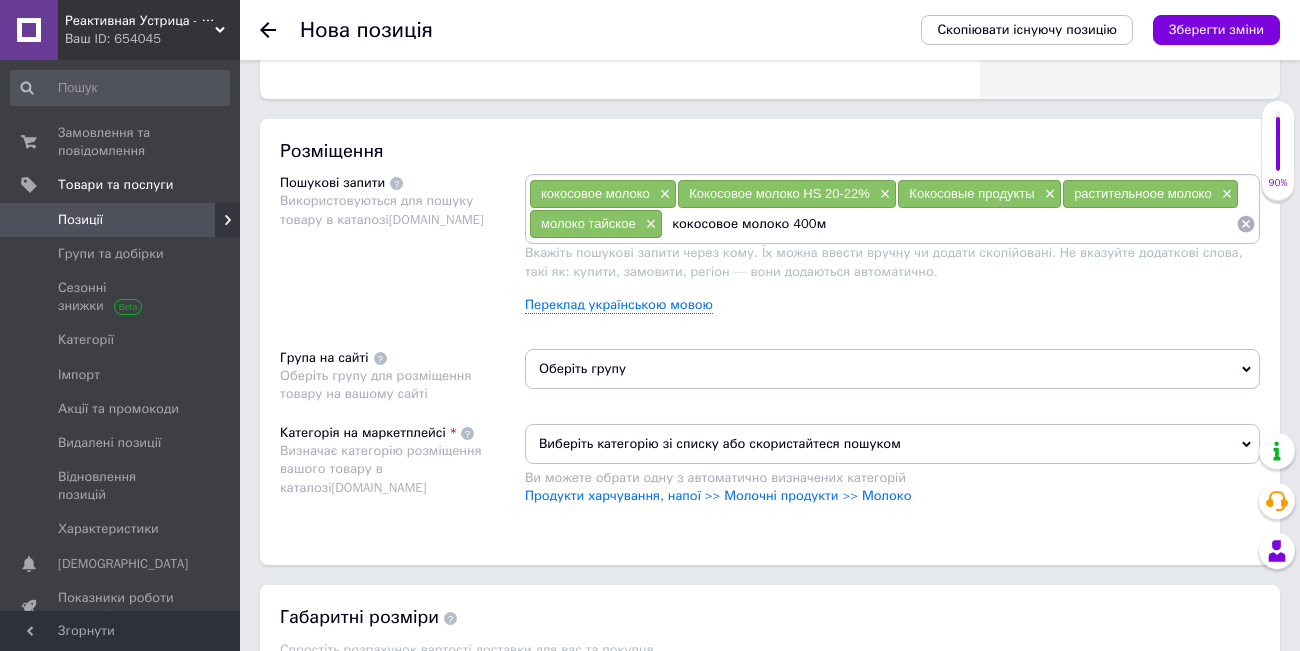 type on "кокосовое молоко 400мл" 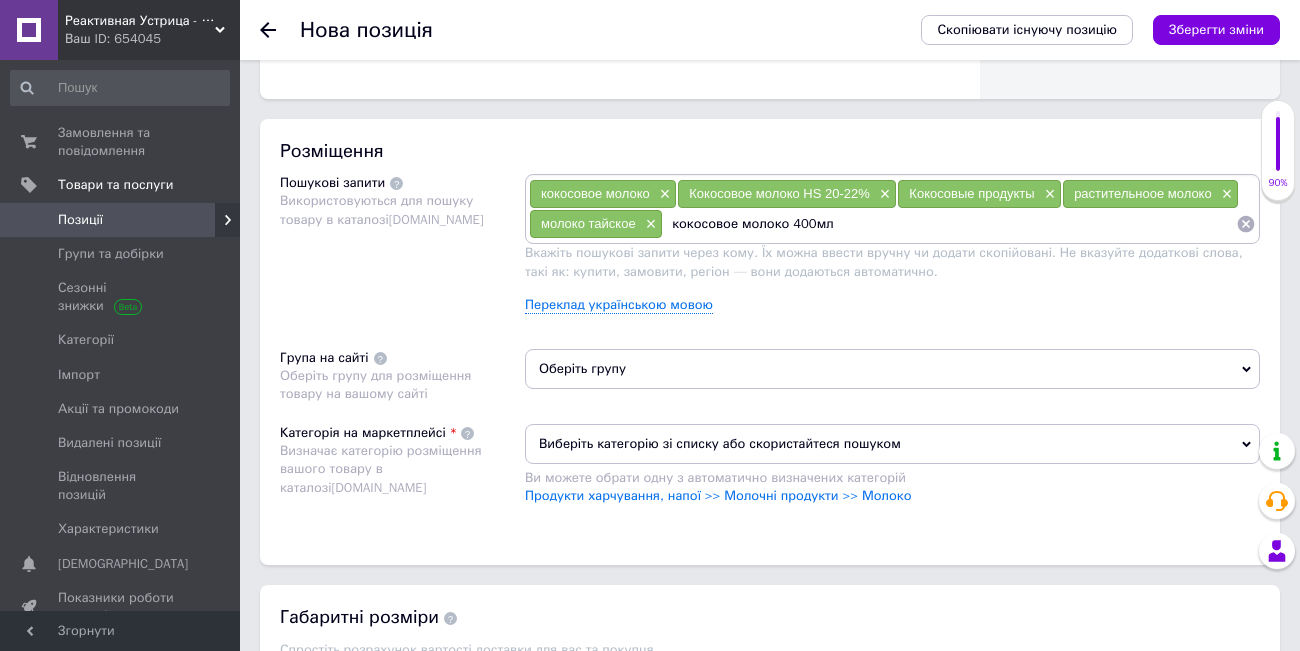 type 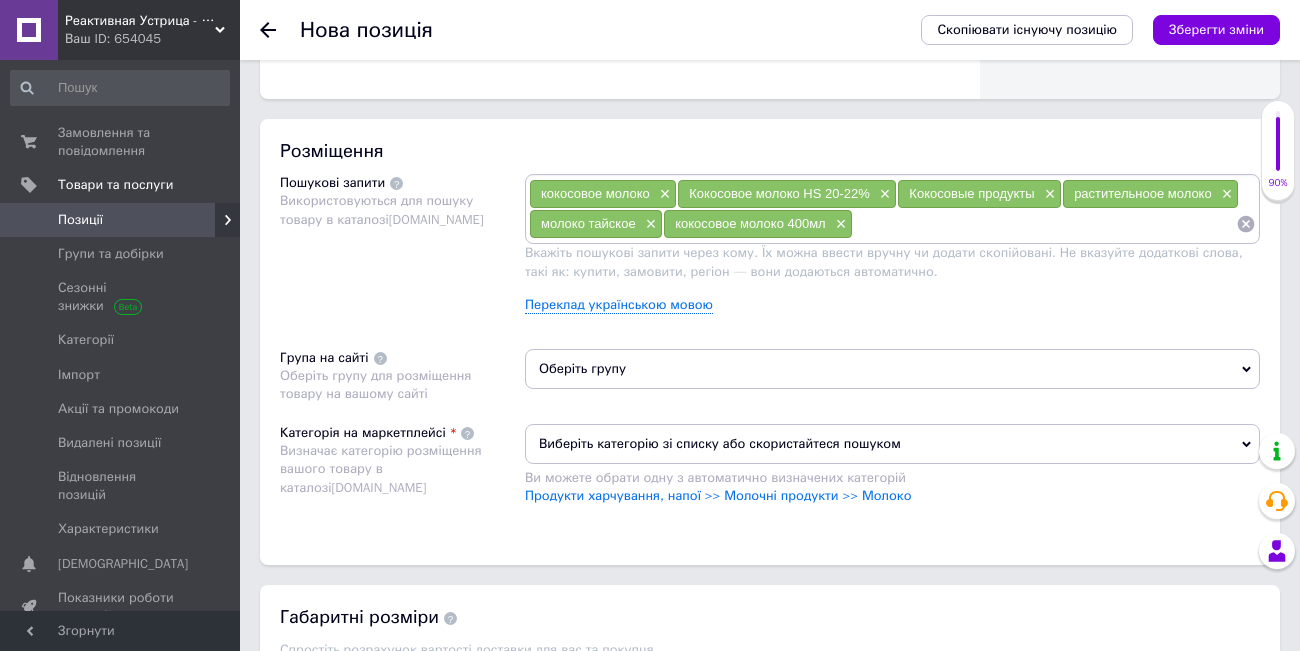 click on "Оберіть групу" at bounding box center [892, 369] 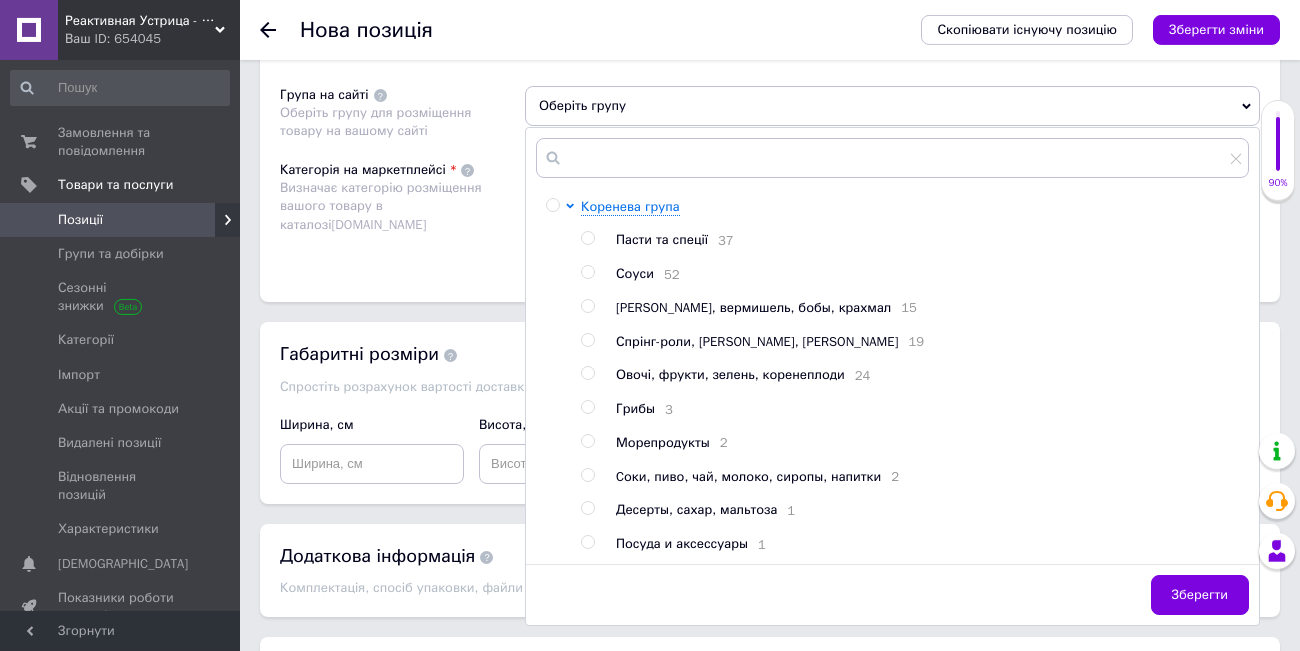scroll, scrollTop: 1373, scrollLeft: 0, axis: vertical 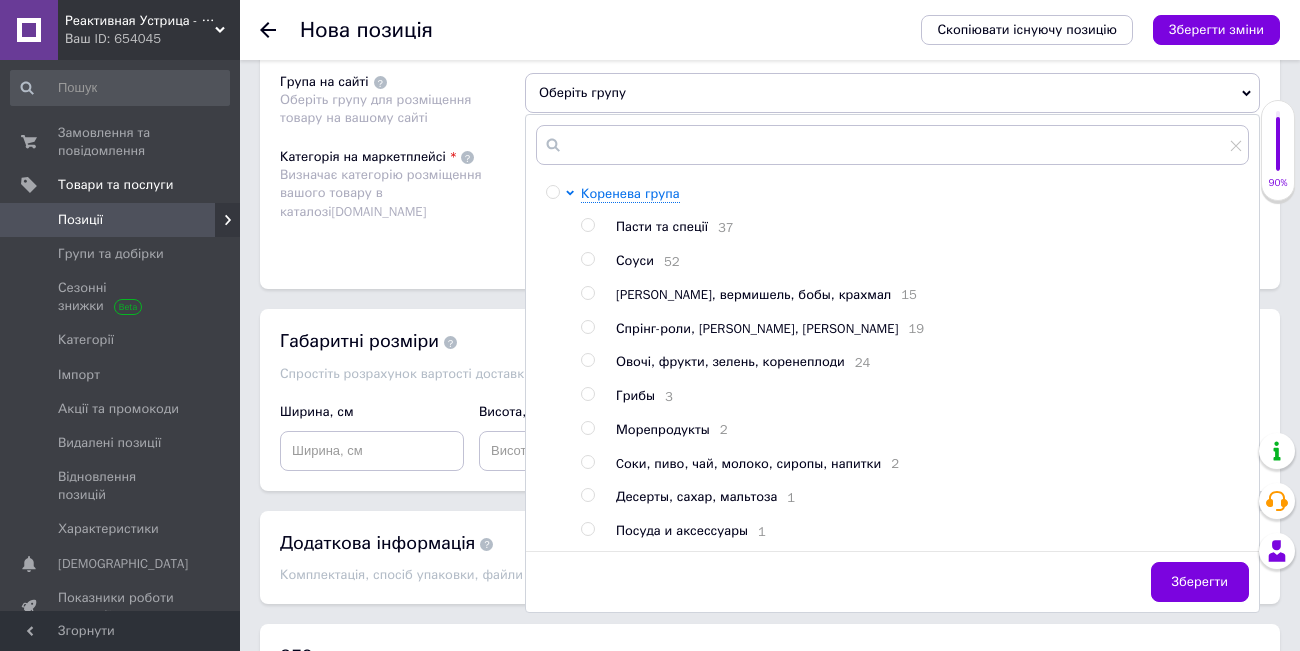 click on "Cоки, пиво, чай, молоко, сиропы, напитки" at bounding box center (748, 463) 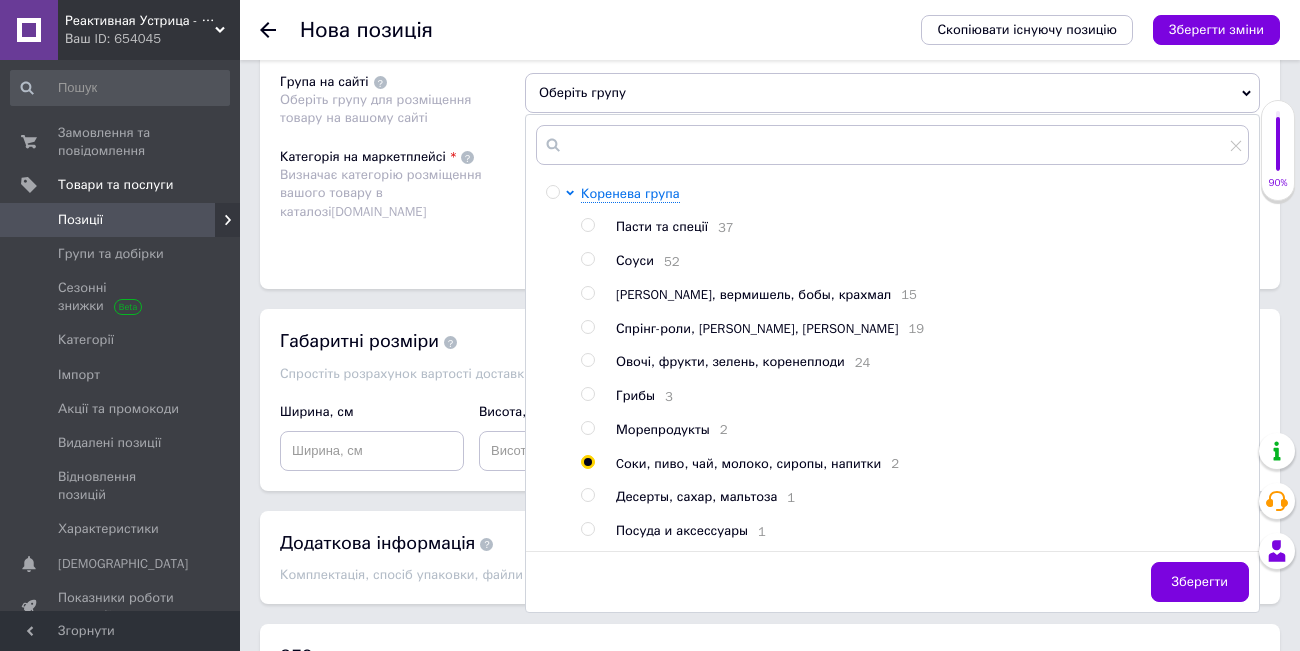radio on "true" 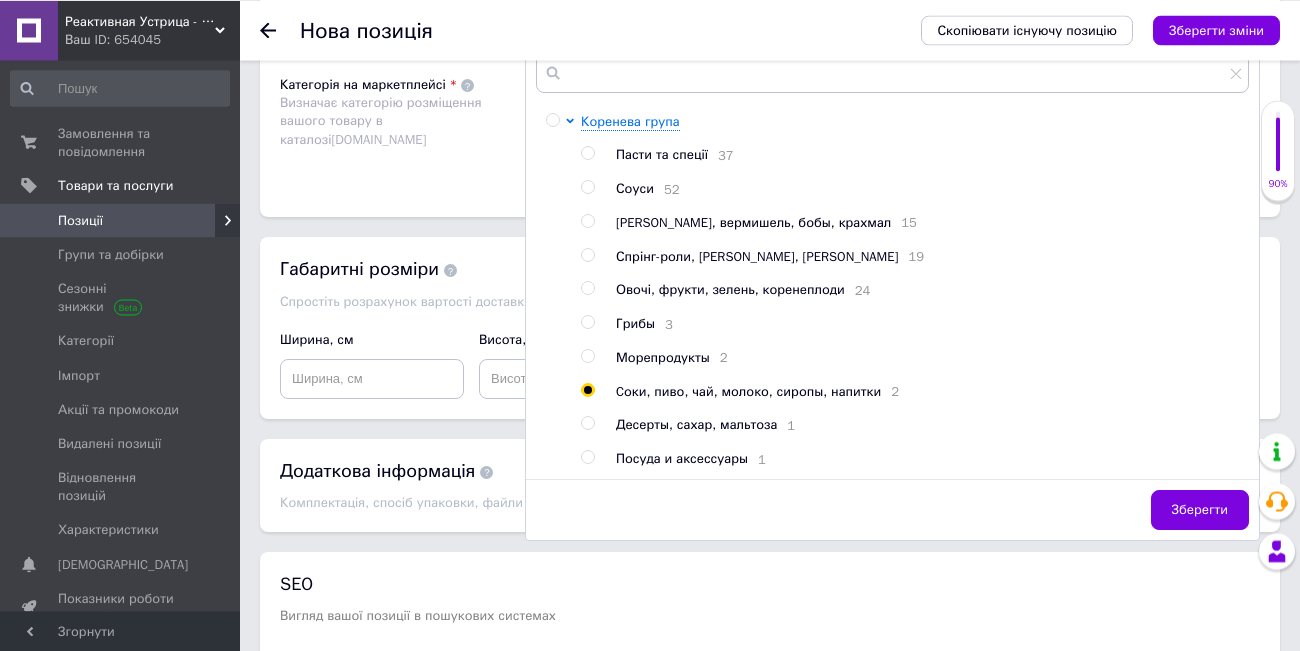 scroll, scrollTop: 1511, scrollLeft: 0, axis: vertical 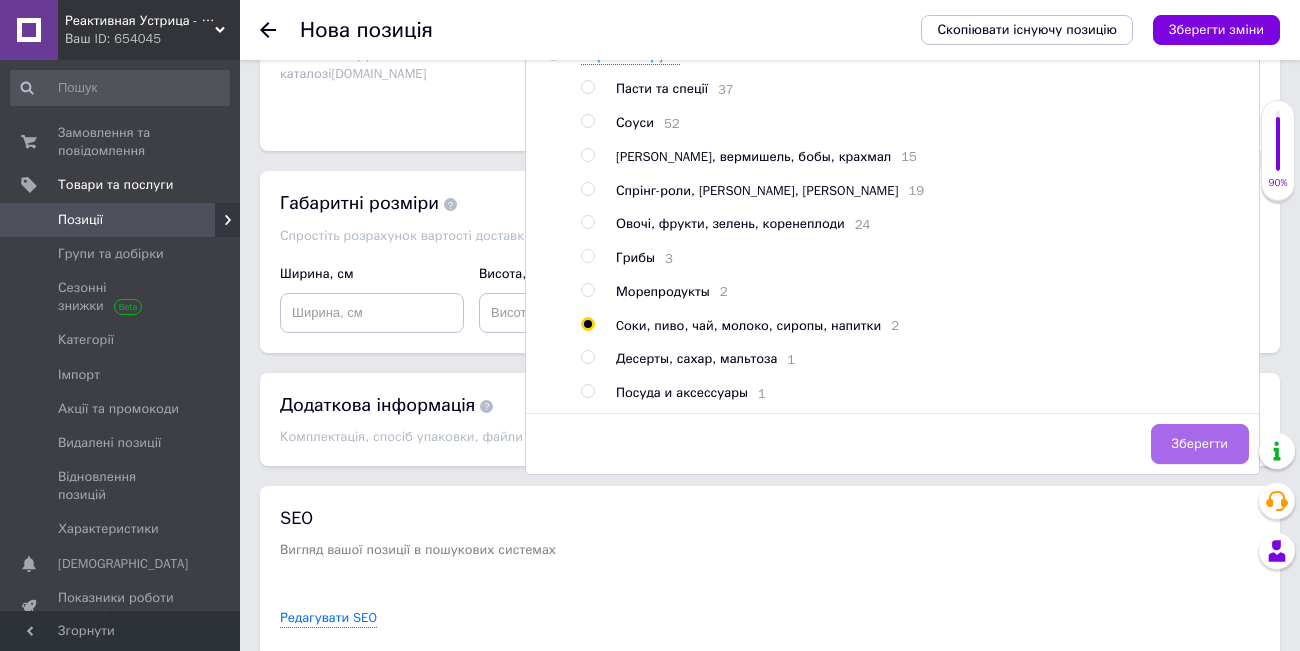 click on "Зберегти" at bounding box center [1200, 444] 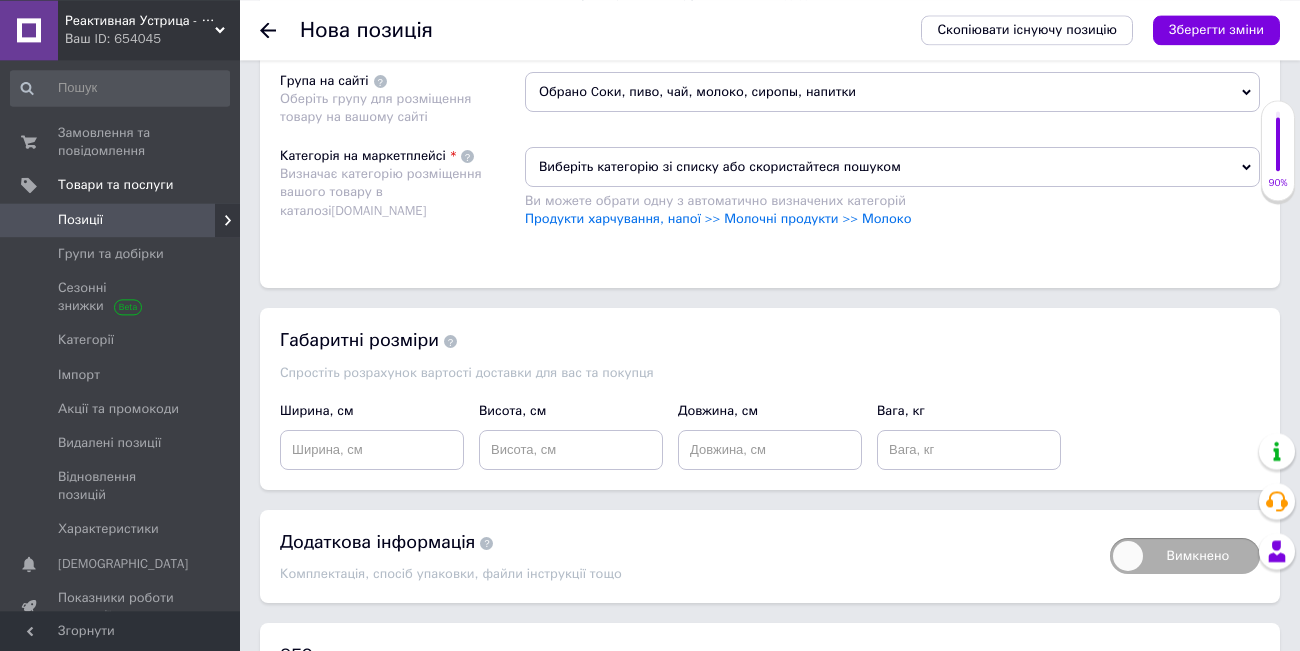scroll, scrollTop: 1373, scrollLeft: 0, axis: vertical 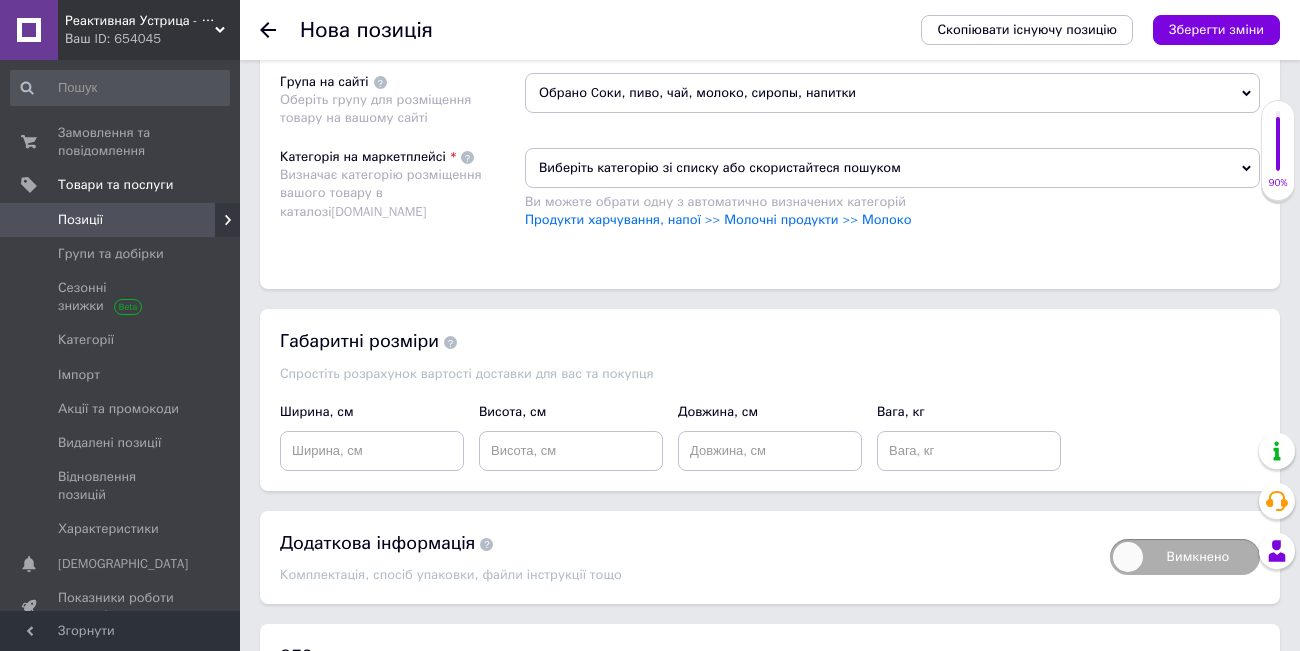 click on "Виберіть категорію зі списку або скористайтеся пошуком" at bounding box center (892, 168) 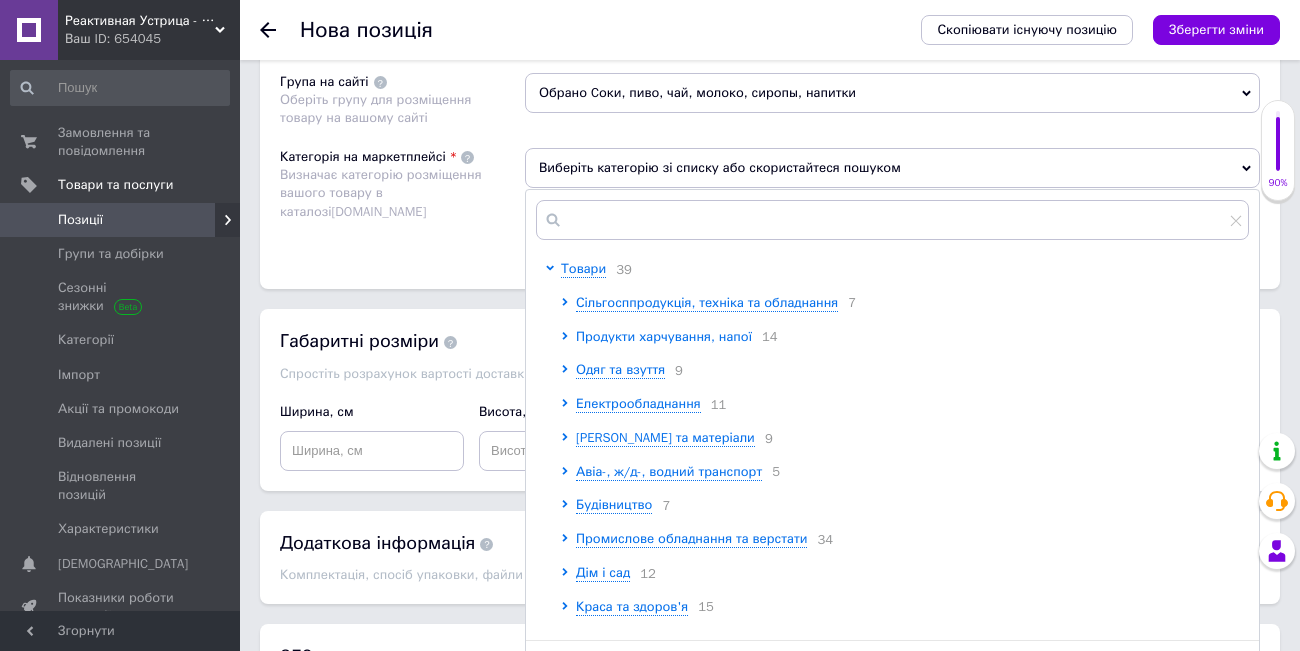 click on "Продукти харчування, напої" at bounding box center [664, 336] 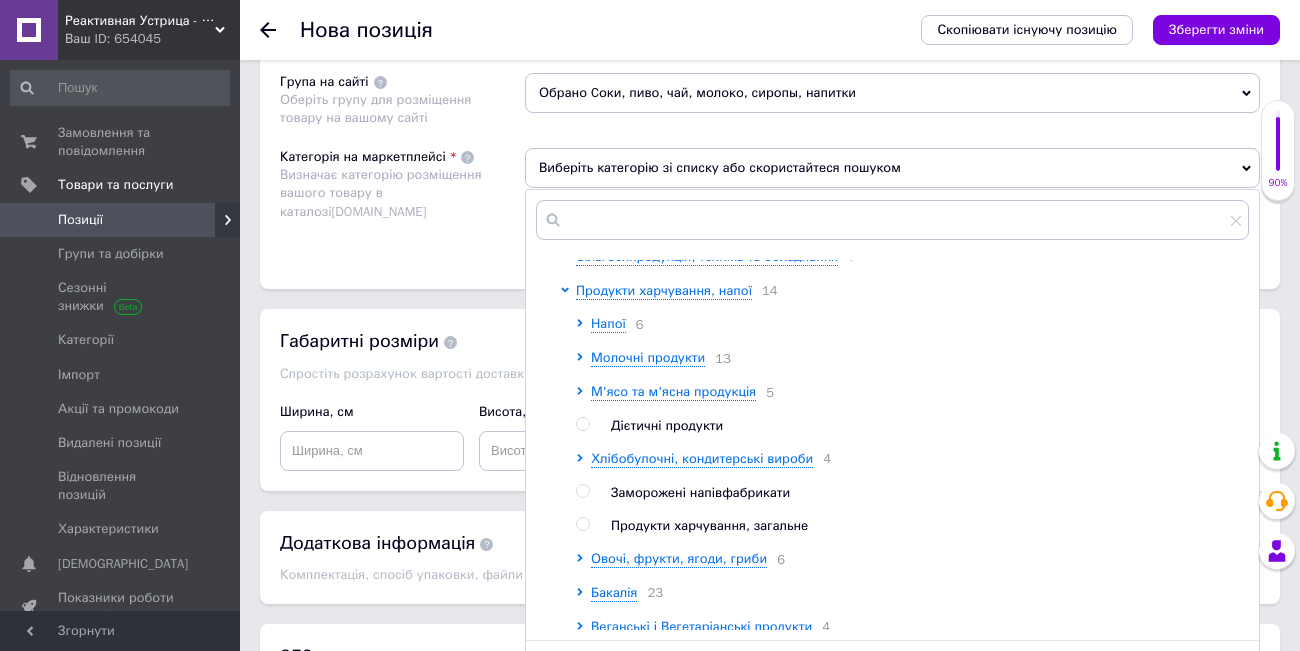 scroll, scrollTop: 0, scrollLeft: 0, axis: both 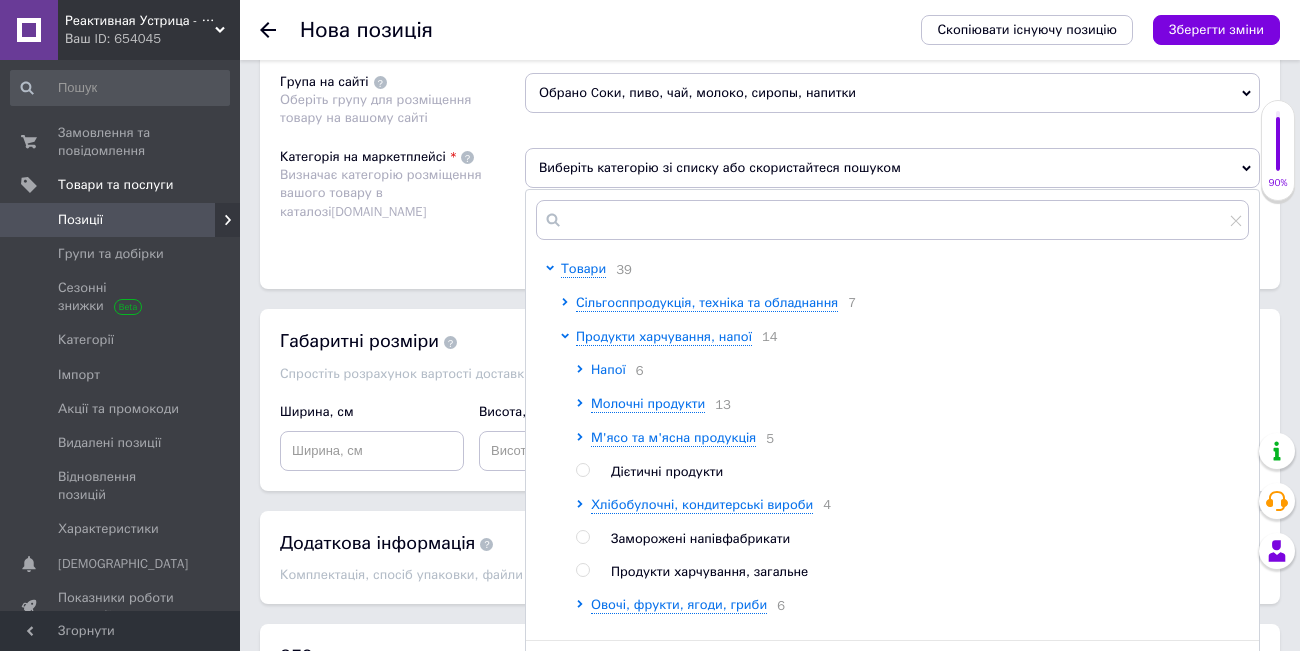click on "Напої" at bounding box center [608, 369] 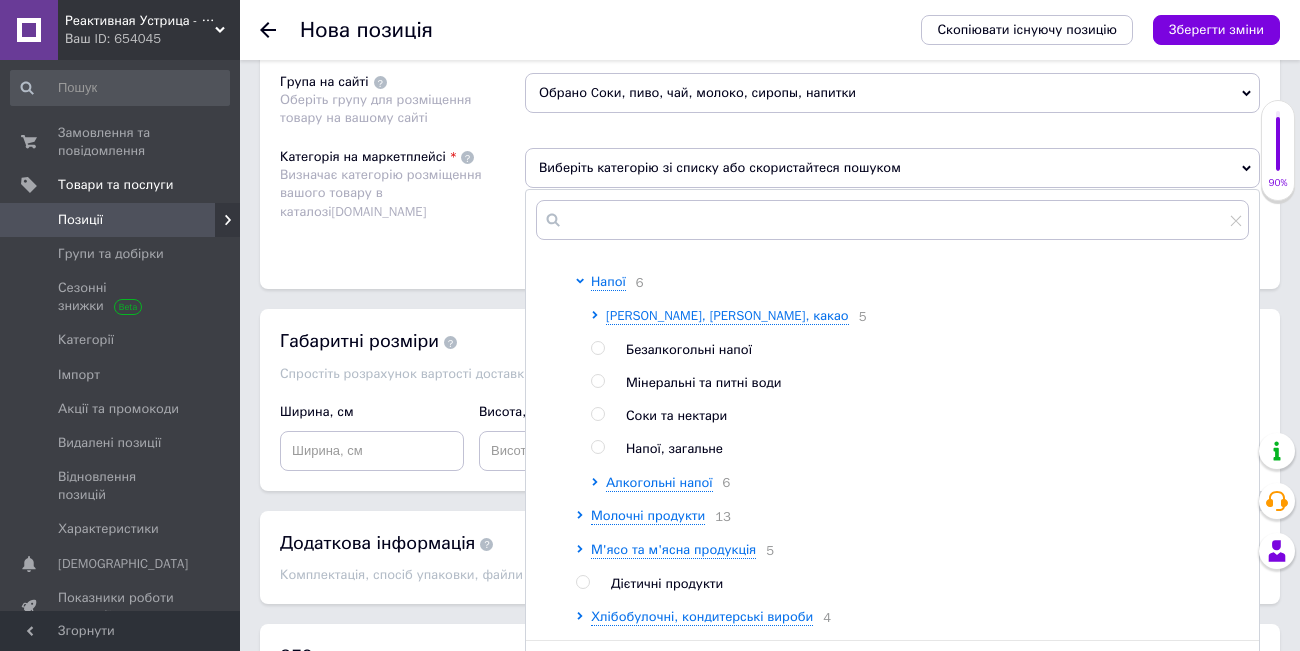 scroll, scrollTop: 90, scrollLeft: 0, axis: vertical 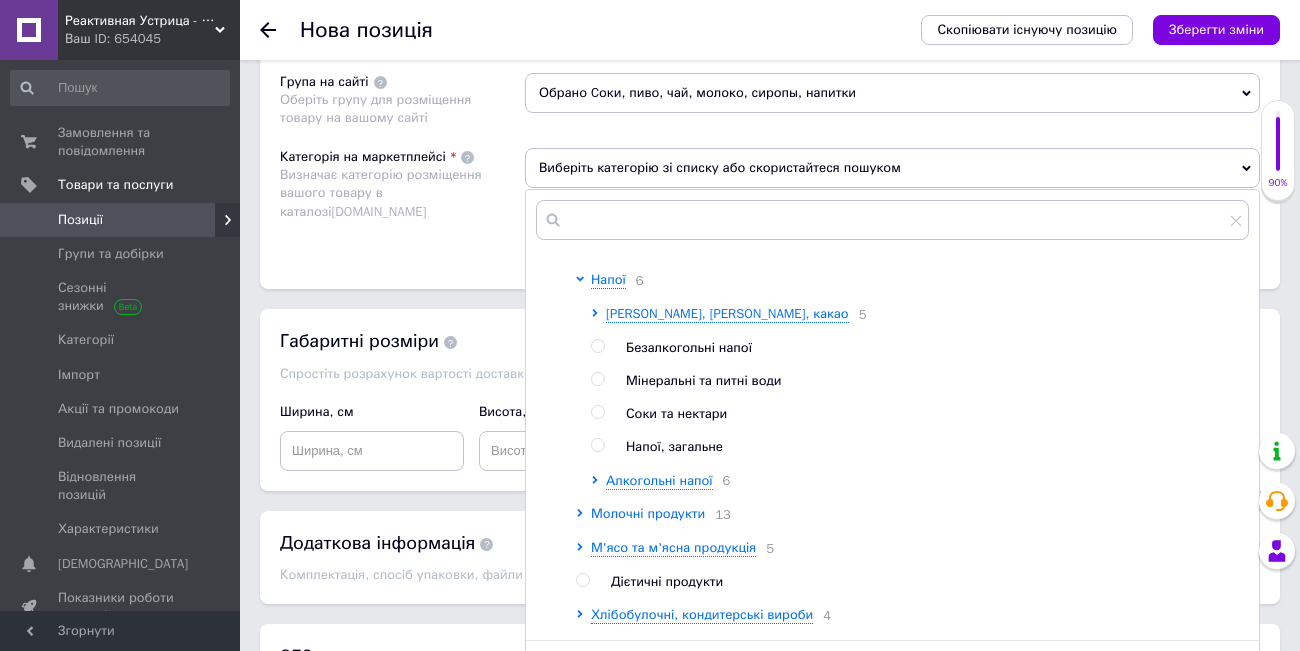 click on "Молочні продукти" at bounding box center [648, 513] 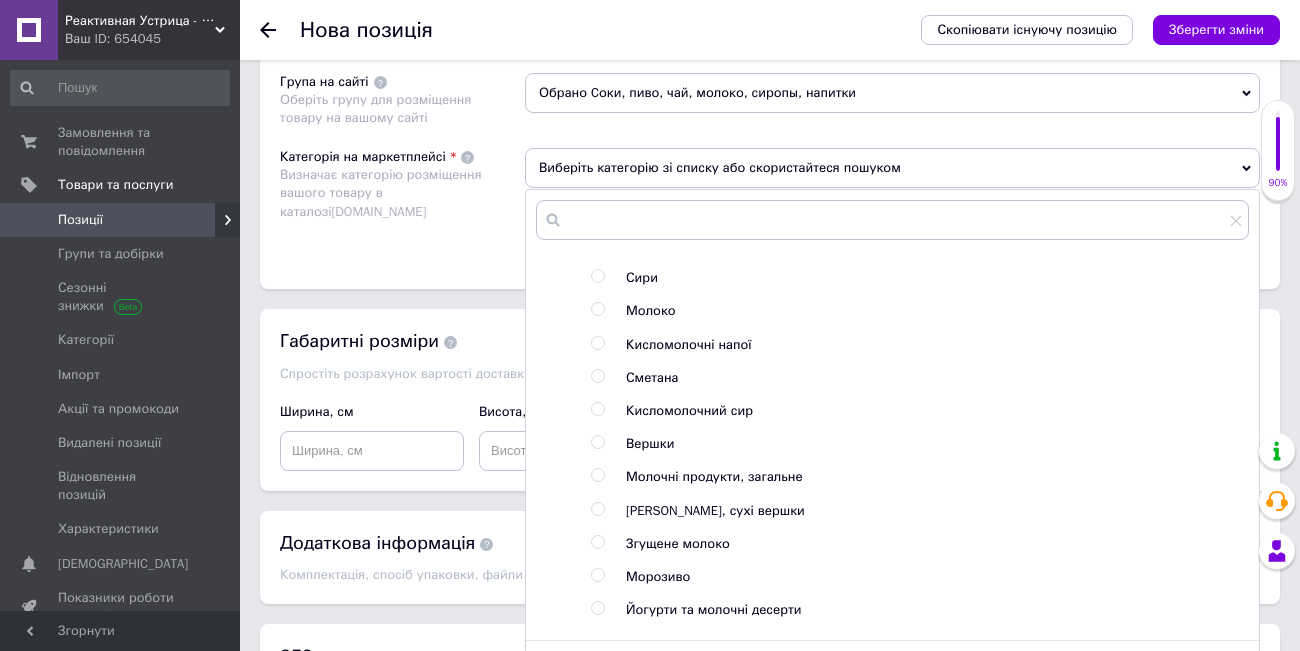scroll, scrollTop: 270, scrollLeft: 0, axis: vertical 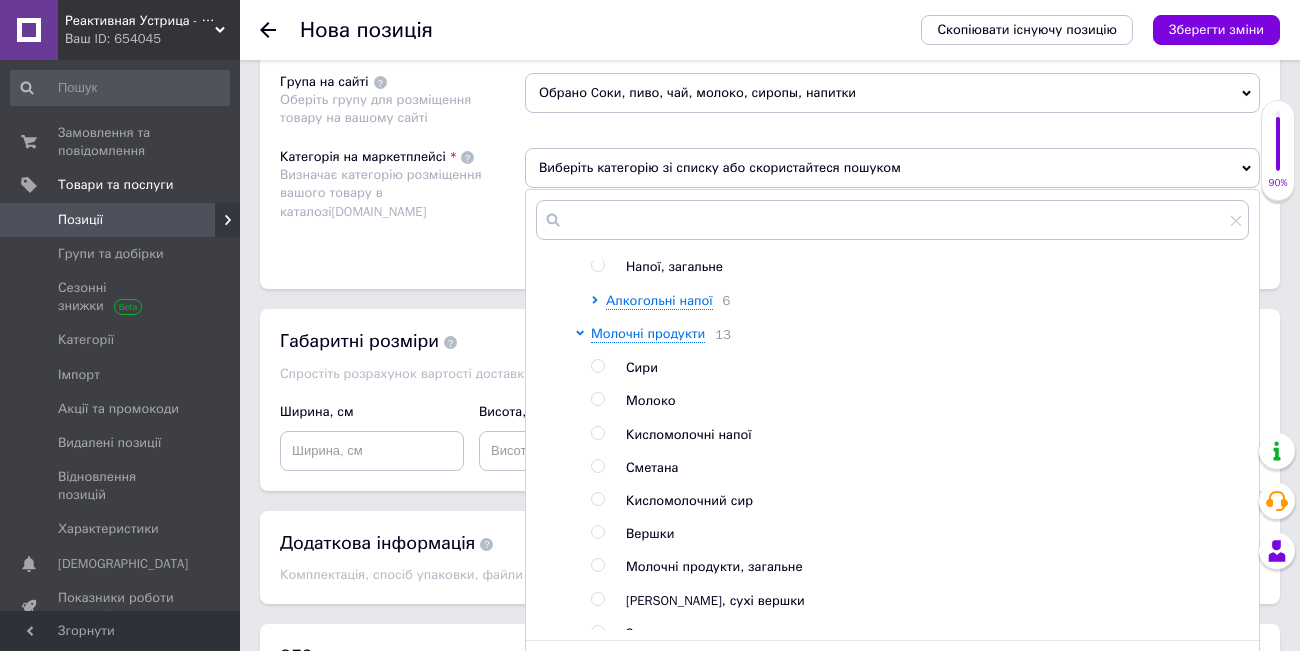 click on "Молоко" at bounding box center (651, 400) 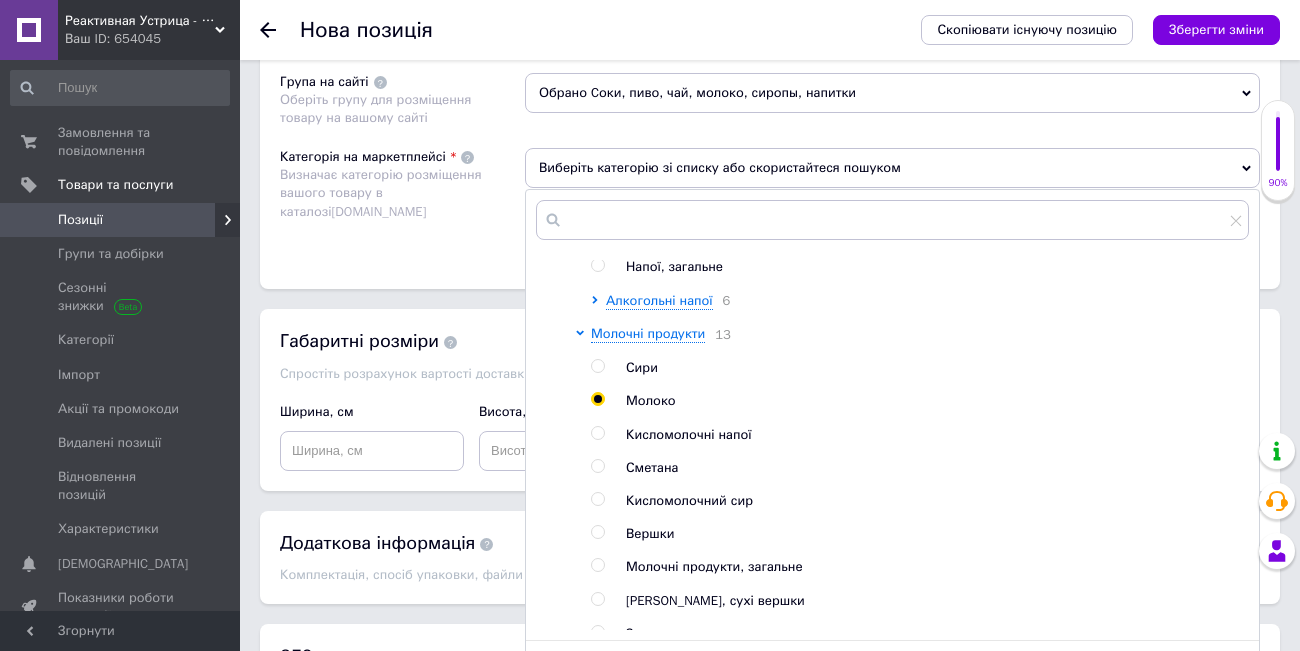 radio on "true" 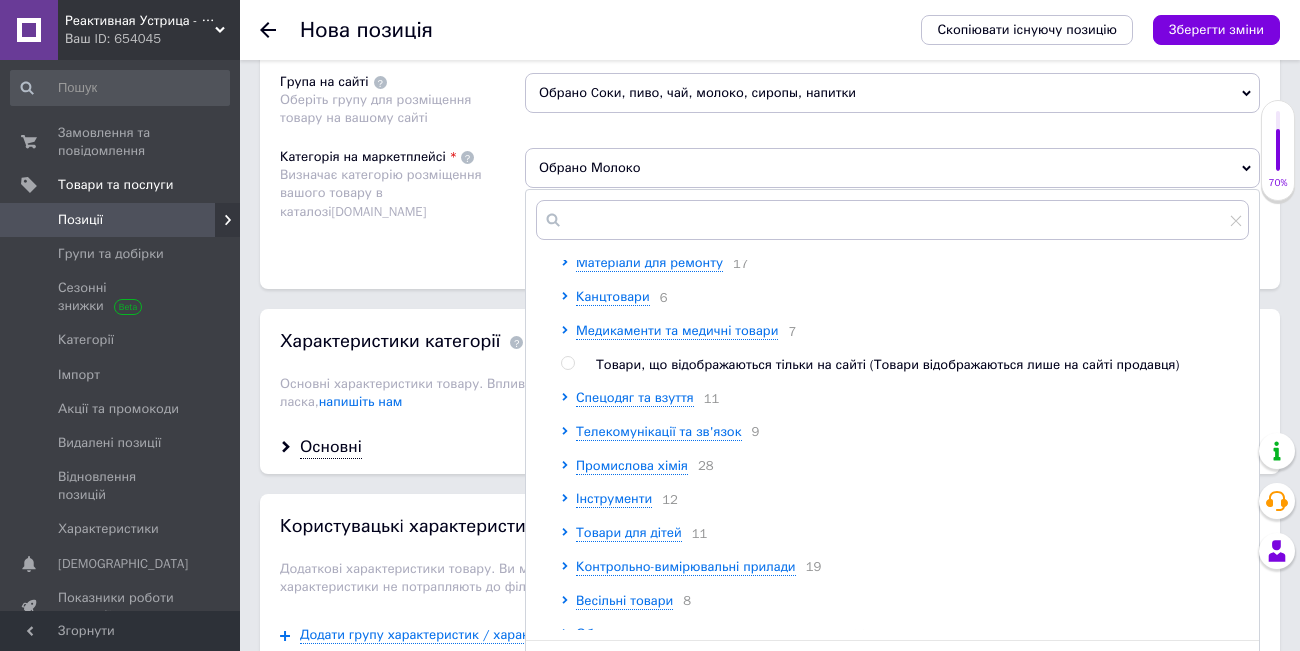 scroll, scrollTop: 2060, scrollLeft: 0, axis: vertical 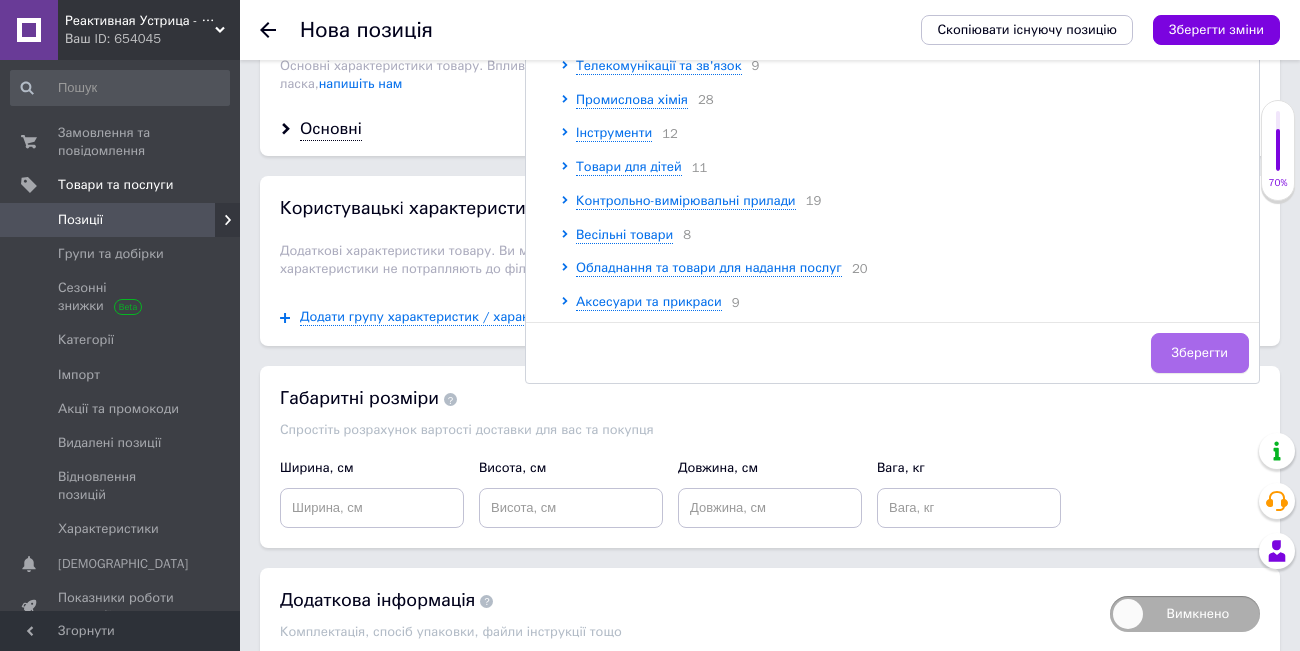 click on "Зберегти" at bounding box center (1200, 353) 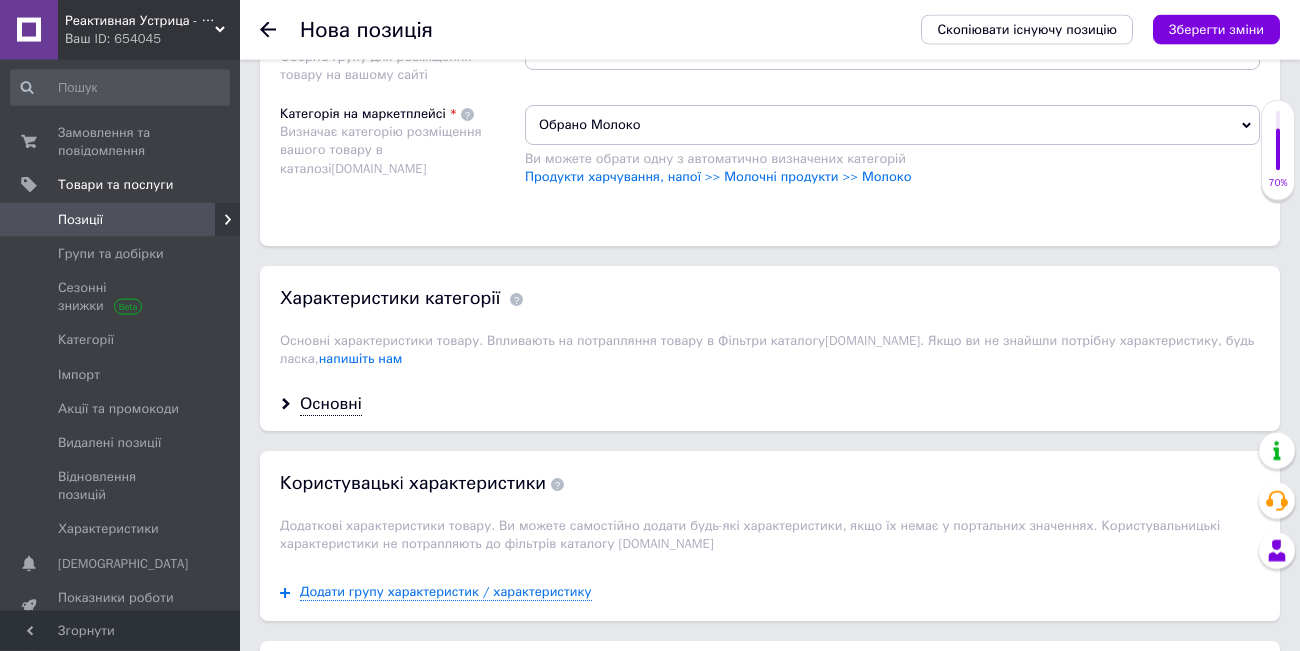 scroll, scrollTop: 1415, scrollLeft: 0, axis: vertical 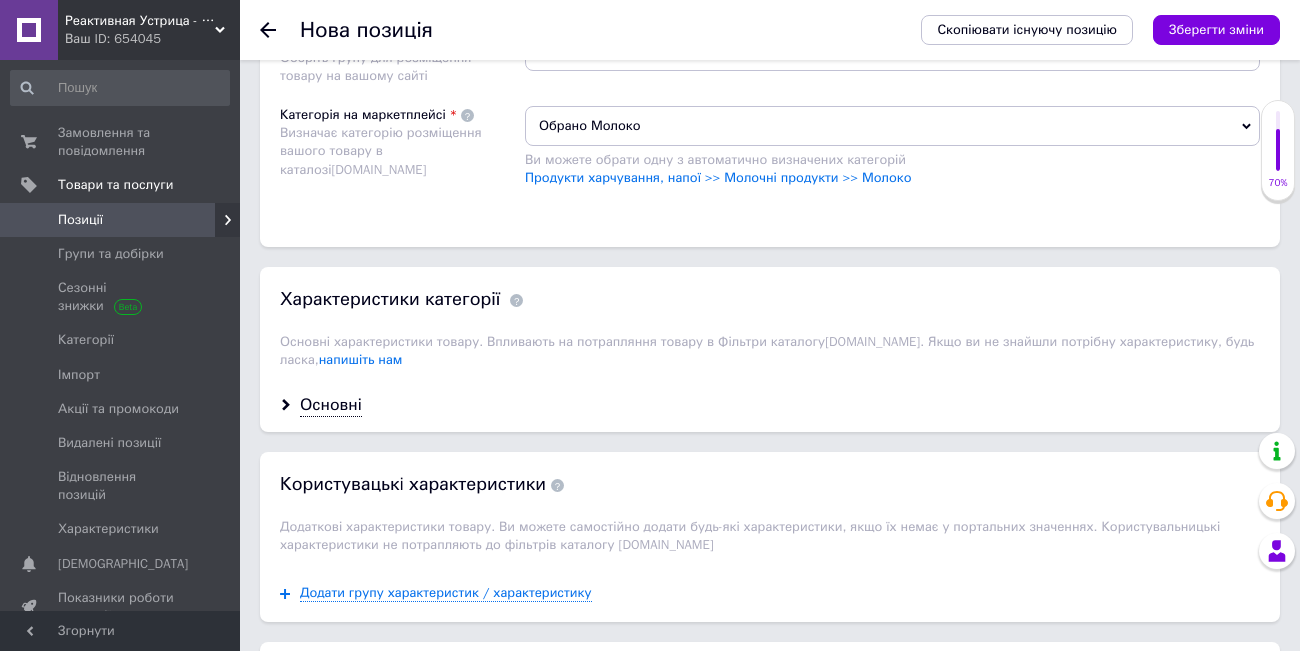 click on "Основні" at bounding box center [770, 405] 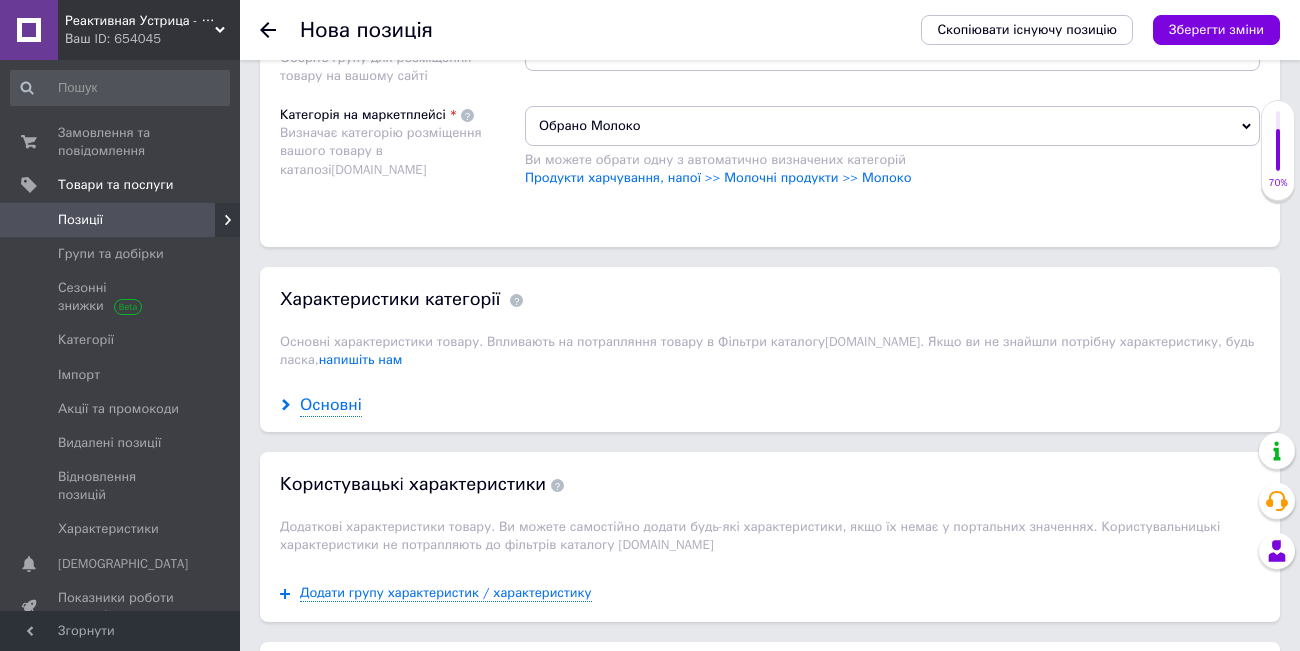 click on "Основні" at bounding box center (331, 405) 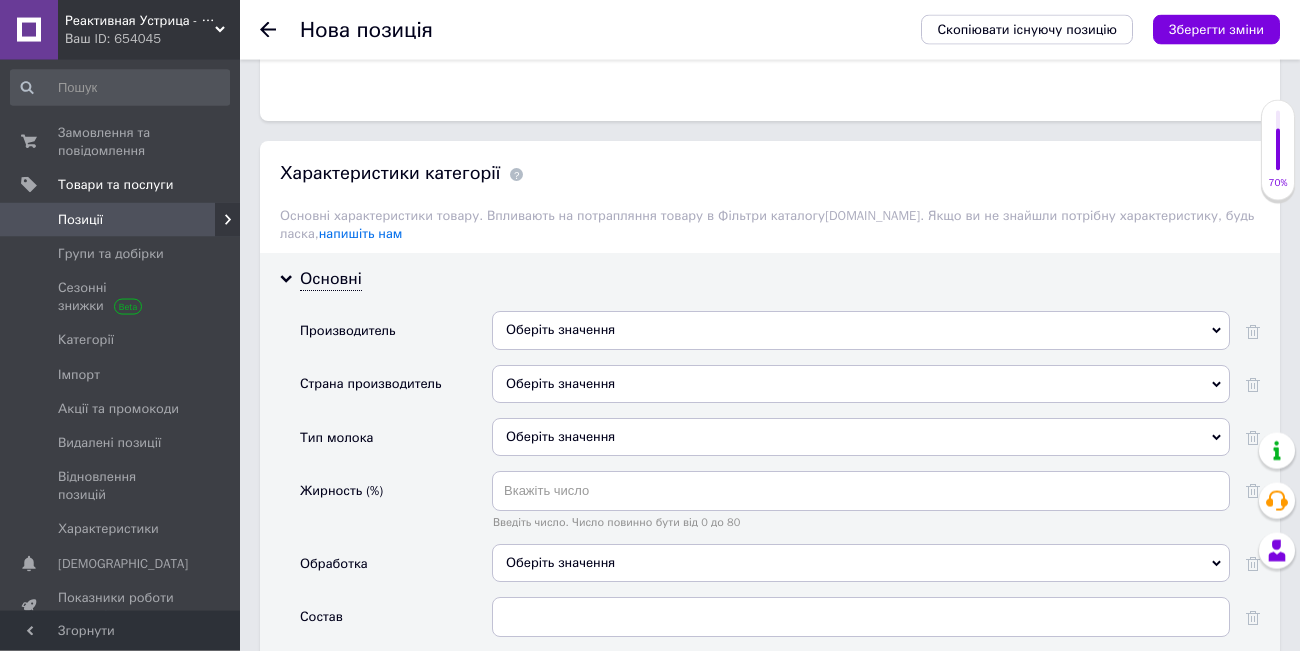 scroll, scrollTop: 1553, scrollLeft: 0, axis: vertical 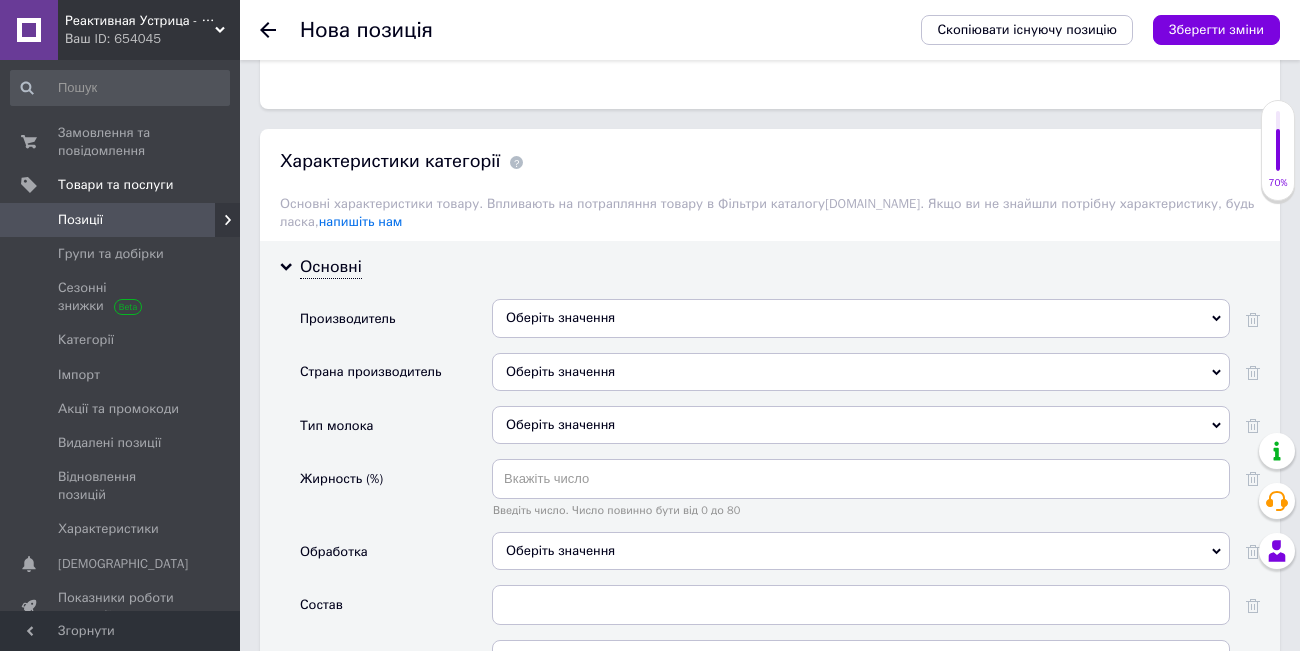 click on "Оберіть значення" at bounding box center (861, 425) 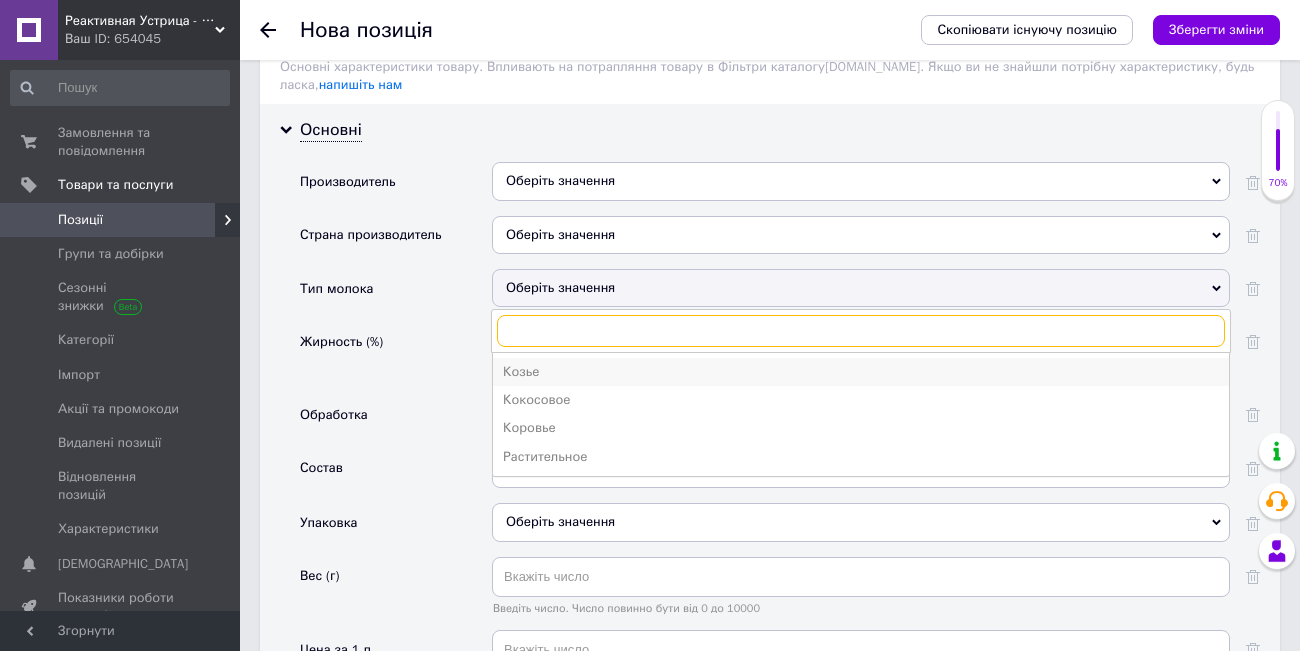 scroll, scrollTop: 1691, scrollLeft: 0, axis: vertical 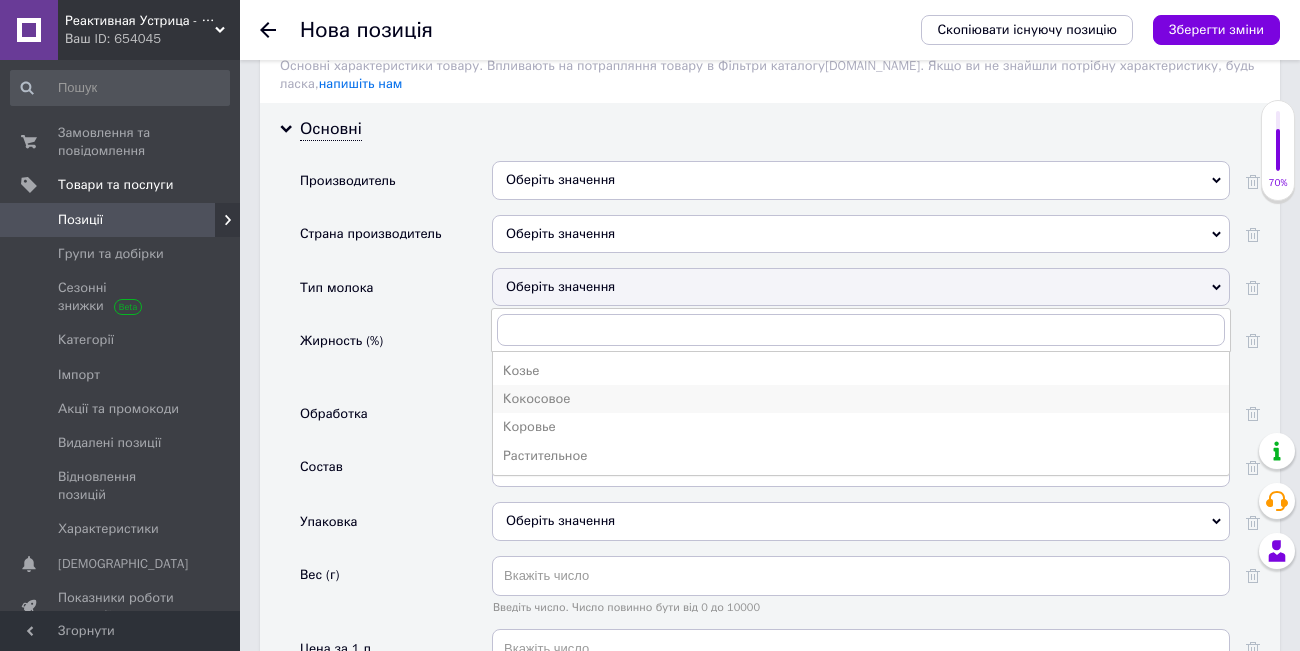 click on "Кокосовое" at bounding box center (861, 399) 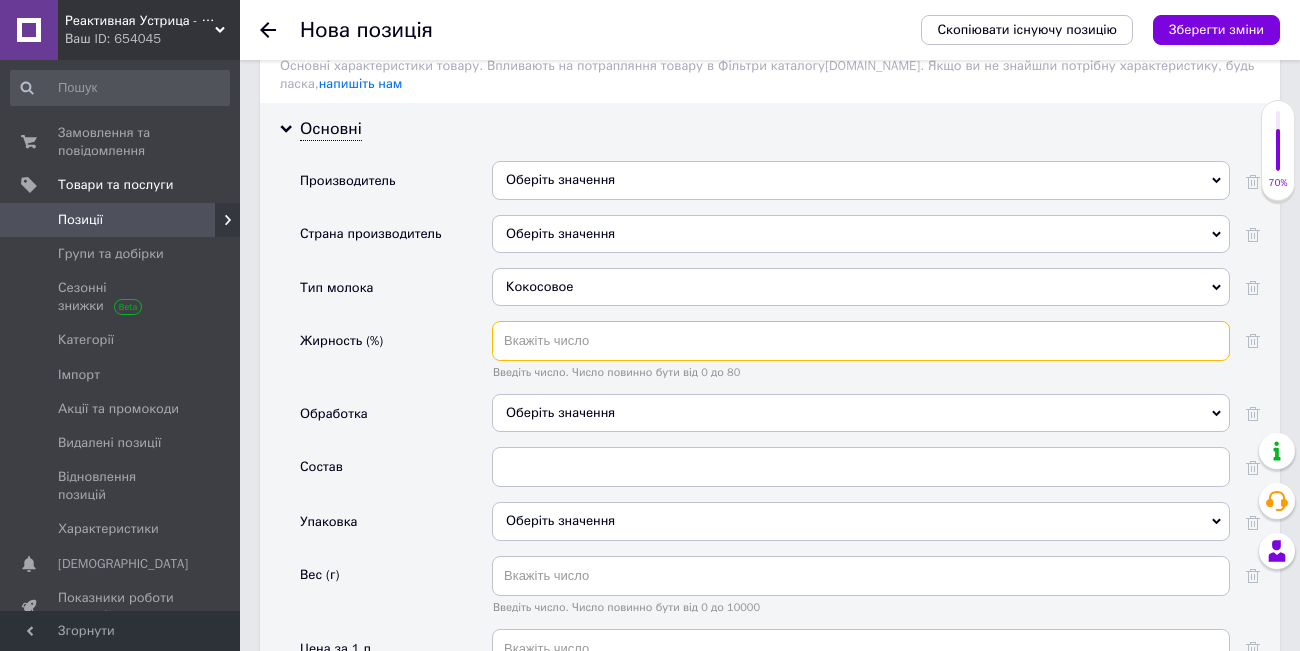 click at bounding box center [861, 341] 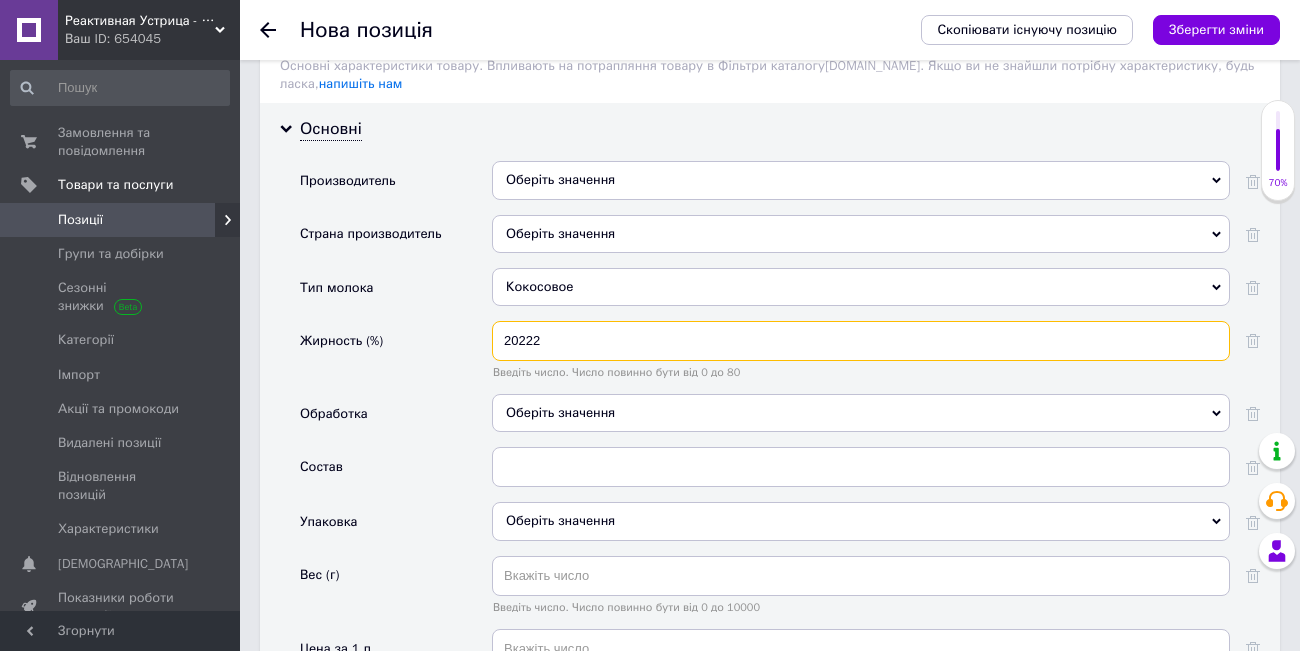 click on "20222" at bounding box center [861, 341] 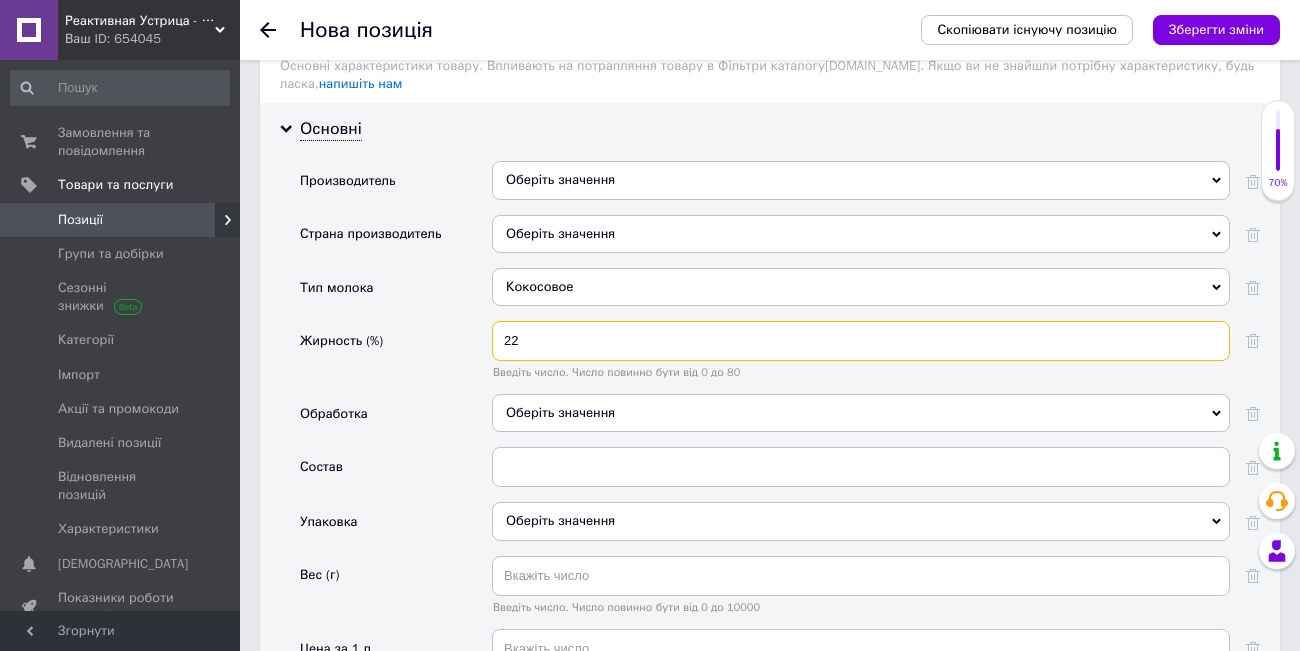 type on "22" 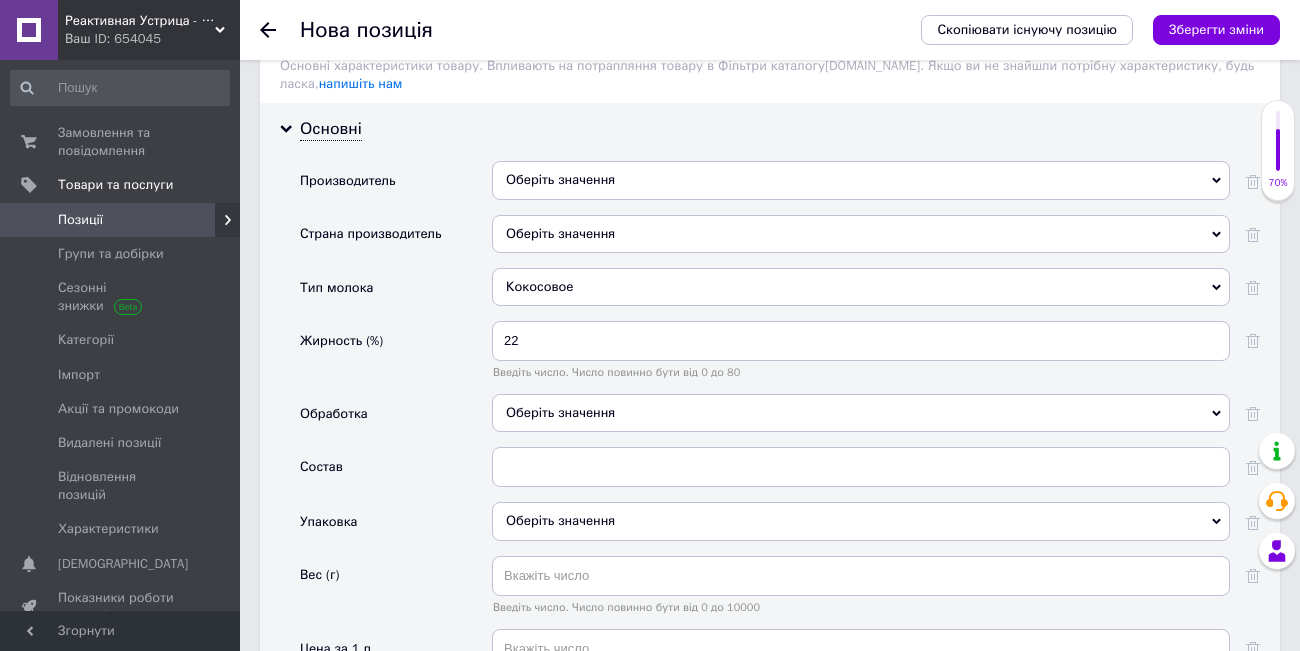 click on "Оберіть значення" at bounding box center (861, 413) 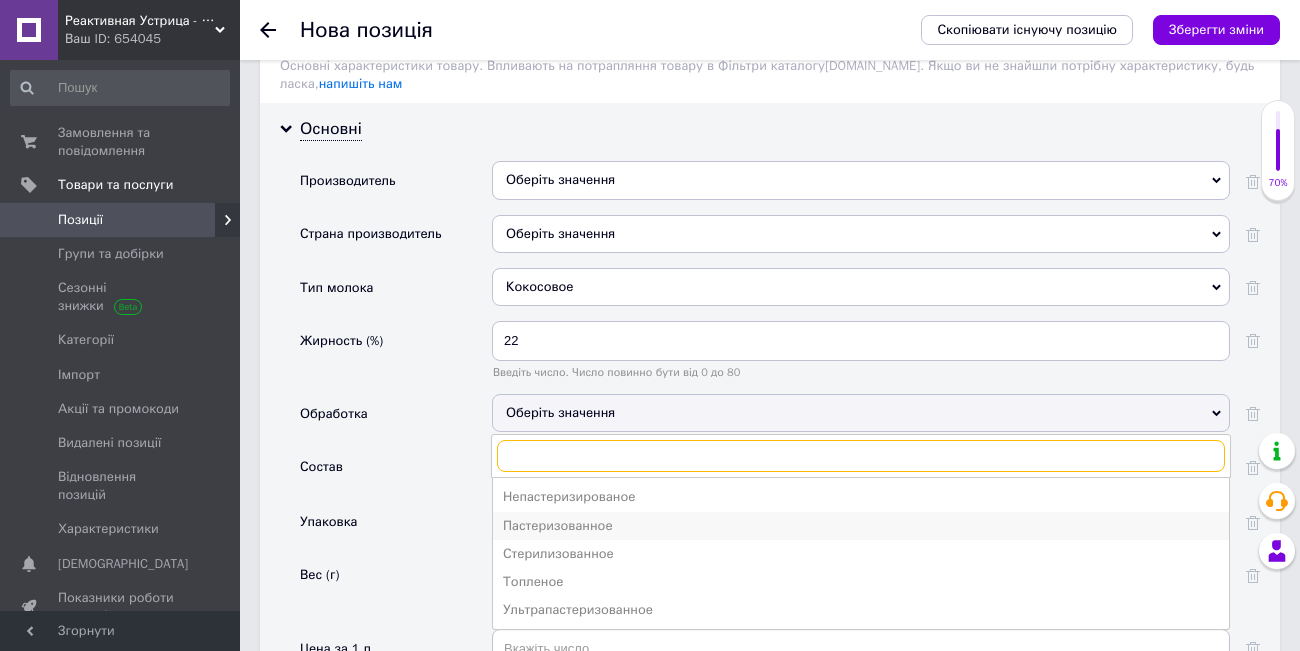 scroll, scrollTop: 1829, scrollLeft: 0, axis: vertical 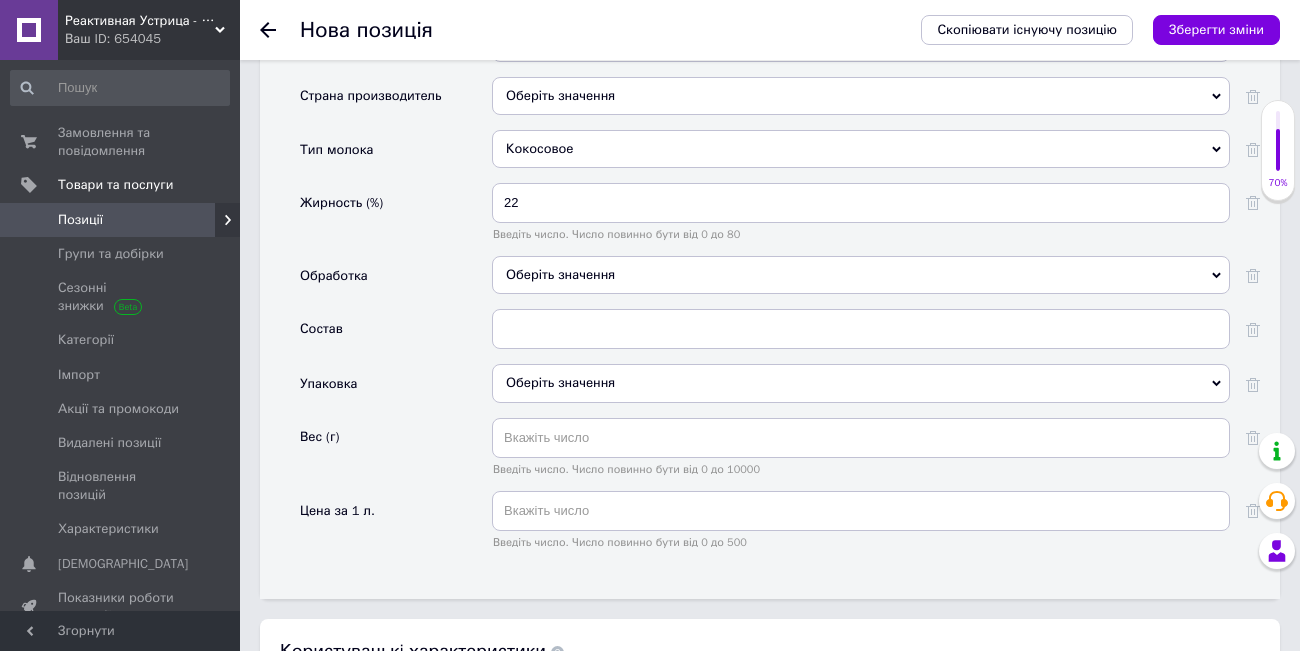 click on "Вес (г)" at bounding box center [396, 454] 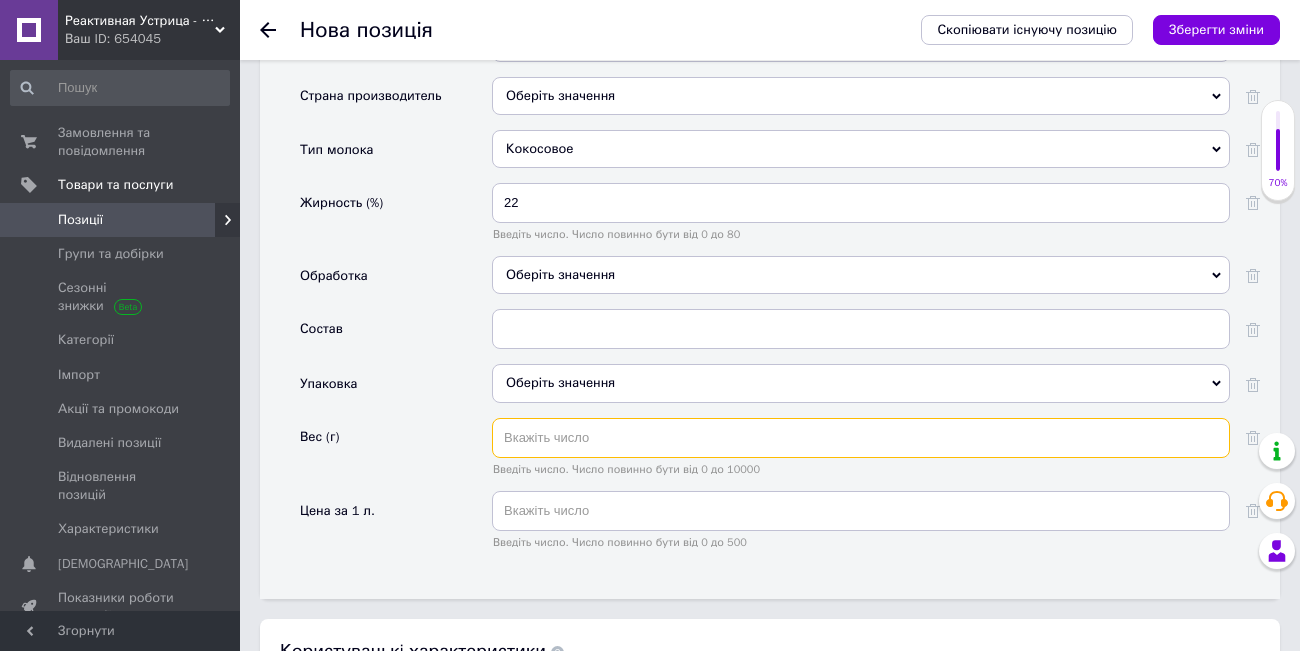 click at bounding box center [861, 438] 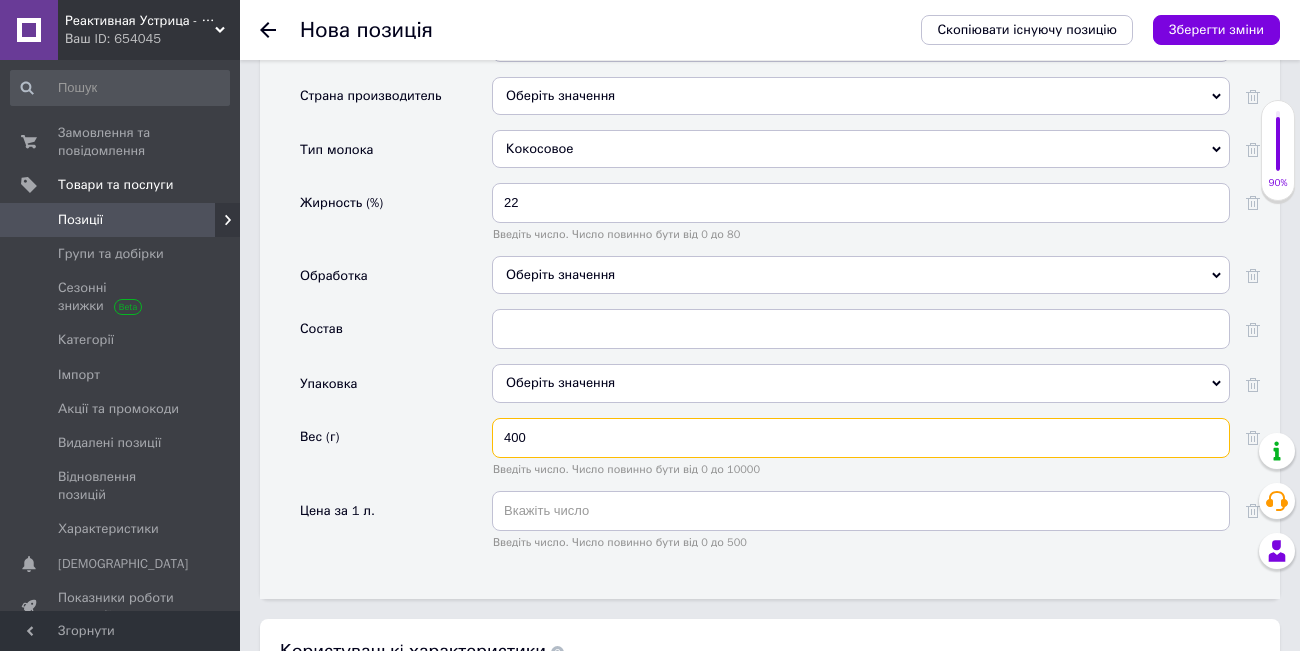 type on "400" 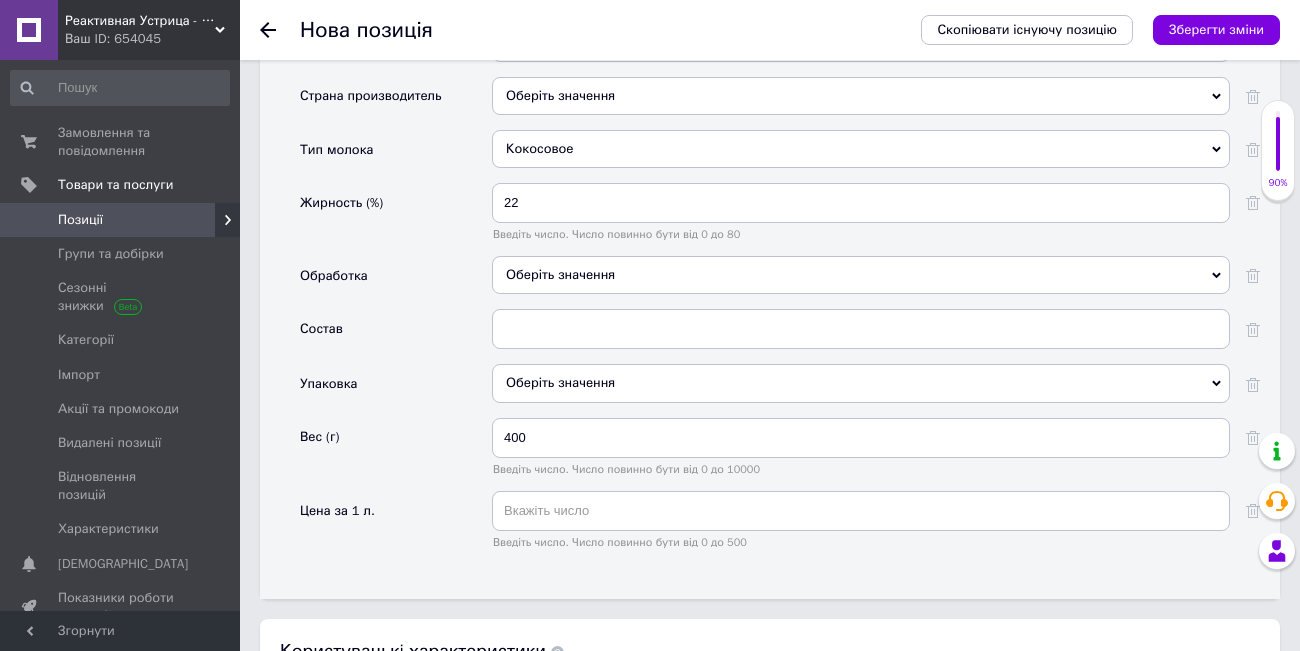 click on "Цена за 1 л." at bounding box center (396, 527) 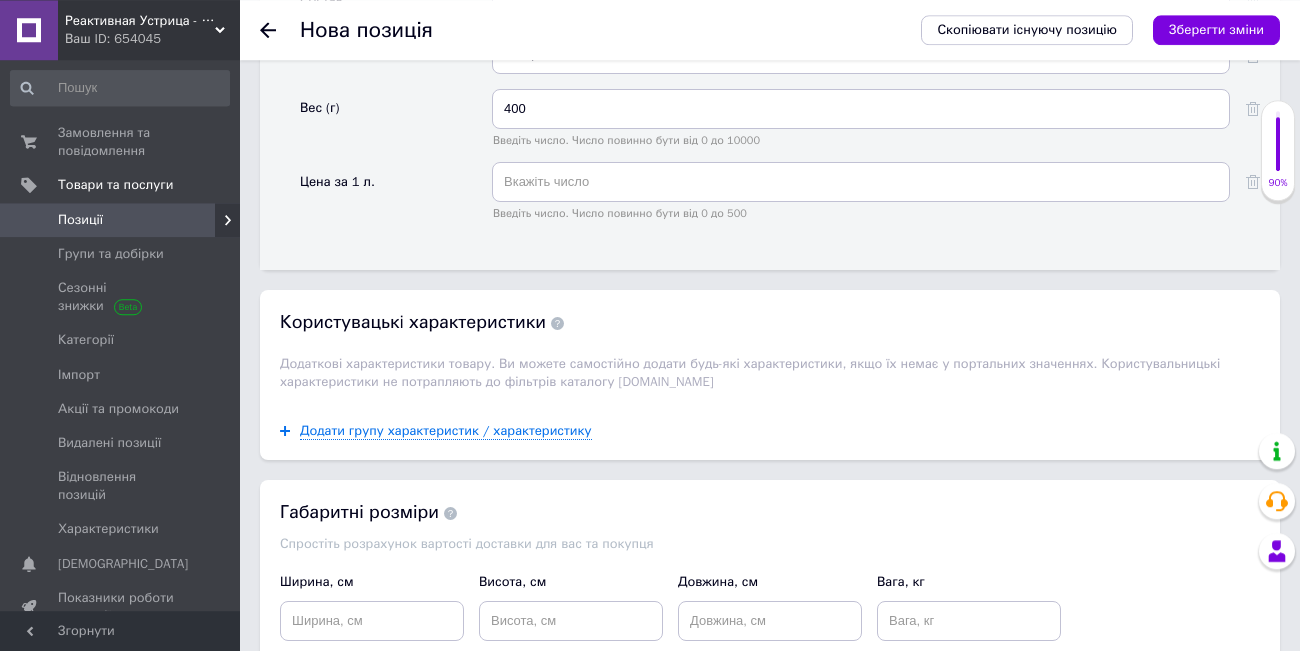 scroll, scrollTop: 2243, scrollLeft: 0, axis: vertical 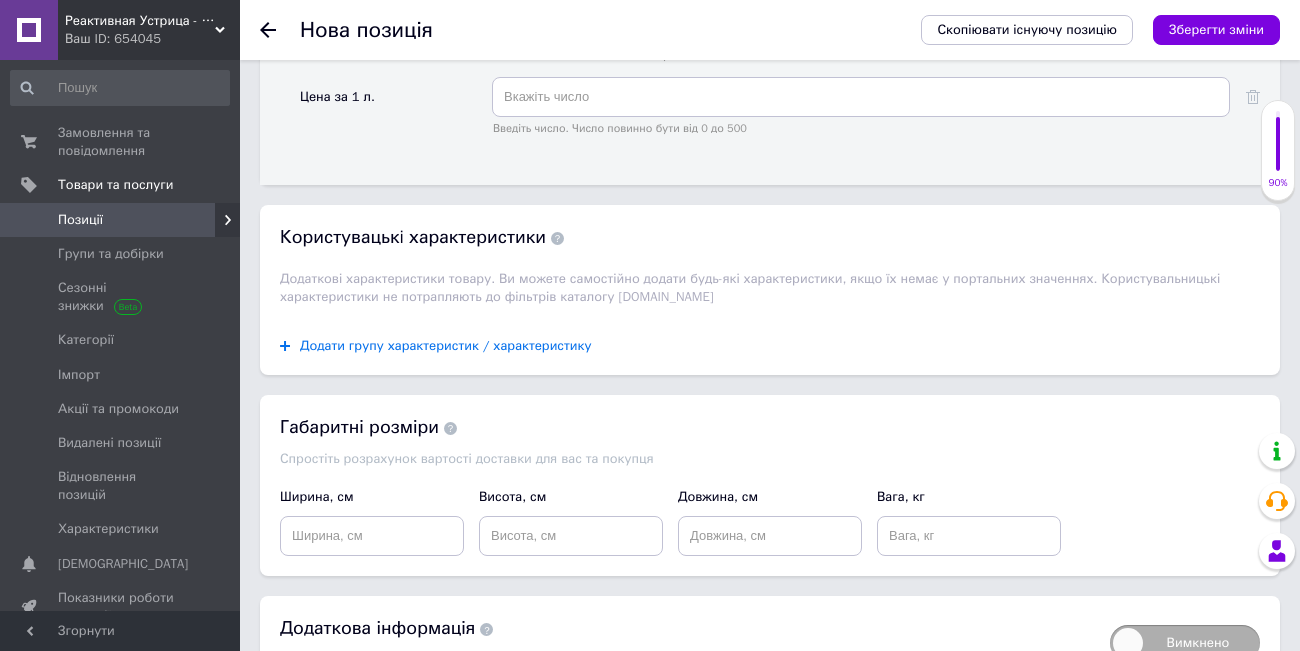 click on "Додати групу характеристик / характеристику" at bounding box center (446, 346) 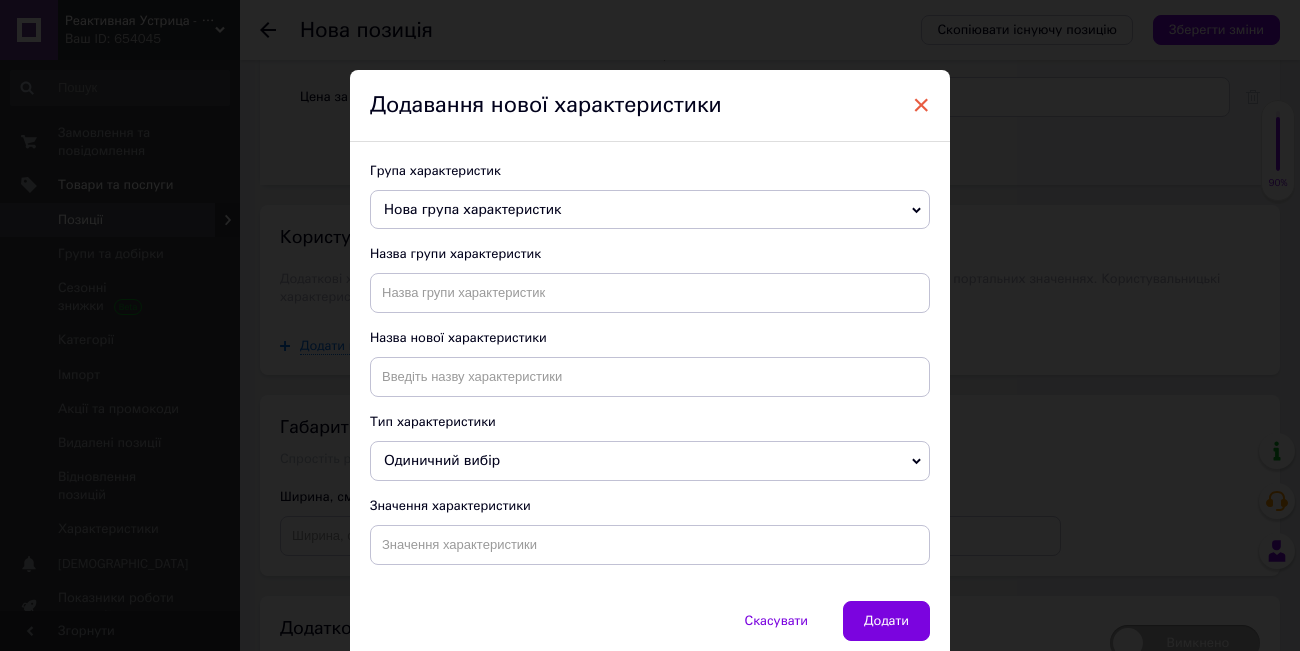 click on "×" at bounding box center [921, 105] 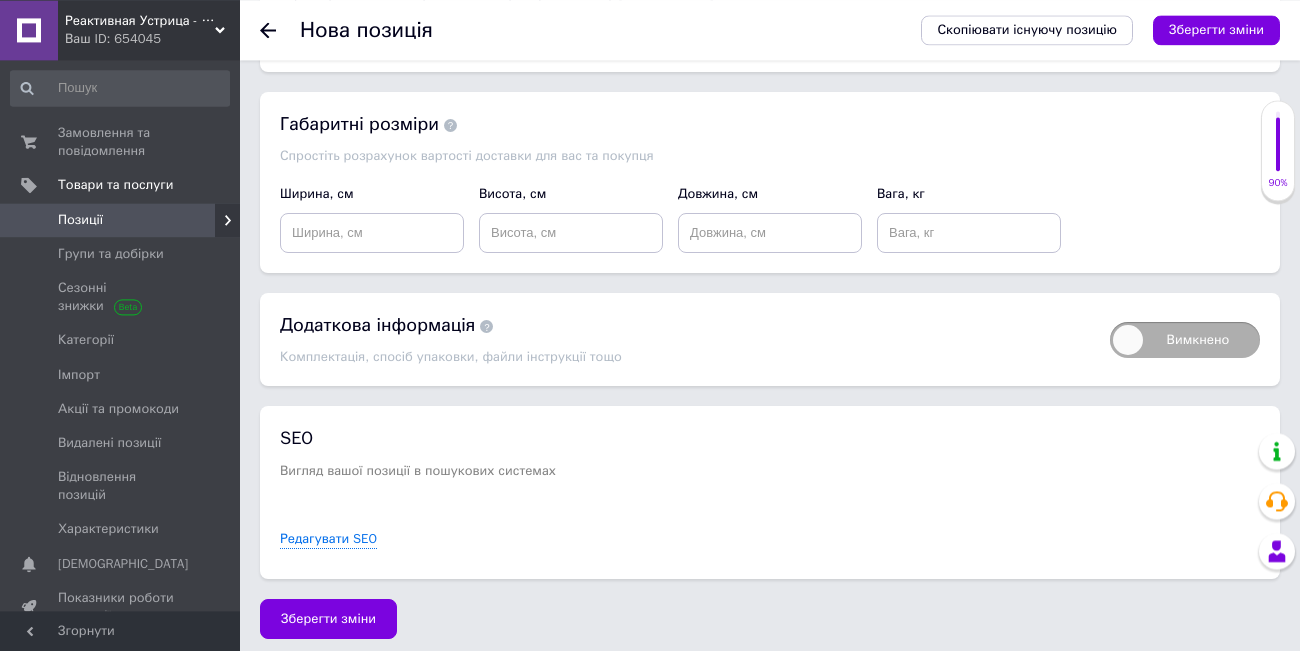 scroll, scrollTop: 2548, scrollLeft: 0, axis: vertical 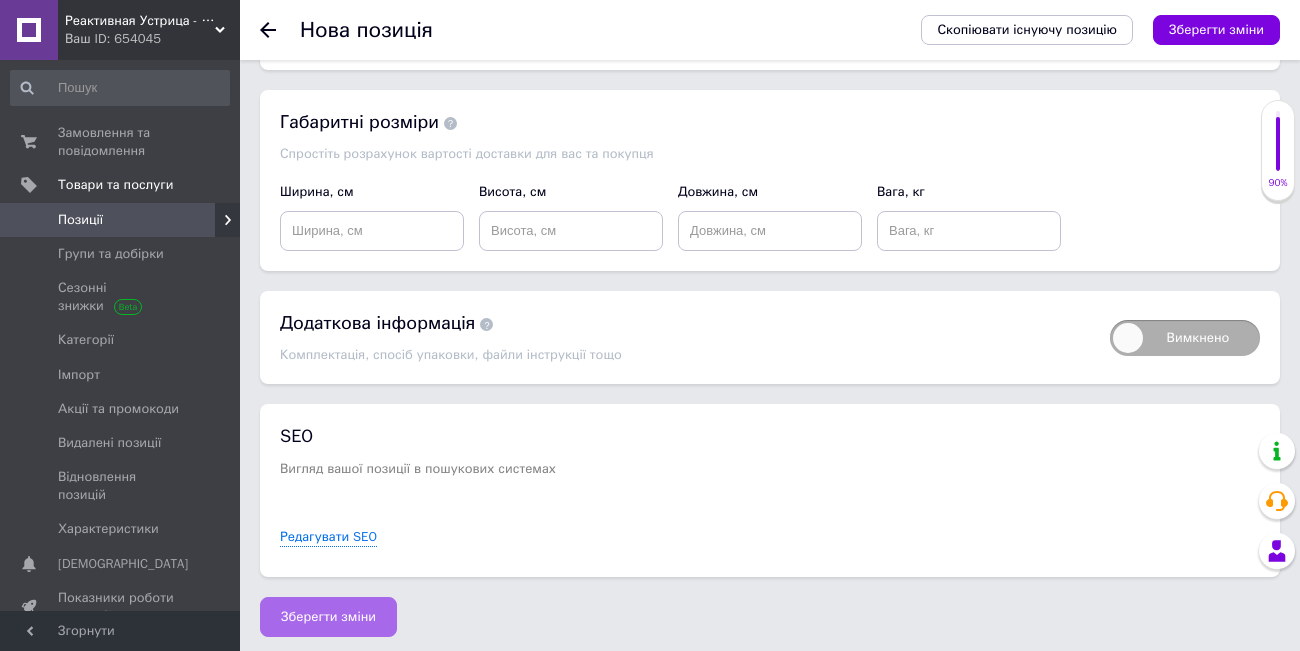 click on "Зберегти зміни" at bounding box center [328, 617] 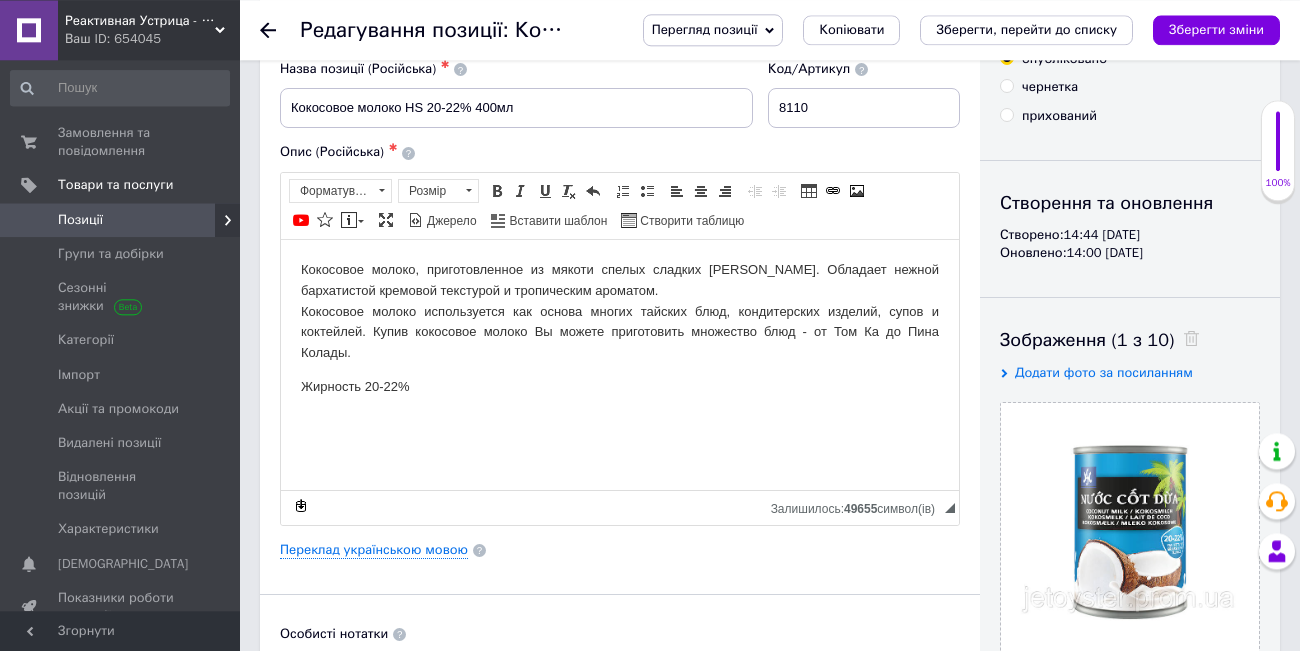 scroll, scrollTop: 276, scrollLeft: 0, axis: vertical 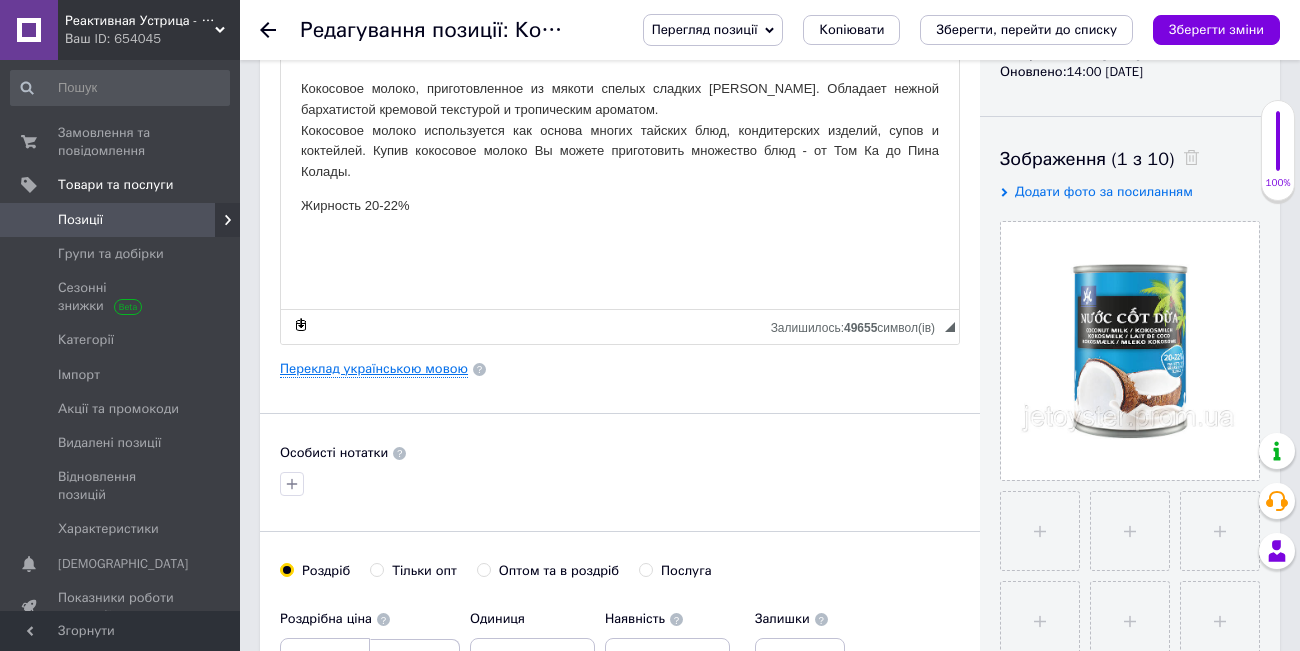 click on "Переклад українською мовою" at bounding box center [374, 369] 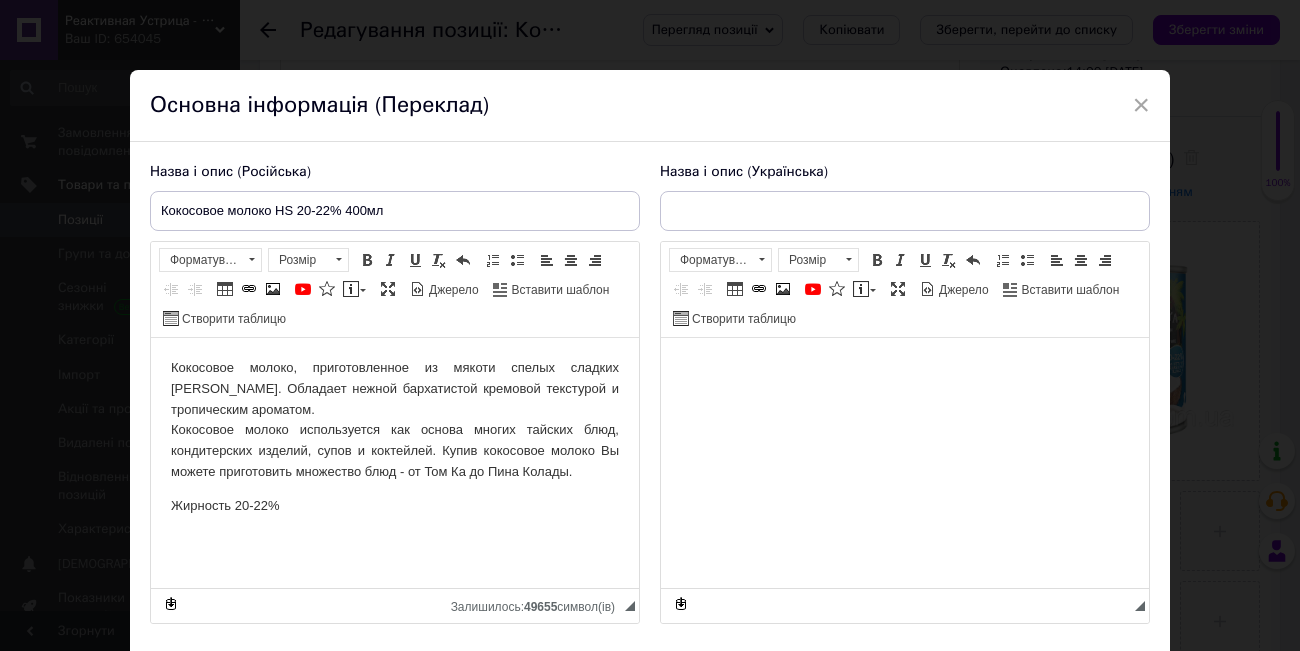 scroll, scrollTop: 0, scrollLeft: 0, axis: both 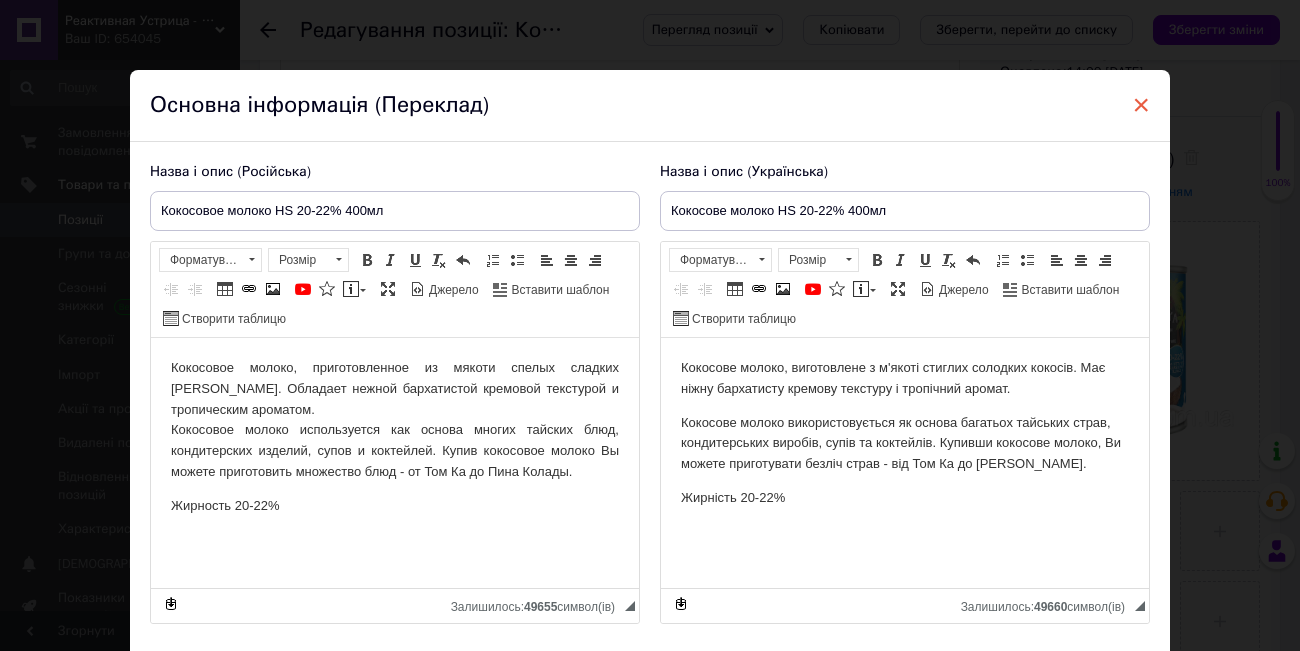 click on "×" at bounding box center [1141, 105] 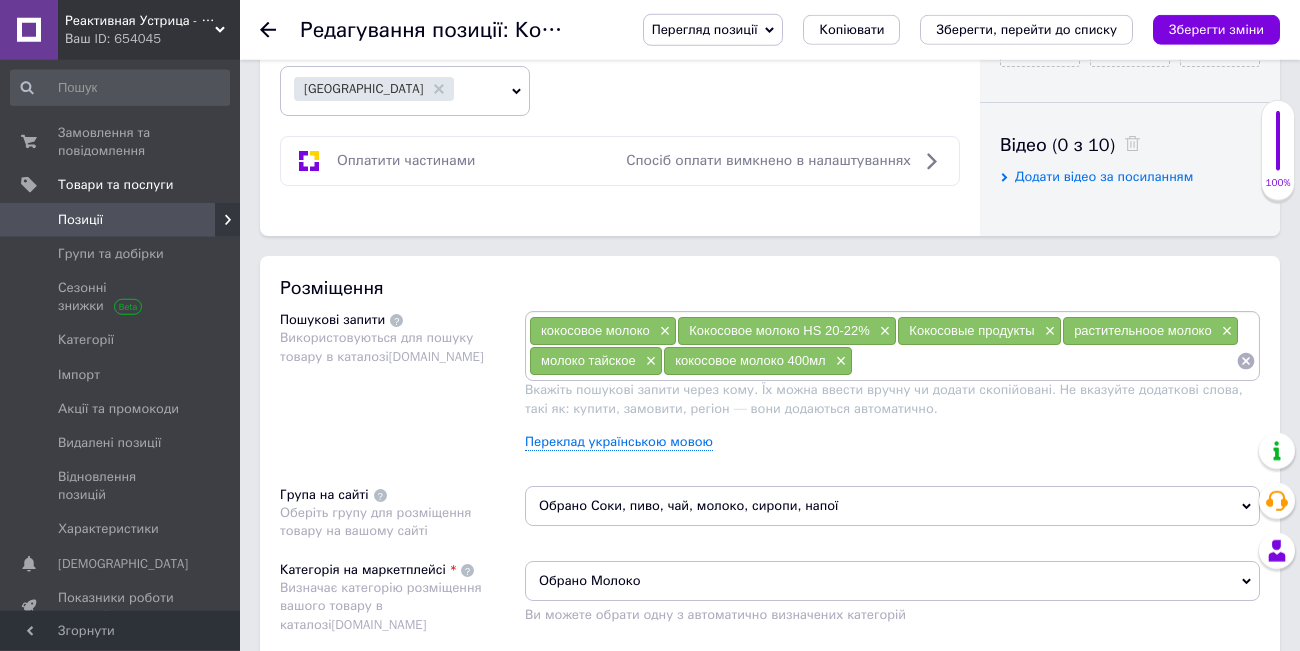 scroll, scrollTop: 966, scrollLeft: 0, axis: vertical 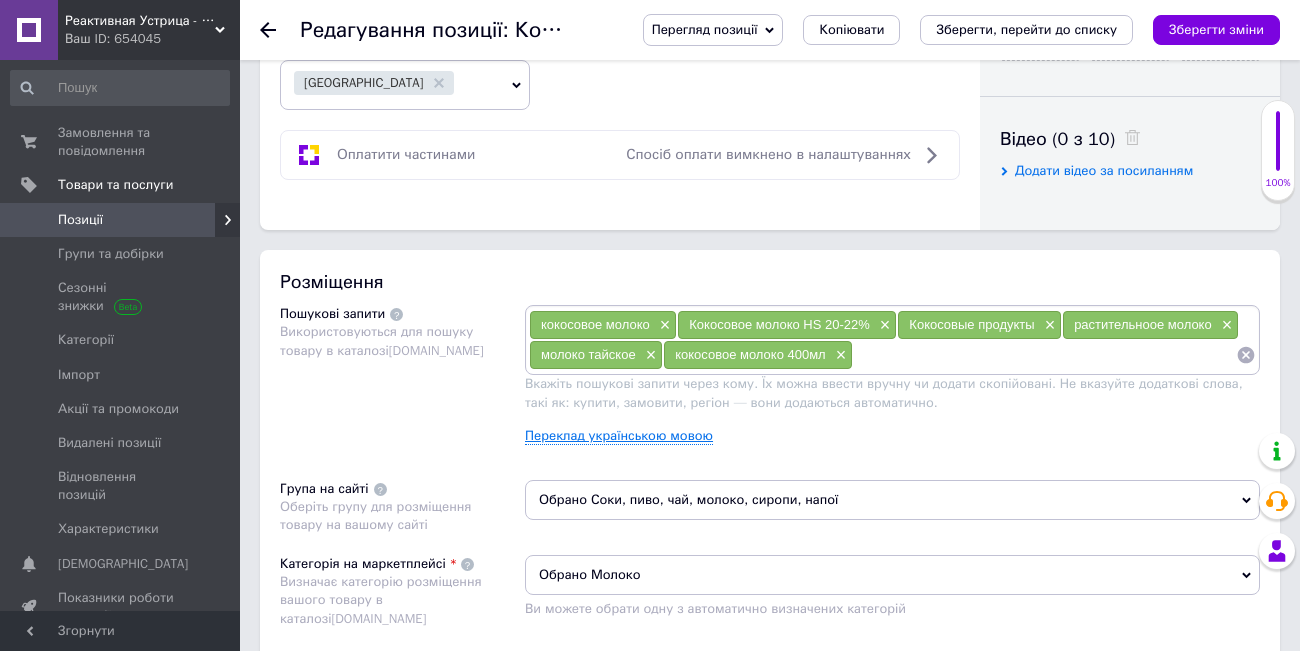 click on "Переклад українською мовою" at bounding box center [619, 436] 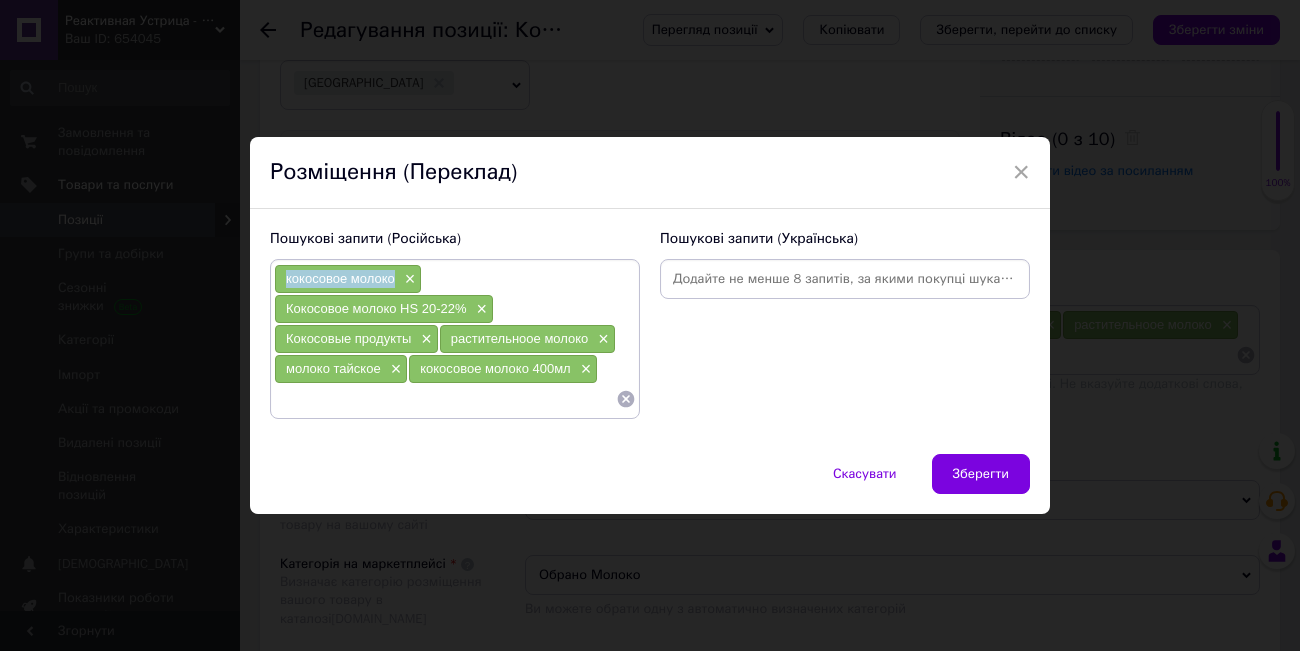 drag, startPoint x: 395, startPoint y: 273, endPoint x: 278, endPoint y: 279, distance: 117.15375 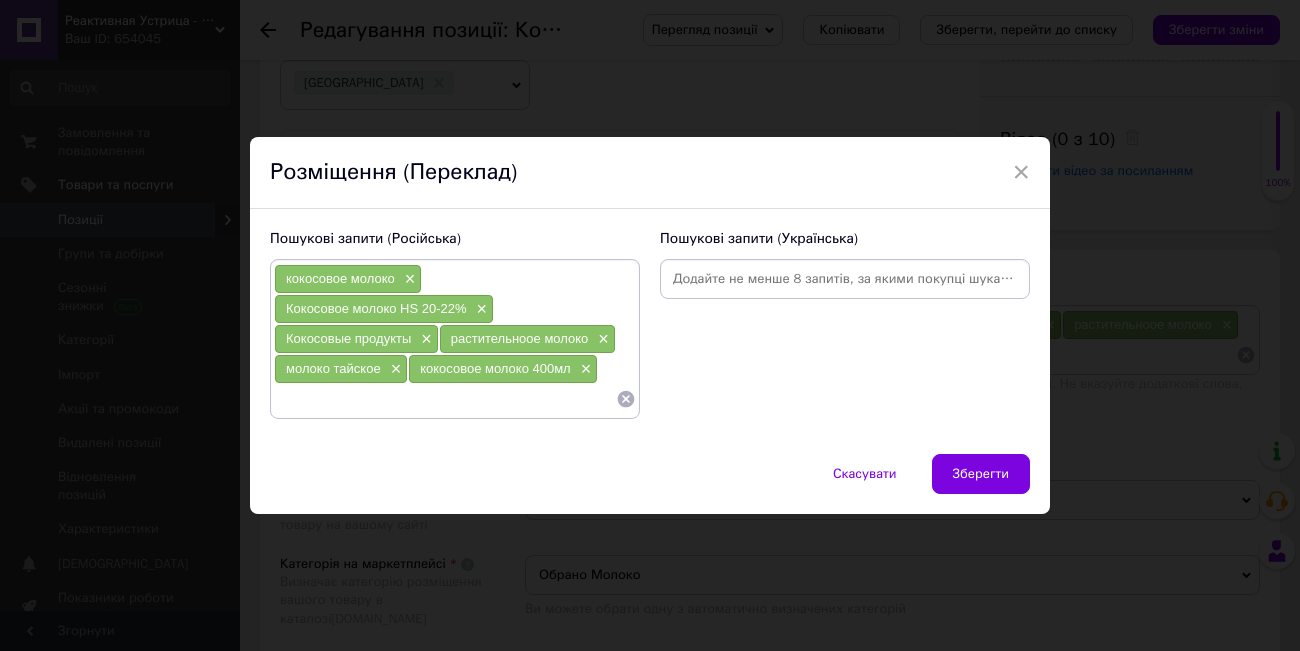 click at bounding box center (845, 279) 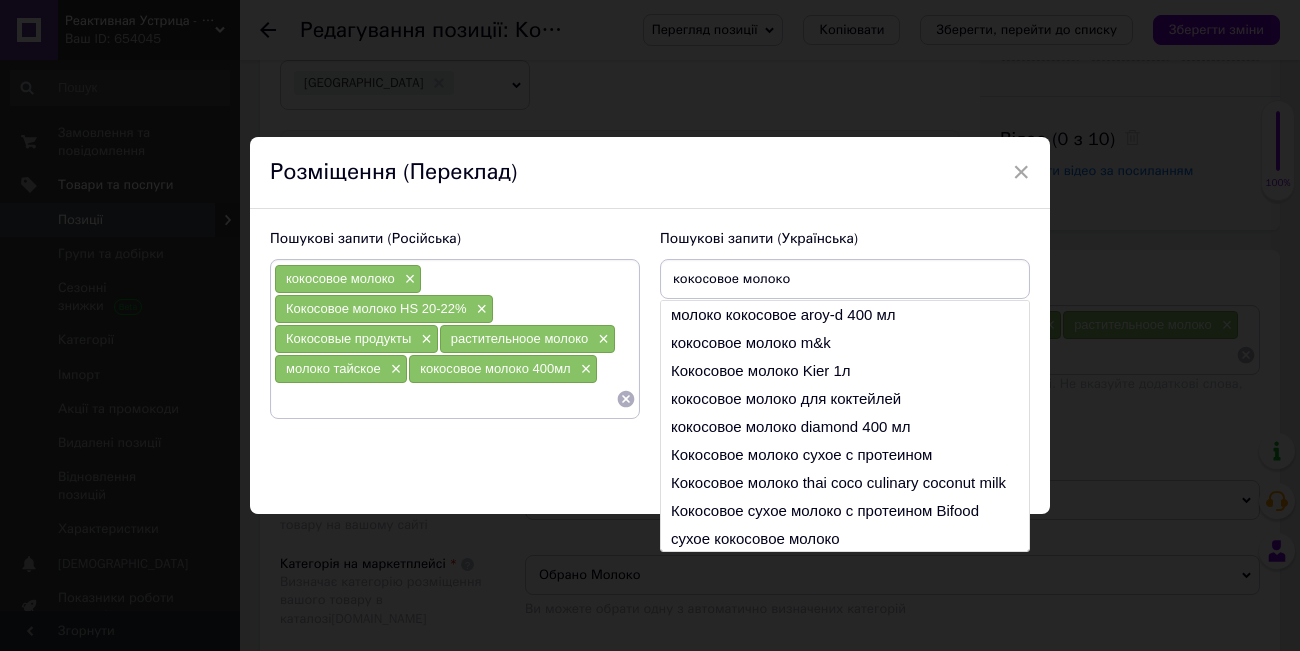 click on "кокосовое молоко" at bounding box center (845, 279) 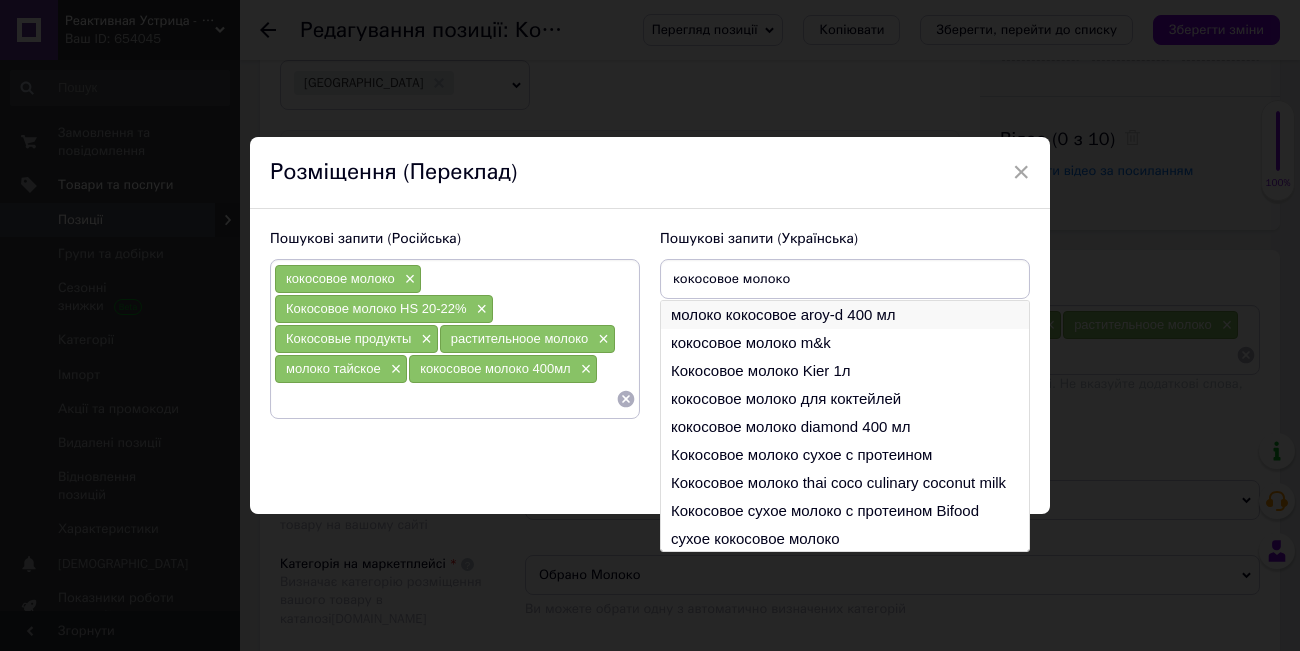 type on "кокосове молоко" 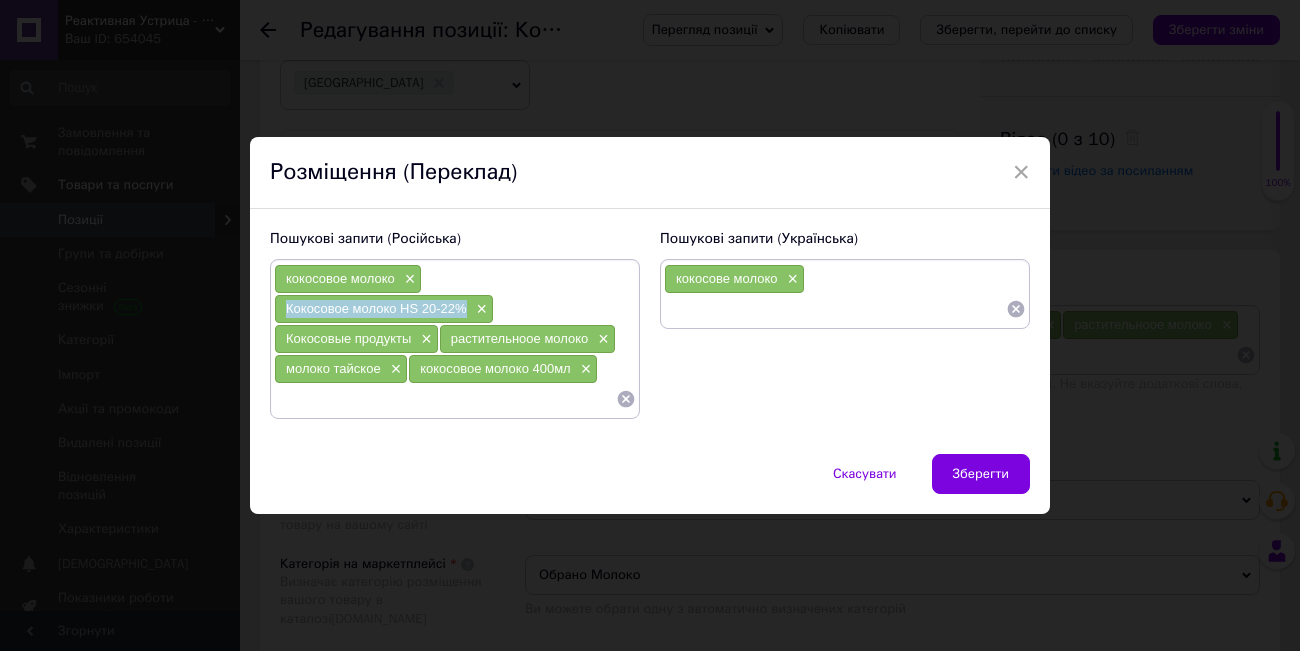 drag, startPoint x: 466, startPoint y: 301, endPoint x: 278, endPoint y: 309, distance: 188.17014 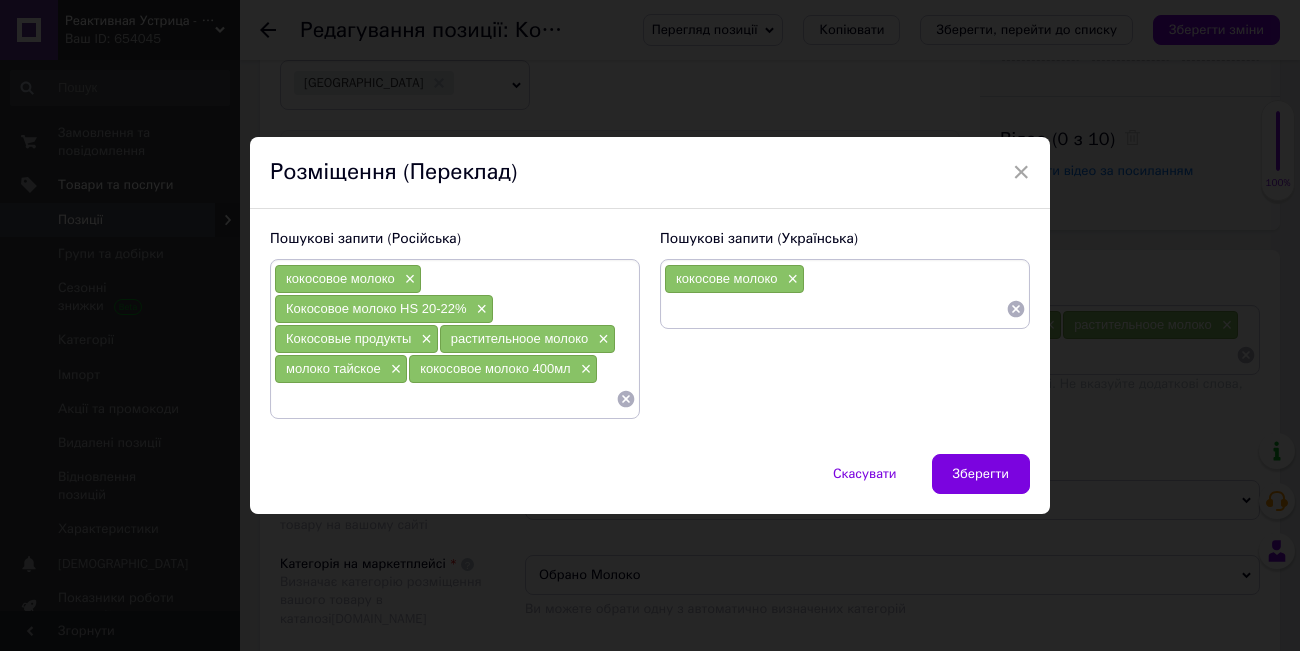 click at bounding box center (835, 309) 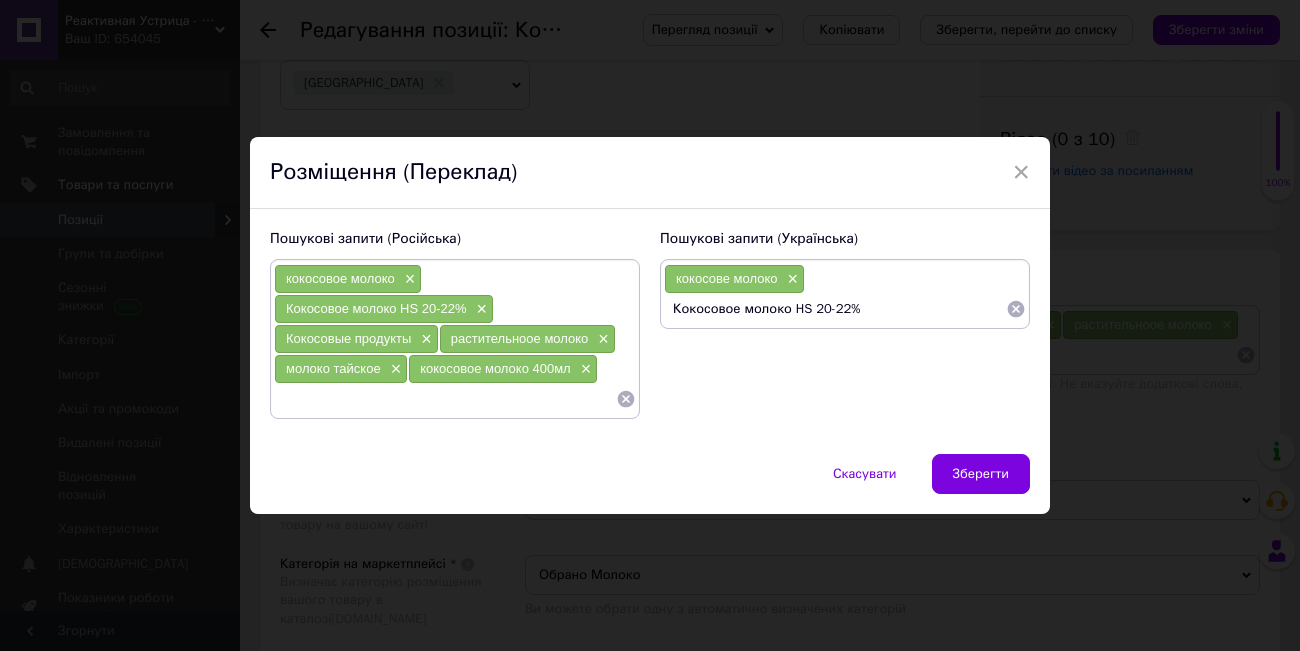 click on "Кокосовое молоко HS 20-22%" at bounding box center [835, 309] 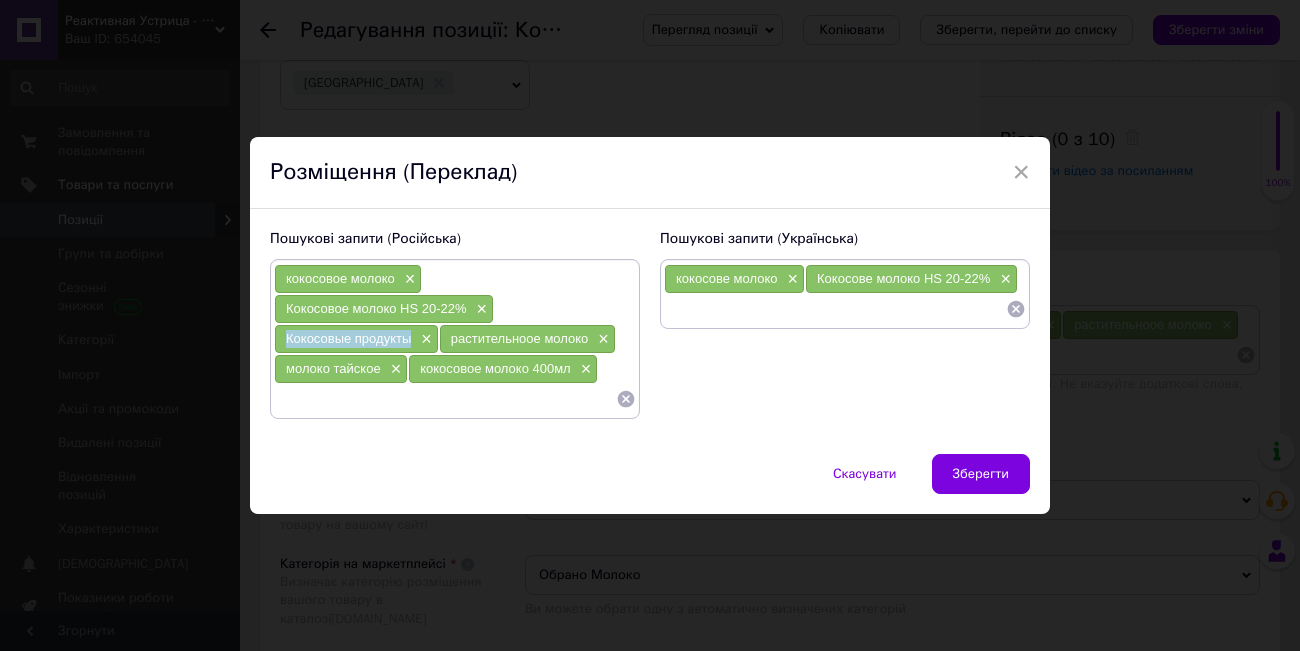 drag, startPoint x: 408, startPoint y: 331, endPoint x: 274, endPoint y: 337, distance: 134.13426 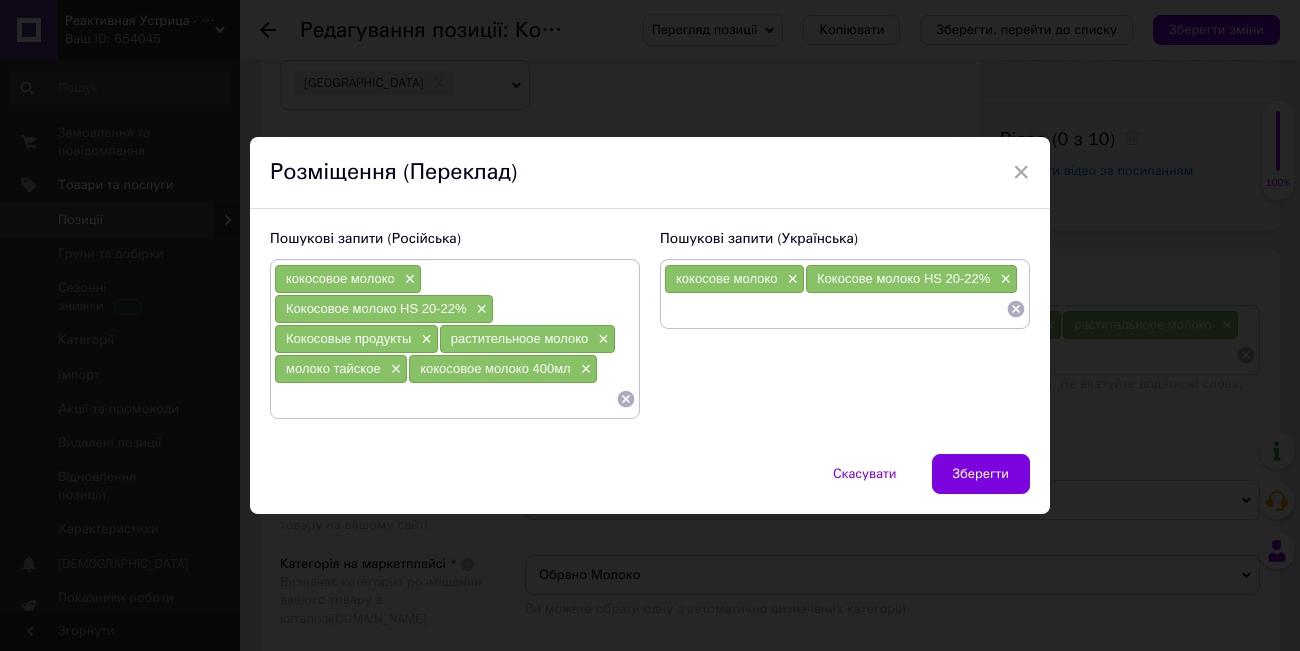 click at bounding box center [835, 309] 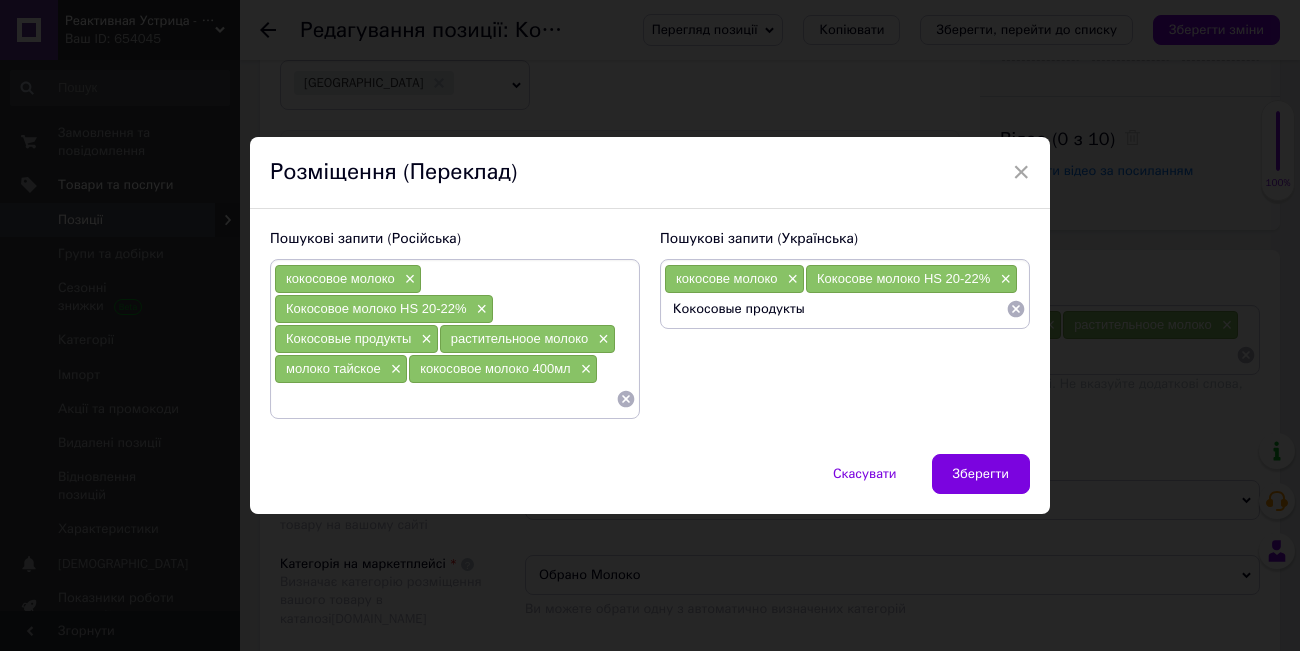 click on "Кокосовые продукты" at bounding box center [835, 309] 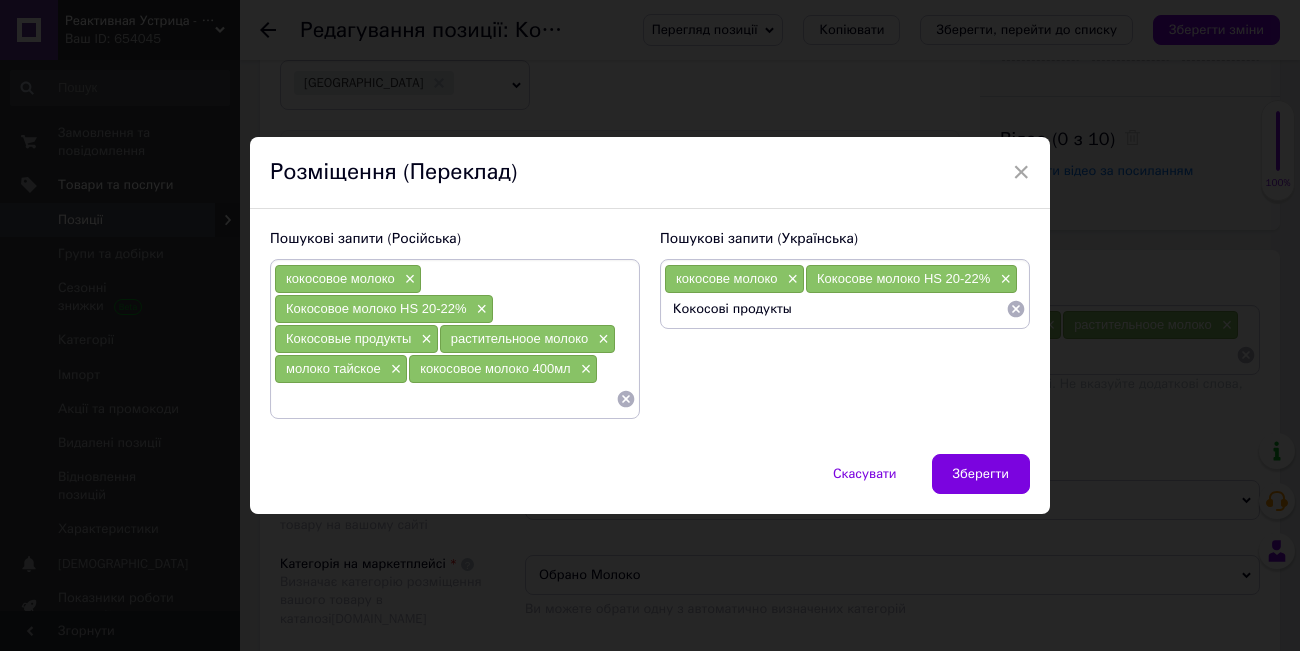 click on "Кокосові продукты" at bounding box center (835, 309) 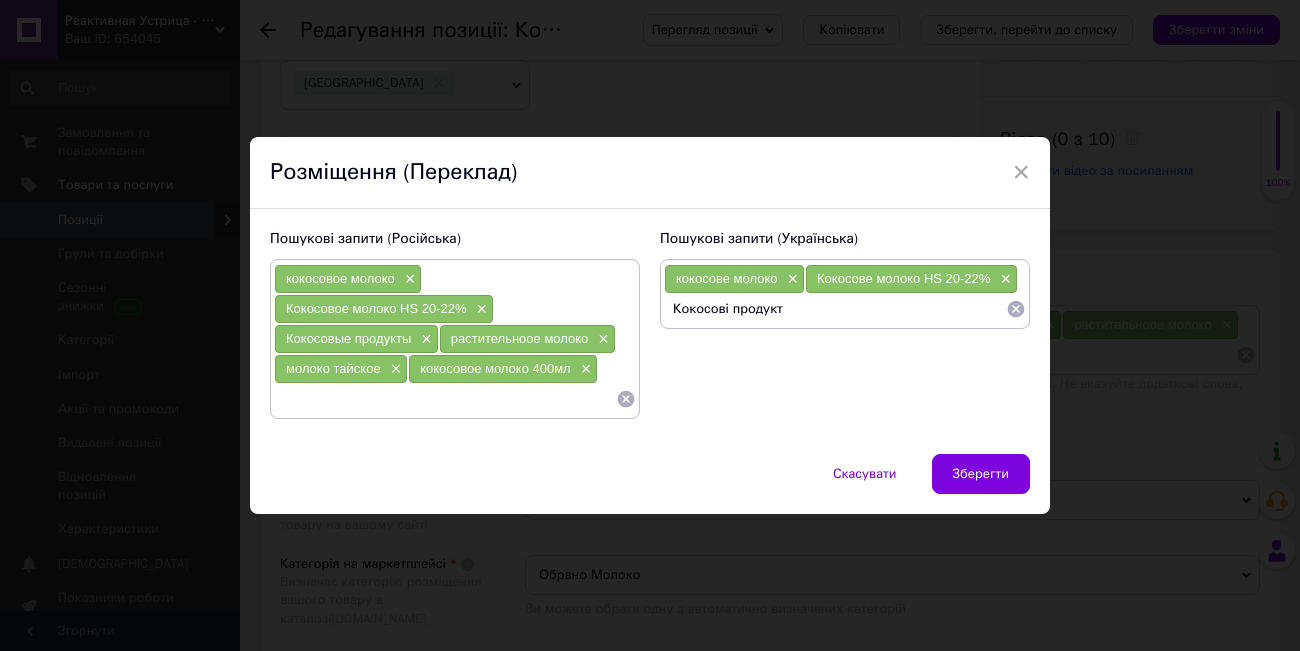 type on "Кокосові продукти" 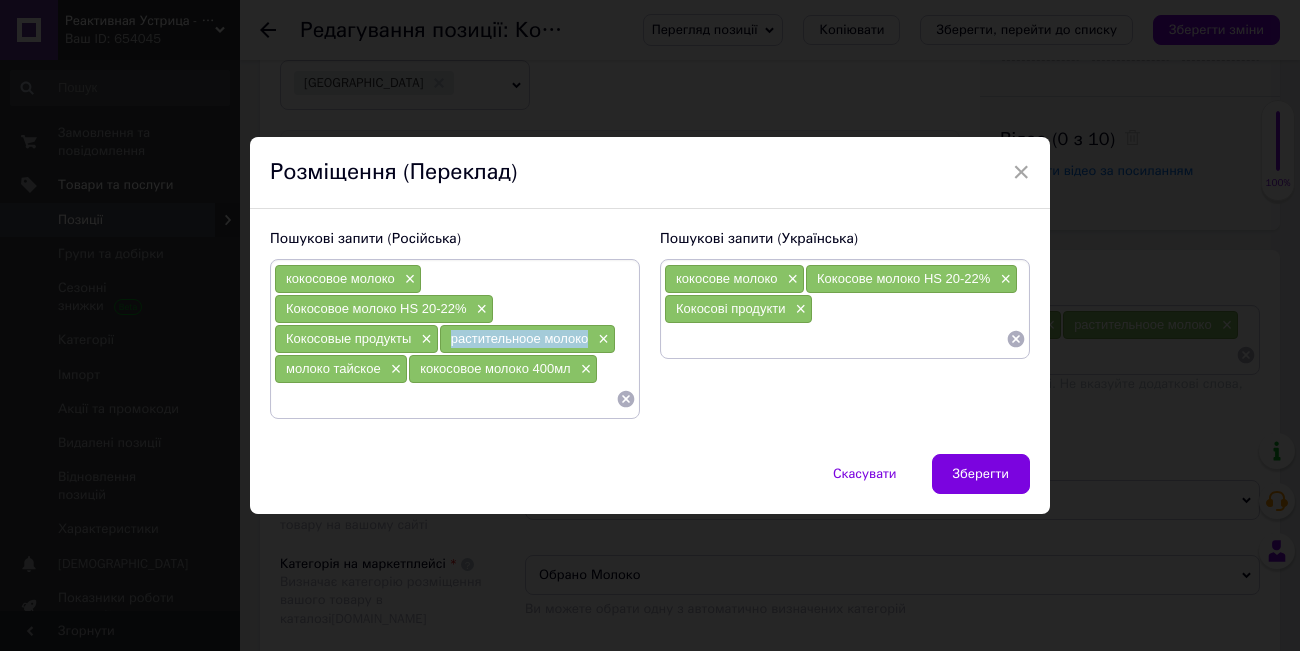 drag, startPoint x: 591, startPoint y: 336, endPoint x: 451, endPoint y: 339, distance: 140.03214 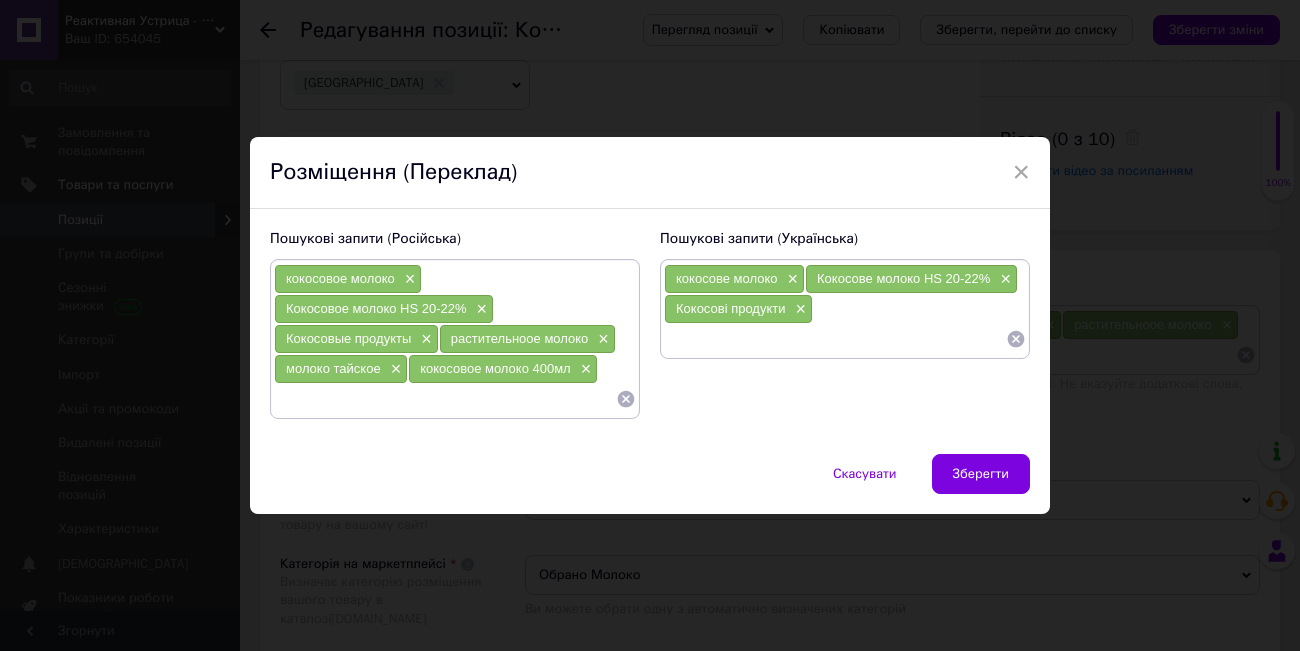 click at bounding box center [835, 339] 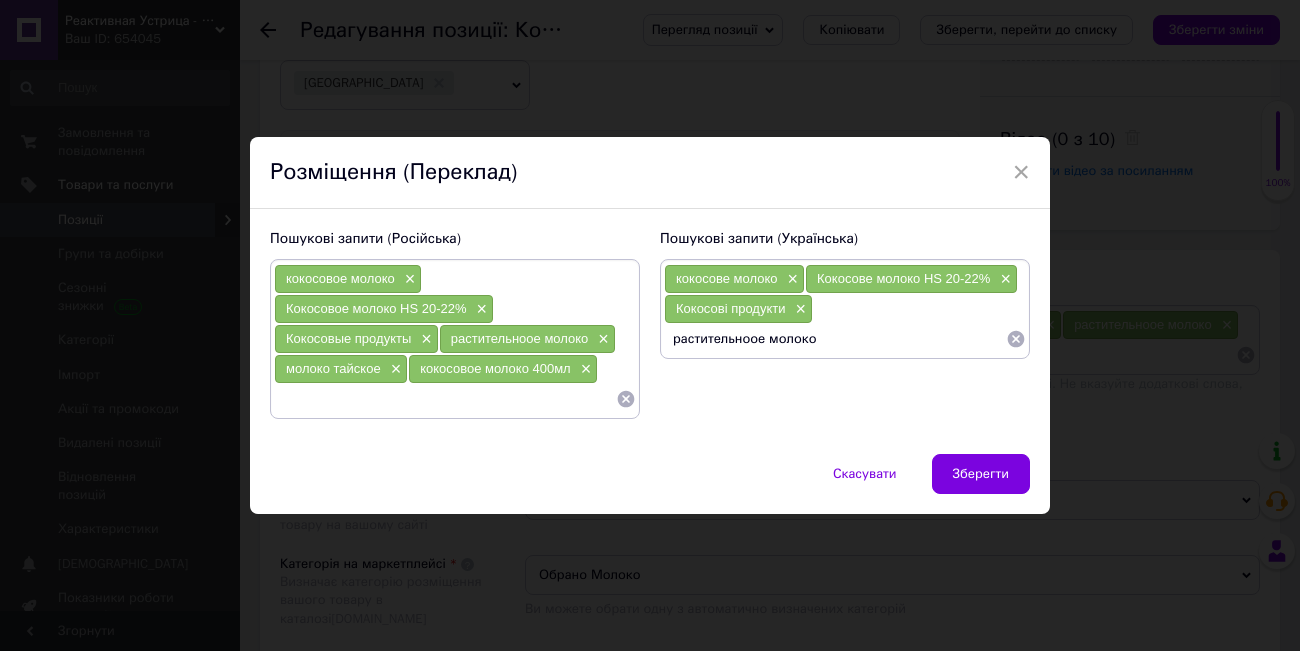 click on "растительноое молоко" at bounding box center [835, 339] 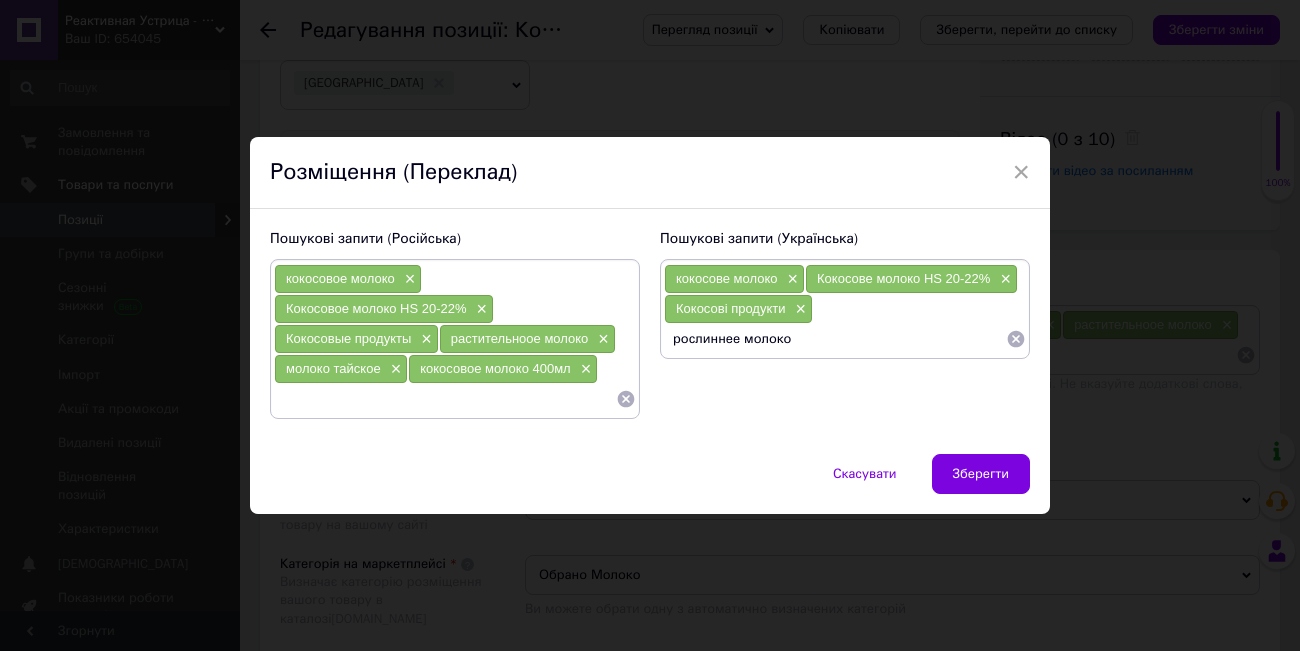type on "рослинне молоко" 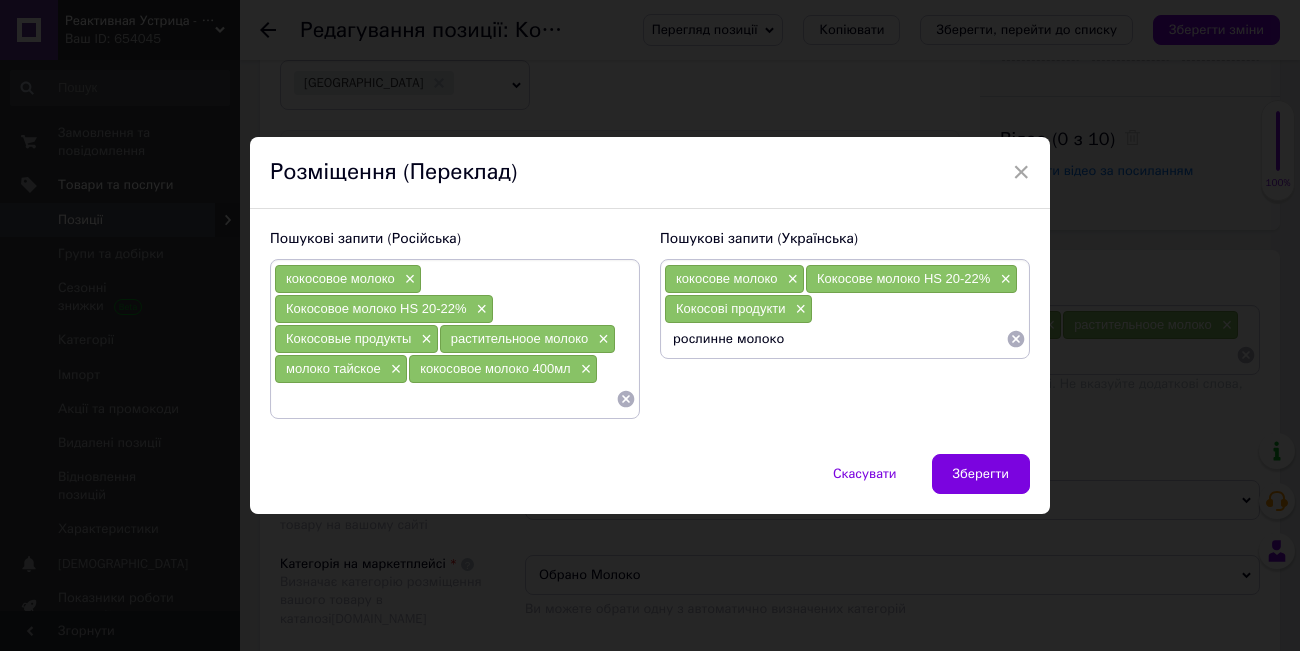 click on "рослинне молоко" at bounding box center (835, 339) 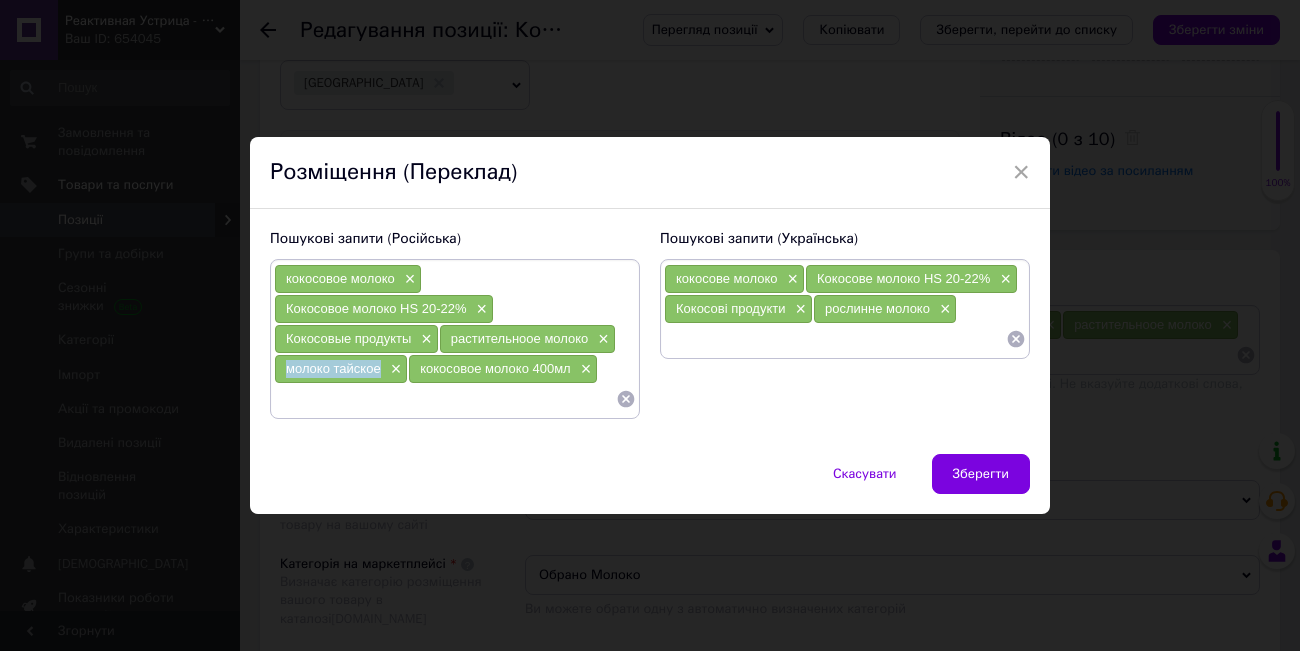 drag, startPoint x: 383, startPoint y: 365, endPoint x: 284, endPoint y: 366, distance: 99.00505 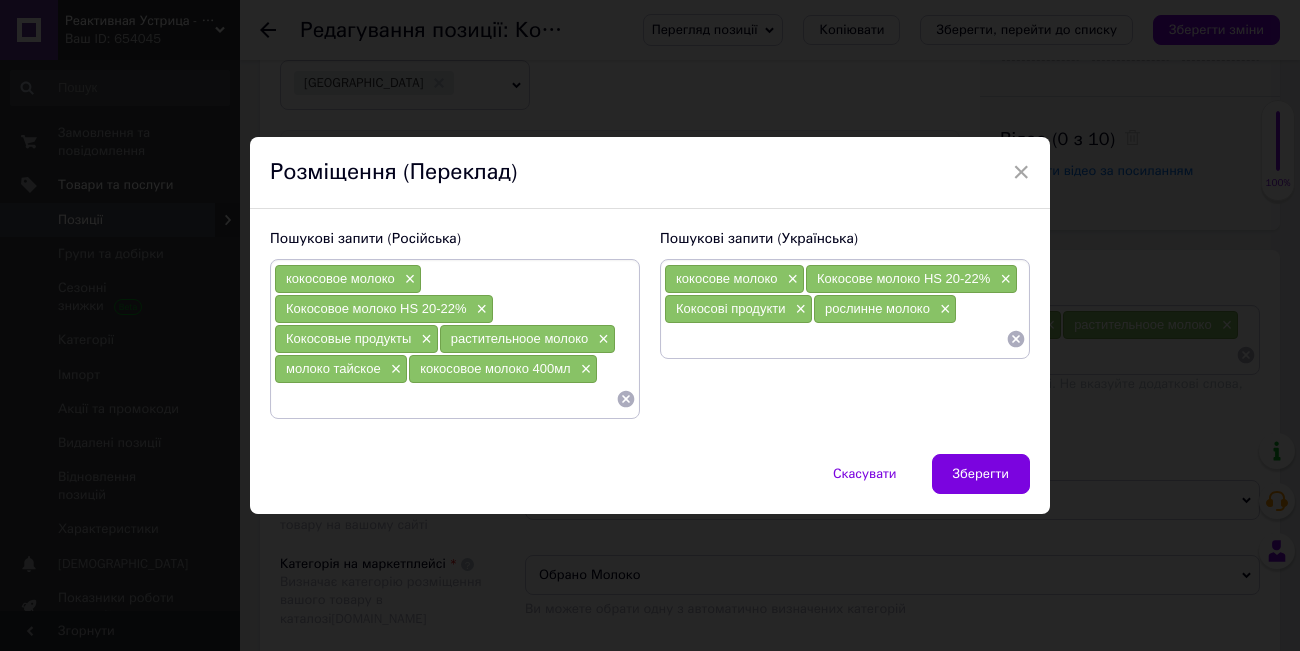 click at bounding box center (835, 339) 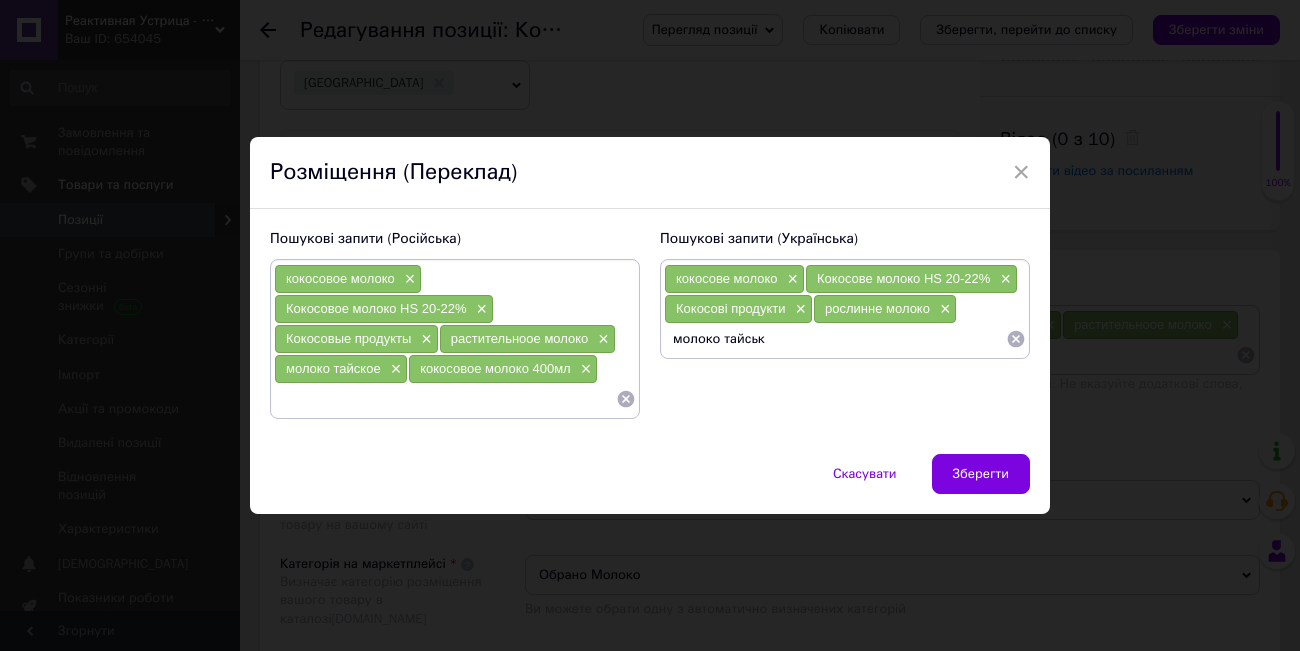 type on "молоко тайське" 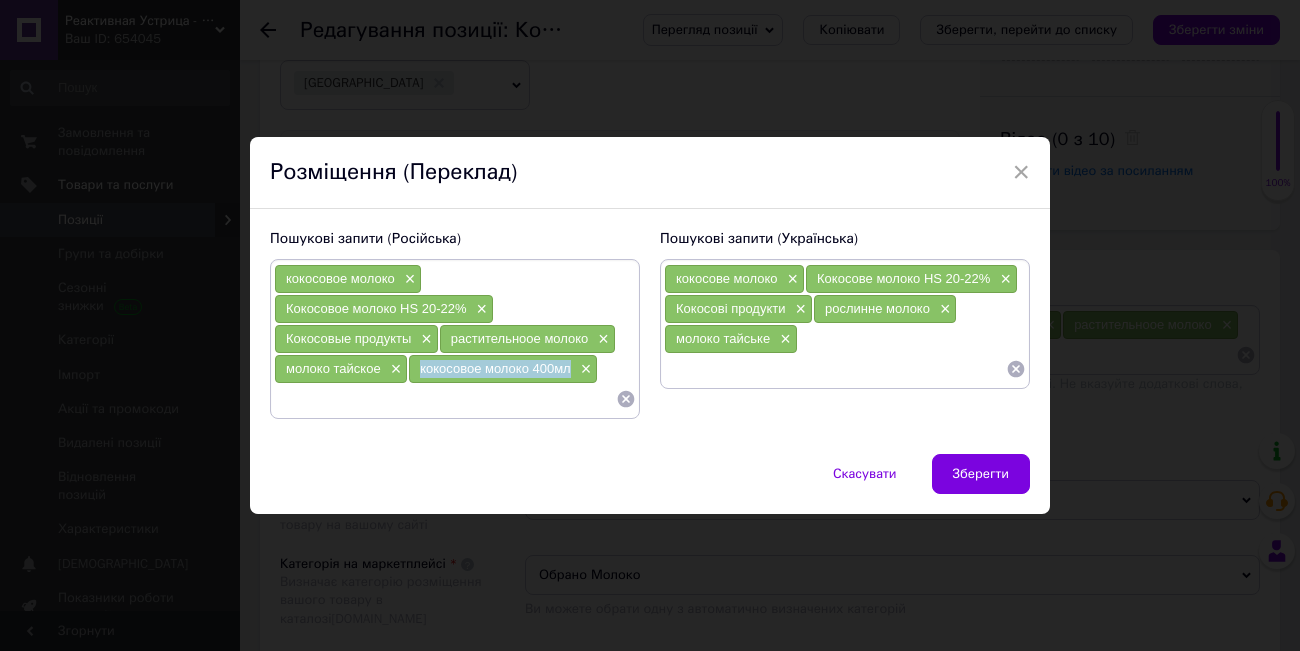 drag, startPoint x: 573, startPoint y: 363, endPoint x: 419, endPoint y: 366, distance: 154.02922 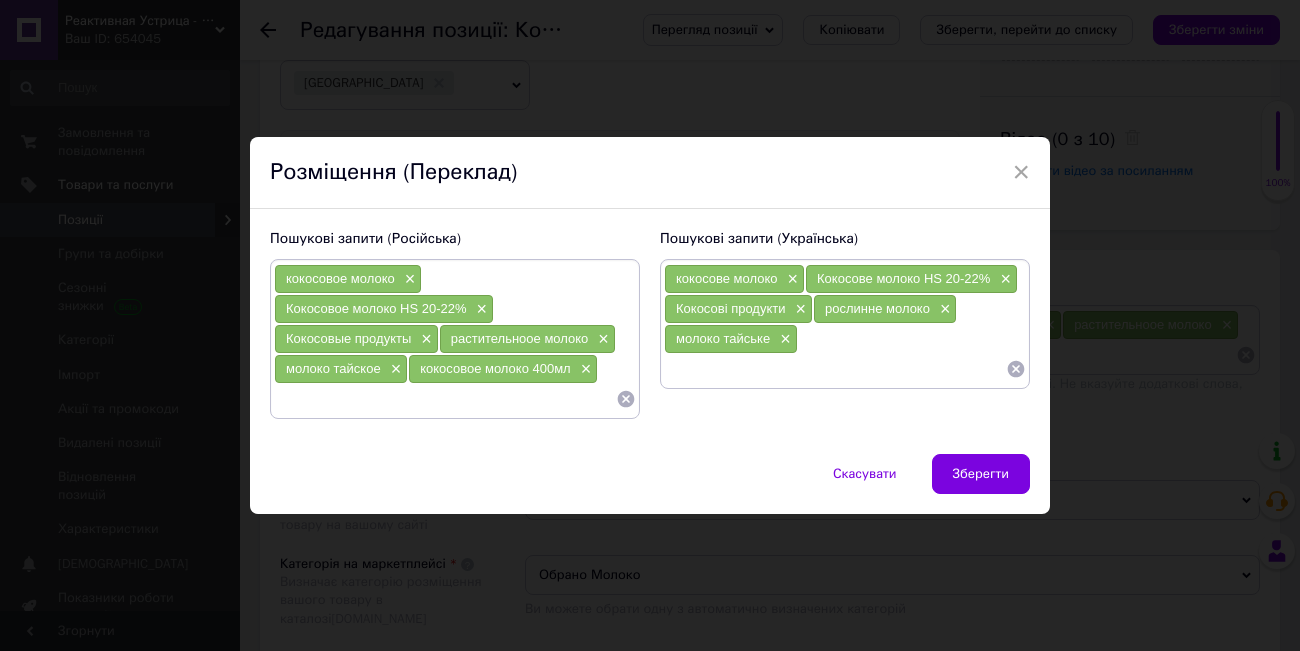click at bounding box center (835, 369) 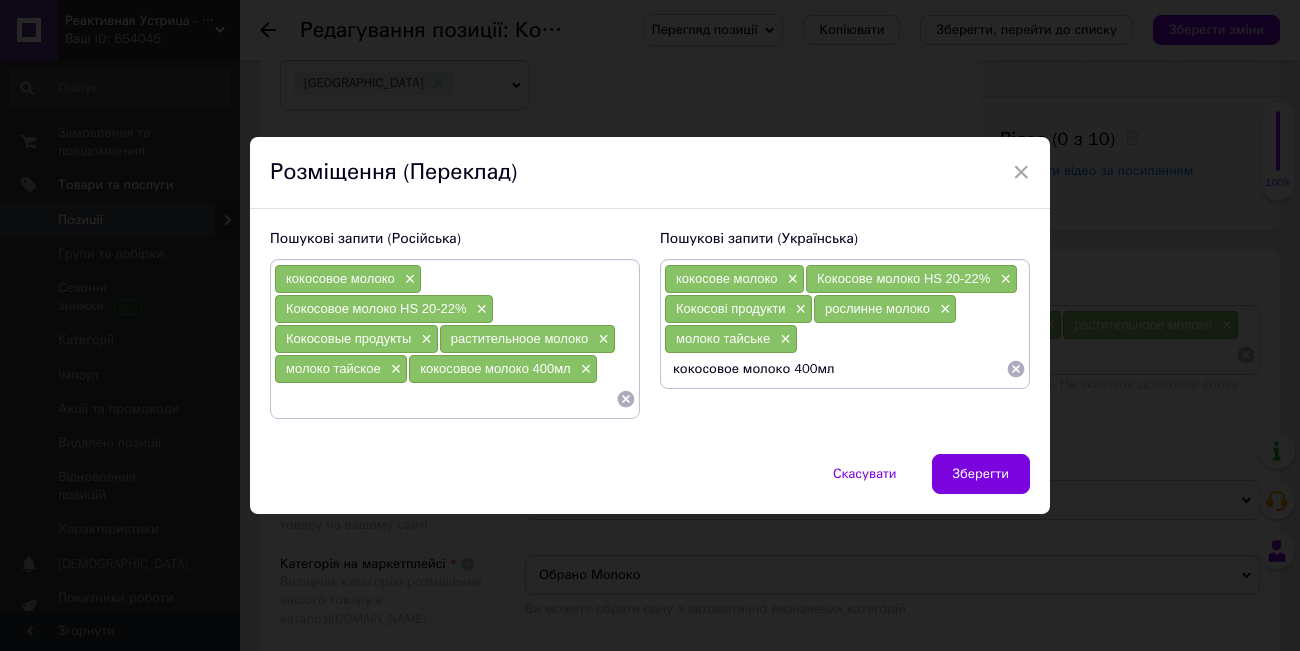 click on "кокосовое молоко 400мл" at bounding box center (835, 369) 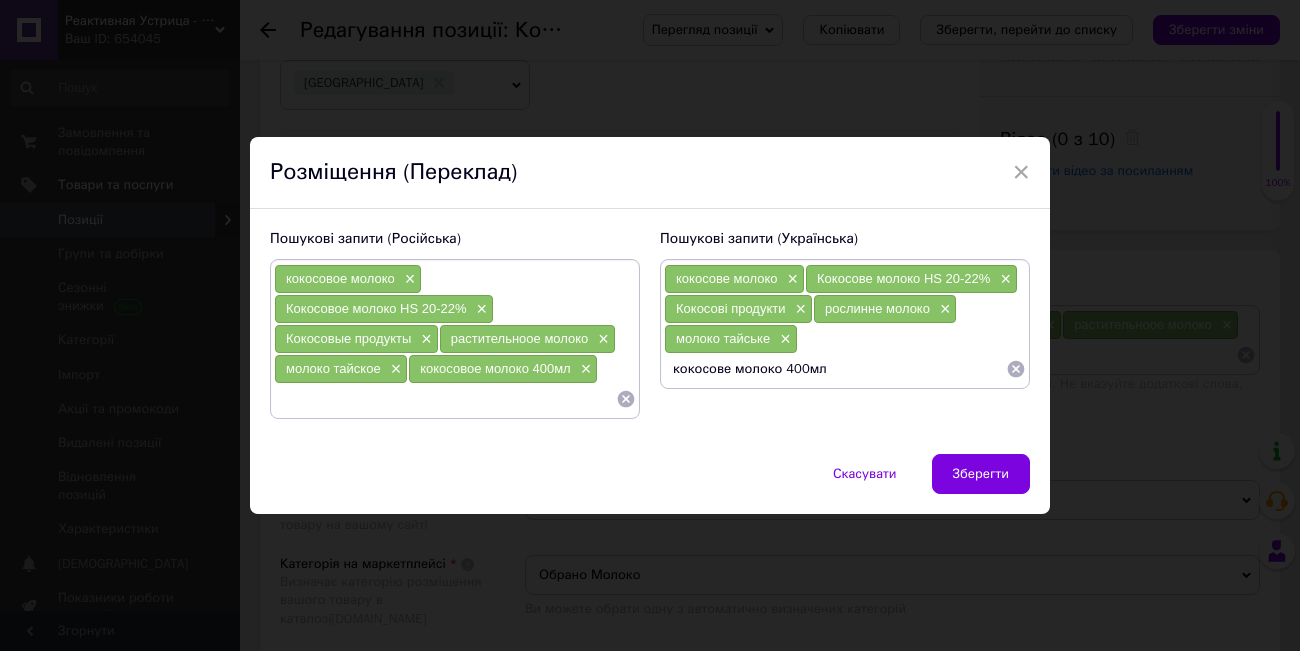type on "кокосое молоко 400мл" 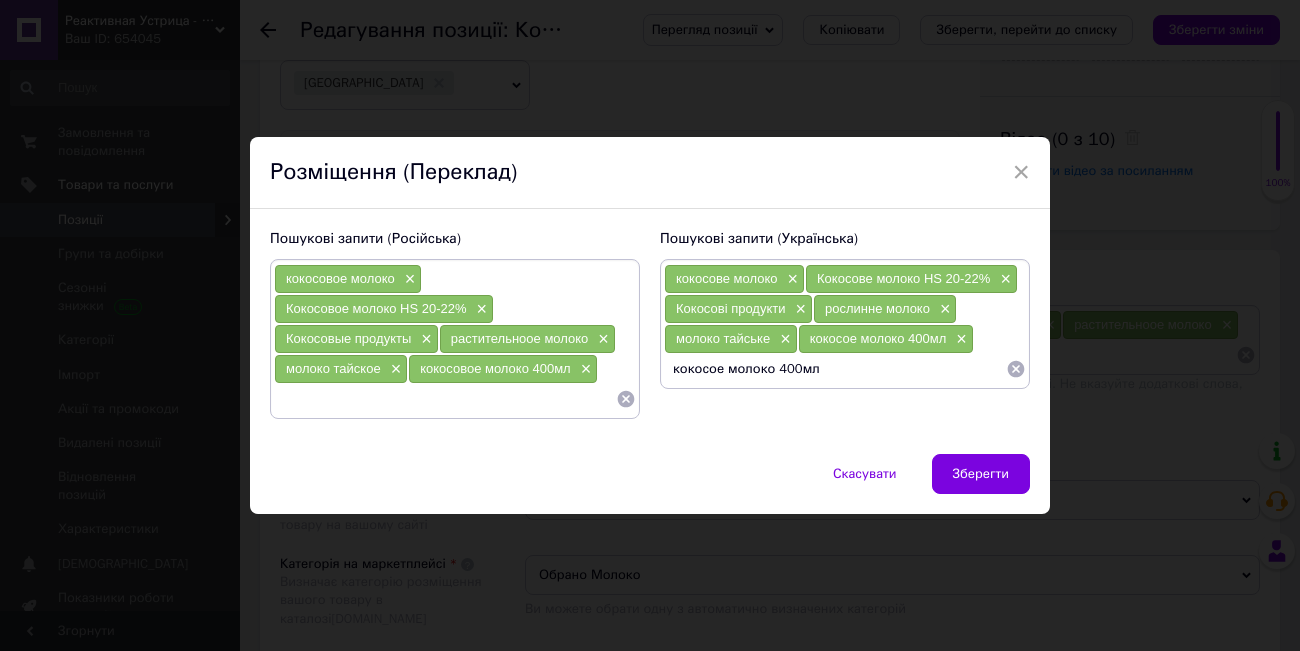 type 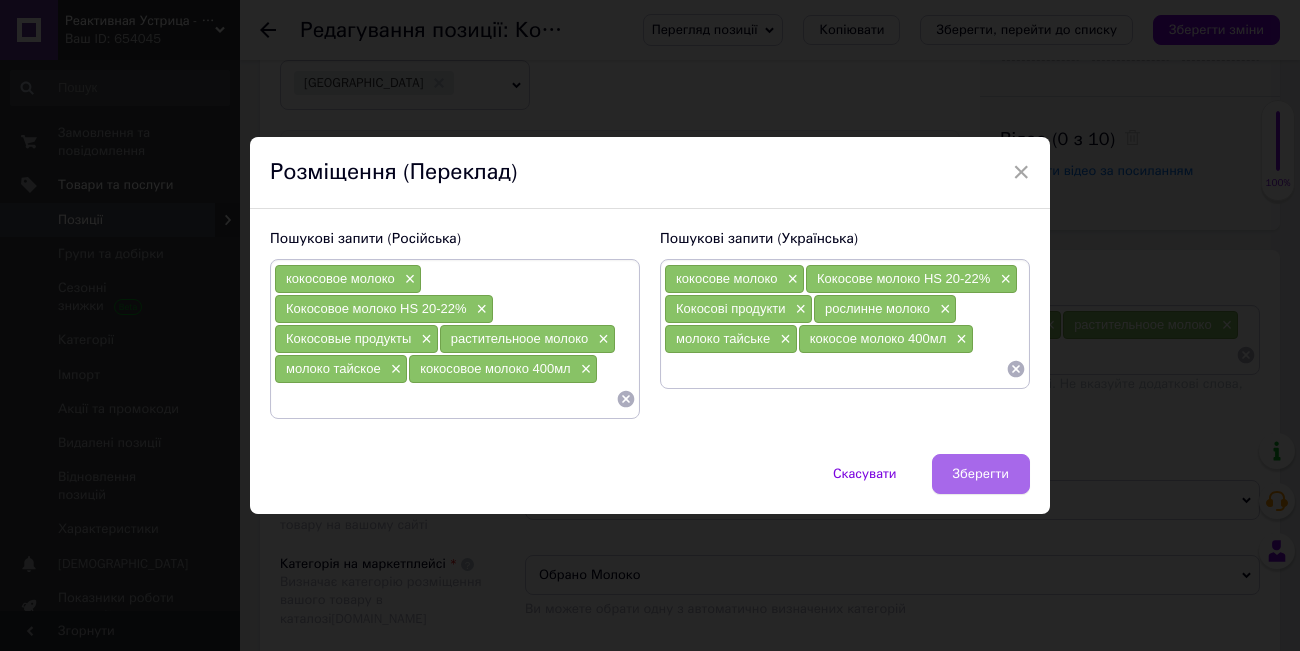click on "Зберегти" at bounding box center [981, 474] 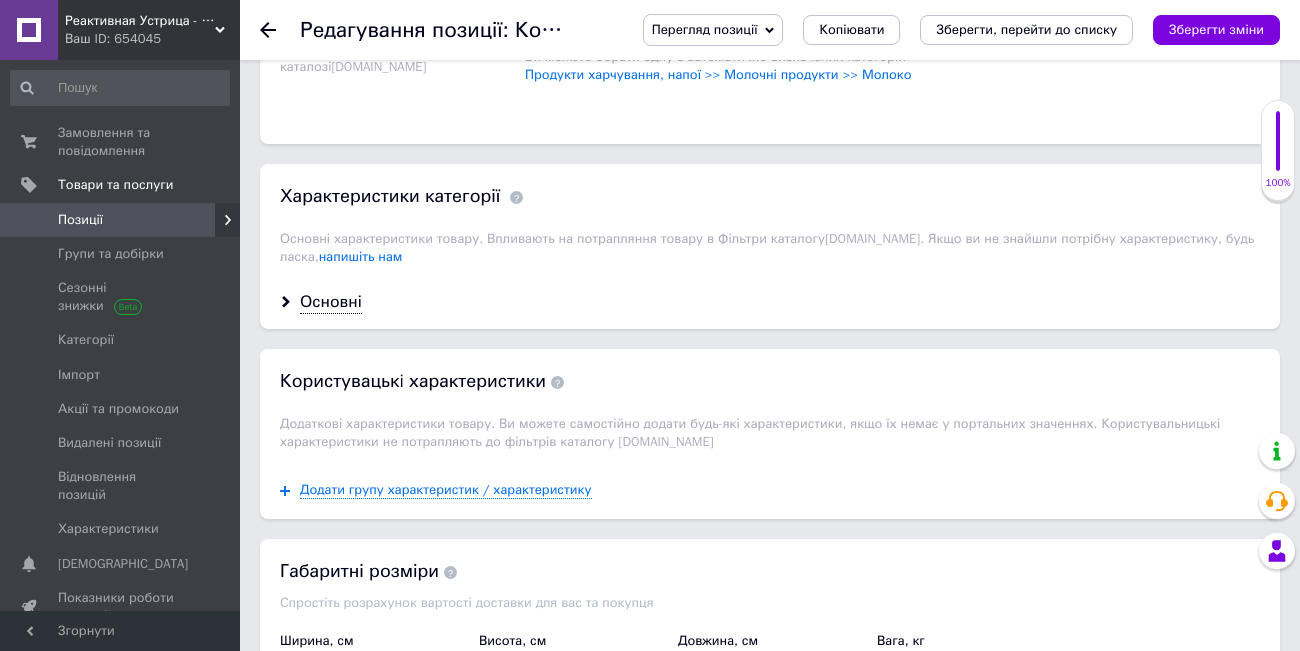 scroll, scrollTop: 1656, scrollLeft: 0, axis: vertical 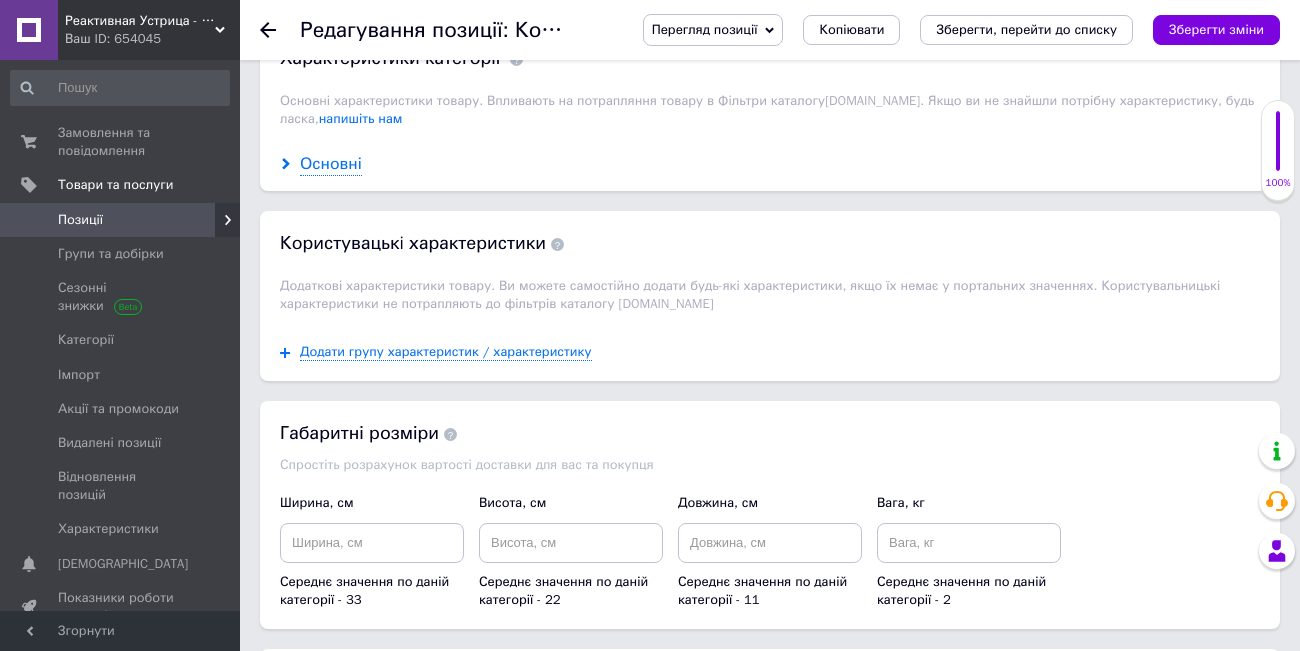 click on "Основні" at bounding box center (331, 164) 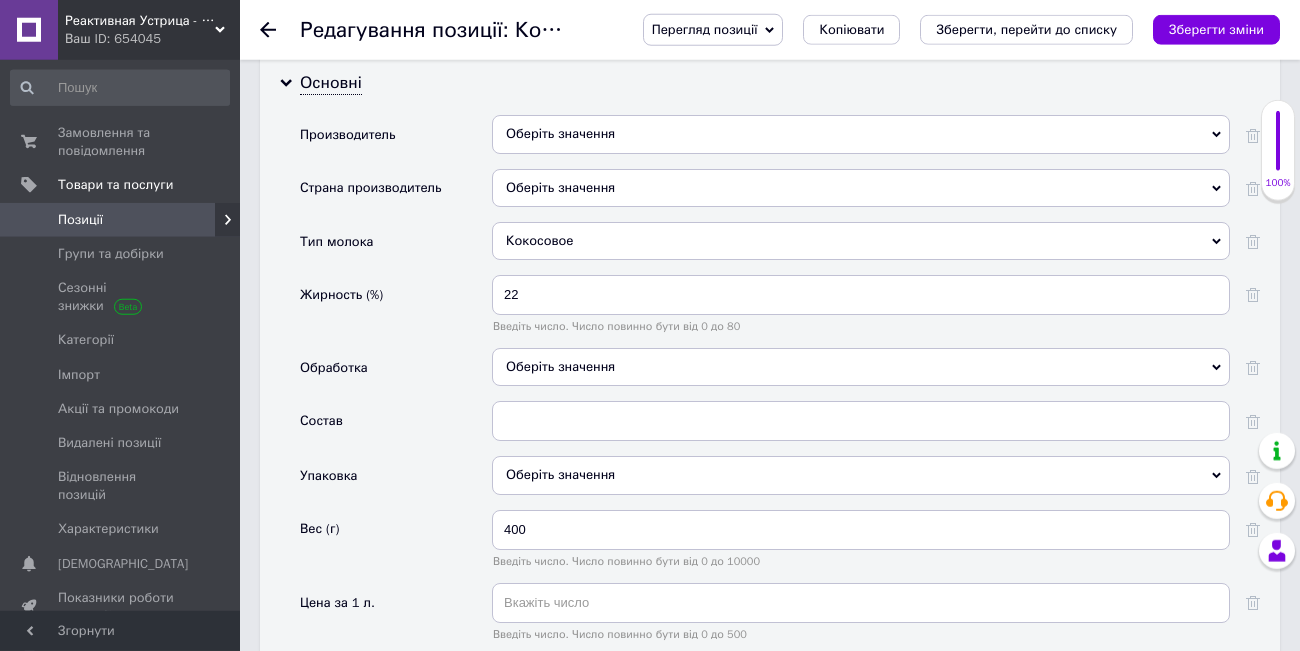 scroll, scrollTop: 1794, scrollLeft: 0, axis: vertical 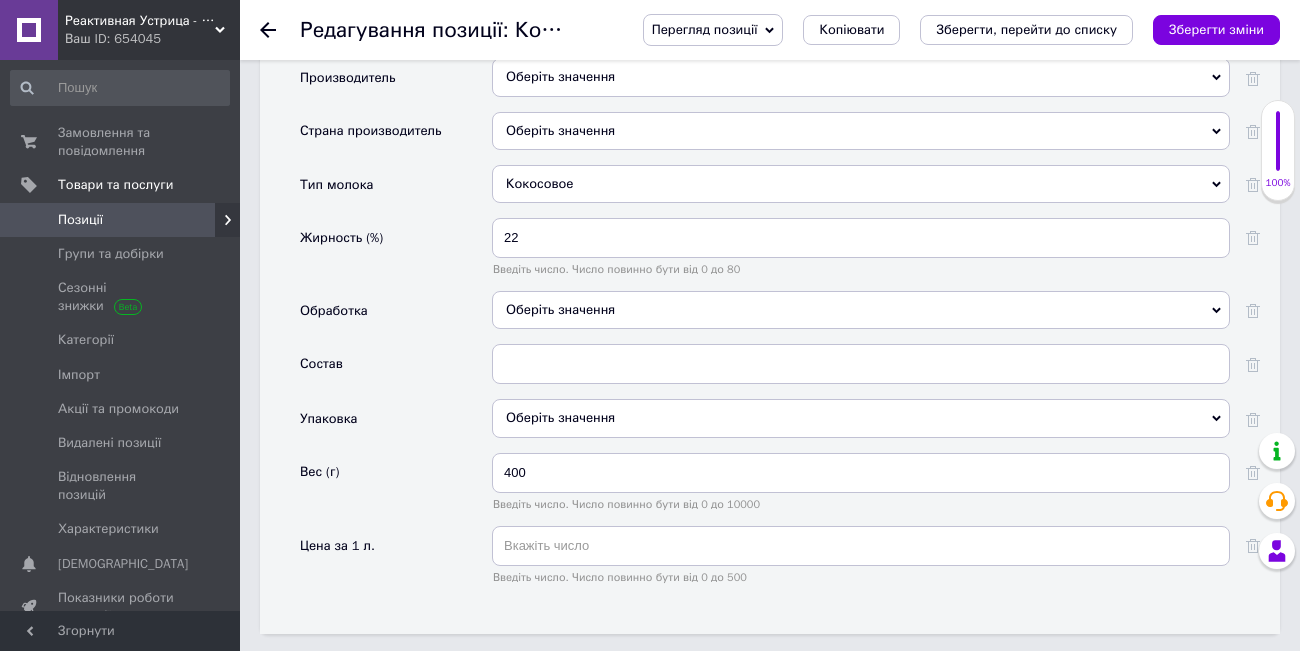 click on "Оберіть значення" at bounding box center (861, 418) 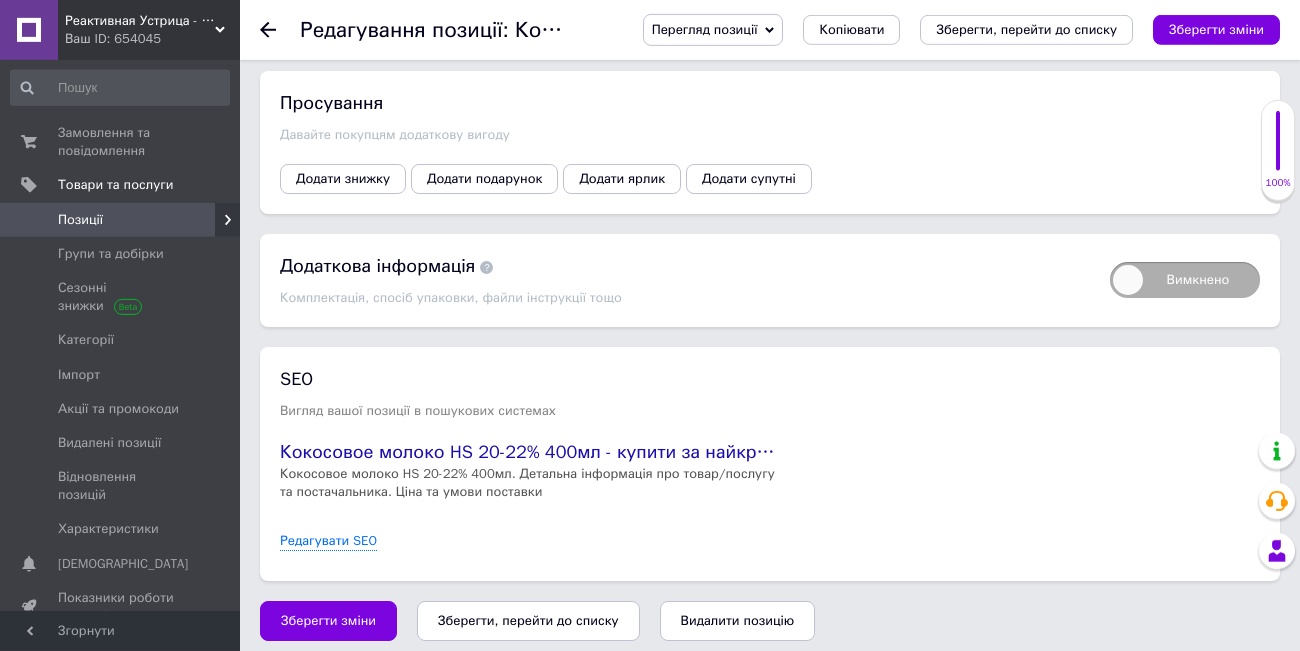 scroll, scrollTop: 2817, scrollLeft: 0, axis: vertical 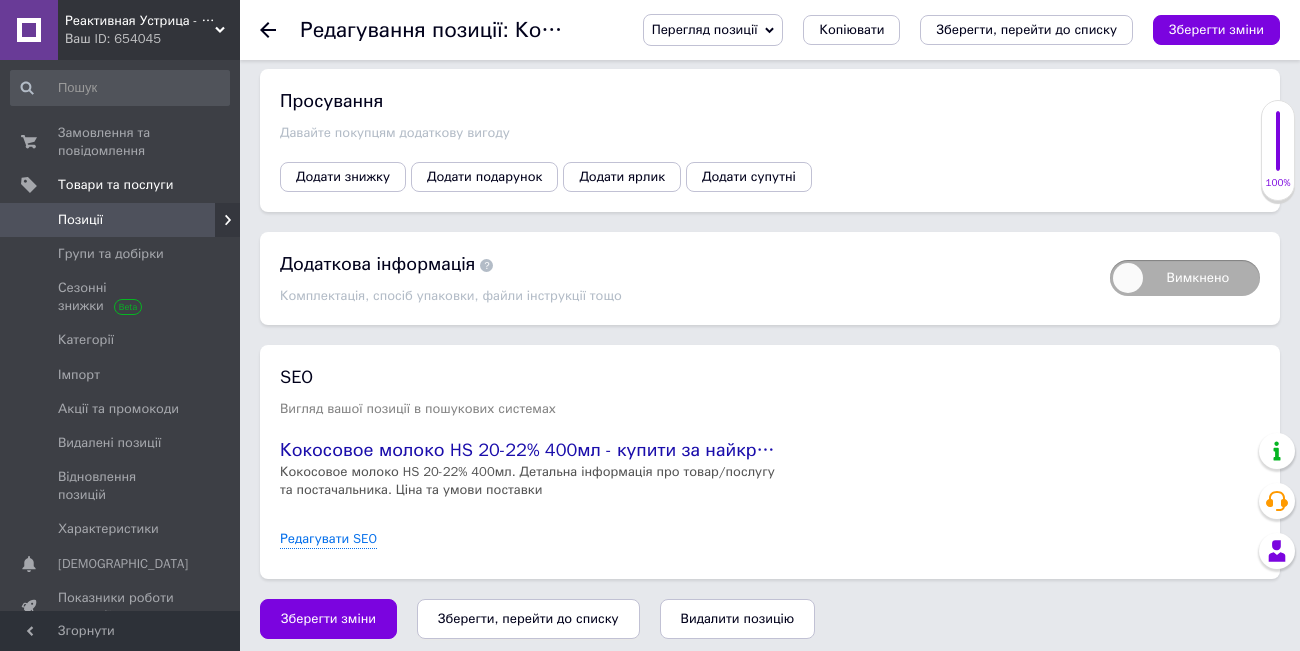 click on "Зберегти, перейти до списку" at bounding box center (528, 618) 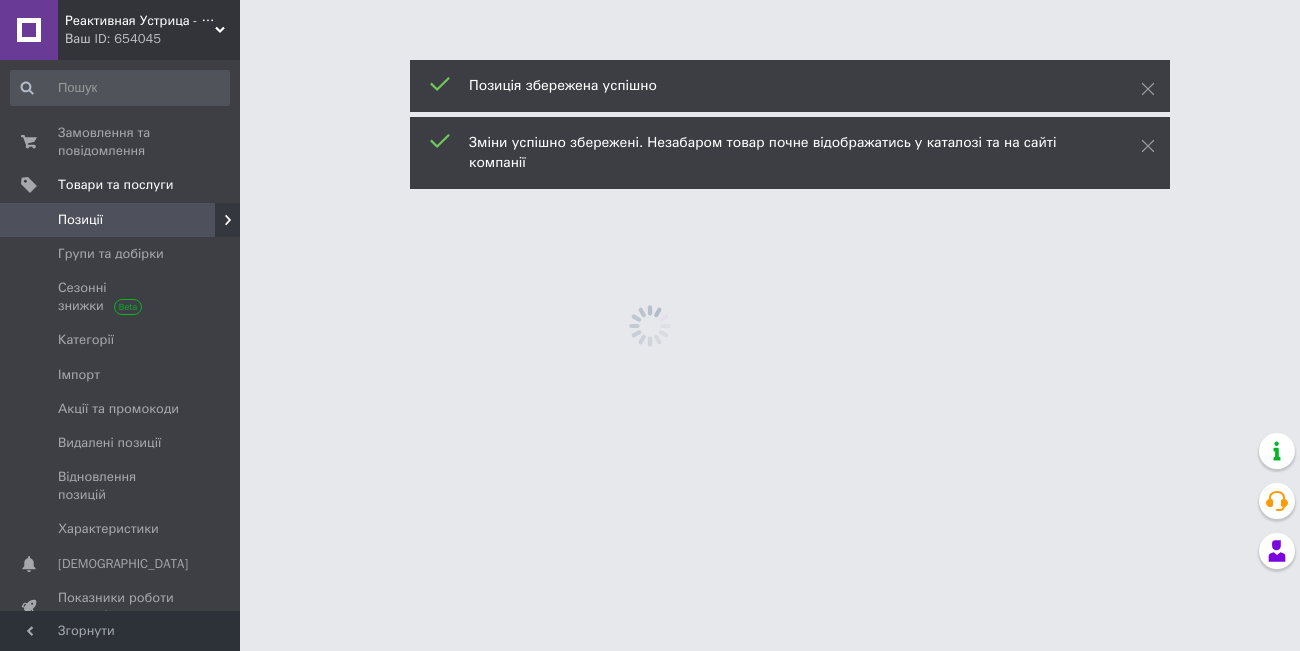 scroll, scrollTop: 0, scrollLeft: 0, axis: both 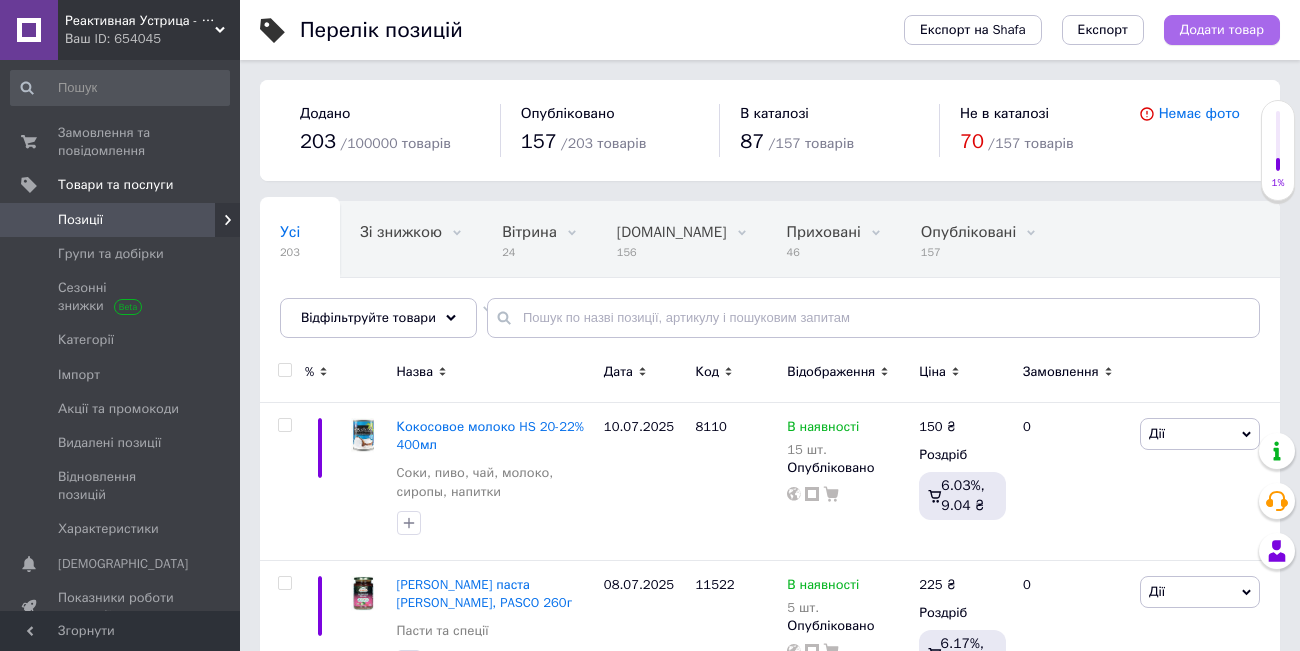 click on "Додати товар" at bounding box center (1222, 30) 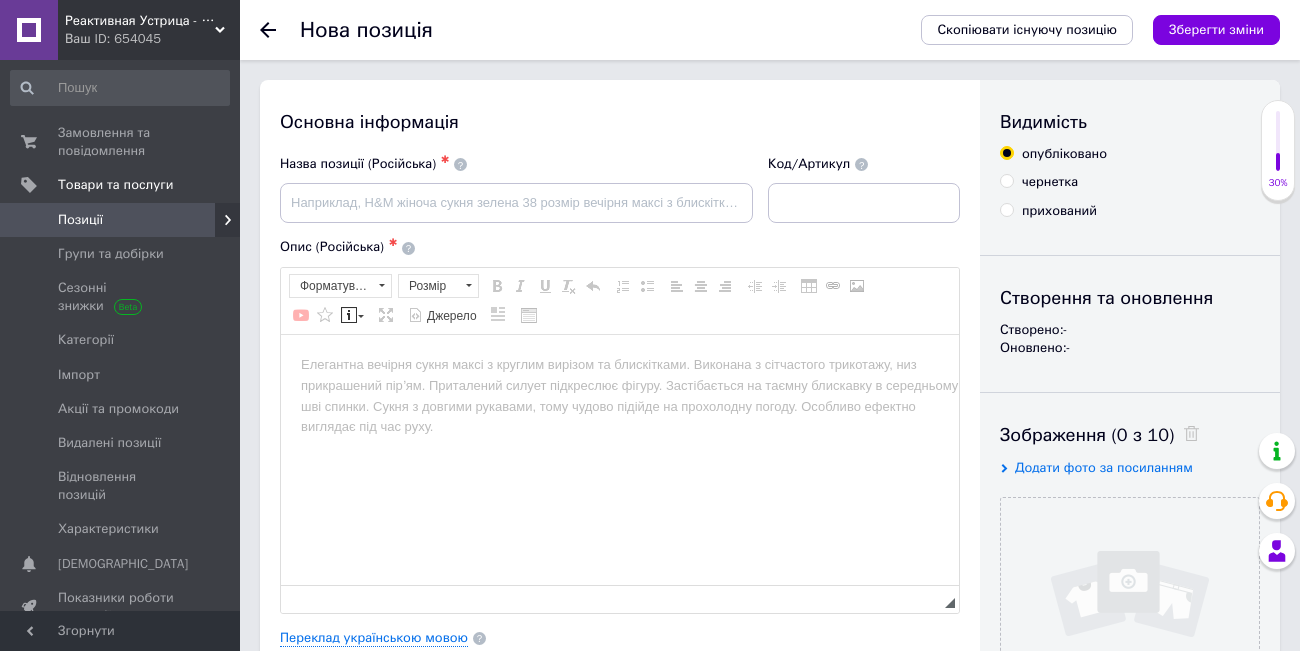 scroll, scrollTop: 0, scrollLeft: 0, axis: both 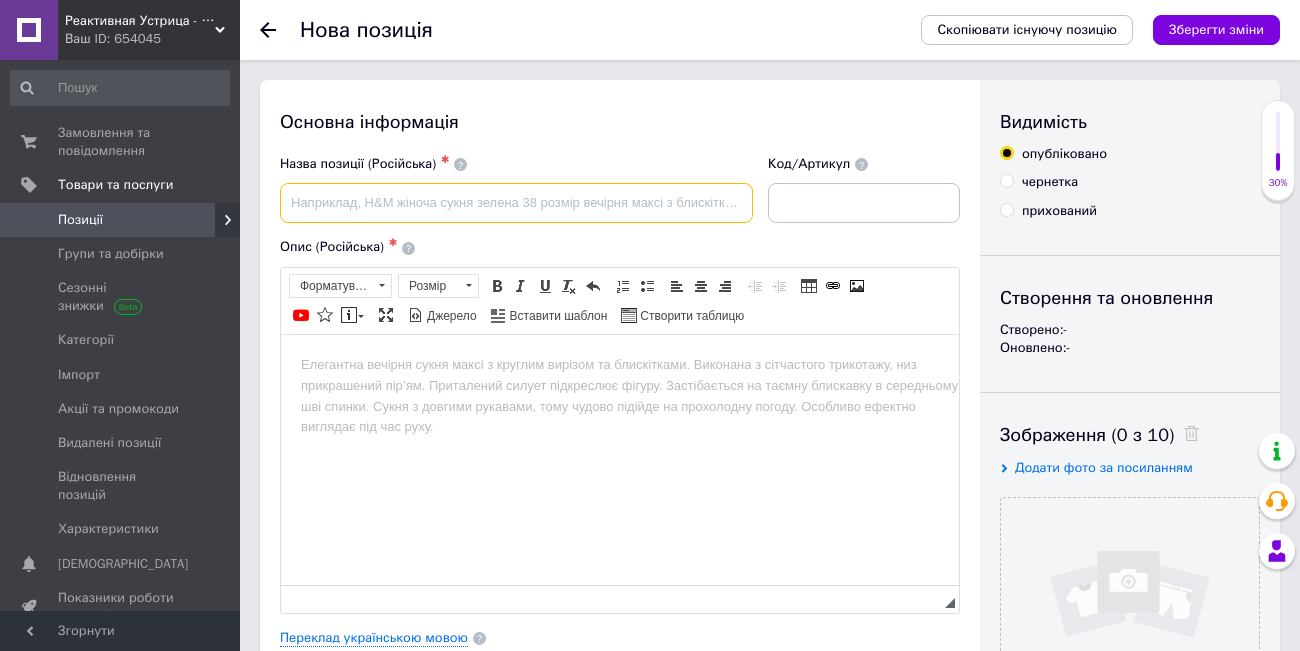 paste on "Рисовая лапша-стик XL, [DEMOGRAPHIC_DATA] Dancer 400г" 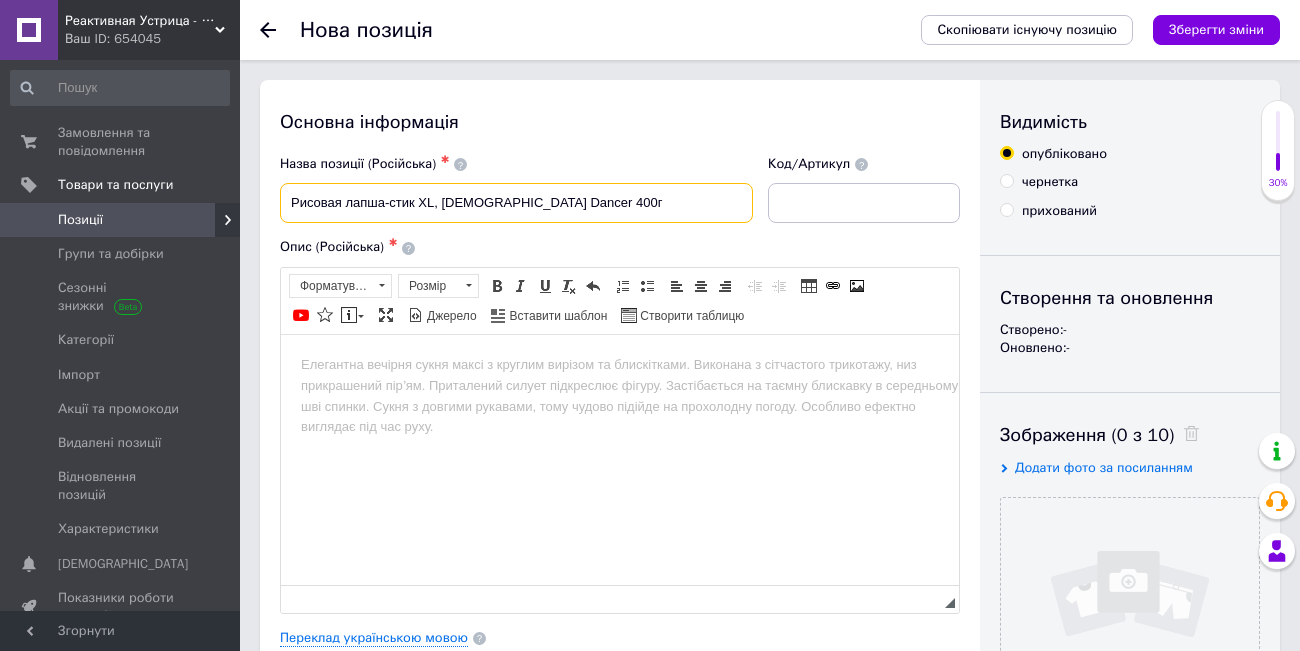 type on "Рисовая лапша-стик XL, [DEMOGRAPHIC_DATA] Dancer 400г" 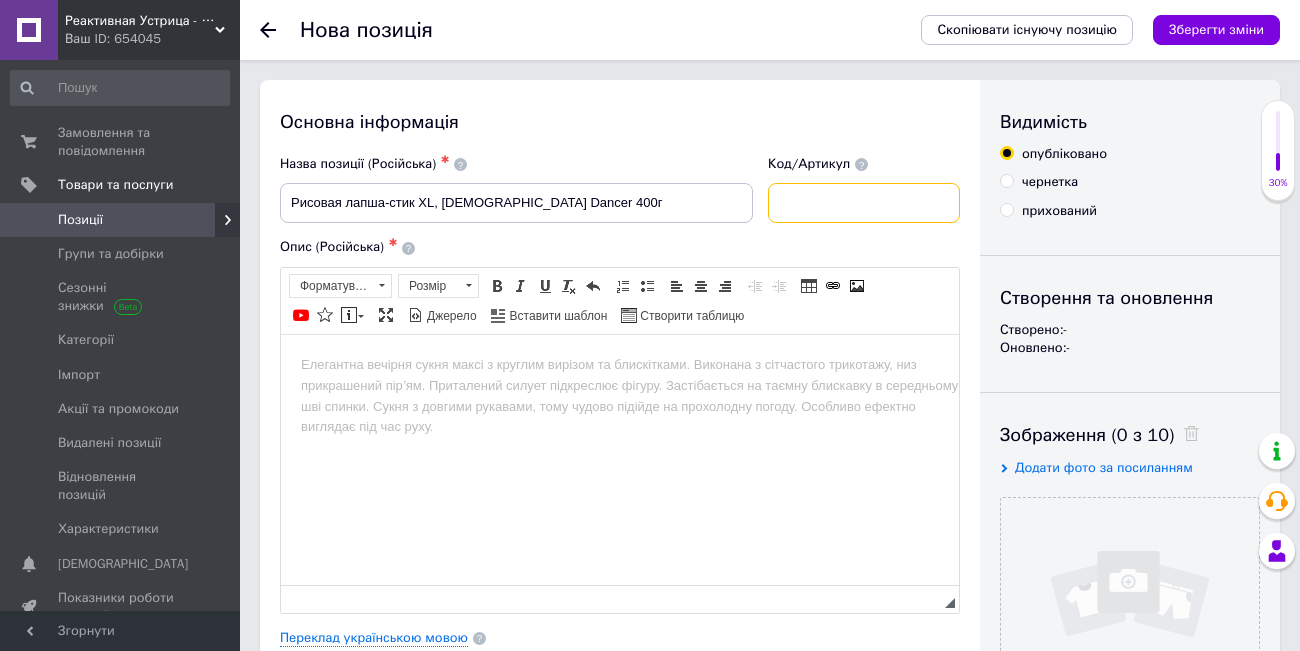 click at bounding box center (864, 203) 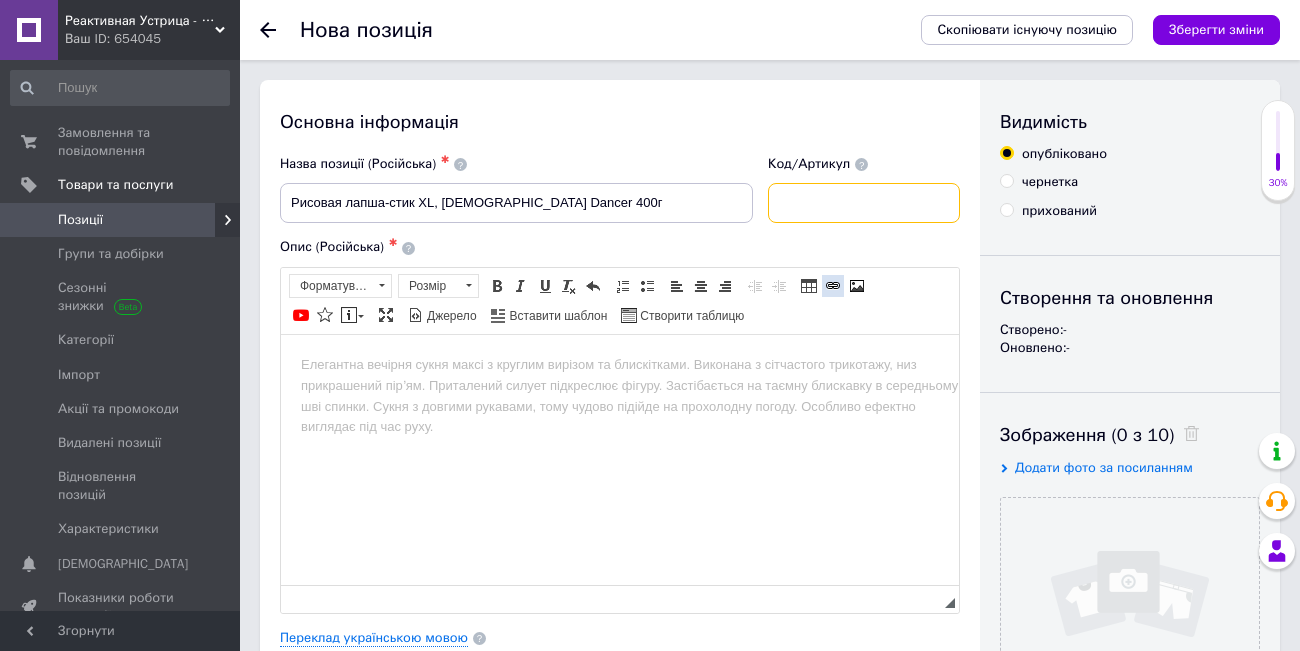 paste on "3249" 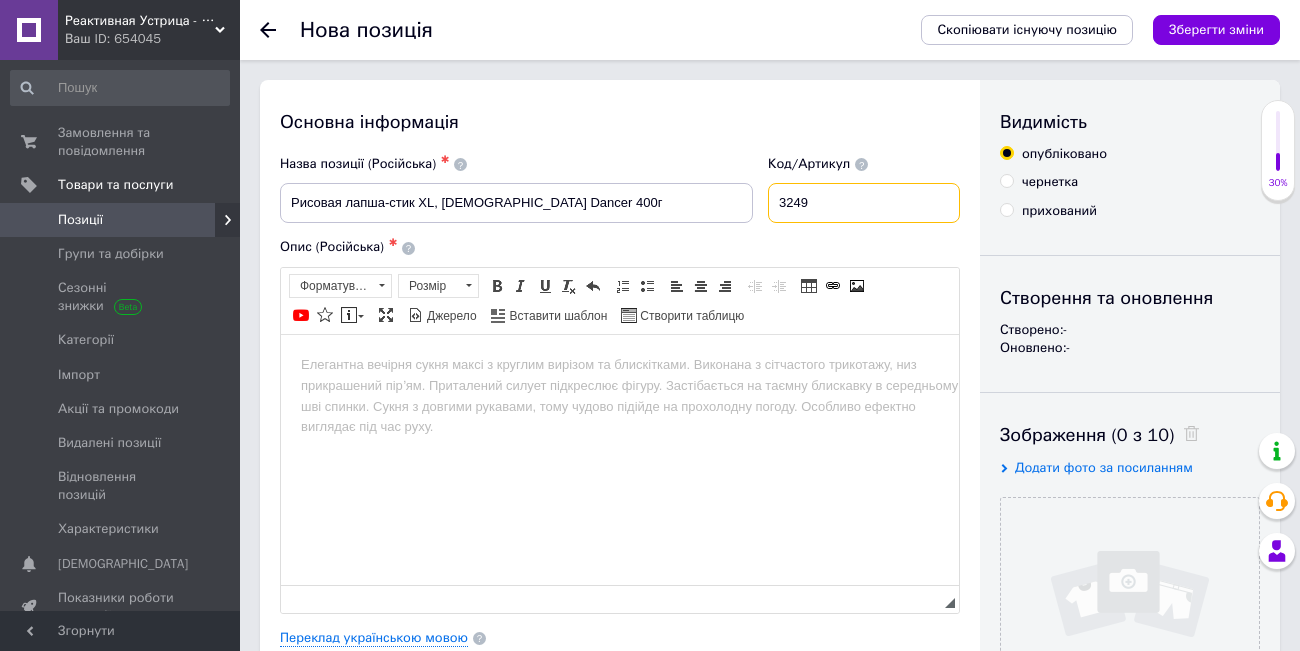 type on "3249" 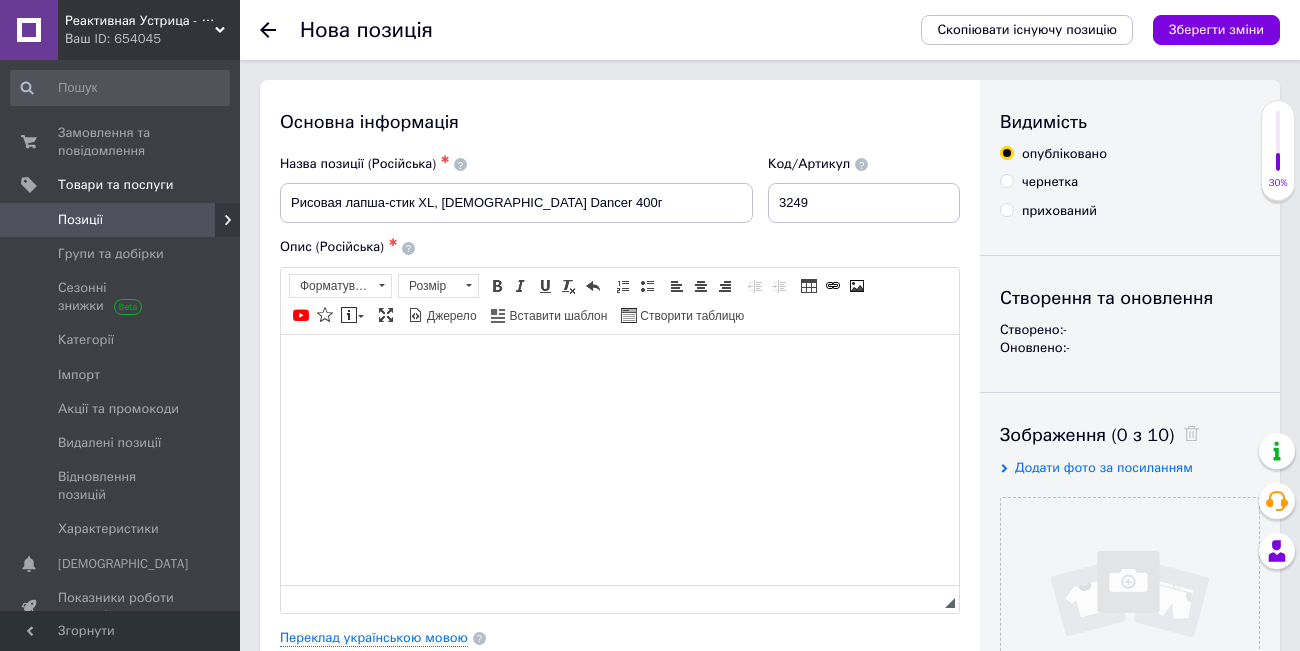 click at bounding box center (620, 364) 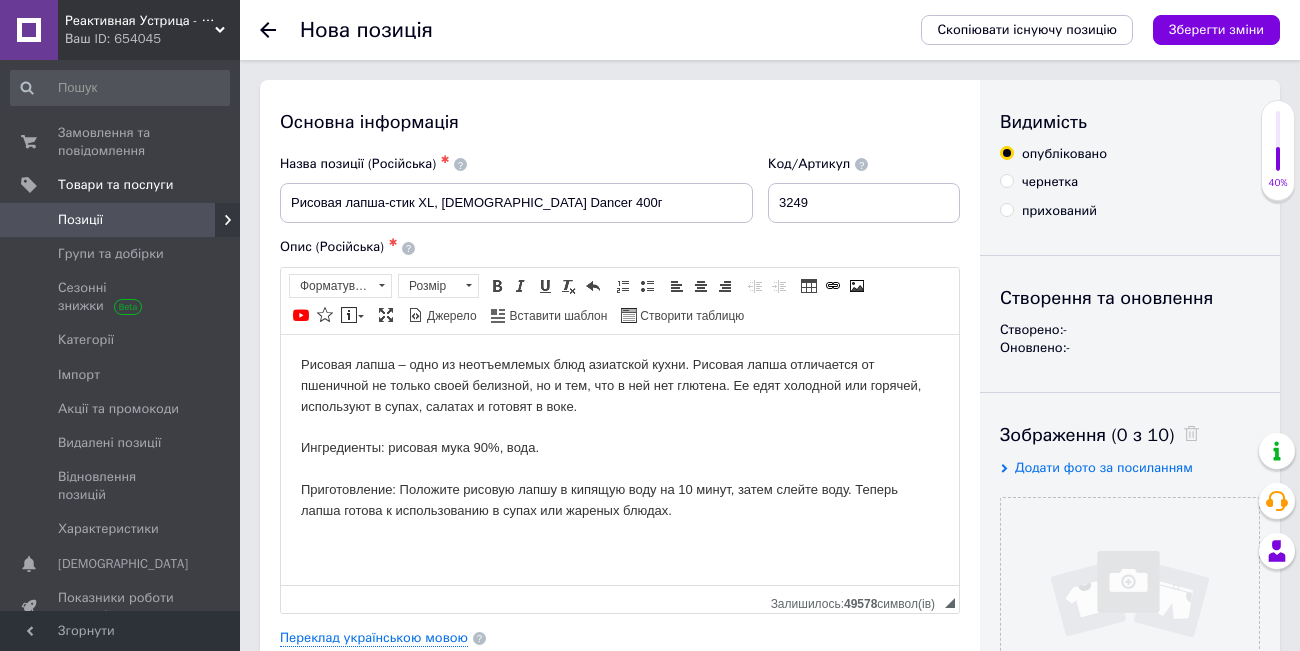 type 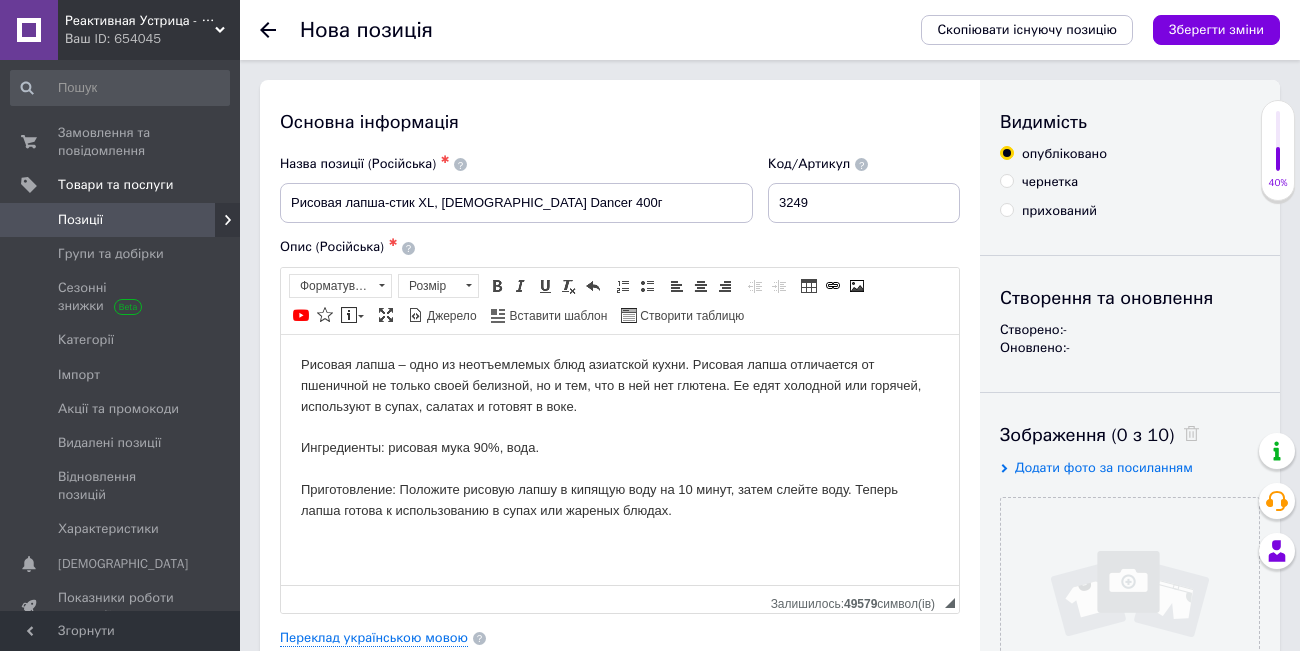 scroll, scrollTop: 138, scrollLeft: 0, axis: vertical 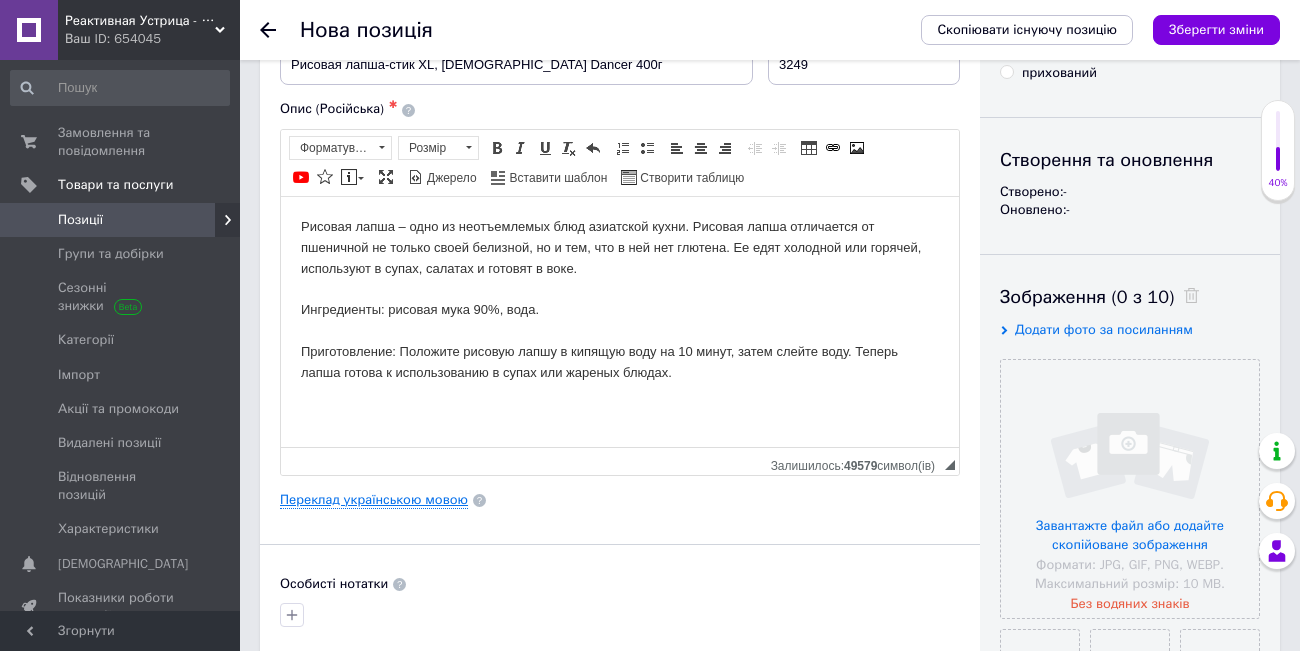 drag, startPoint x: 356, startPoint y: 501, endPoint x: 111, endPoint y: 139, distance: 437.1144 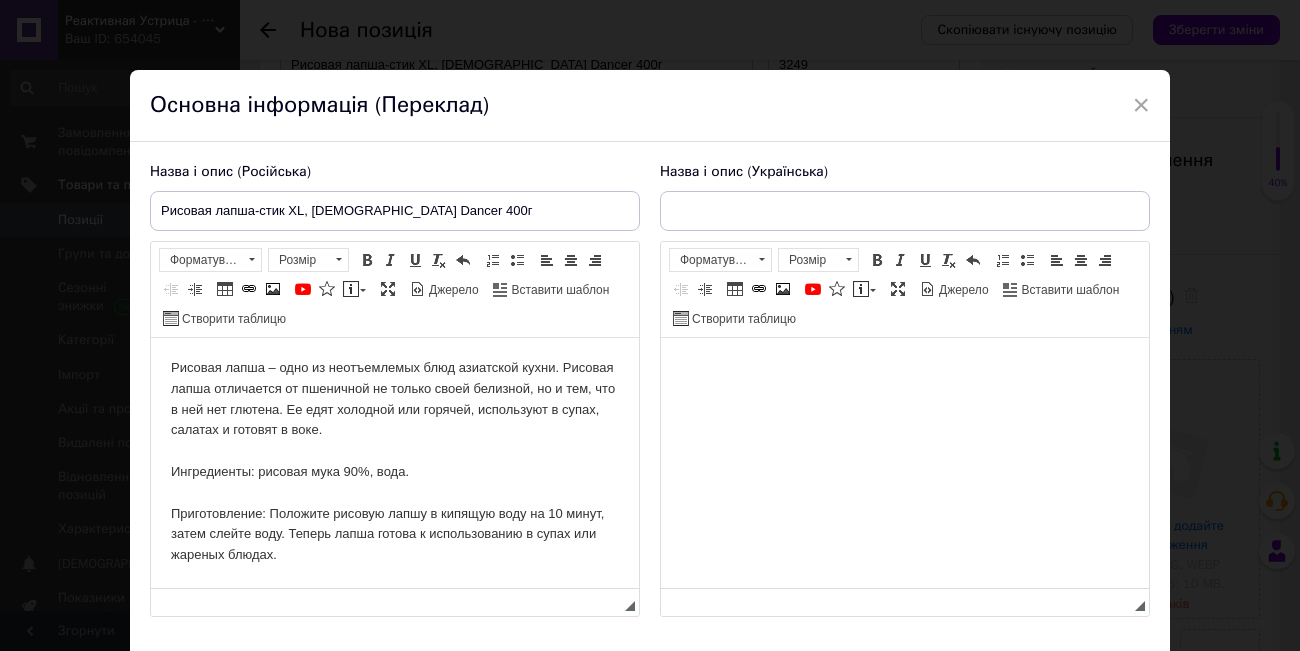scroll, scrollTop: 0, scrollLeft: 0, axis: both 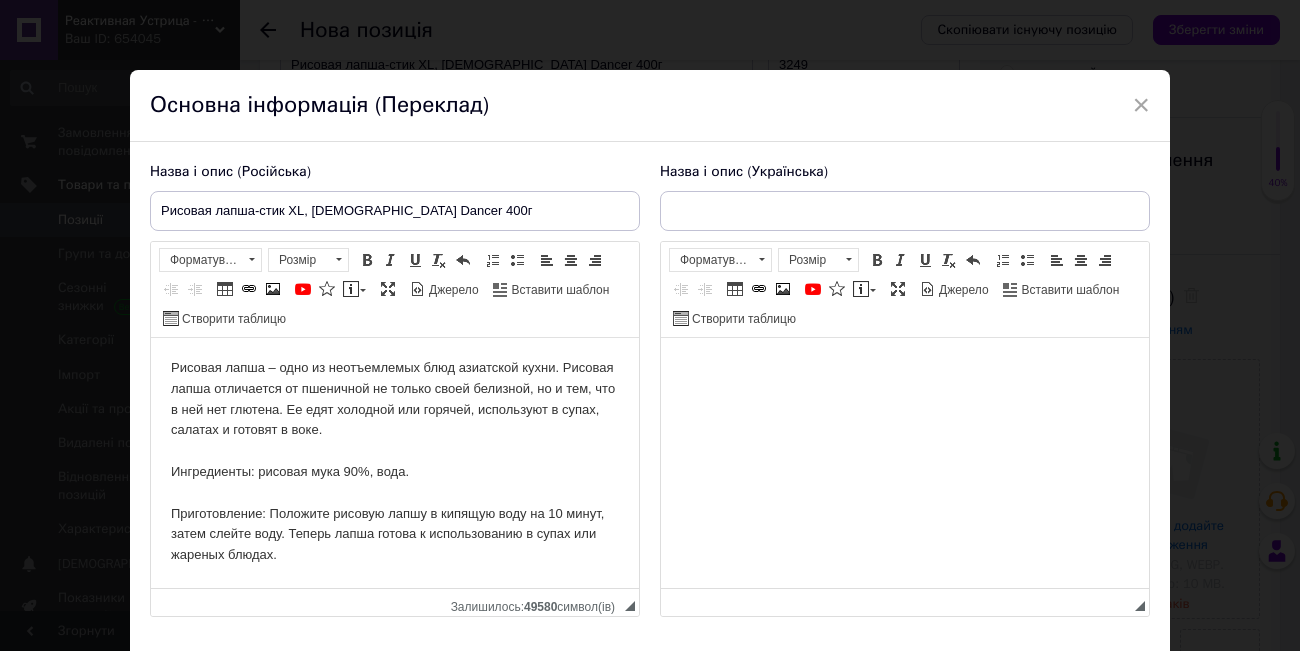 click at bounding box center (905, 368) 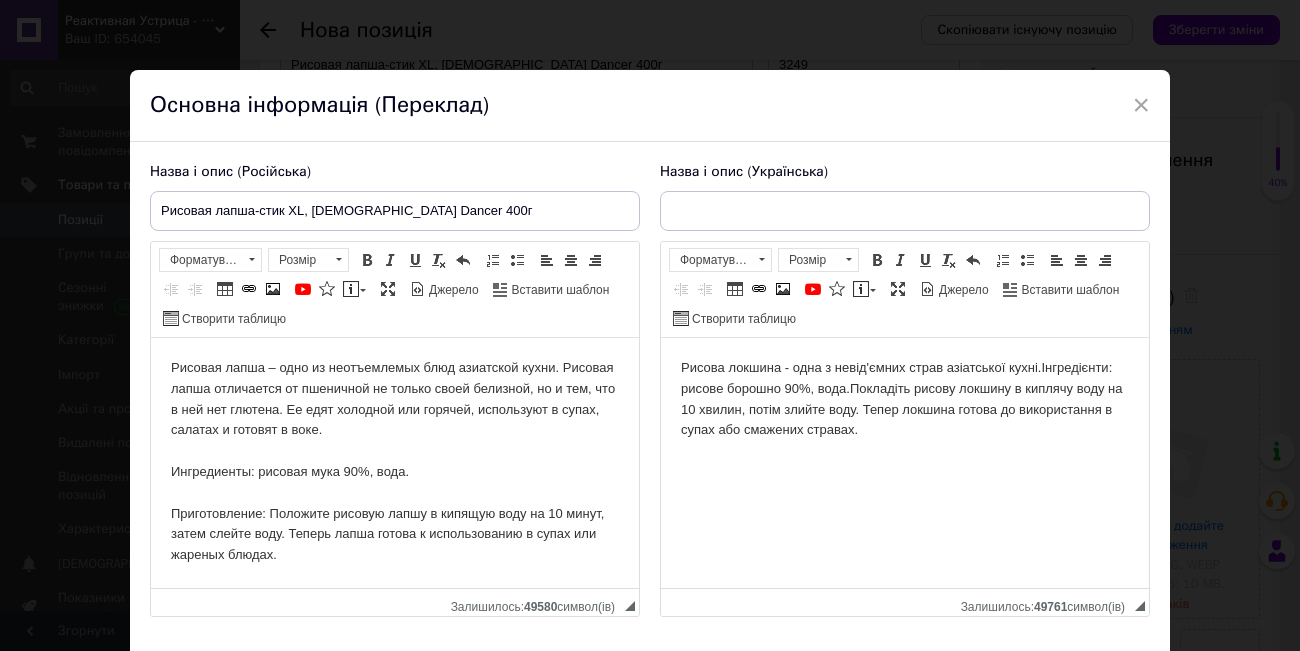 click on "Рисова локшина - одна з невід'ємних страв азіатської кухні.  Інгредієнти: рисове борошно 90%, вода.  Покладіть рисову локшину в киплячу воду на 10 хвилин, потім злийте воду.   Тепер локшина готова до використання в супах або смажених стравах." at bounding box center (905, 399) 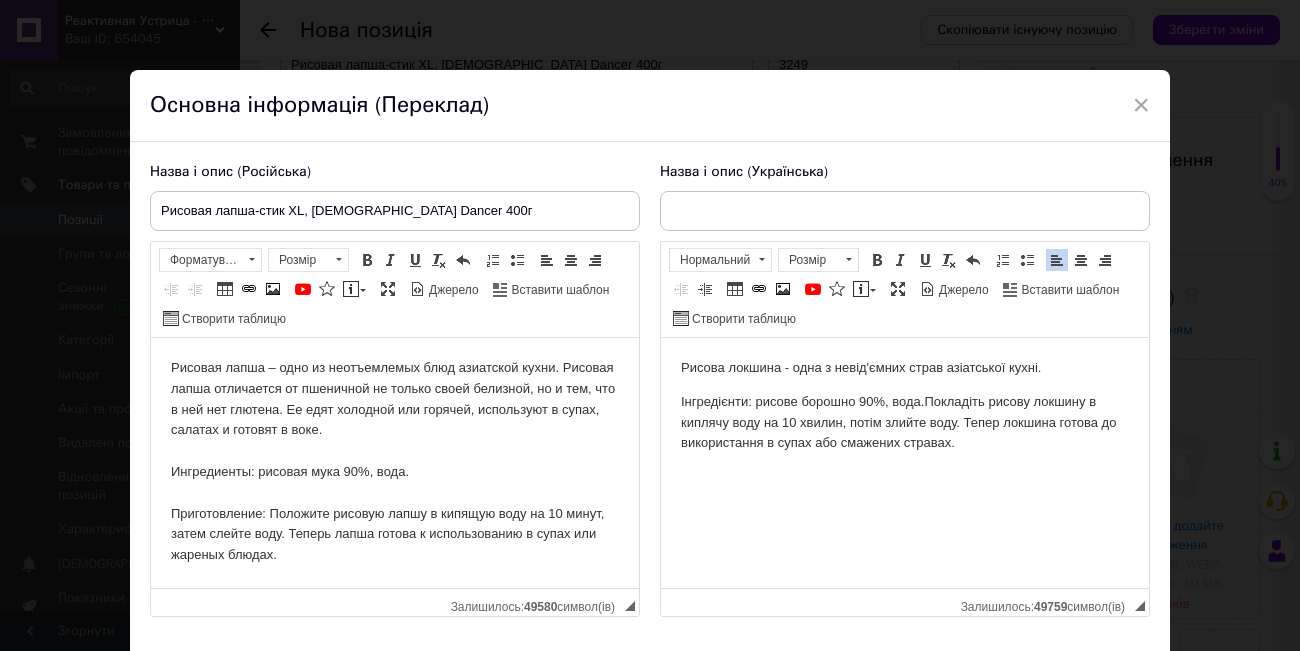 click on "Покладіть рисову локшину в киплячу воду на 10 хвилин, потім злийте воду." at bounding box center [888, 412] 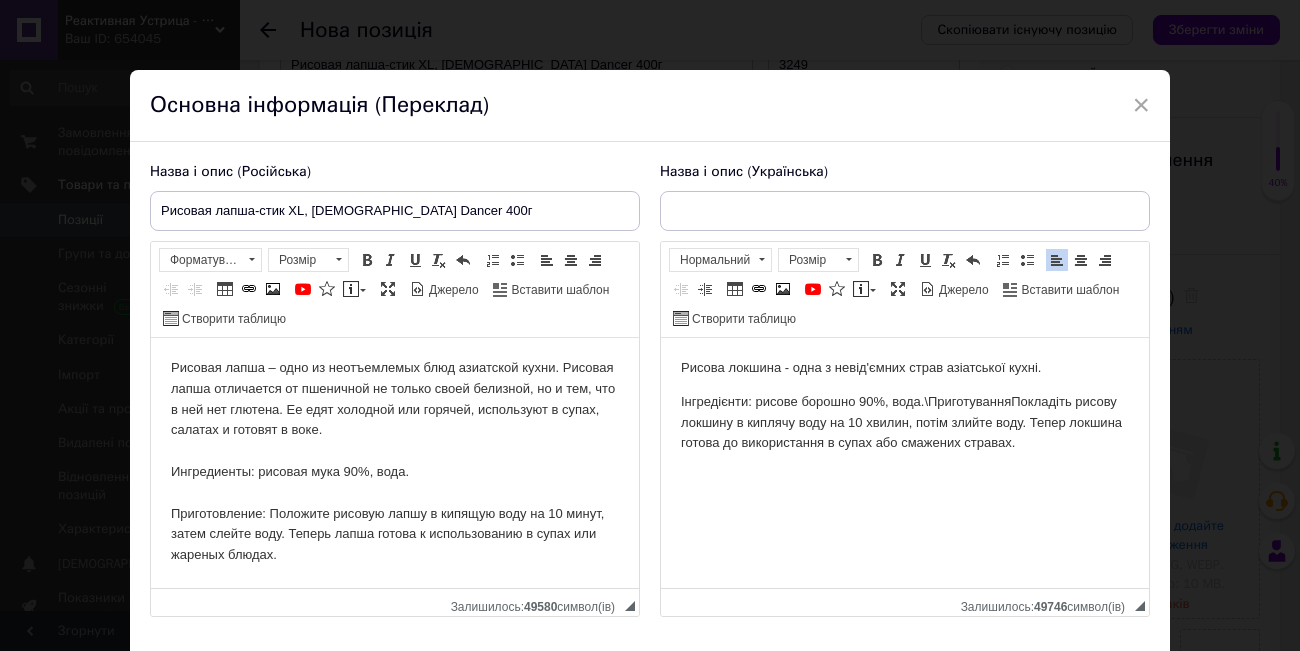 click on "Приготування" at bounding box center [969, 401] 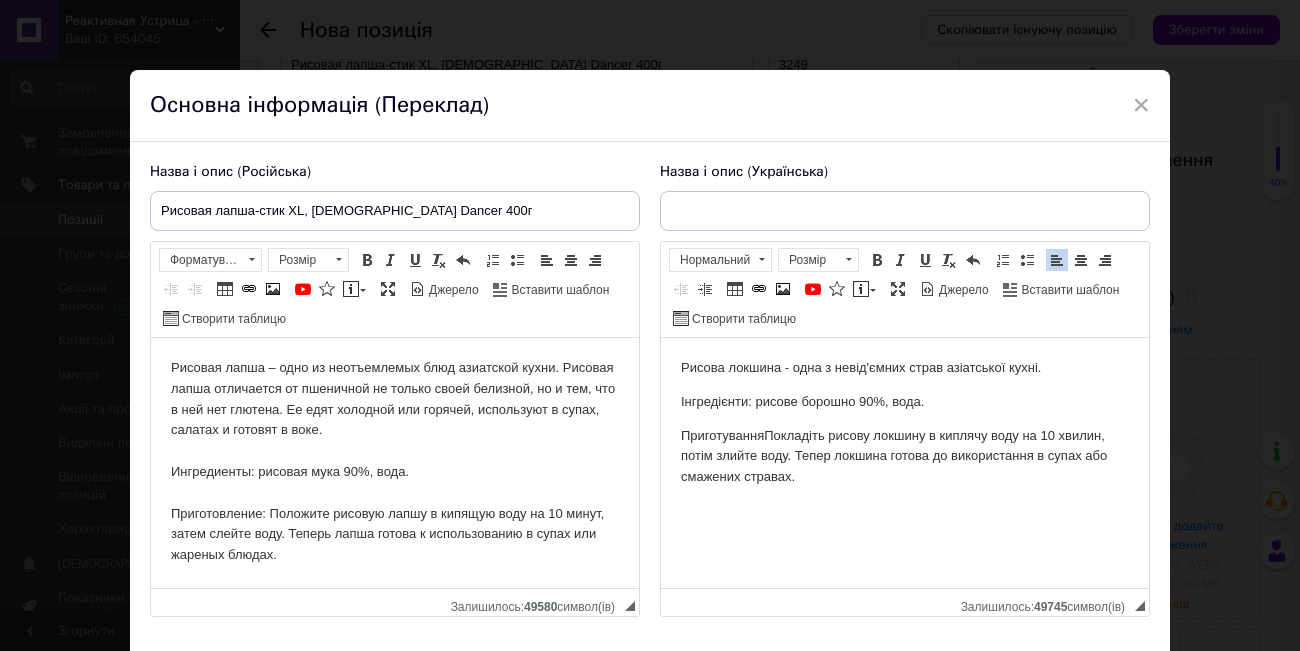click on "Приготування Покладіть рисову локшину в киплячу воду на 10 хвилин, потім злийте воду." at bounding box center (893, 446) 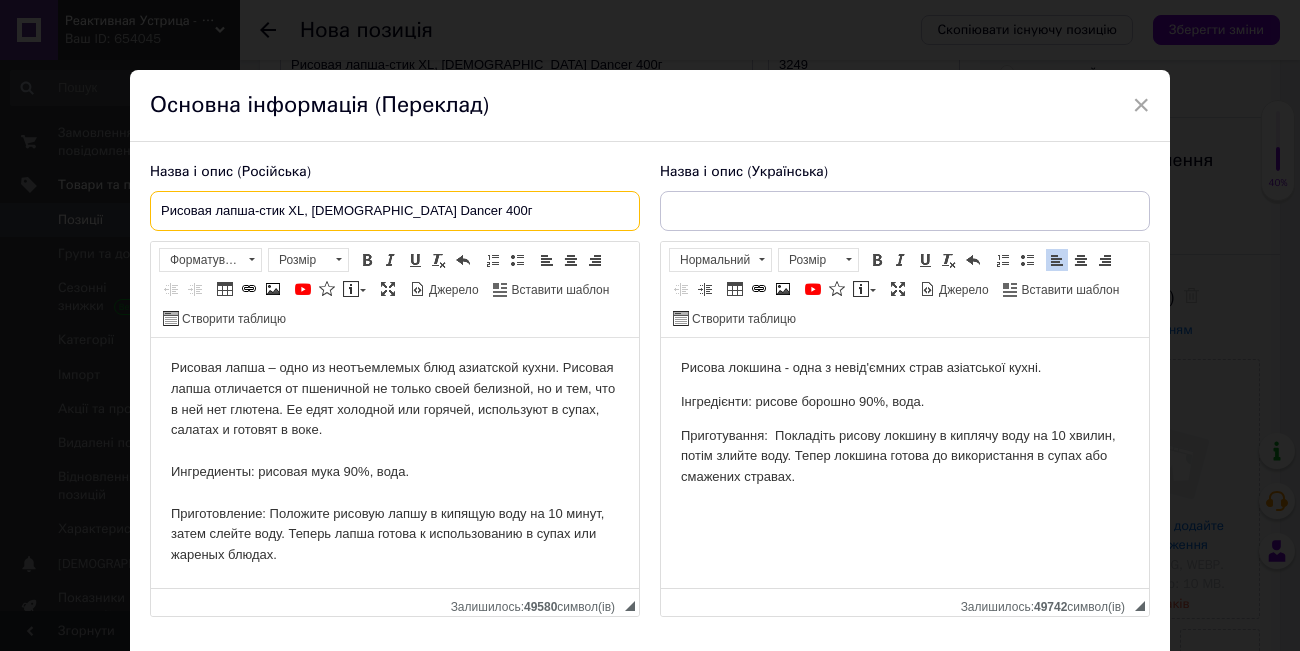 drag, startPoint x: 419, startPoint y: 209, endPoint x: 180, endPoint y: 201, distance: 239.13385 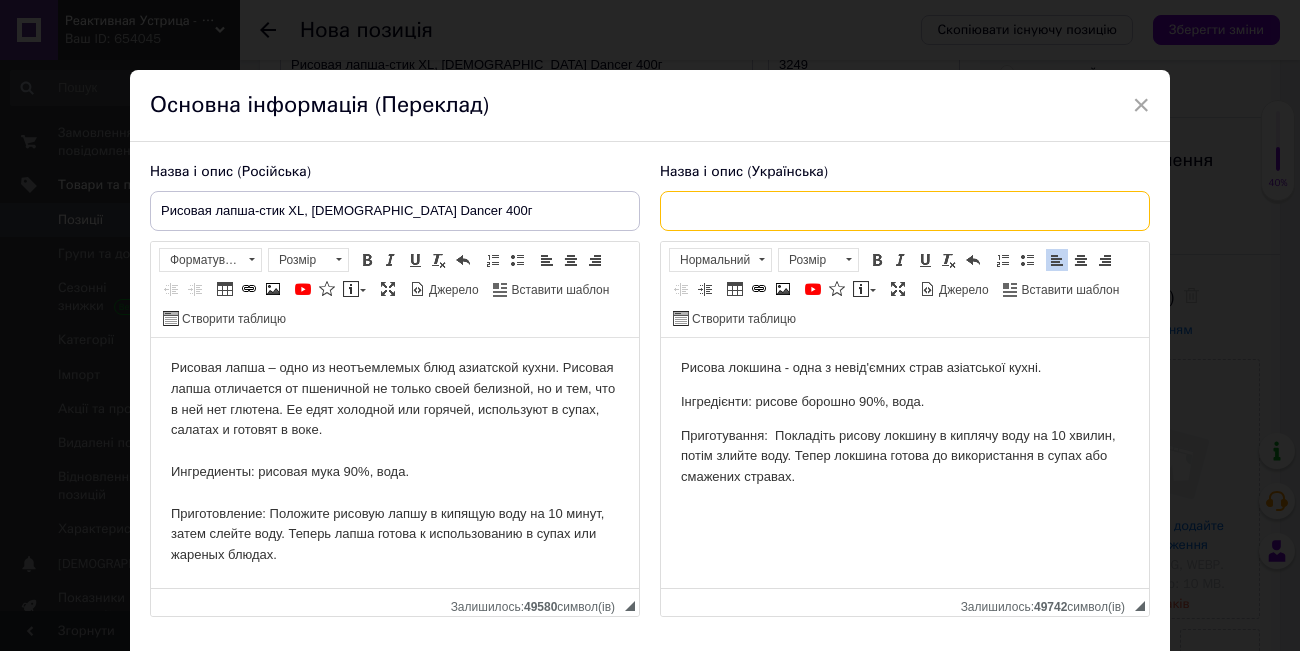 click at bounding box center (905, 211) 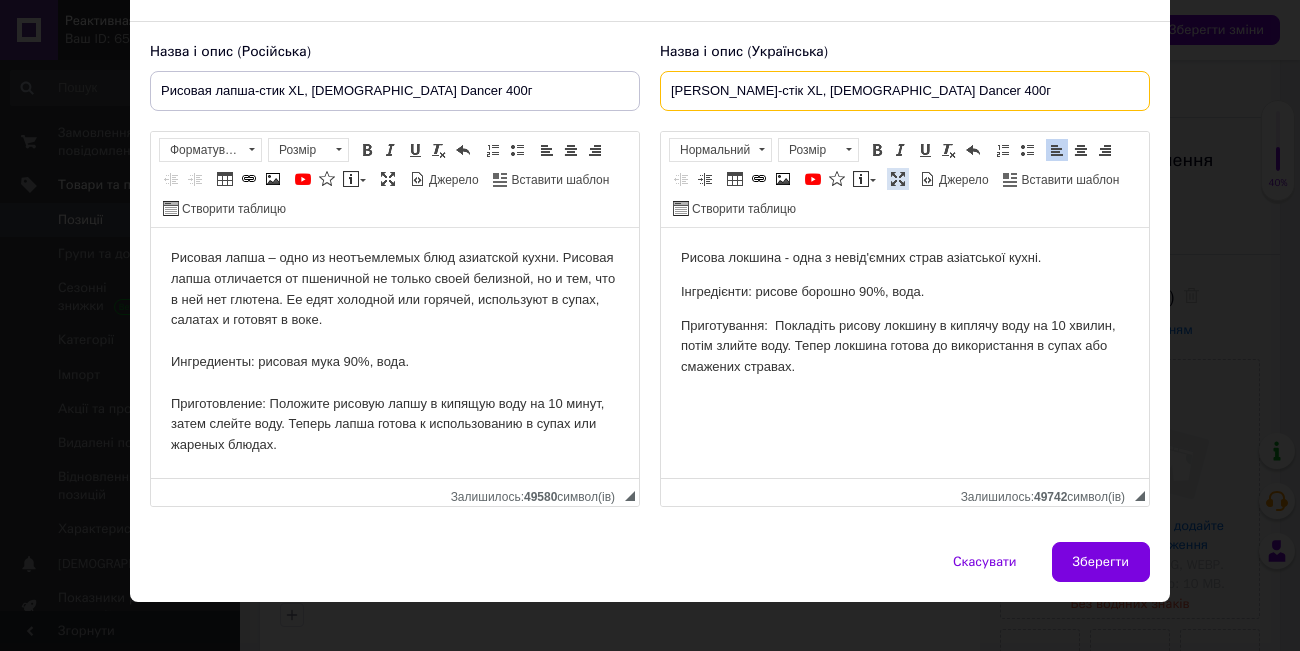 scroll, scrollTop: 141, scrollLeft: 0, axis: vertical 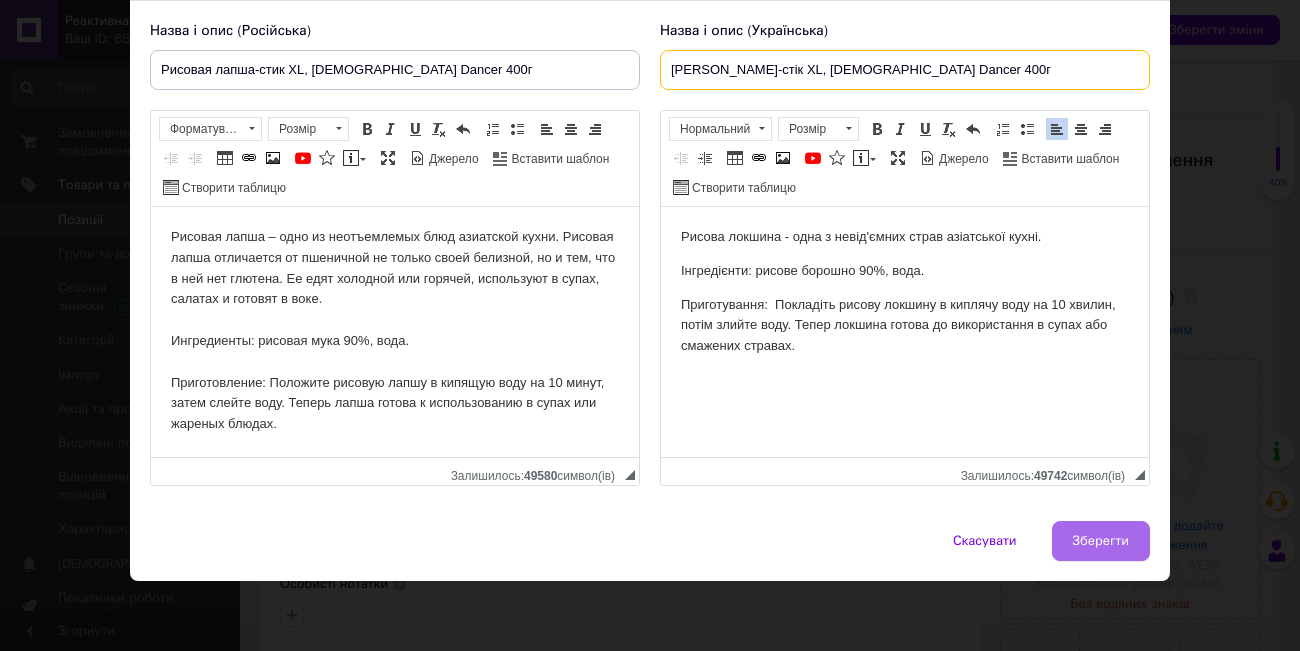 type on "Рисова локшина-стік XL, Thai Dancer 400г" 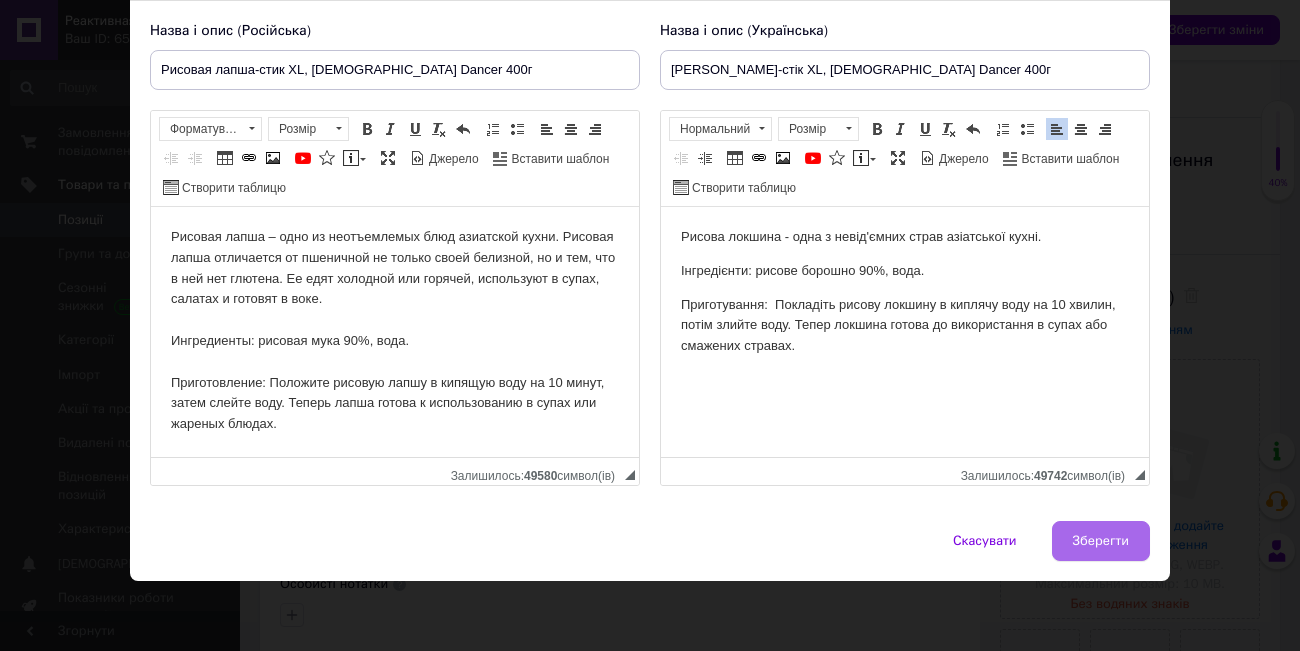 click on "Зберегти" at bounding box center [1101, 541] 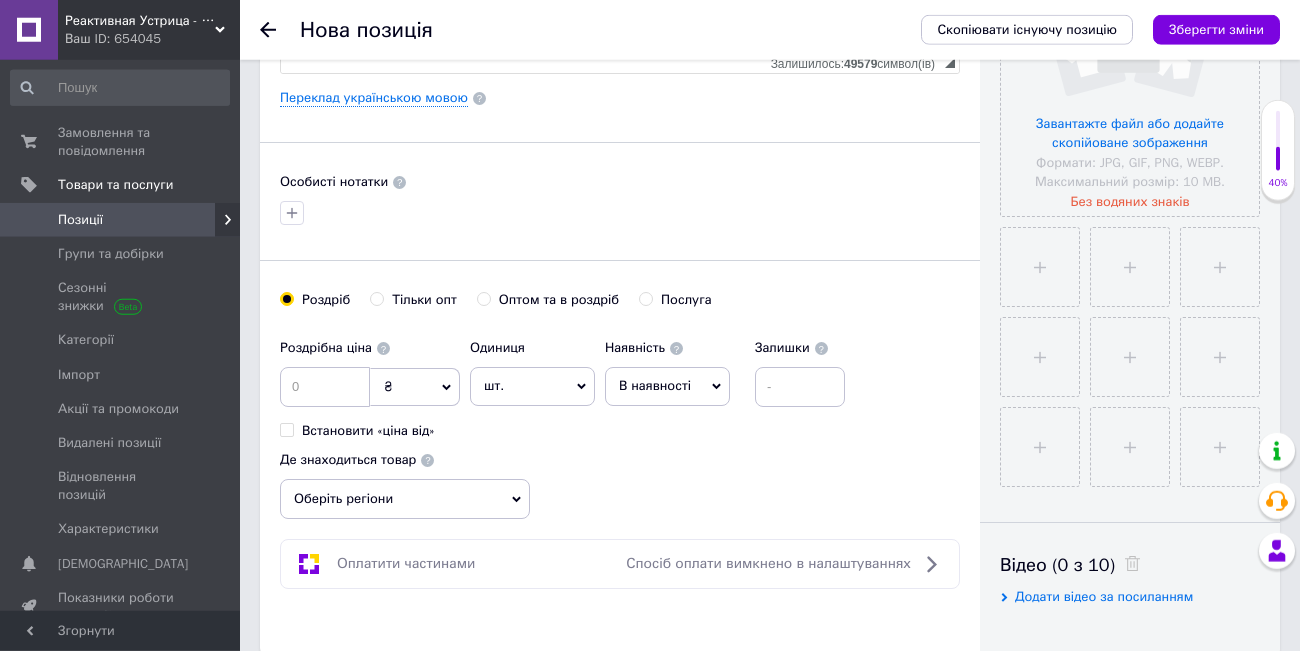 scroll, scrollTop: 552, scrollLeft: 0, axis: vertical 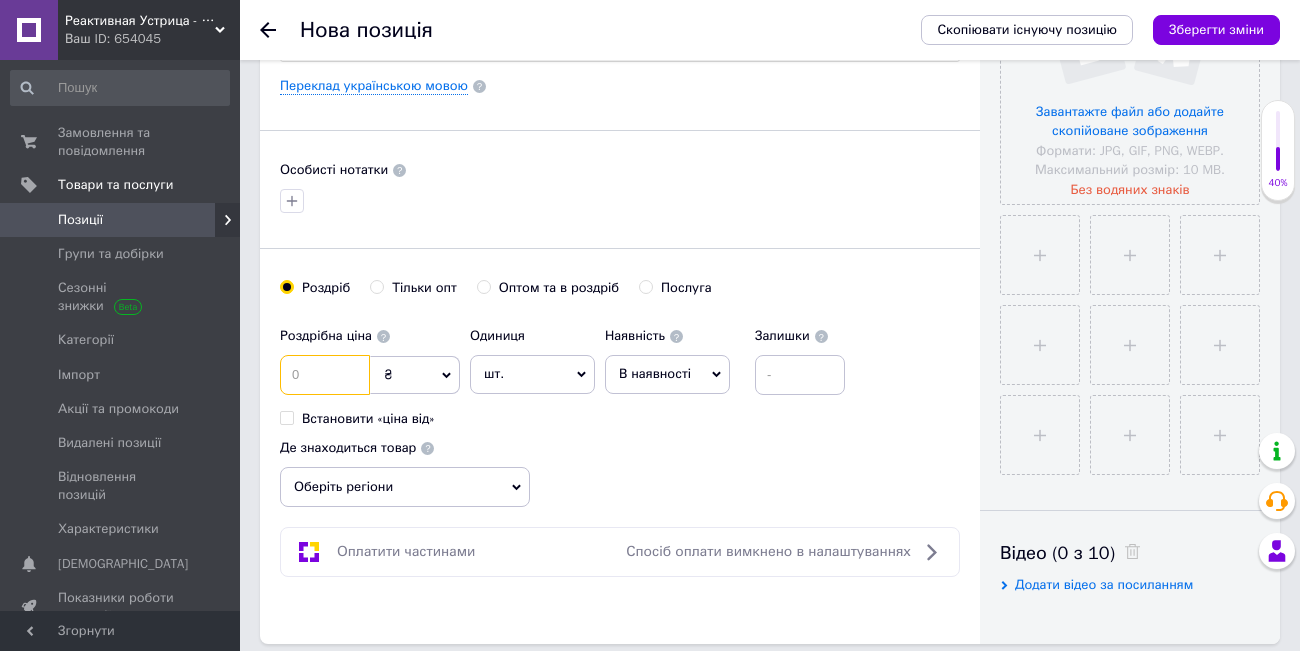 click at bounding box center [325, 375] 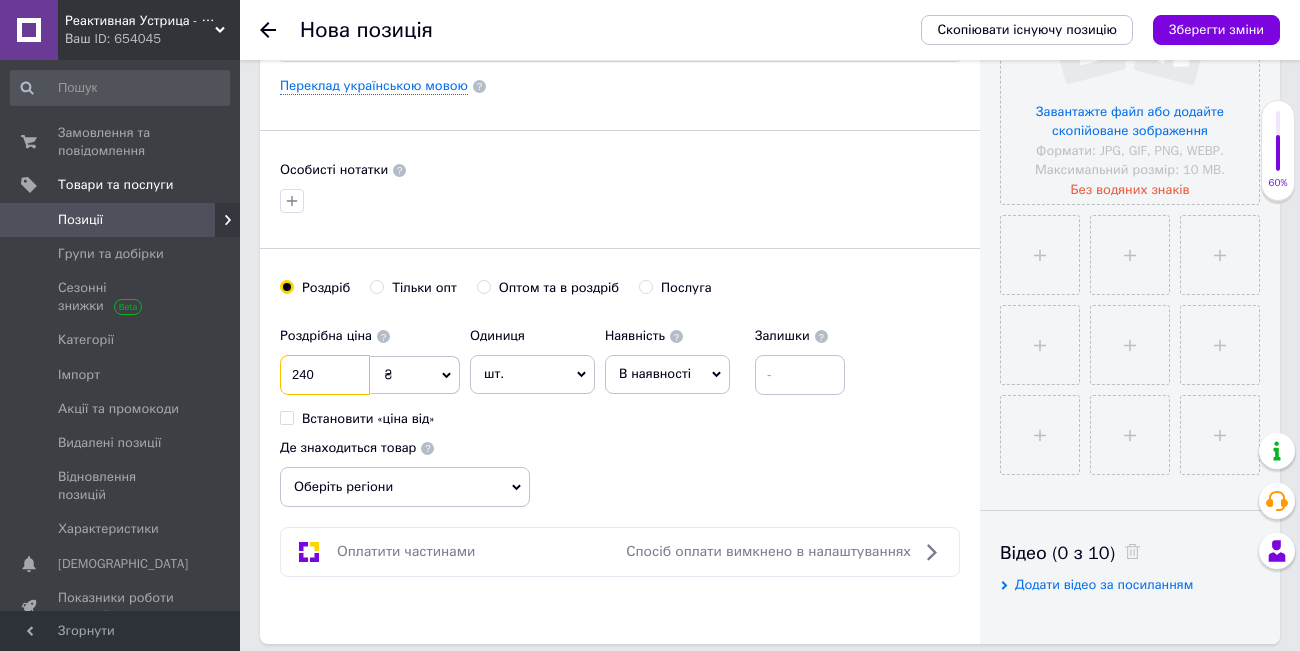 type on "240" 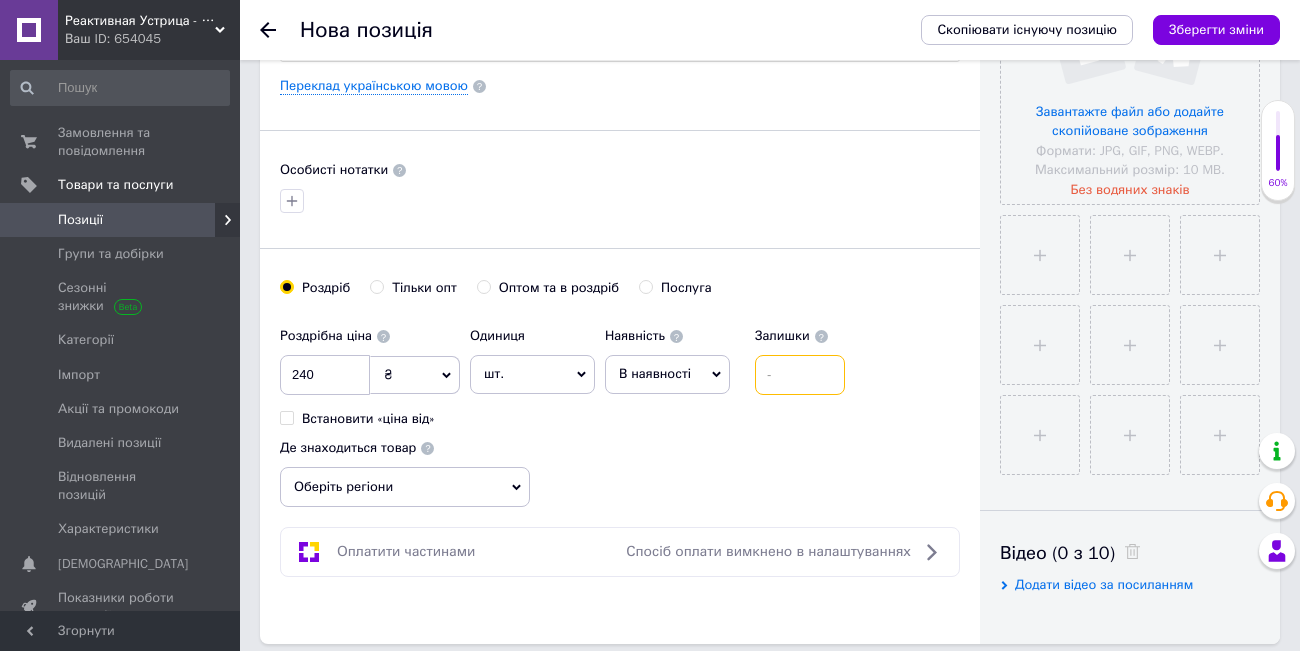click at bounding box center [800, 375] 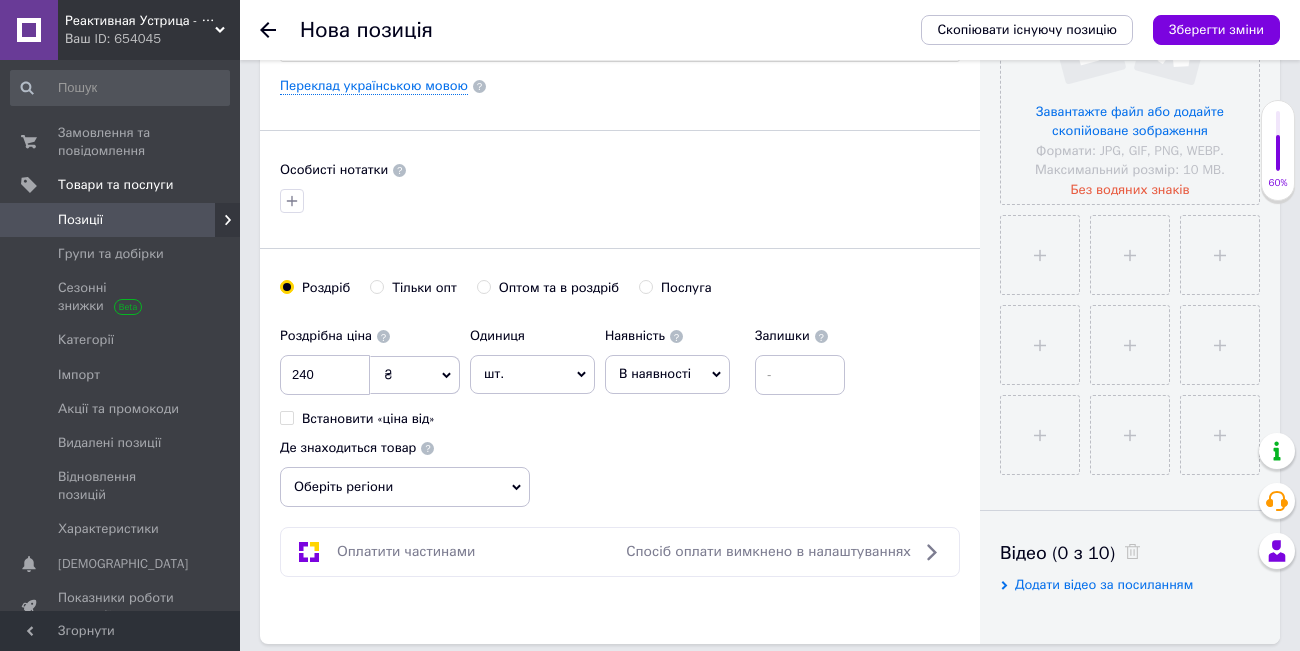 click on "Оптом та в роздріб" at bounding box center (483, 286) 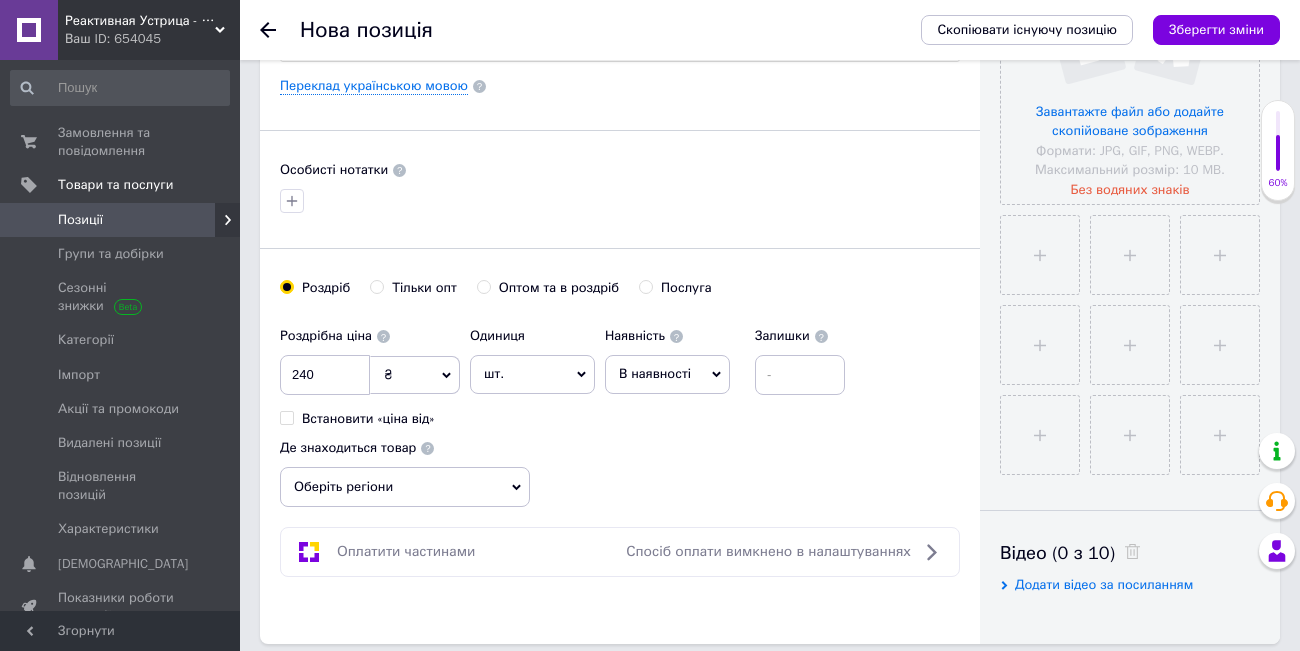 radio on "true" 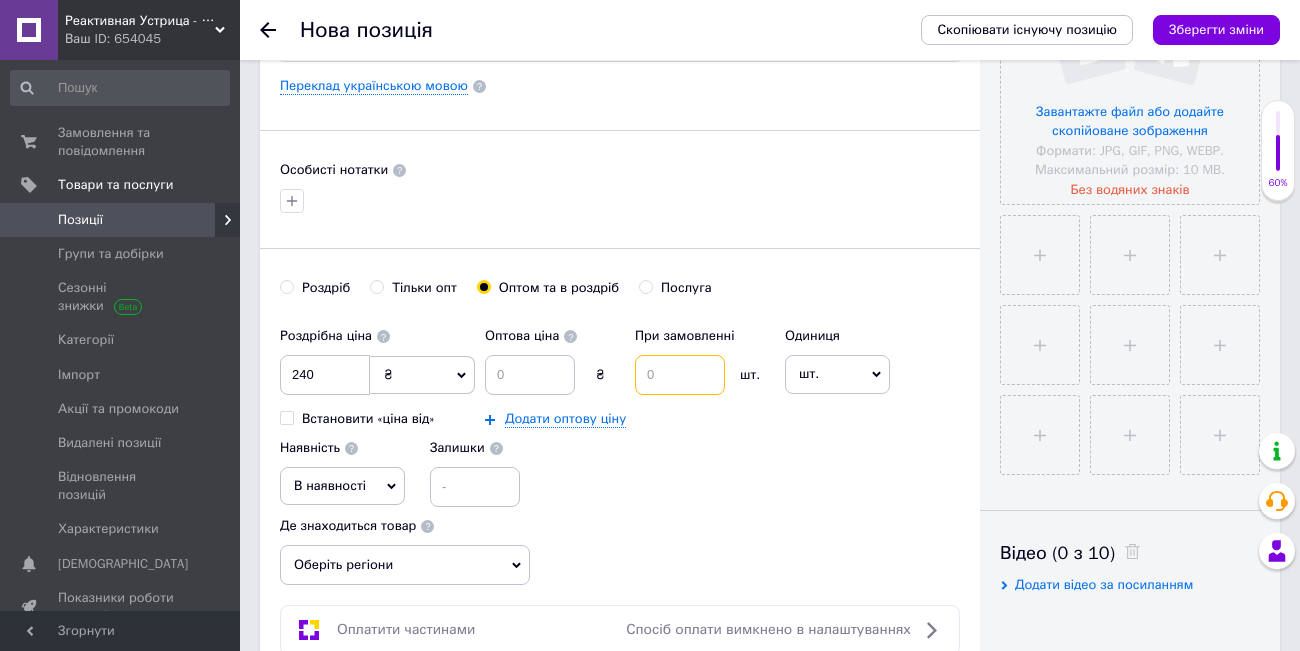click at bounding box center (680, 375) 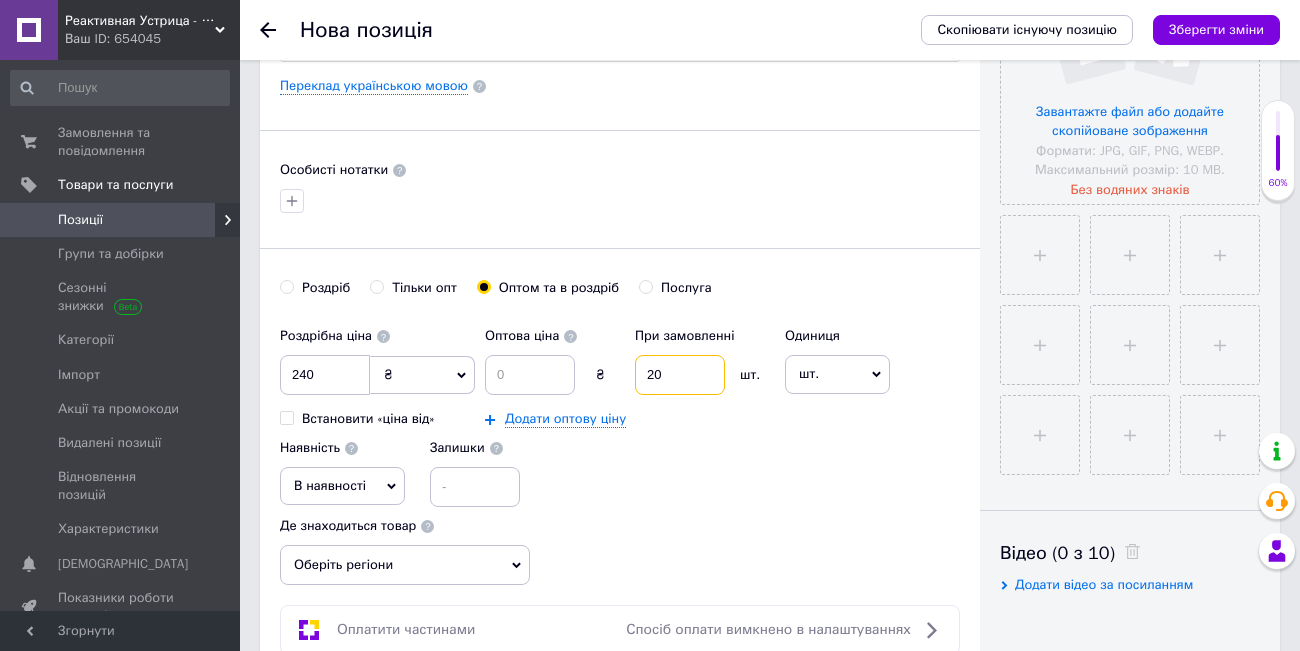 type on "20" 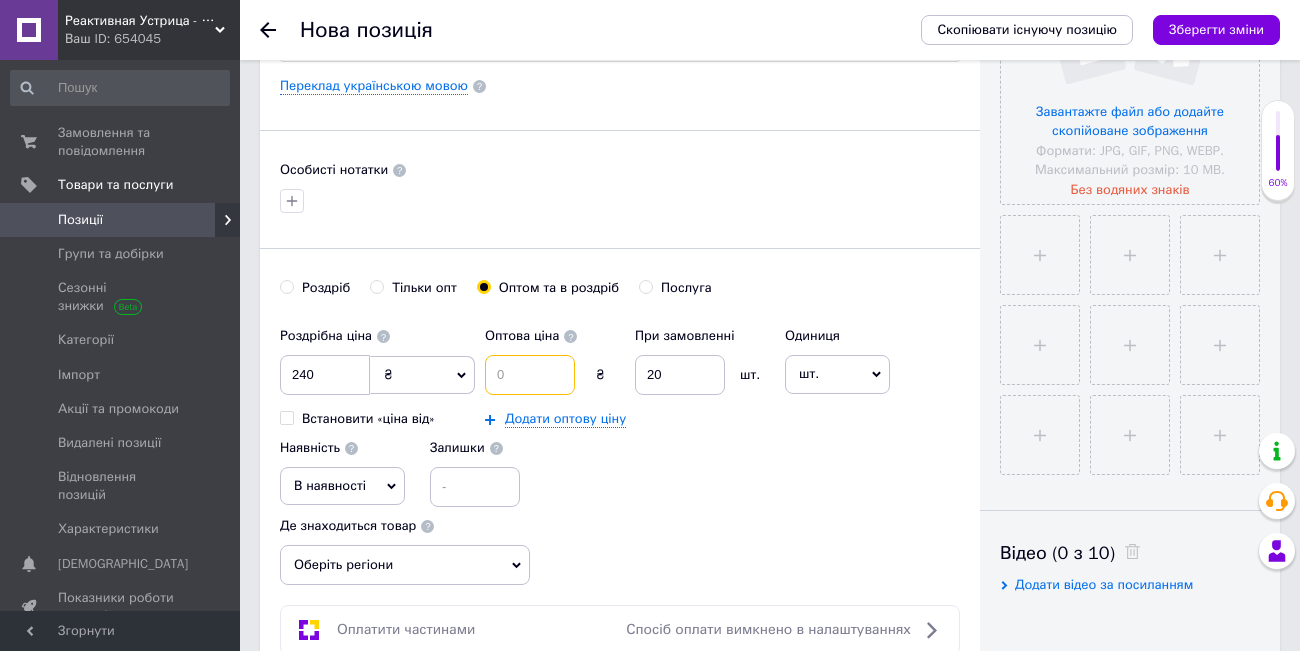 click at bounding box center [530, 375] 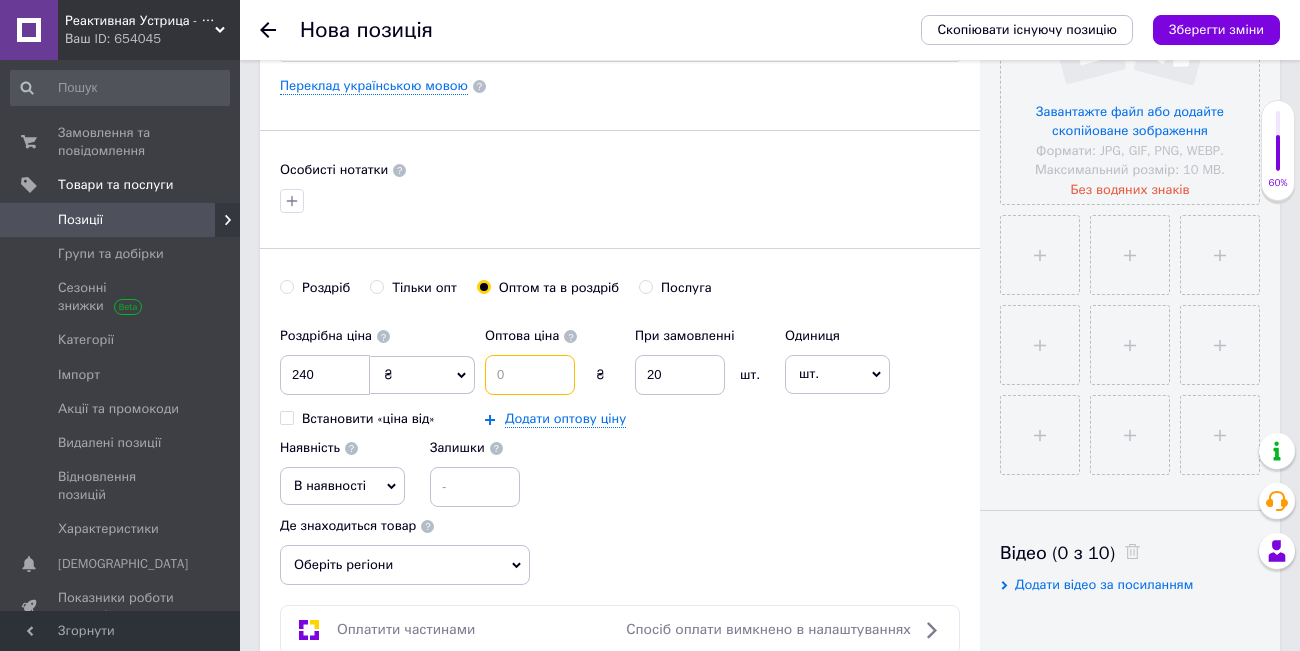 click at bounding box center (530, 375) 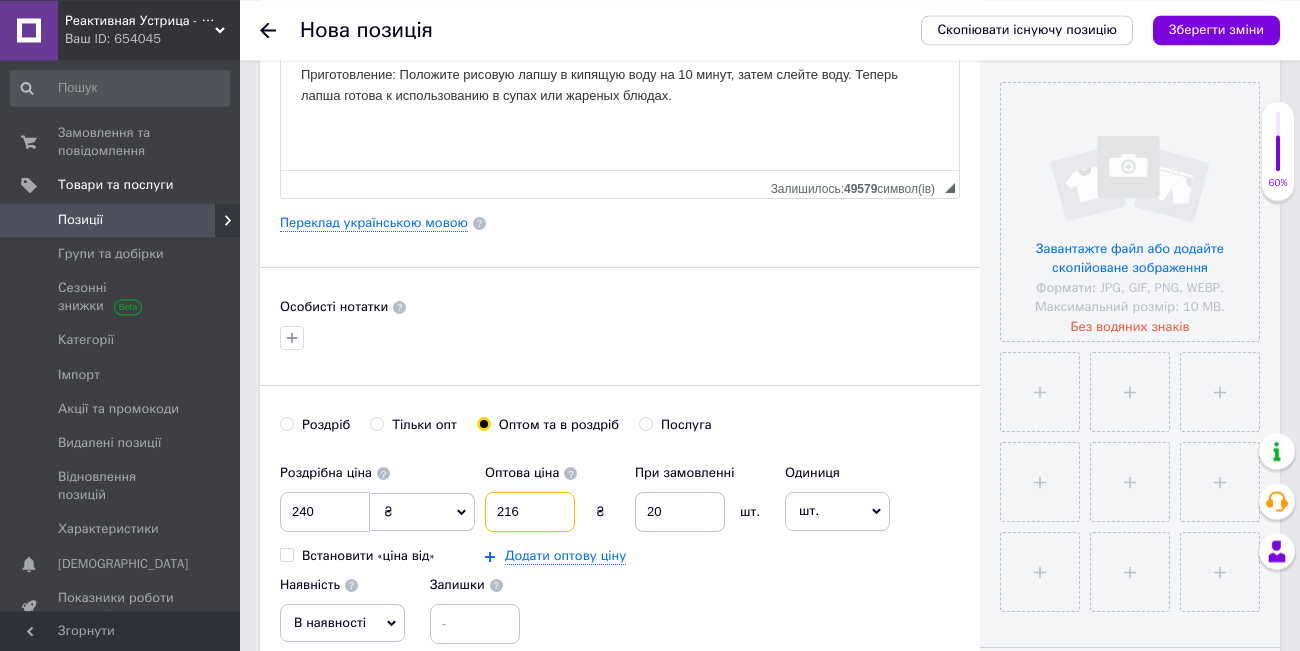 scroll, scrollTop: 414, scrollLeft: 0, axis: vertical 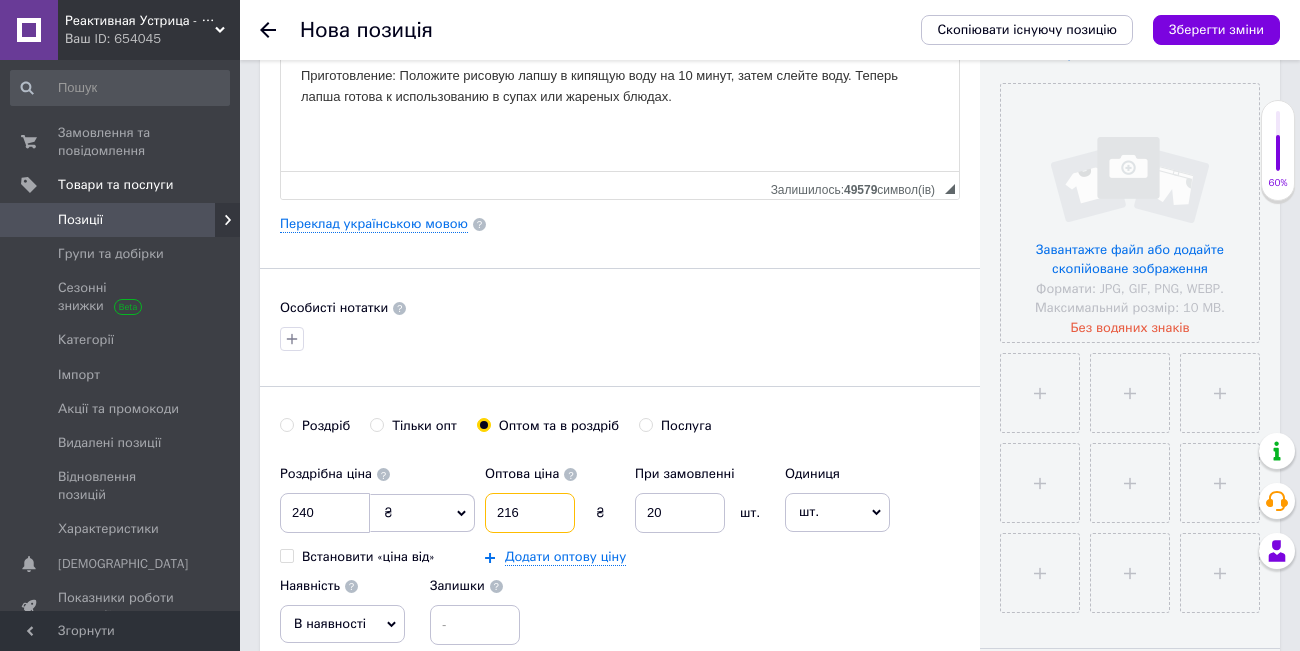 click on "216" at bounding box center [530, 513] 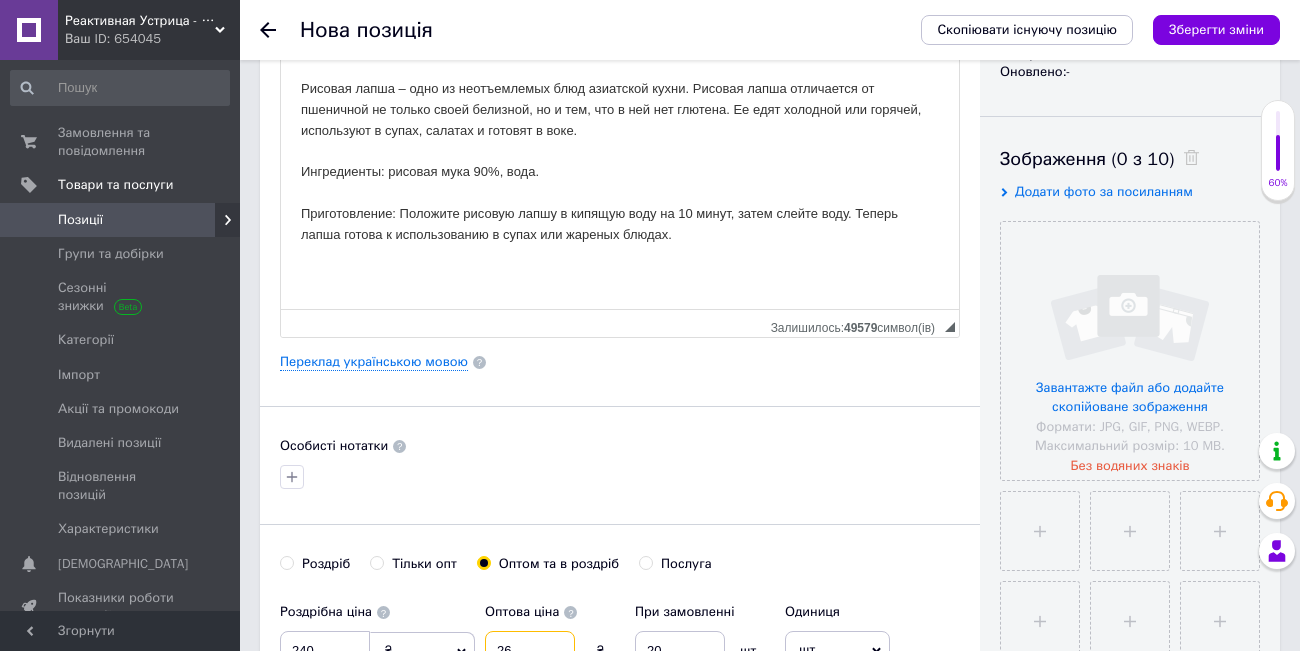 scroll, scrollTop: 284, scrollLeft: 0, axis: vertical 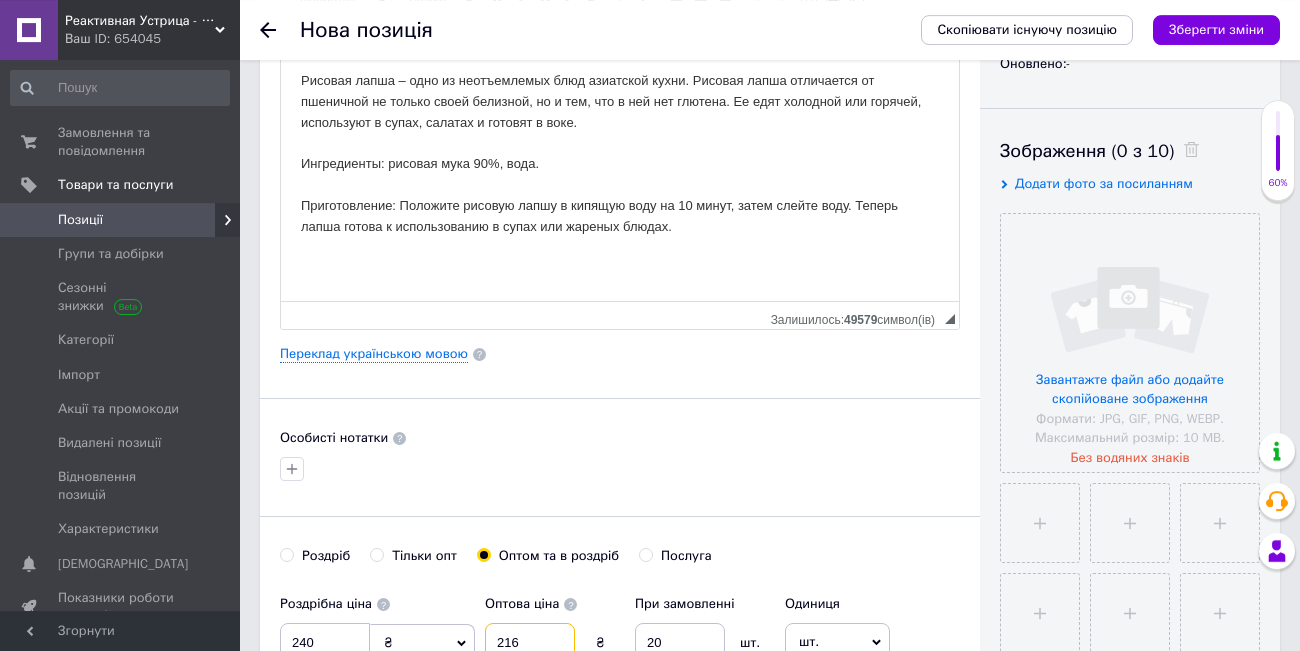 type on "216" 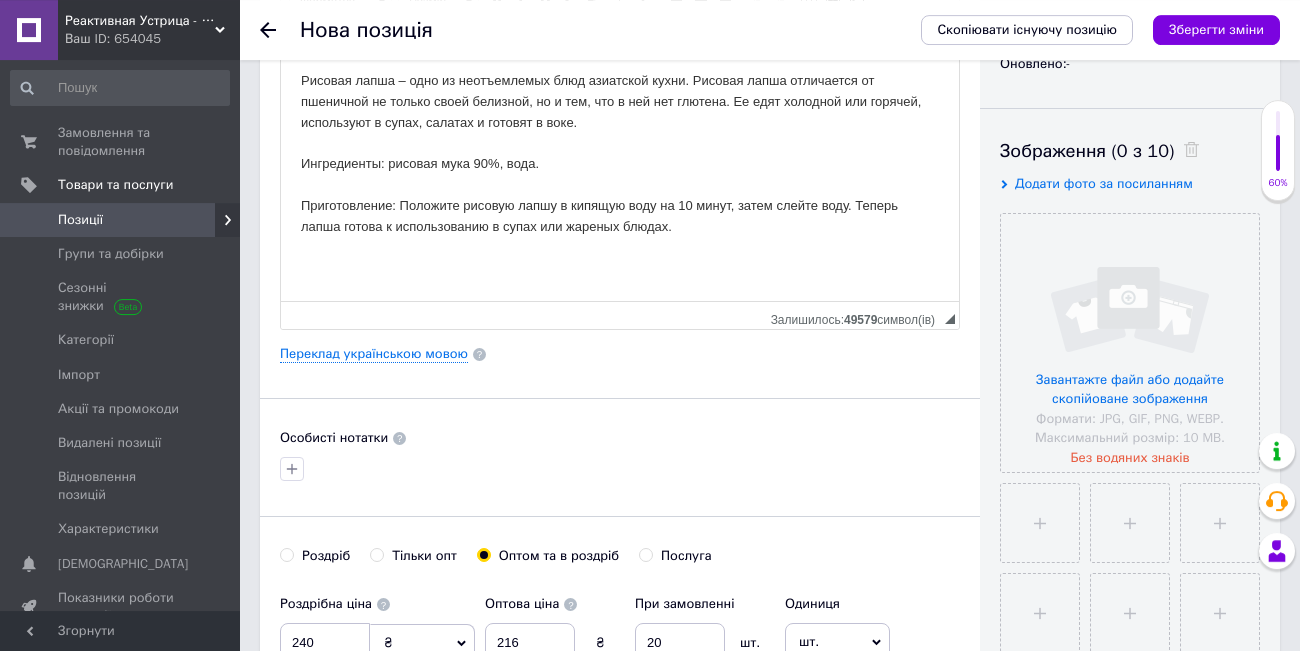 click on "Роздріб Тільки опт Оптом та в роздріб Послуга" at bounding box center [620, 566] 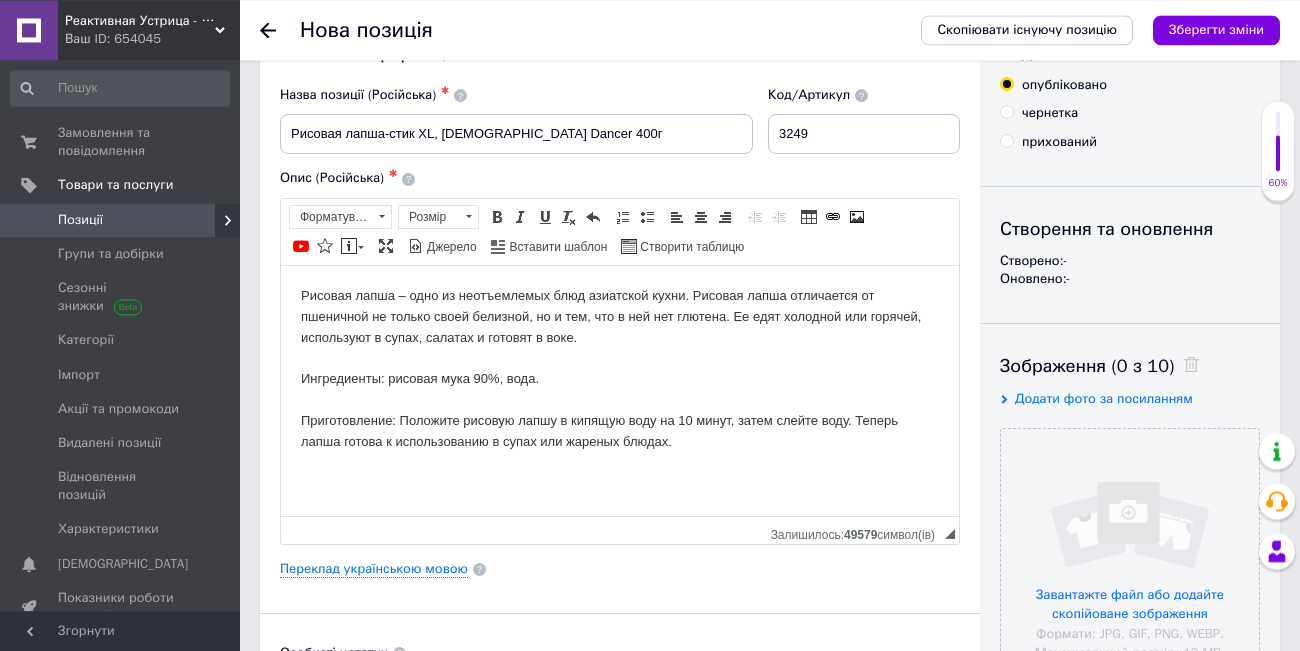 scroll, scrollTop: 146, scrollLeft: 0, axis: vertical 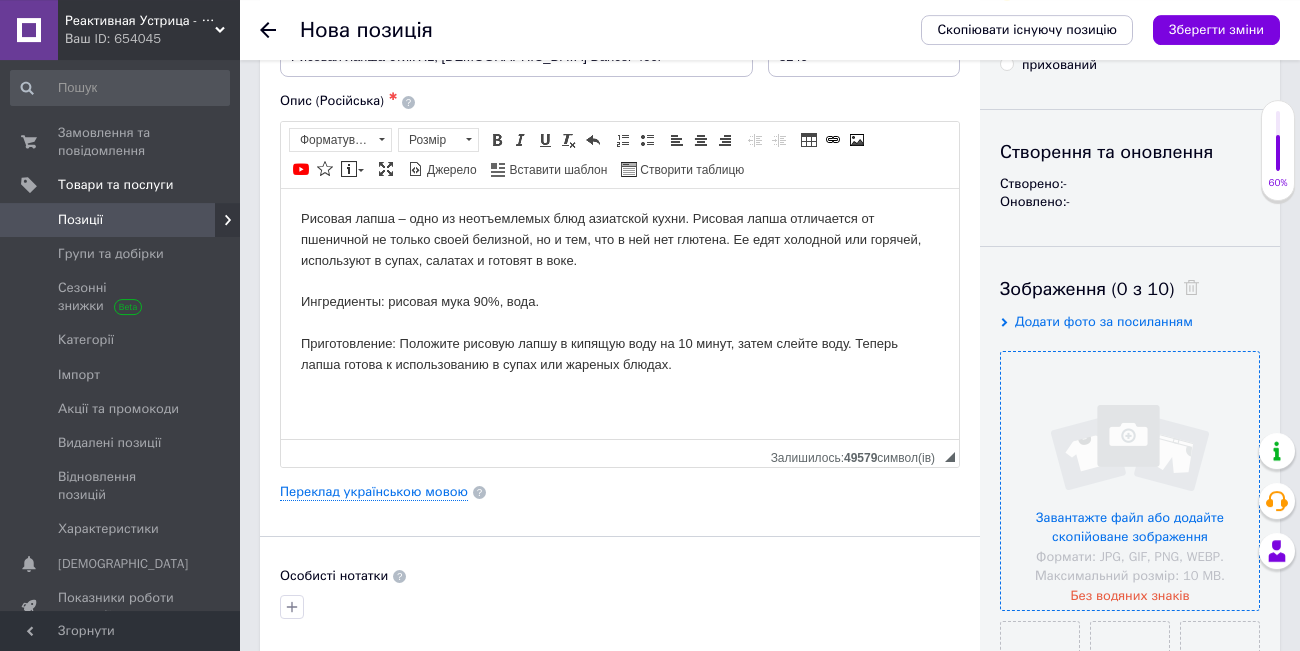 click at bounding box center [1130, 481] 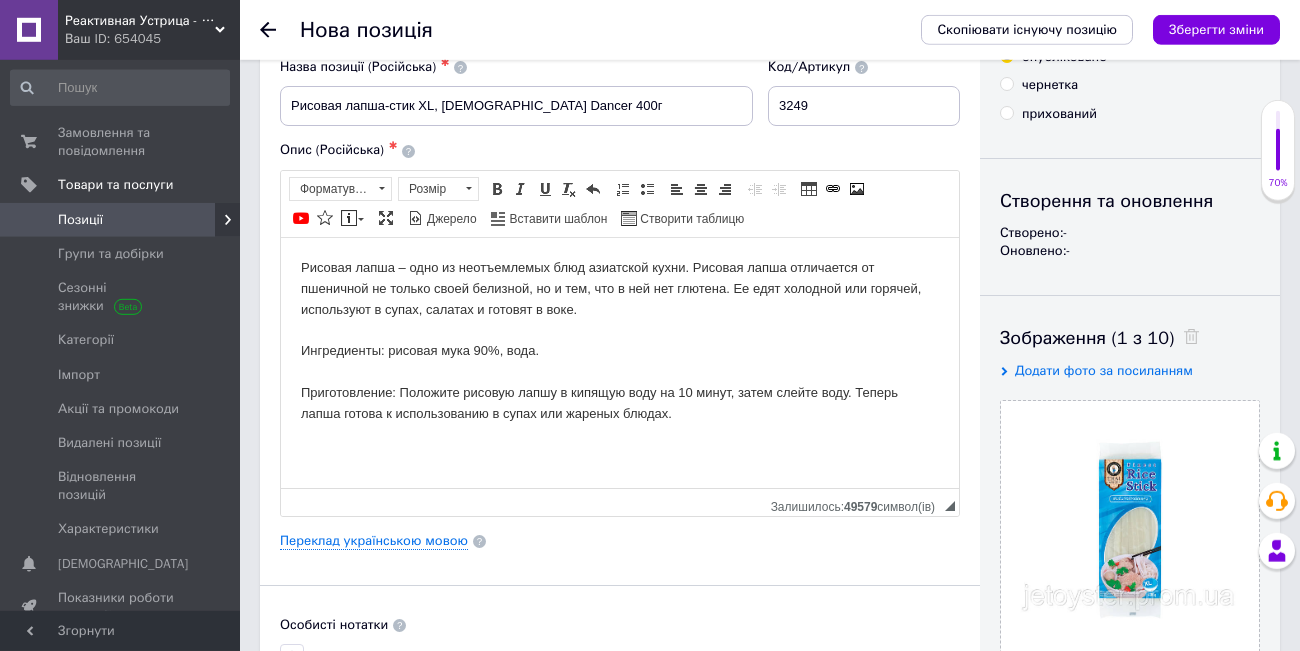 scroll, scrollTop: 8, scrollLeft: 0, axis: vertical 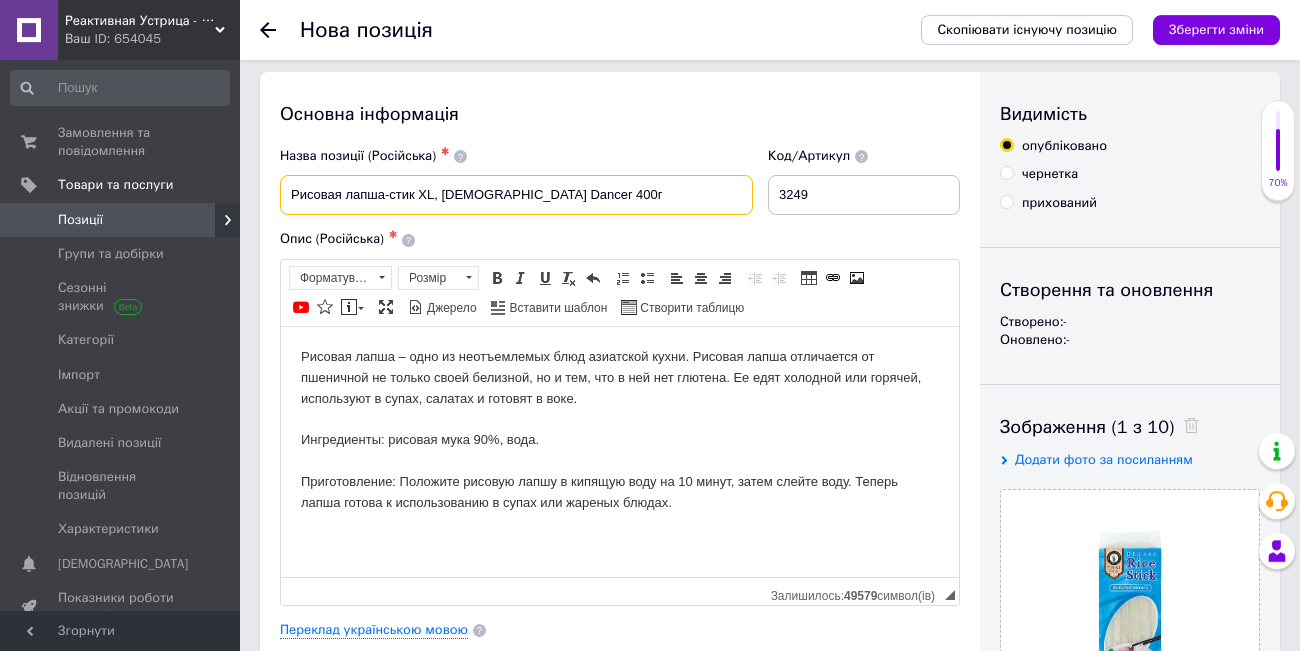 drag, startPoint x: 347, startPoint y: 198, endPoint x: 387, endPoint y: 195, distance: 40.112343 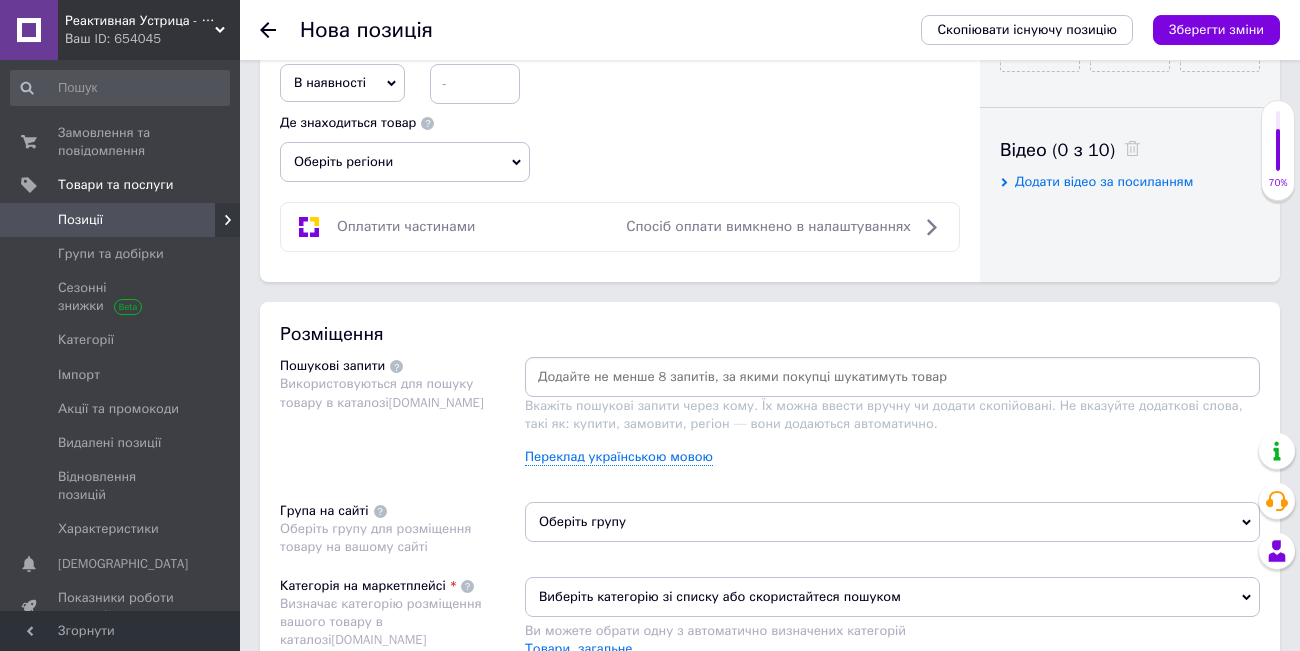 scroll, scrollTop: 974, scrollLeft: 0, axis: vertical 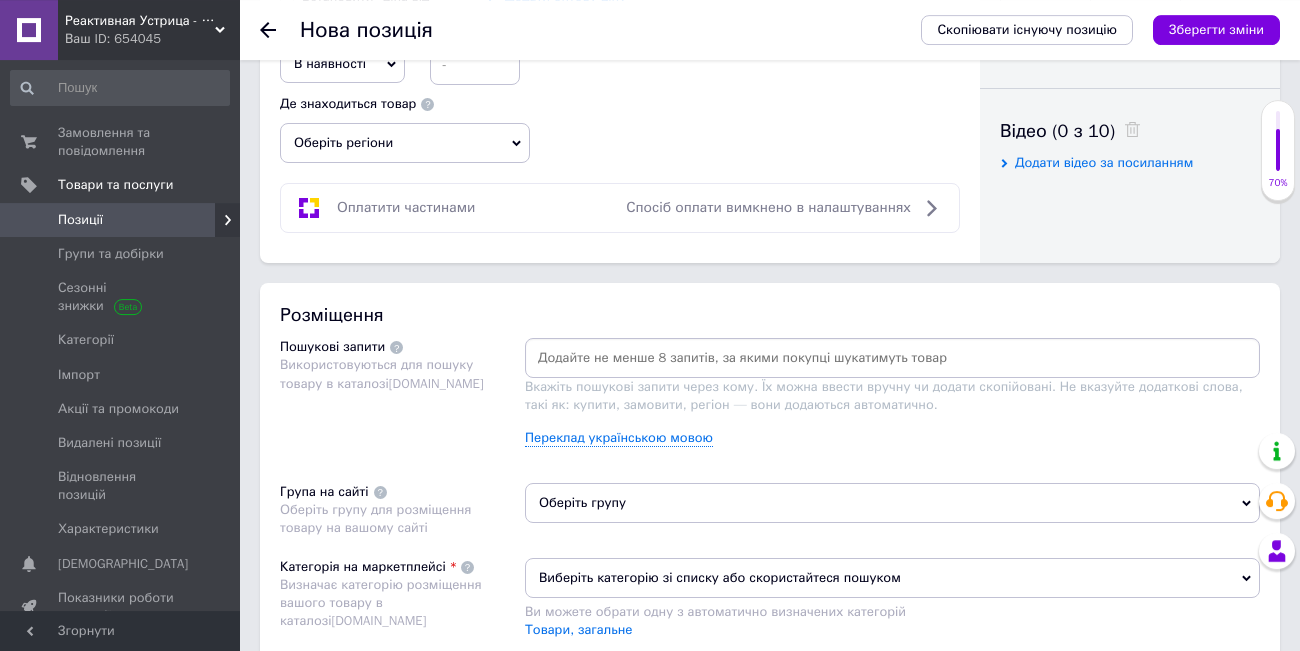 click at bounding box center (892, 358) 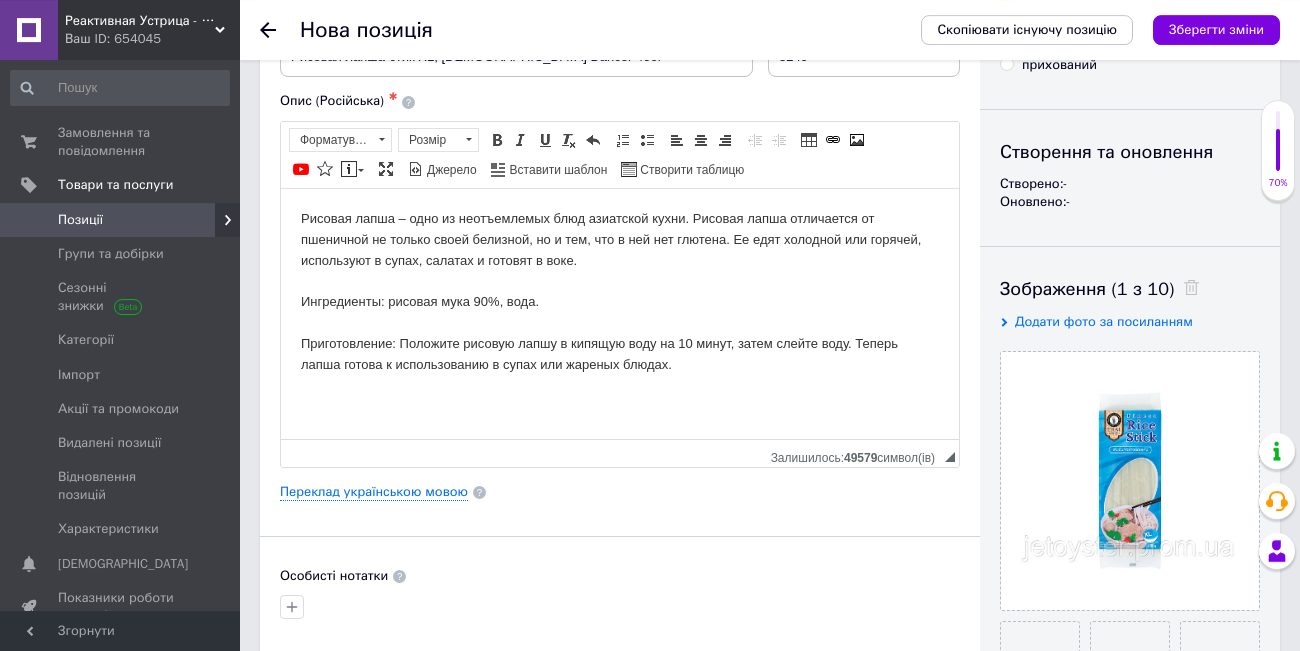 scroll, scrollTop: 0, scrollLeft: 0, axis: both 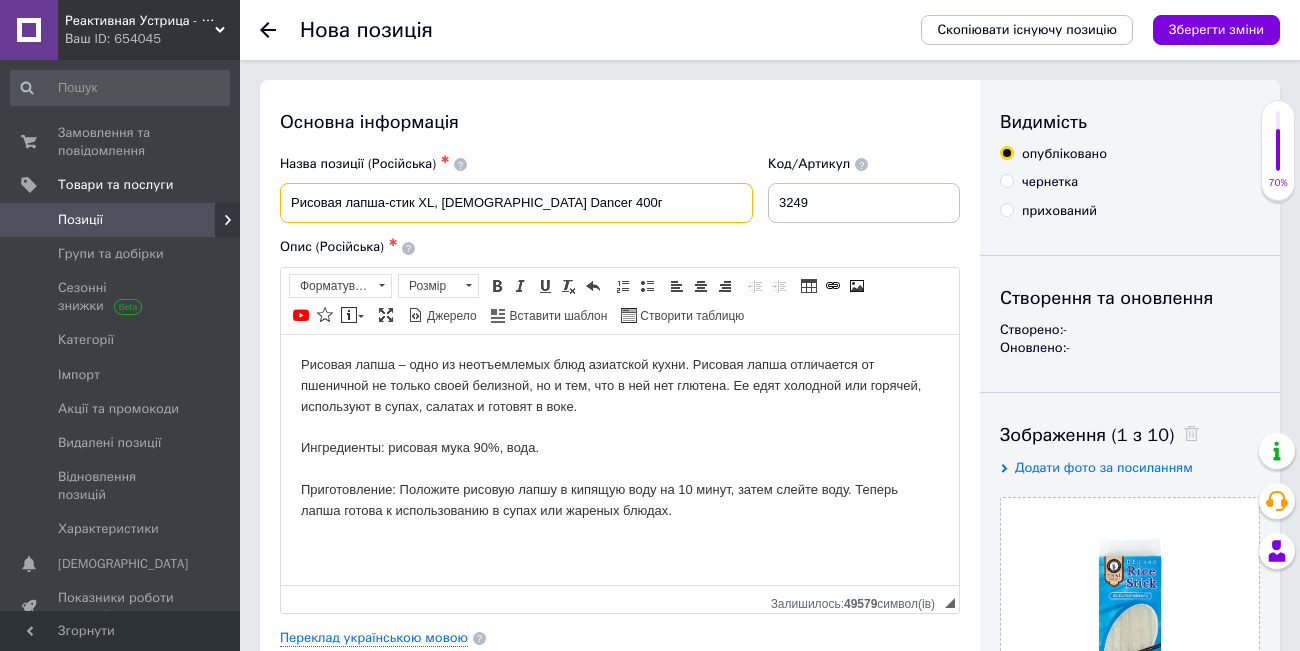 drag, startPoint x: 420, startPoint y: 206, endPoint x: 349, endPoint y: 202, distance: 71.11259 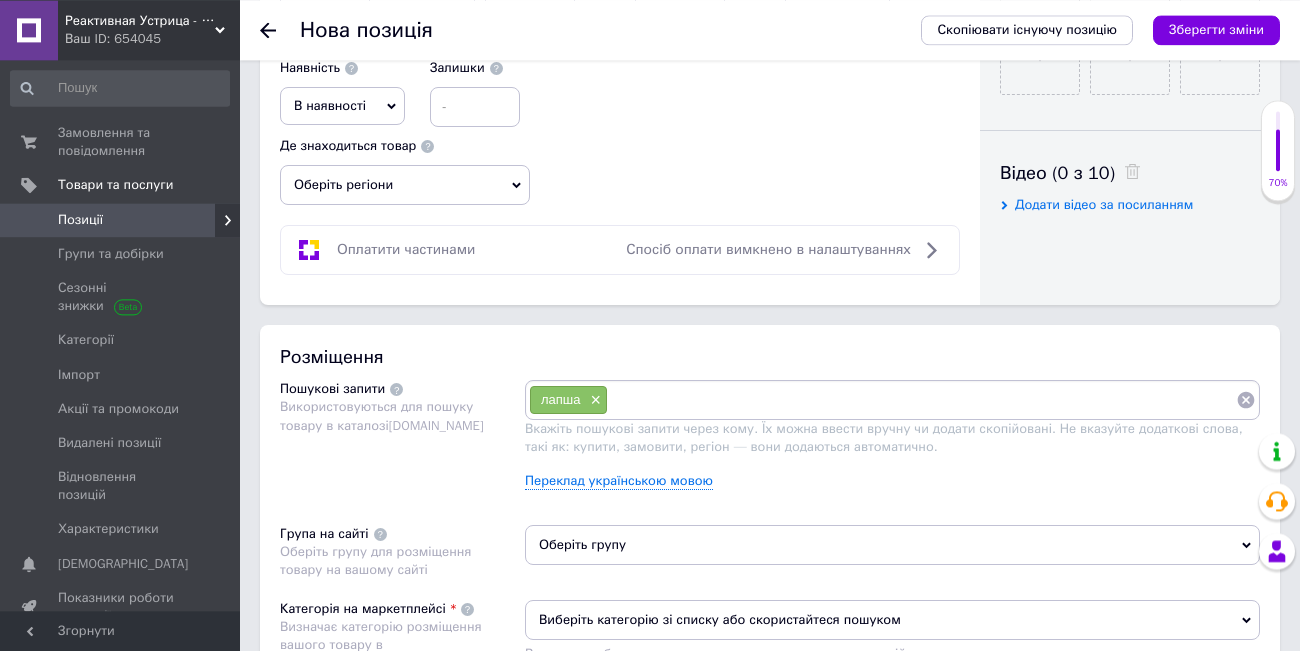 scroll, scrollTop: 966, scrollLeft: 0, axis: vertical 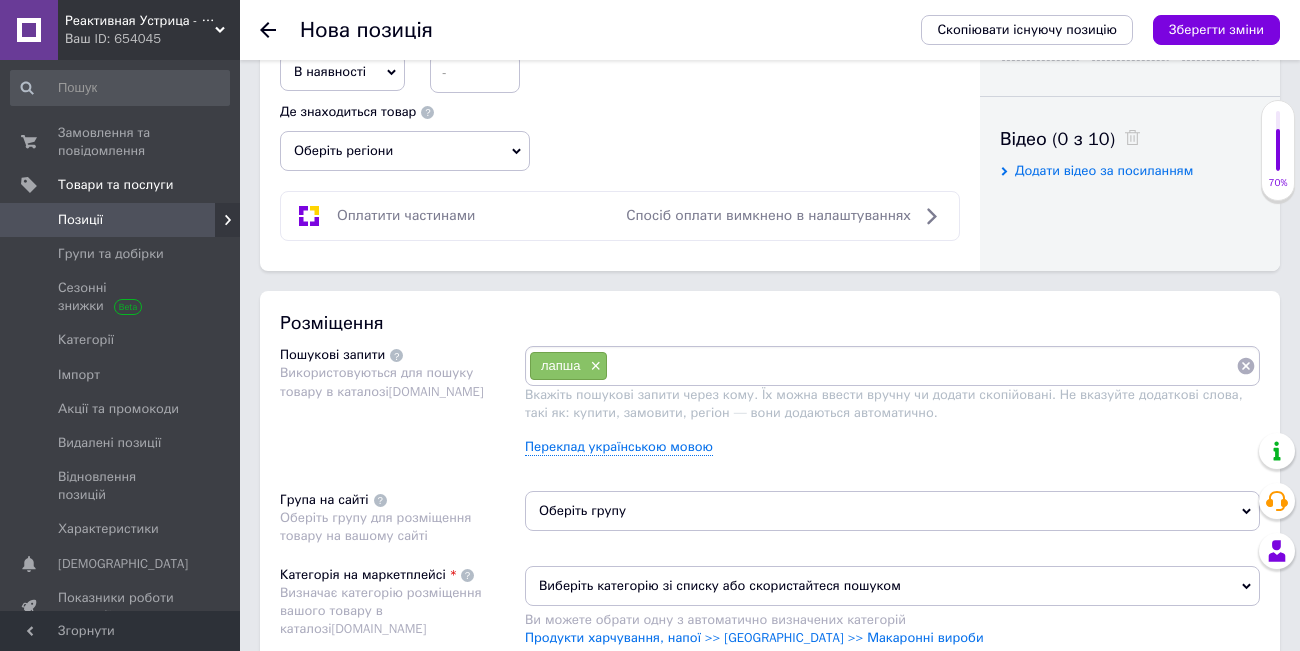 click at bounding box center [922, 366] 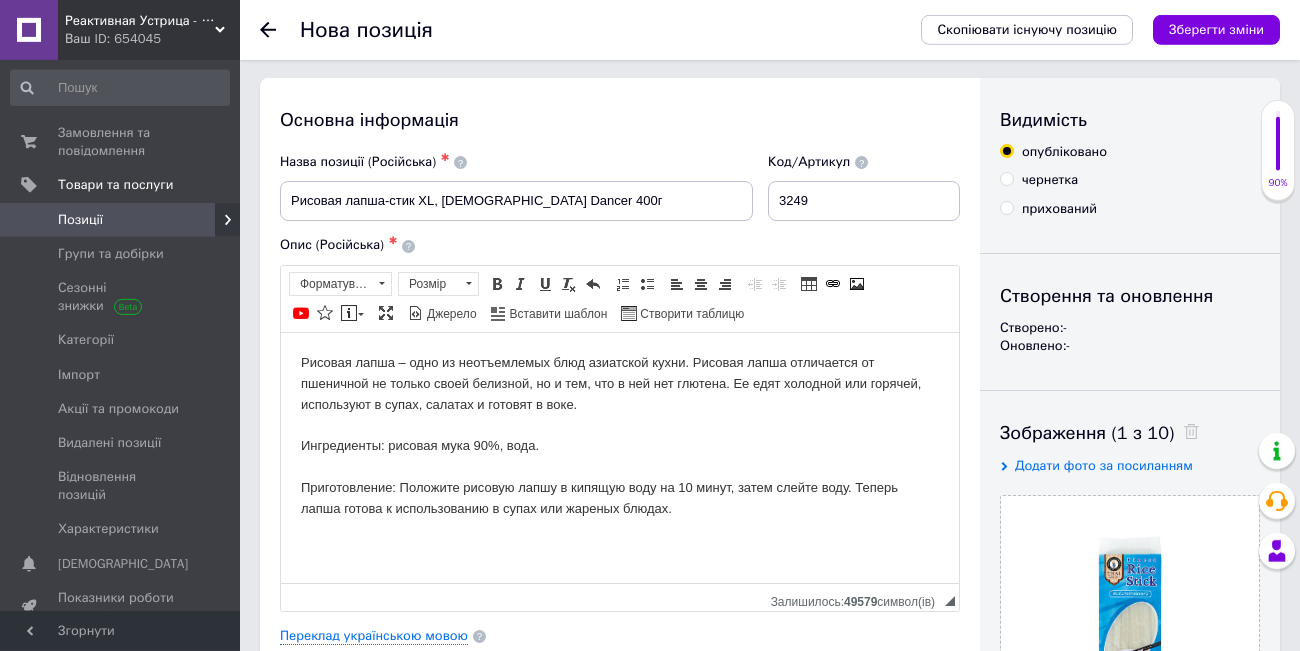 scroll, scrollTop: 0, scrollLeft: 0, axis: both 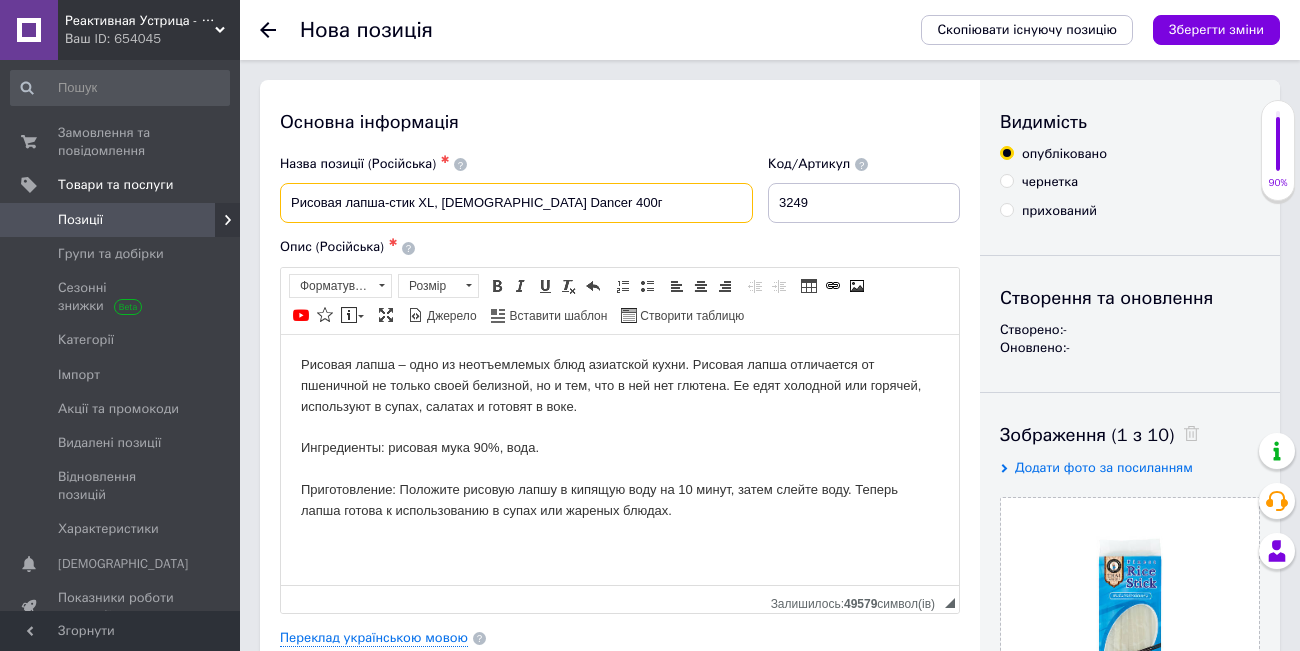click on "Рисовая лапша-стик XL, [DEMOGRAPHIC_DATA] Dancer 400г" at bounding box center (516, 203) 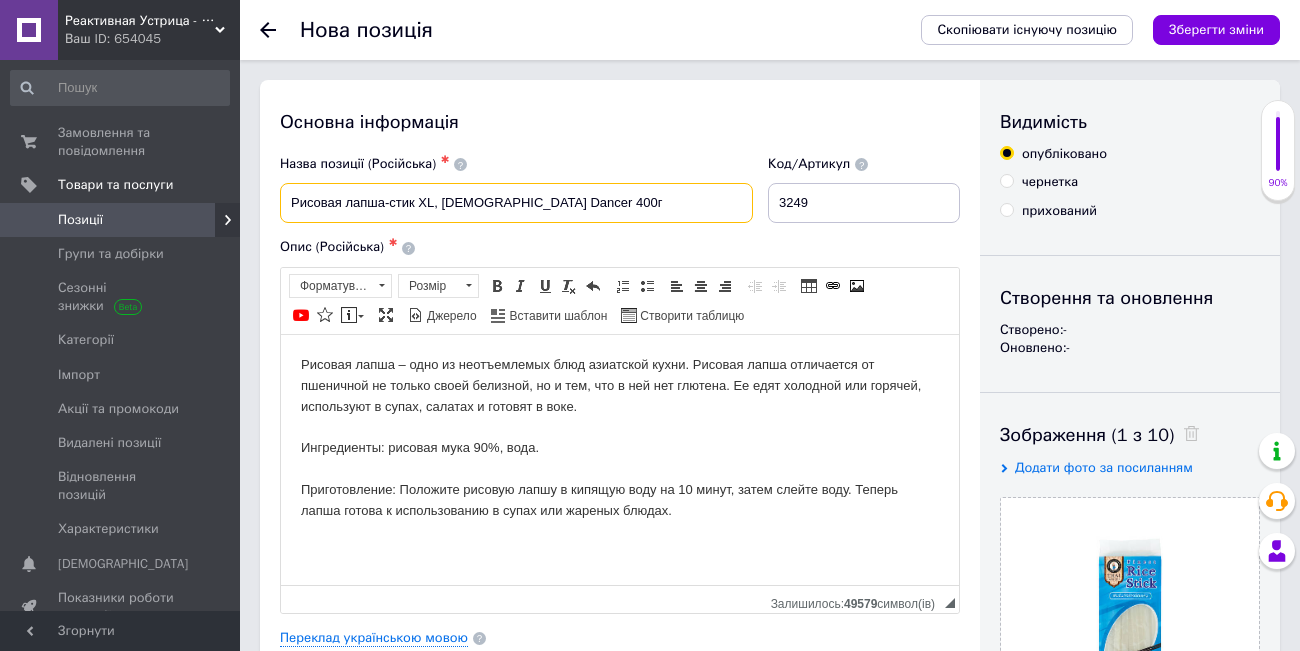 drag, startPoint x: 385, startPoint y: 204, endPoint x: 279, endPoint y: 205, distance: 106.004715 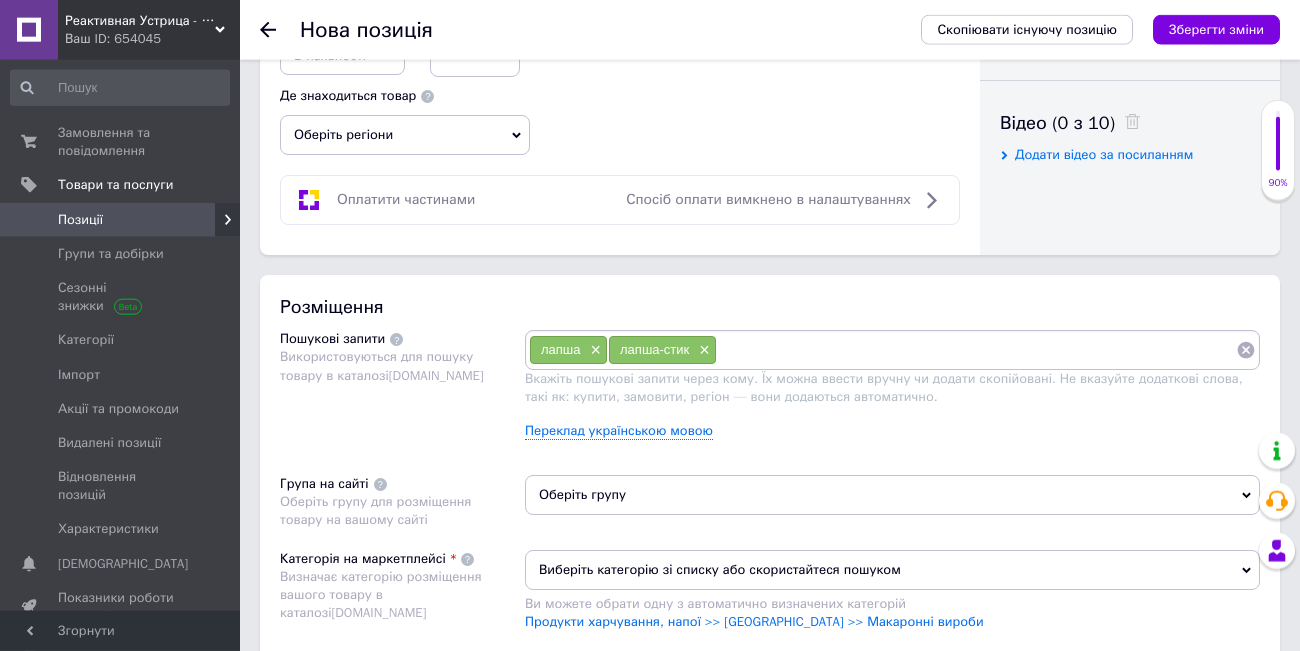 scroll, scrollTop: 1104, scrollLeft: 0, axis: vertical 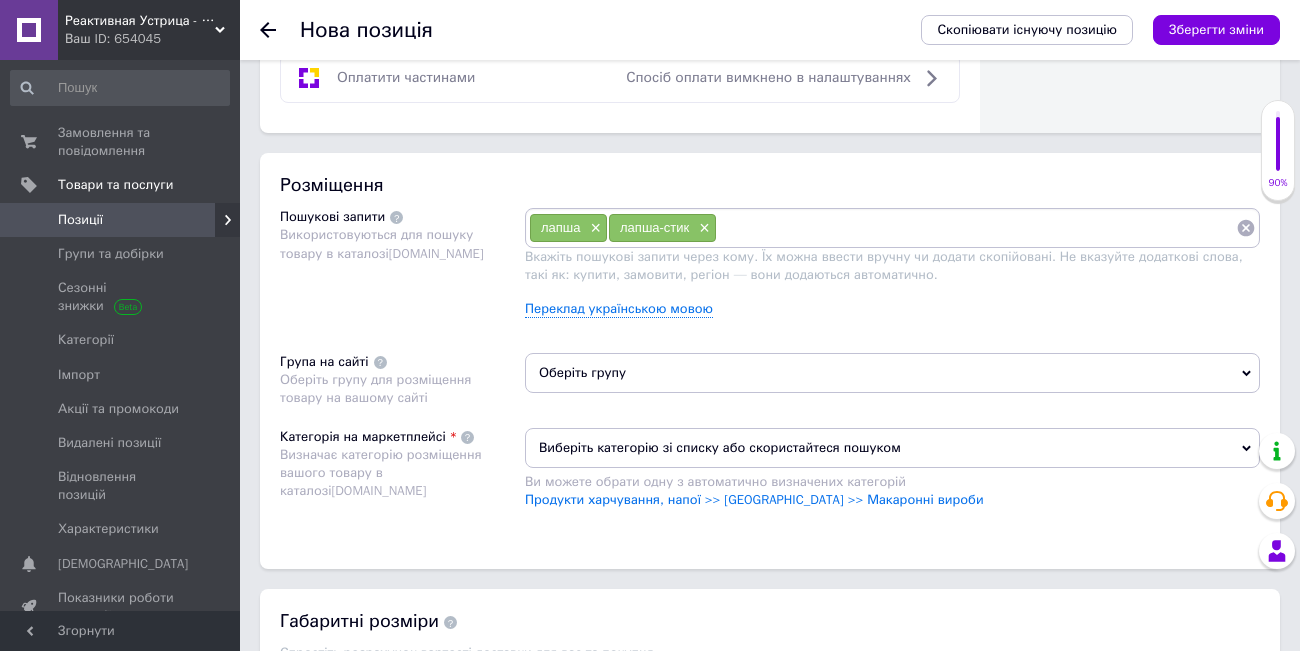 click at bounding box center [976, 228] 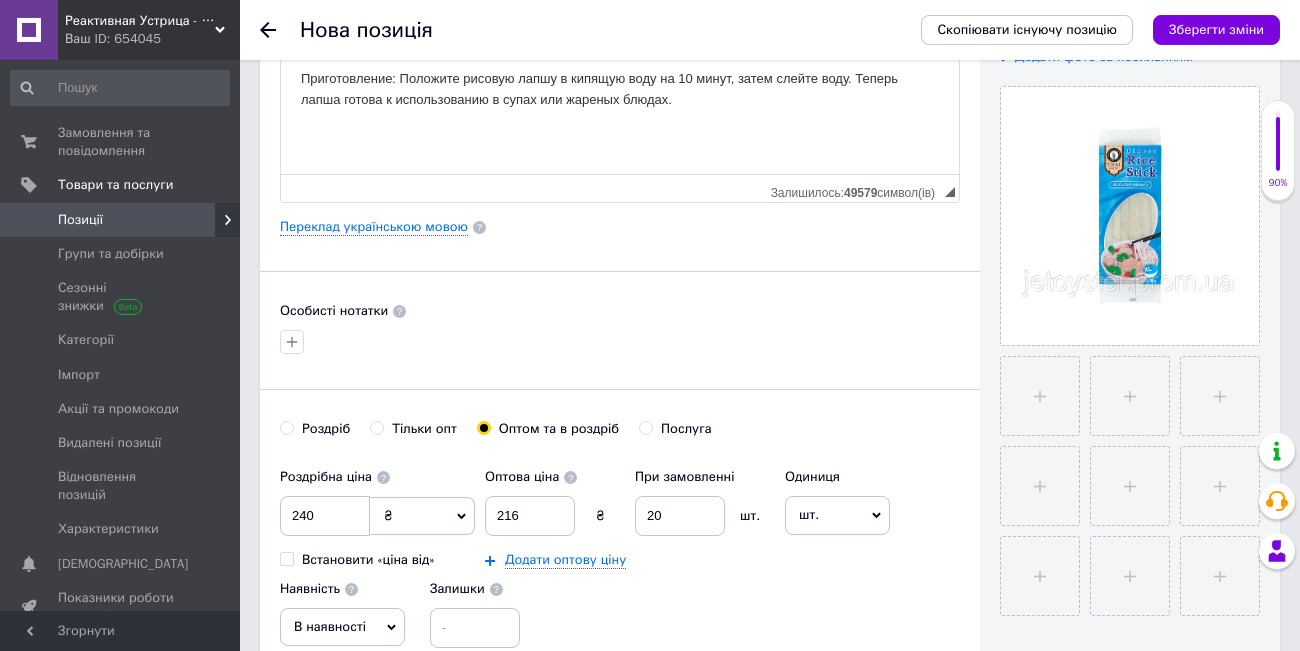 scroll, scrollTop: 0, scrollLeft: 0, axis: both 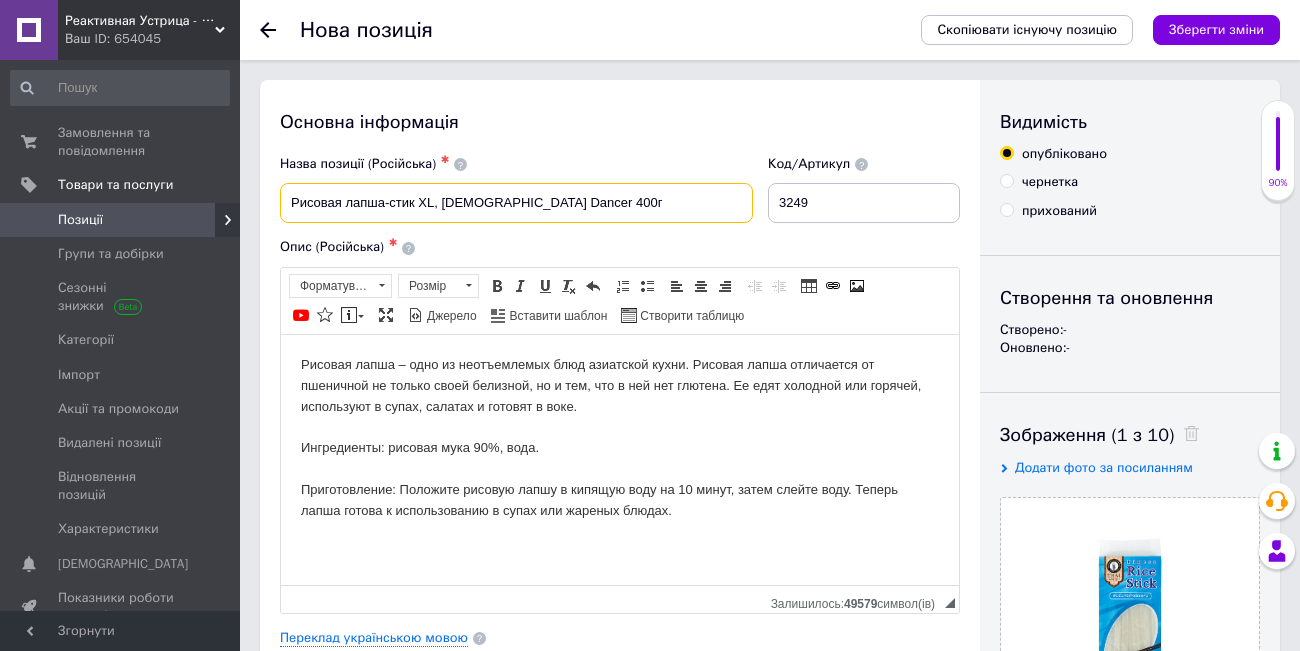 drag, startPoint x: 432, startPoint y: 204, endPoint x: 316, endPoint y: 195, distance: 116.34862 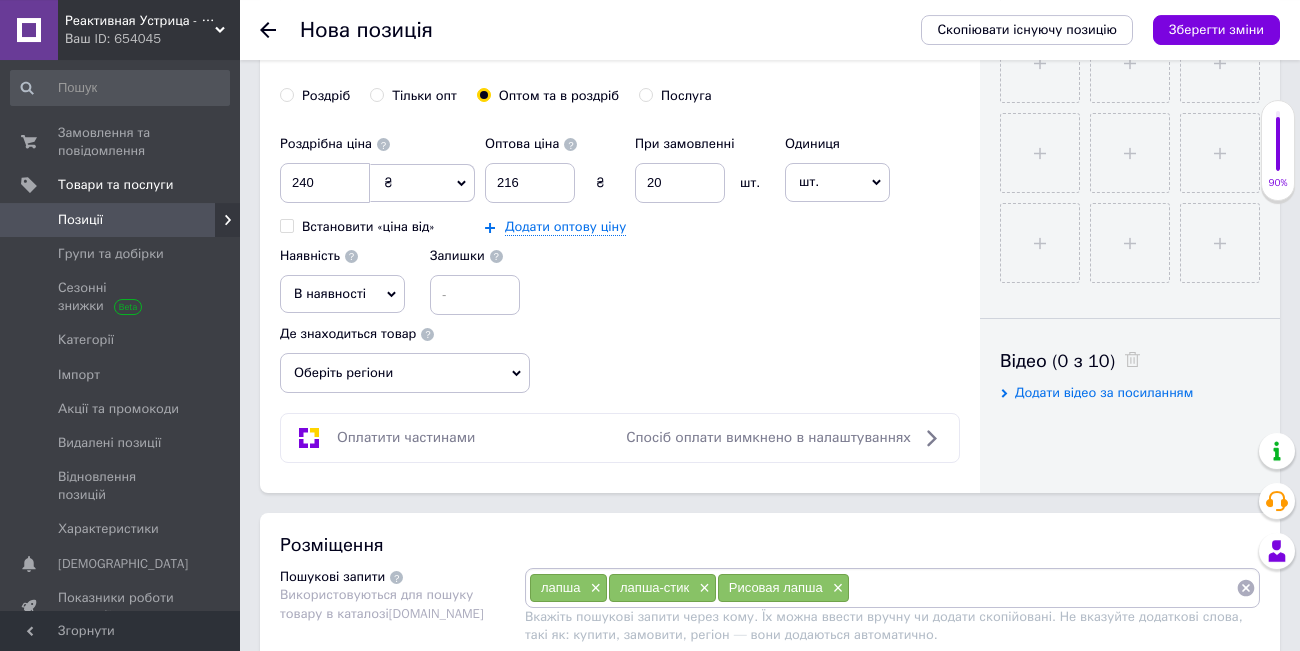 scroll, scrollTop: 828, scrollLeft: 0, axis: vertical 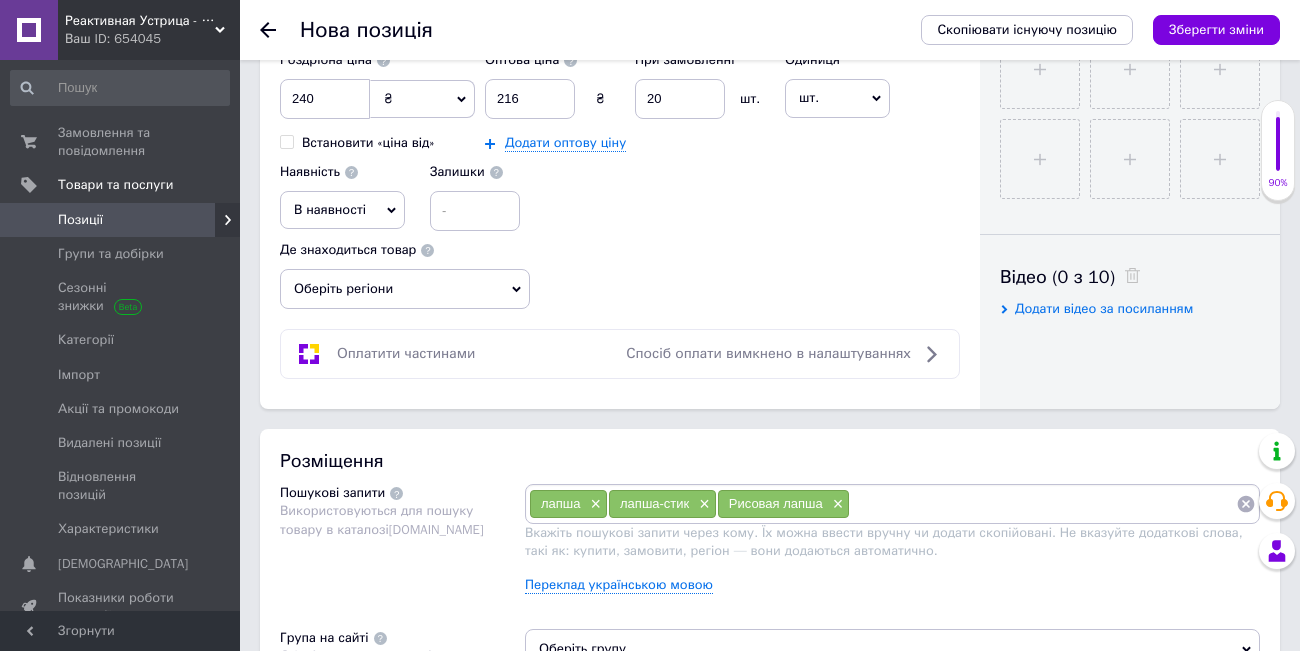click at bounding box center [1043, 504] 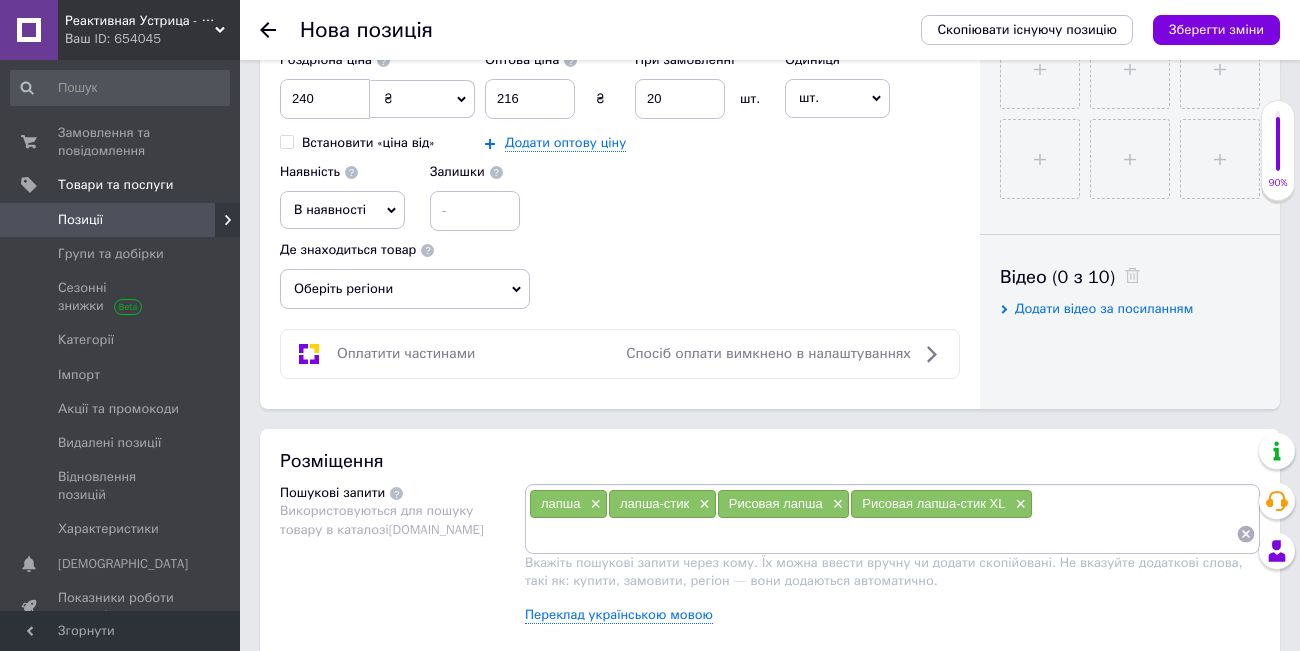 click on "лапша × лапша-стик × Рисовая лапша × Рисовая лапша-стик XL ×" at bounding box center [892, 519] 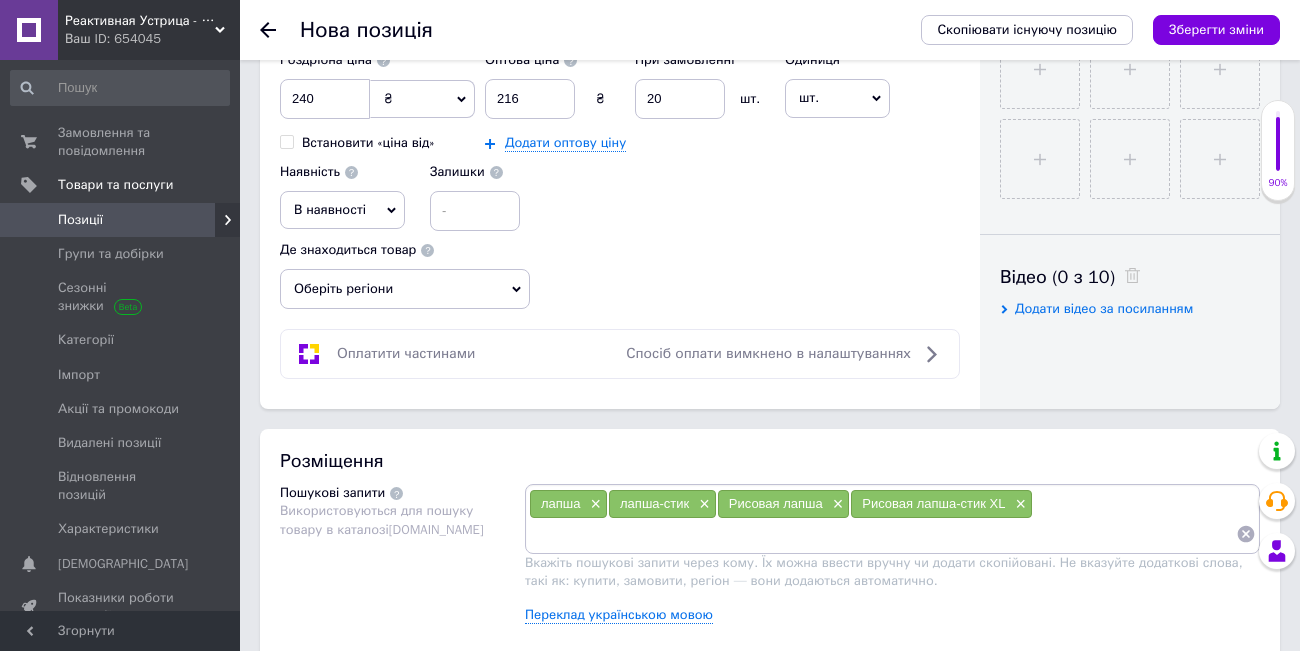 click on "лапша × лапша-стик × Рисовая лапша × Рисовая лапша-стик XL ×" at bounding box center [892, 519] 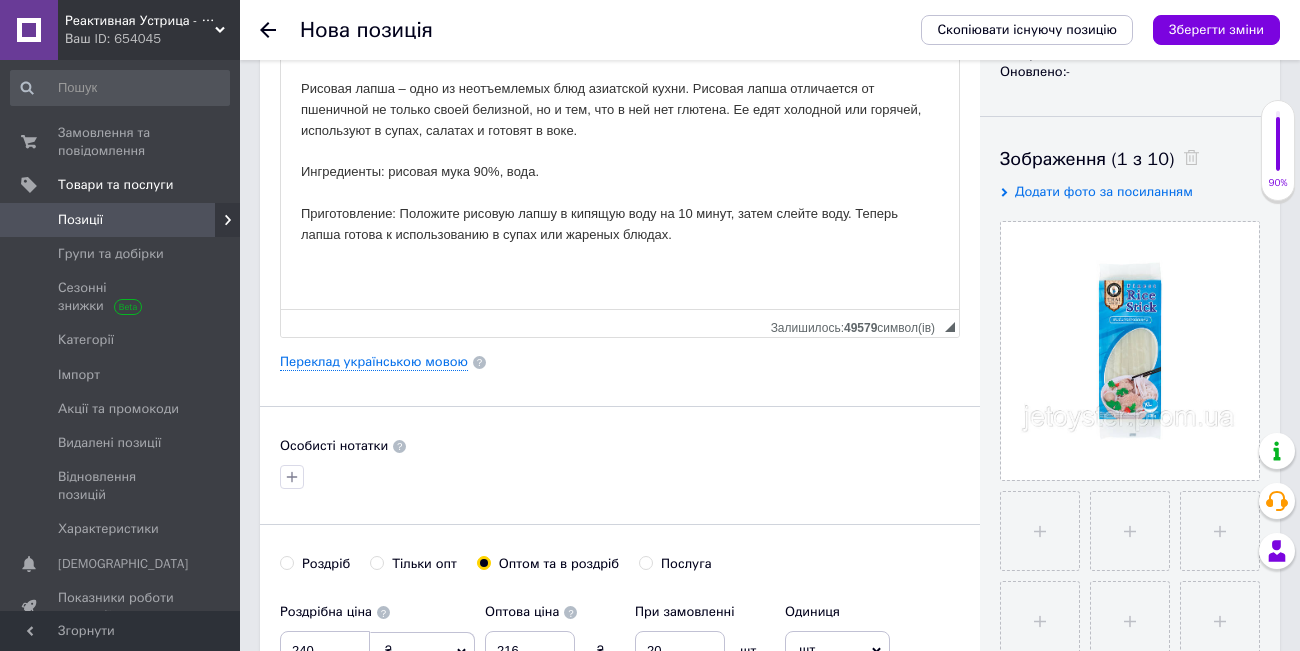 scroll, scrollTop: 0, scrollLeft: 0, axis: both 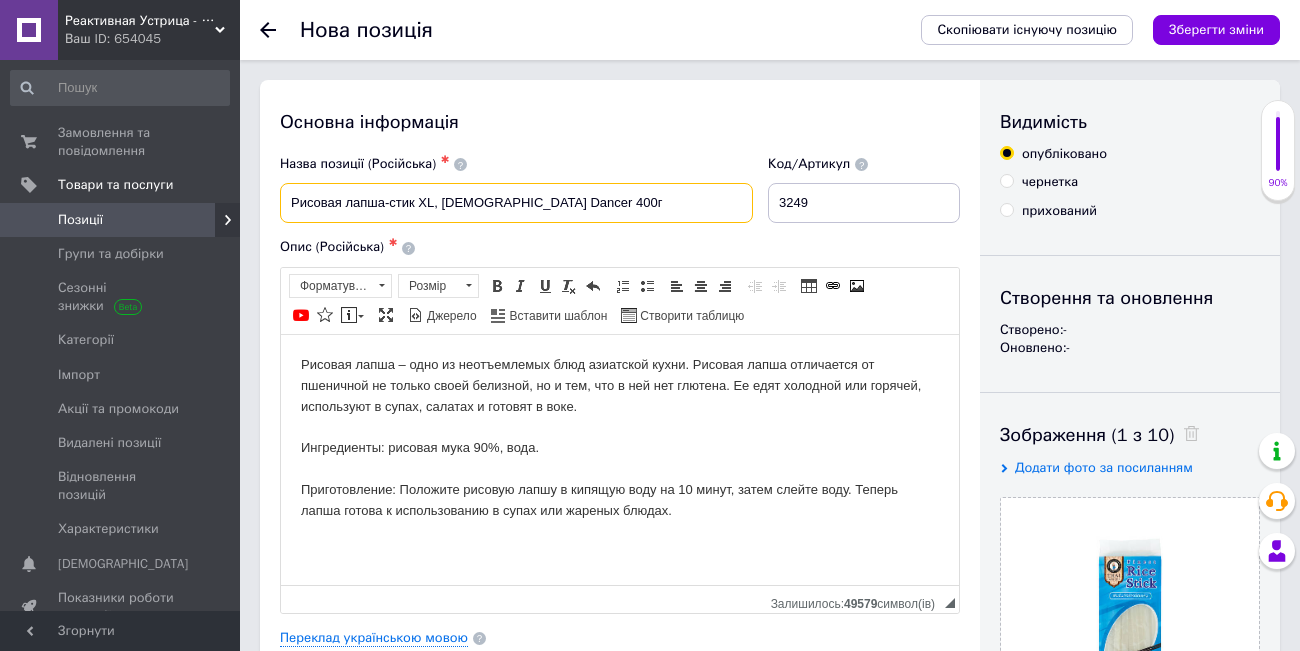 drag, startPoint x: 545, startPoint y: 205, endPoint x: 445, endPoint y: 199, distance: 100.17984 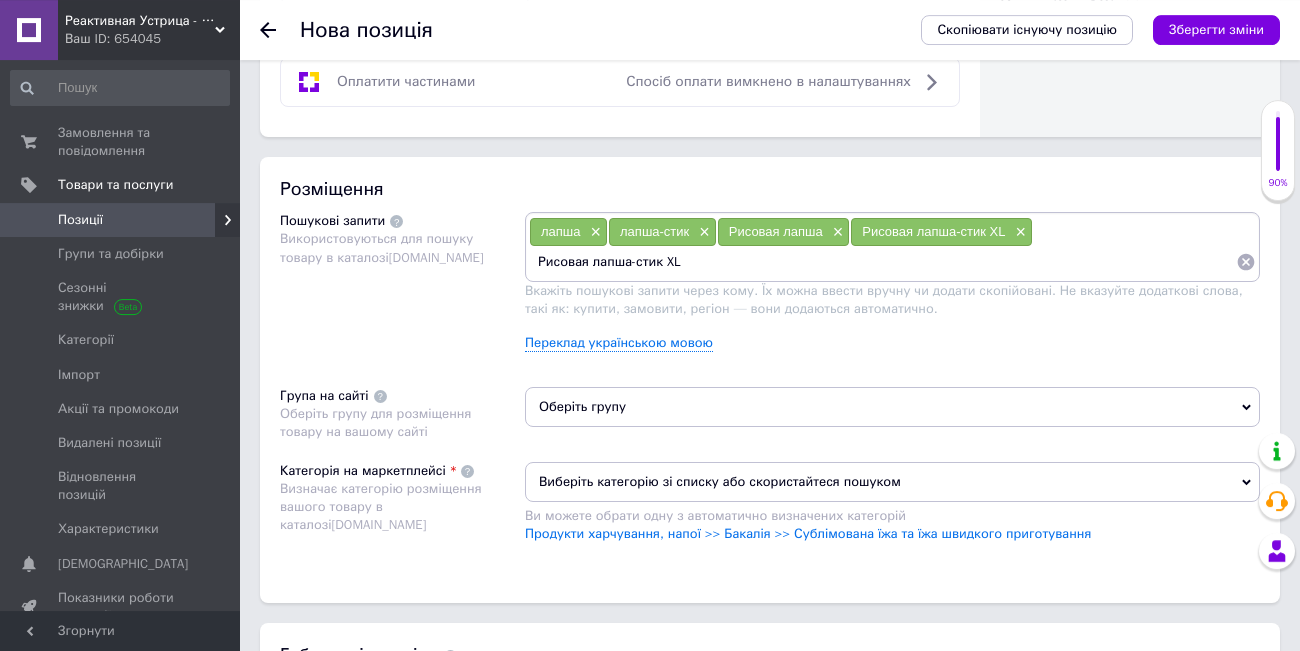 scroll, scrollTop: 1104, scrollLeft: 0, axis: vertical 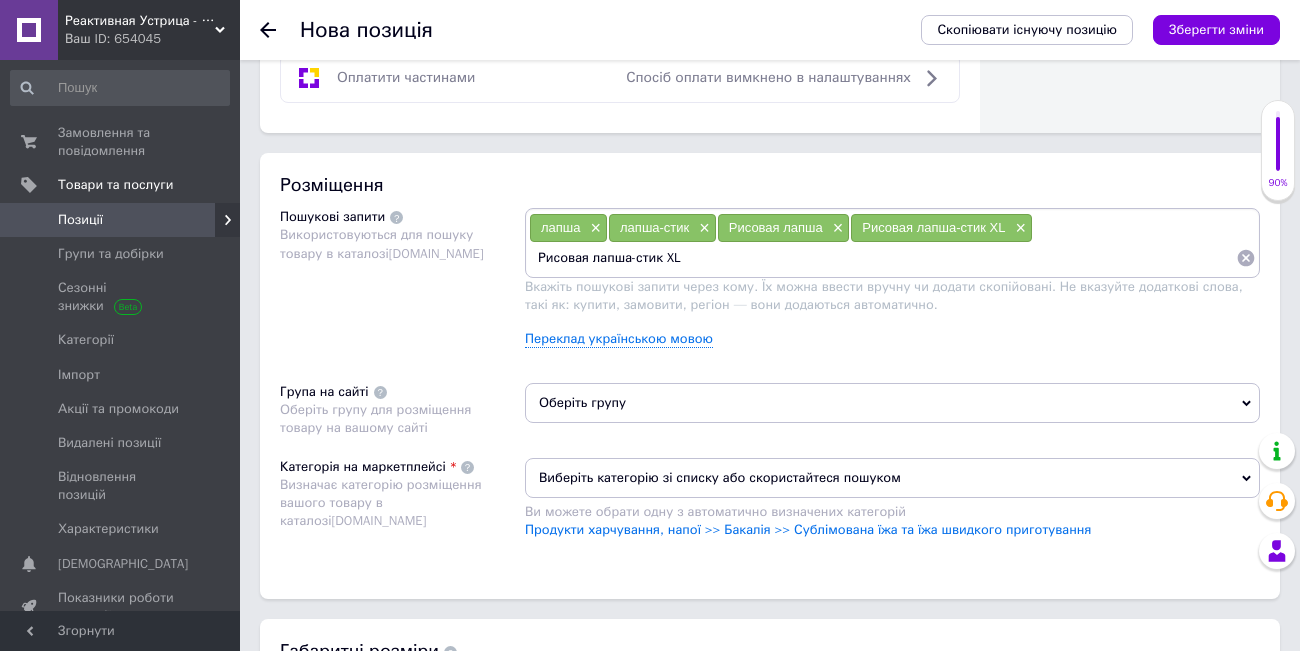 click on "Рисовая лапша-стик XL" at bounding box center [882, 258] 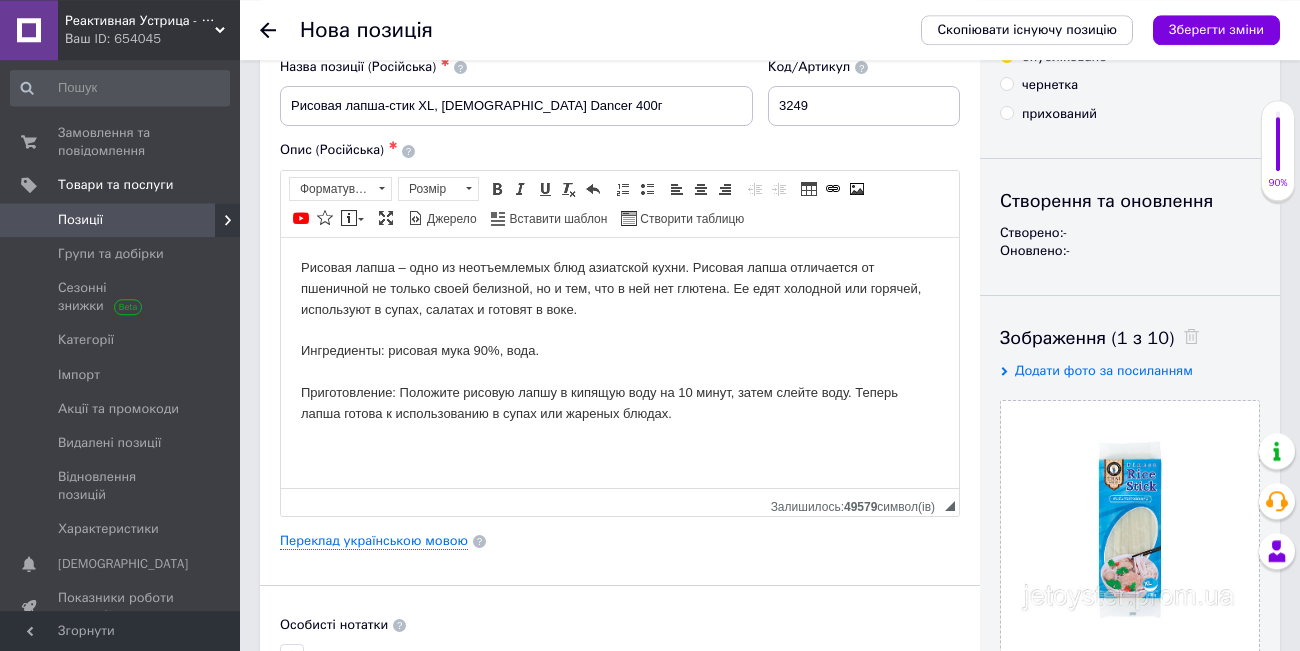 scroll, scrollTop: 0, scrollLeft: 0, axis: both 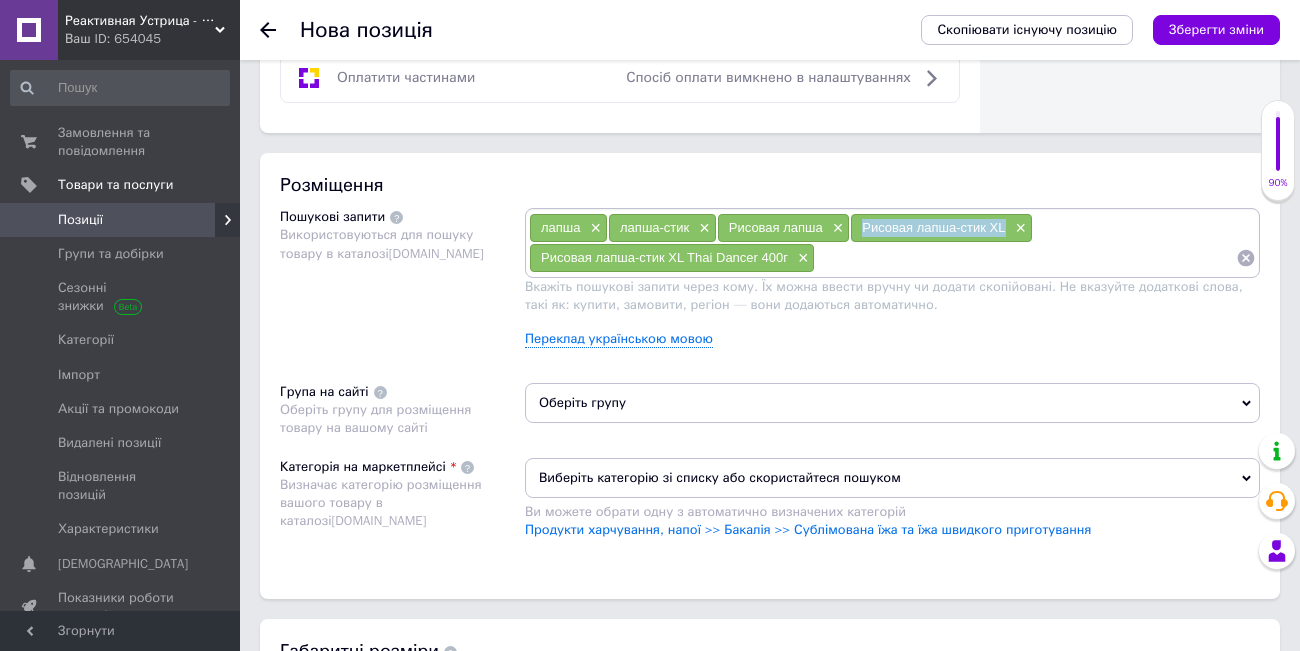 drag, startPoint x: 1005, startPoint y: 225, endPoint x: 859, endPoint y: 232, distance: 146.16771 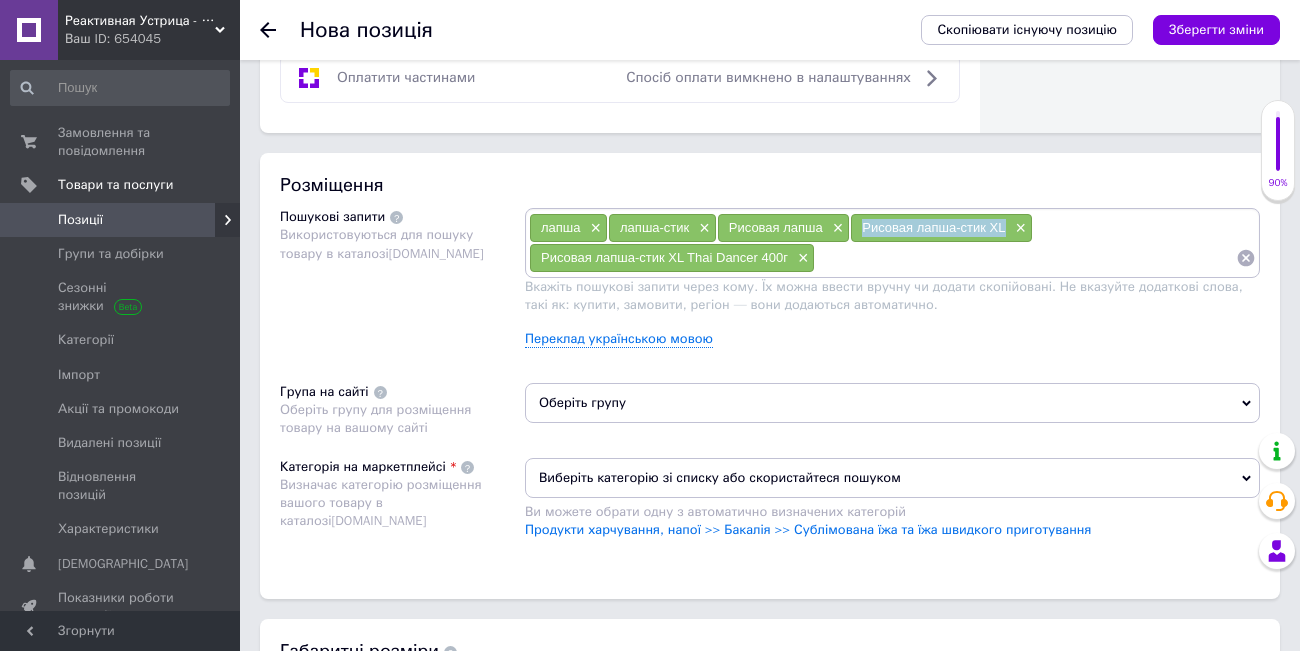 copy on "Рисовая лапша-стик XL" 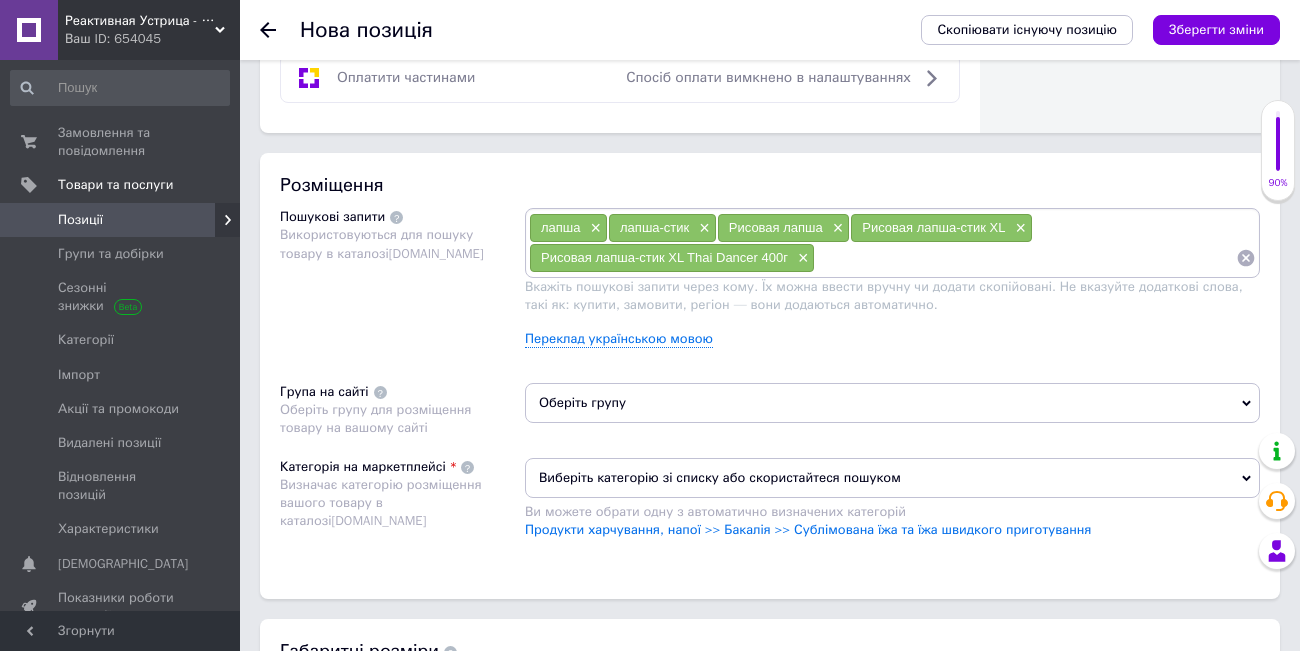 click at bounding box center [1025, 258] 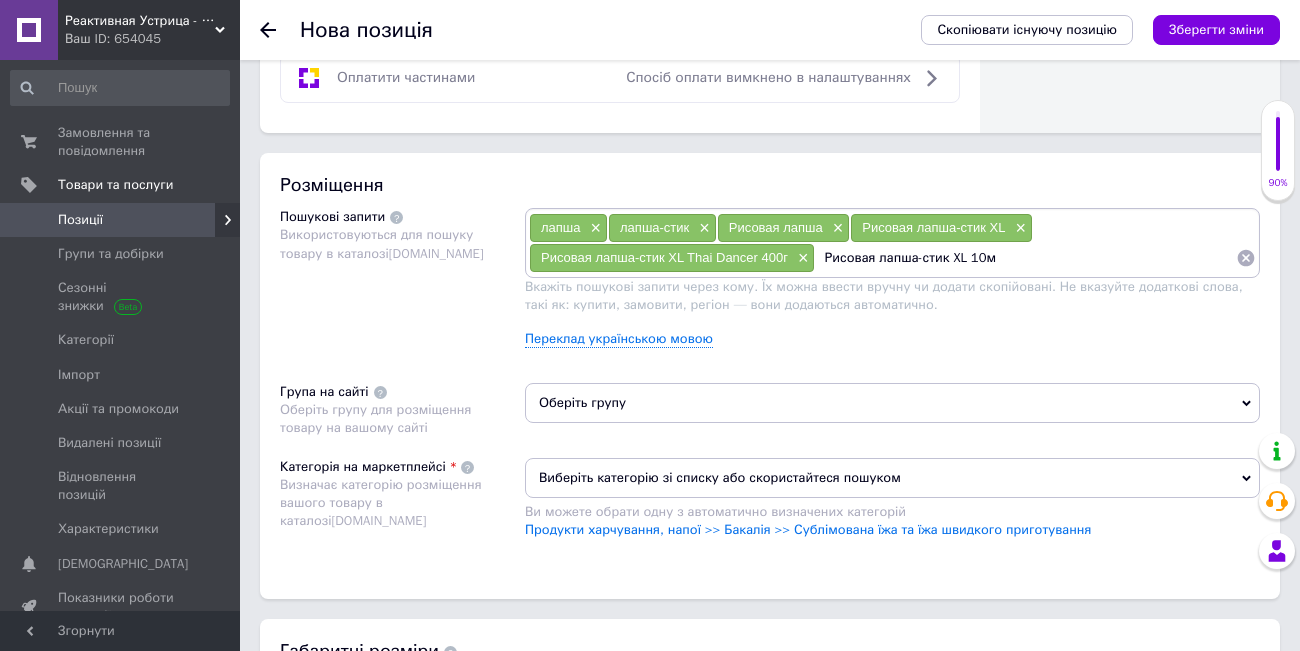 type on "Рисовая лапша-стик XL 10мм" 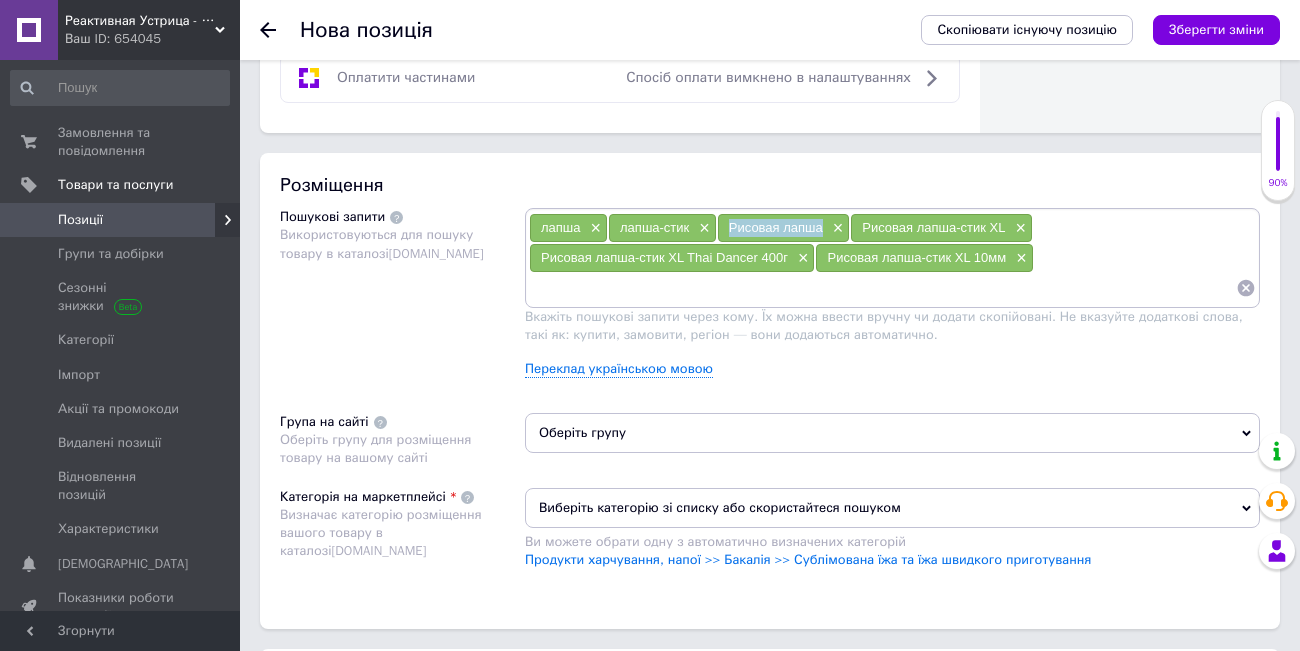 drag, startPoint x: 824, startPoint y: 227, endPoint x: 730, endPoint y: 227, distance: 94 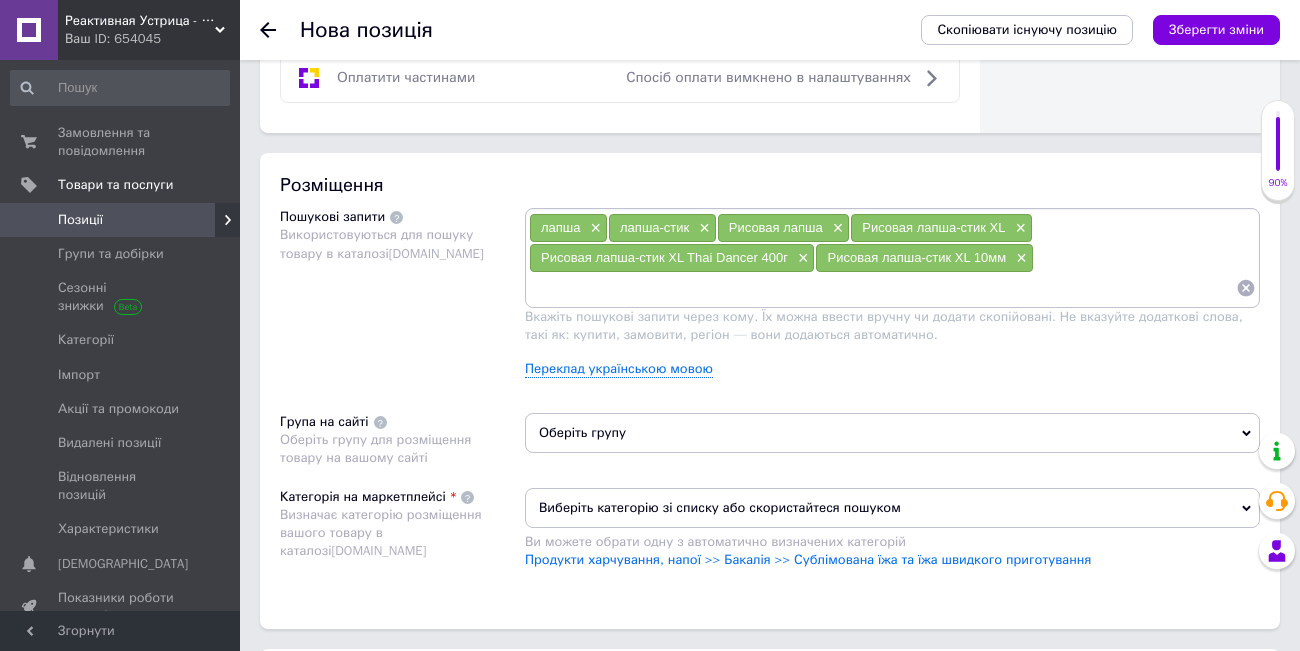click at bounding box center (882, 288) 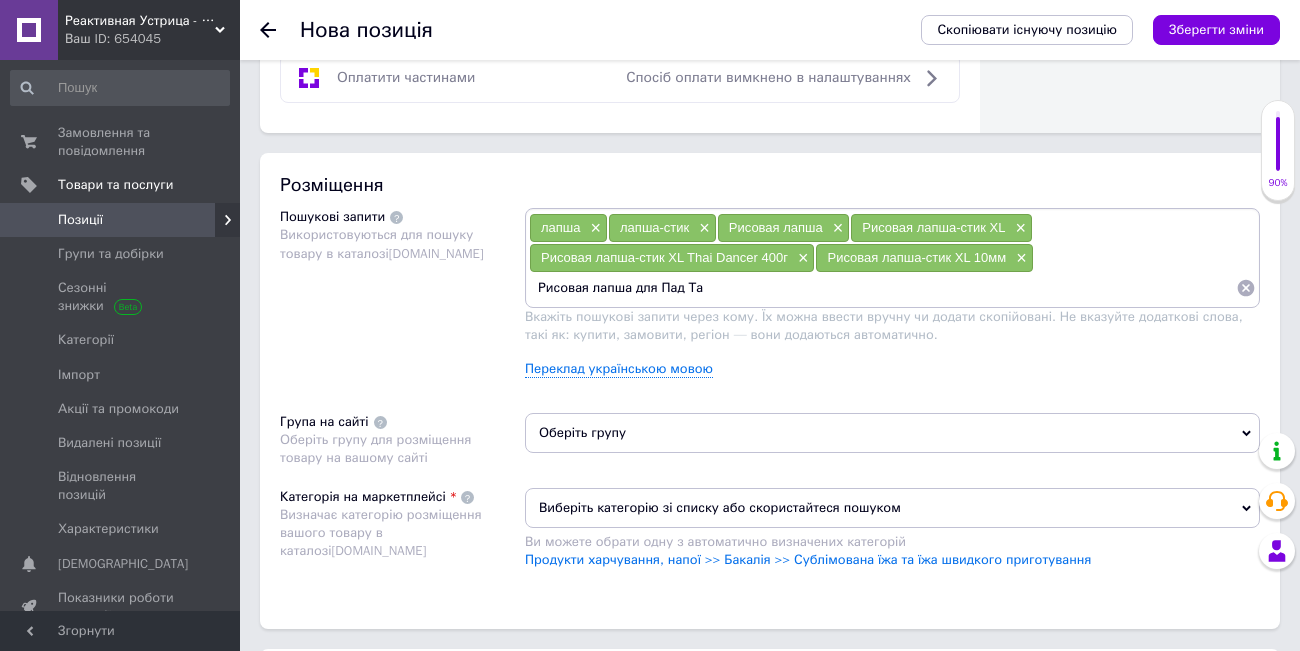 type on "Рисовая лапша для Пад Тай" 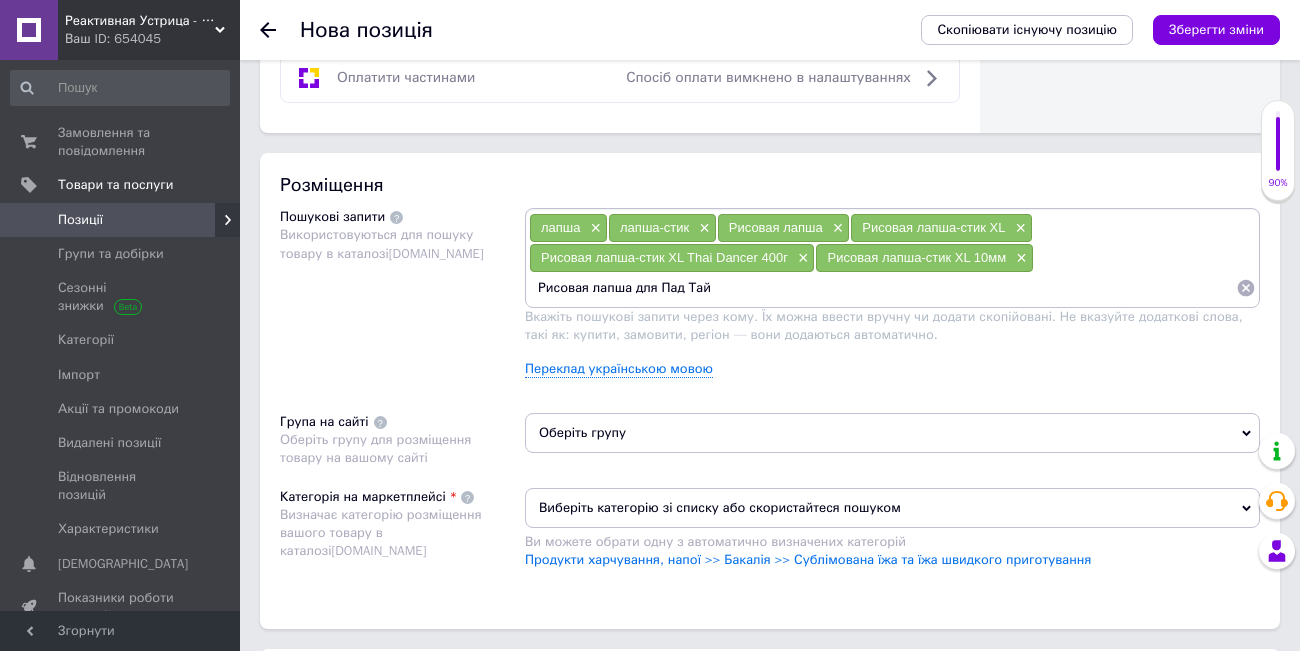 type 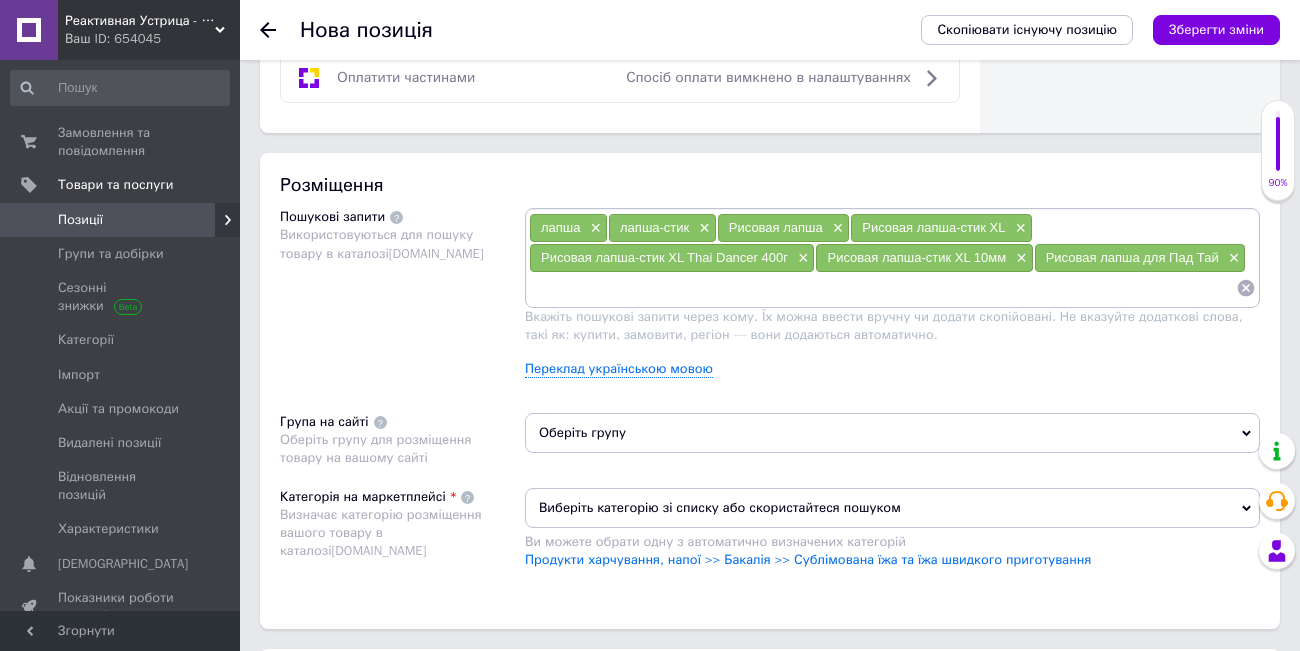 click on "Оберіть групу" at bounding box center [892, 433] 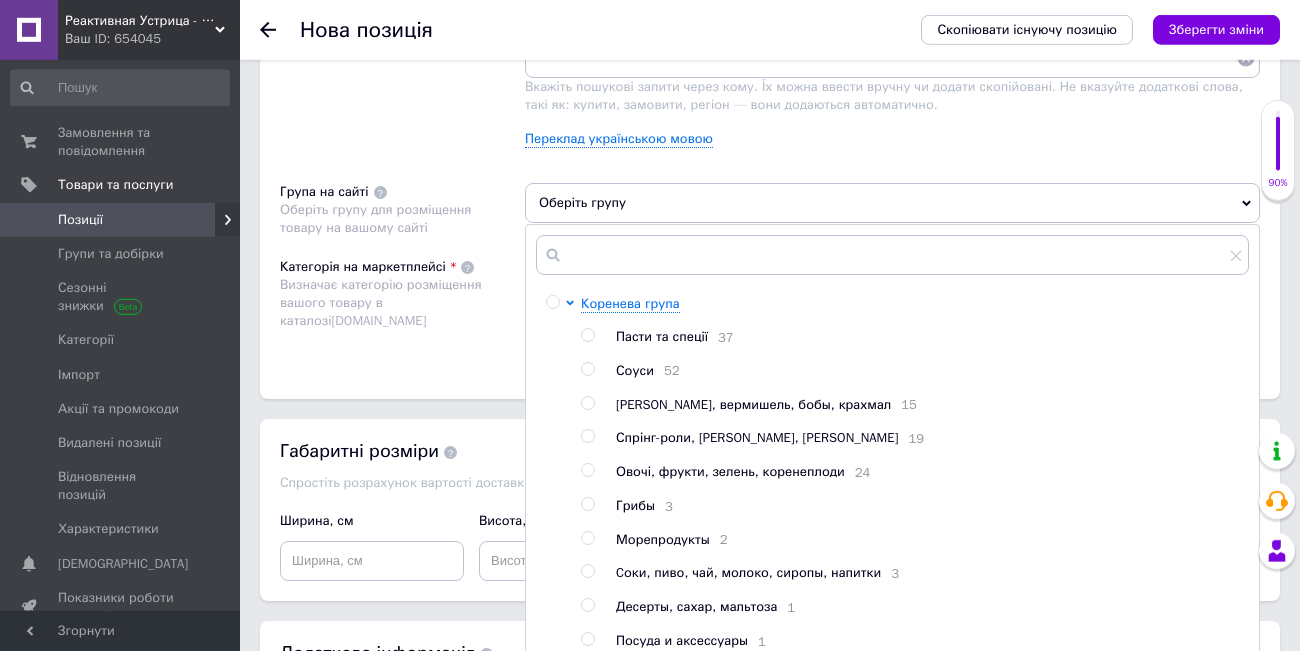 scroll, scrollTop: 1380, scrollLeft: 0, axis: vertical 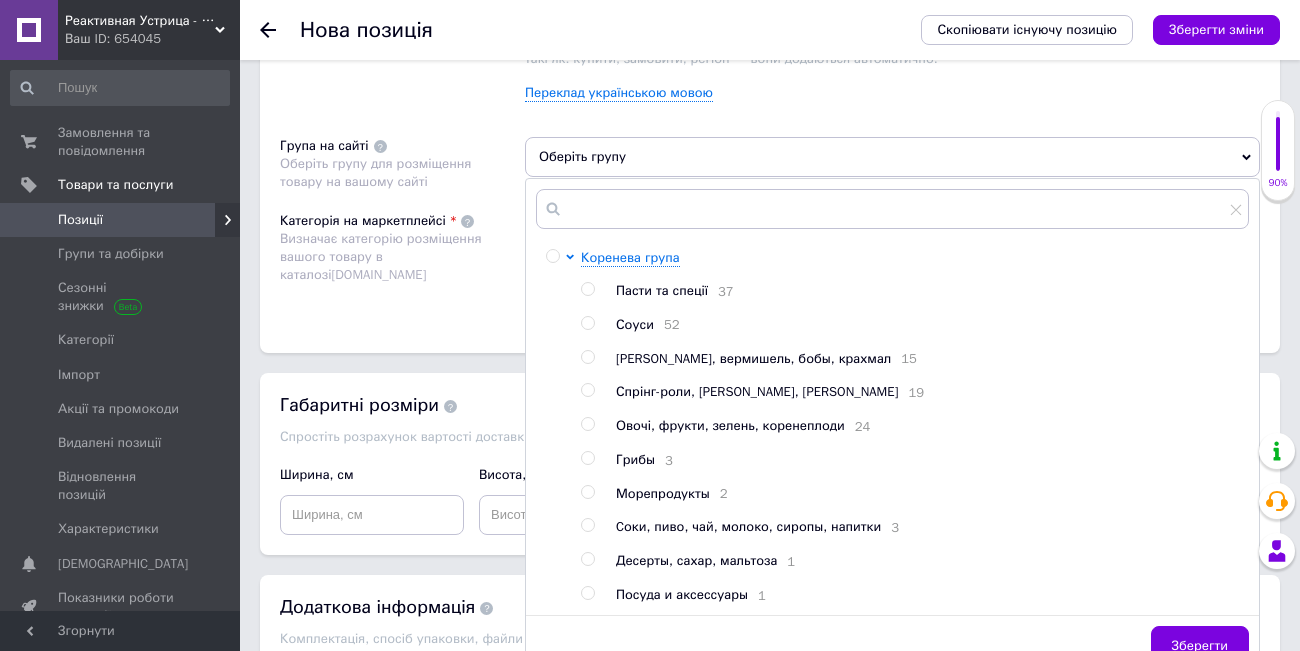 click on "Пасти та спеції 37 Соуси 52 Рис, вермишель, бобы, крахмал 15 Спрінг-роли, дім-сам, тісто 19 Овочі, фрукти, зелень, коренеплоди 24 Грибы 3 Морепродукты 2 Cоки, пиво, чай, молоко, сиропы, напитки 3 Десерты, сахар, мальтоза 1 Посуда и аксессуары 1" at bounding box center [914, 443] 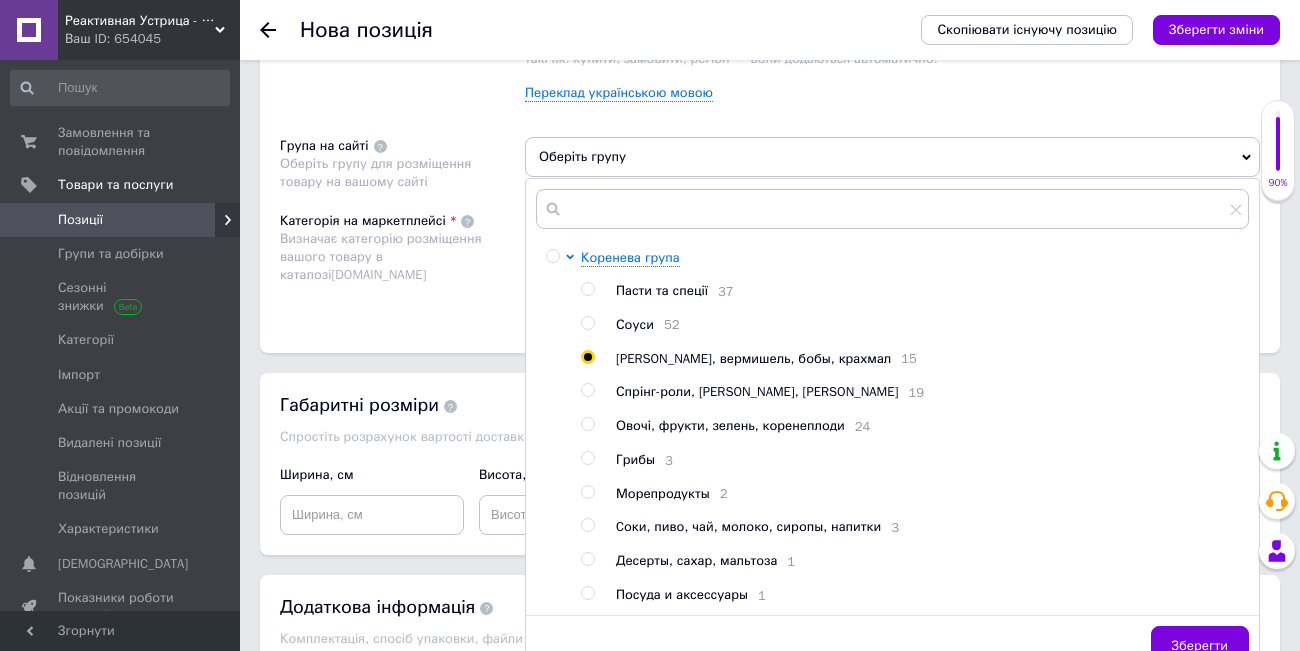 radio on "true" 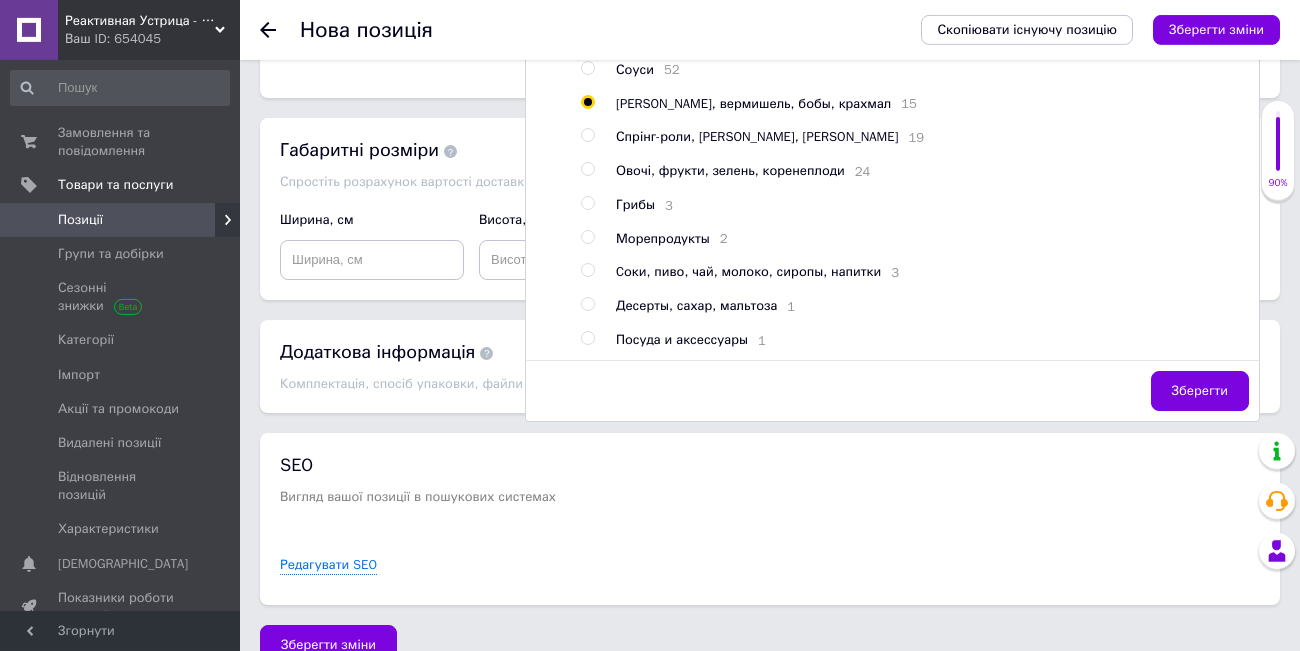 scroll, scrollTop: 1656, scrollLeft: 0, axis: vertical 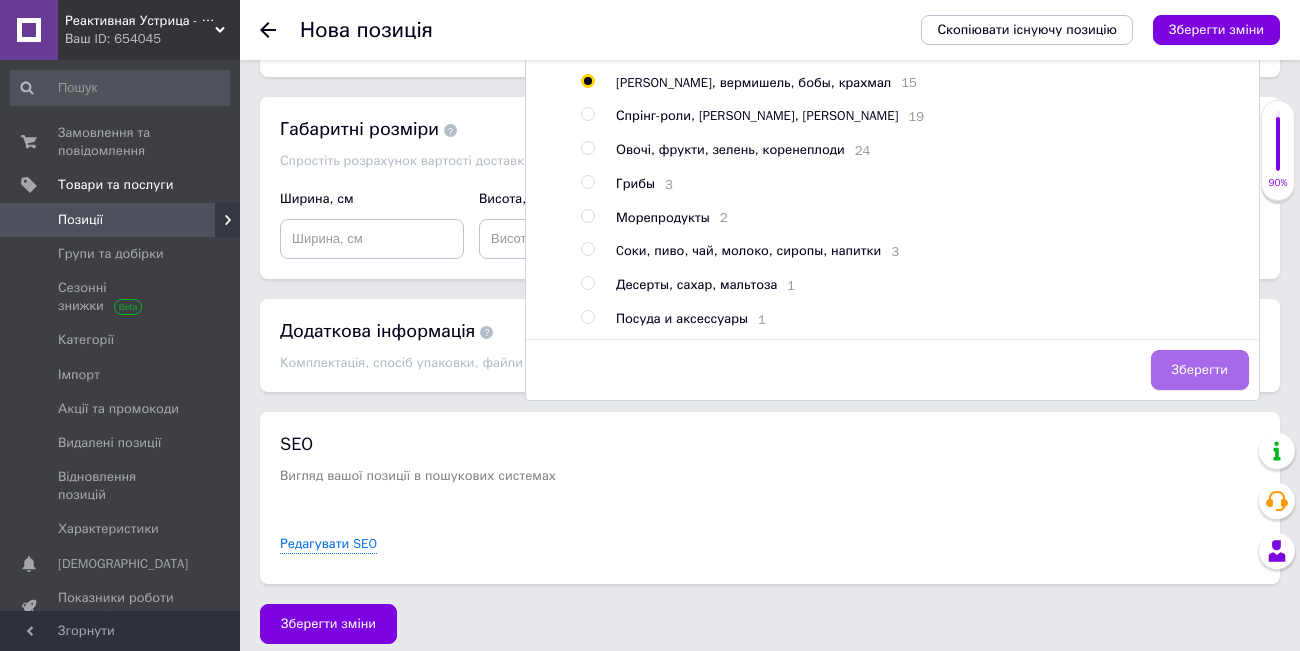 click on "Зберегти" at bounding box center (1200, 370) 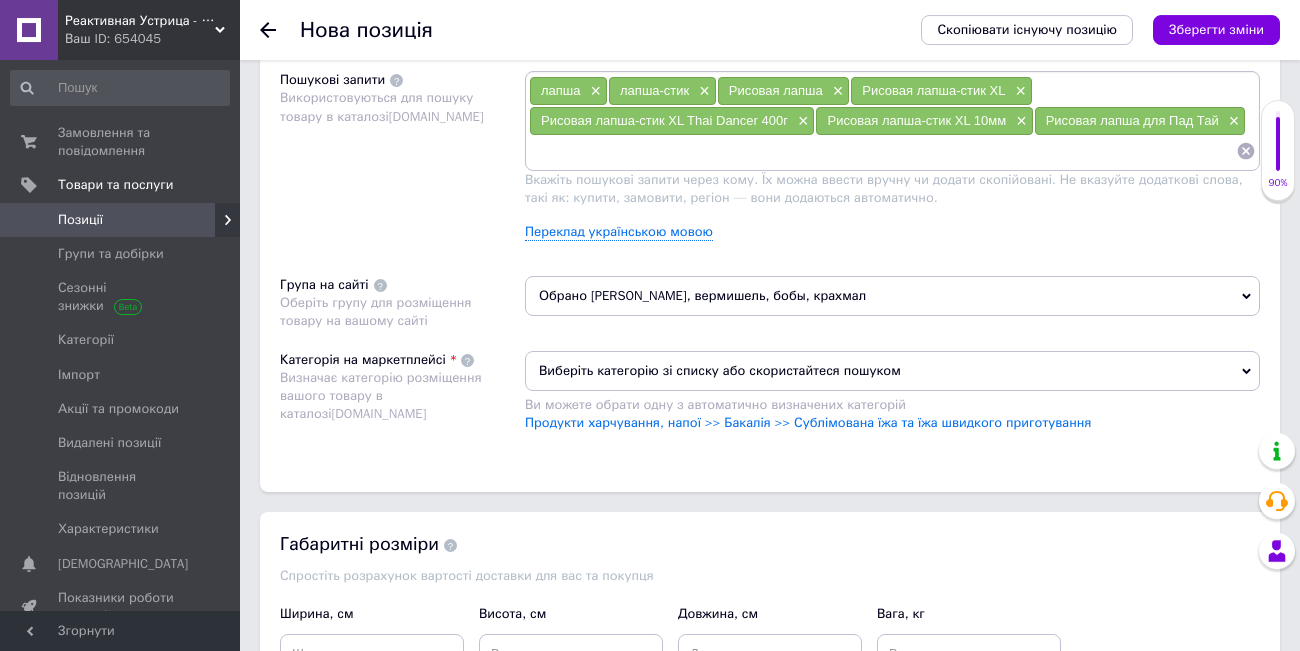scroll, scrollTop: 1242, scrollLeft: 0, axis: vertical 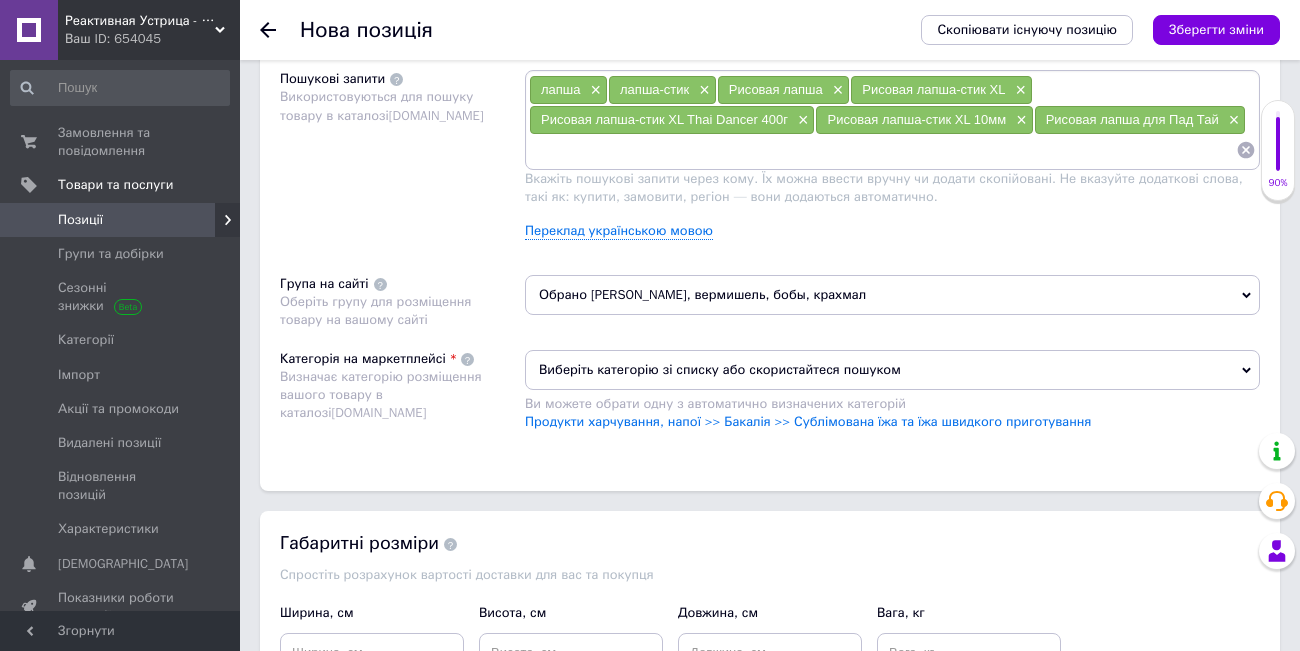 click on "Виберіть категорію зі списку або скористайтеся пошуком" at bounding box center [892, 370] 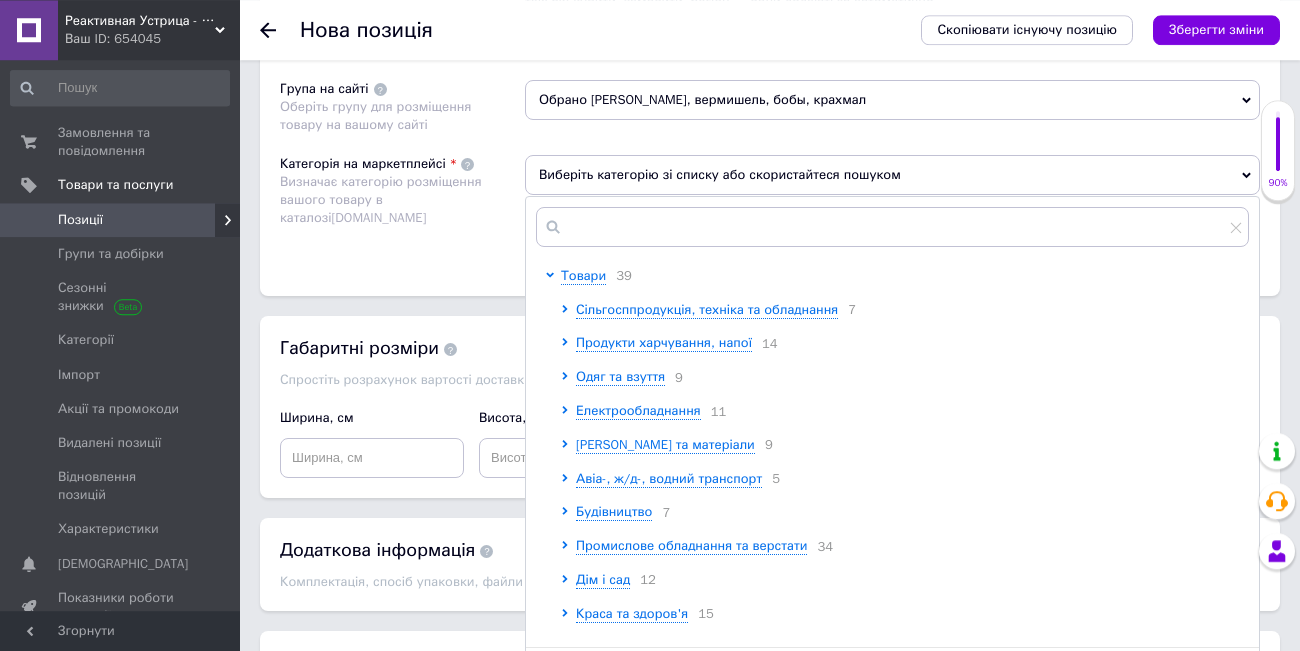 scroll, scrollTop: 1518, scrollLeft: 0, axis: vertical 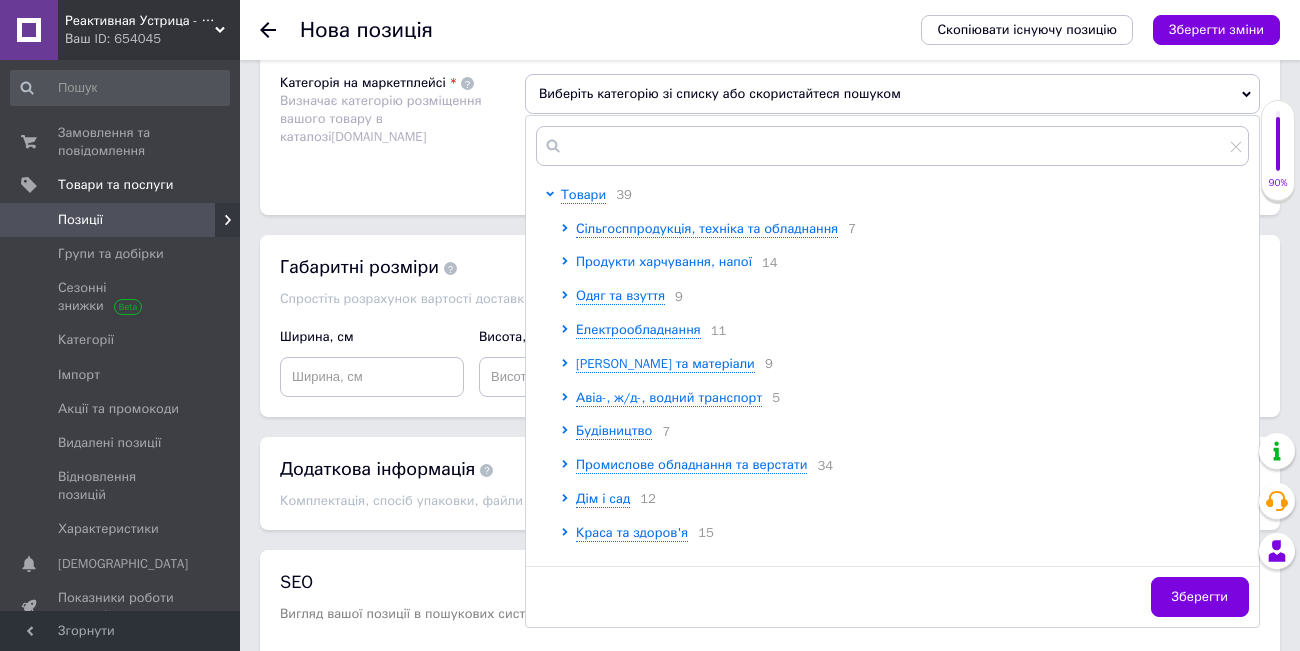click on "Продукти харчування, напої" at bounding box center [664, 261] 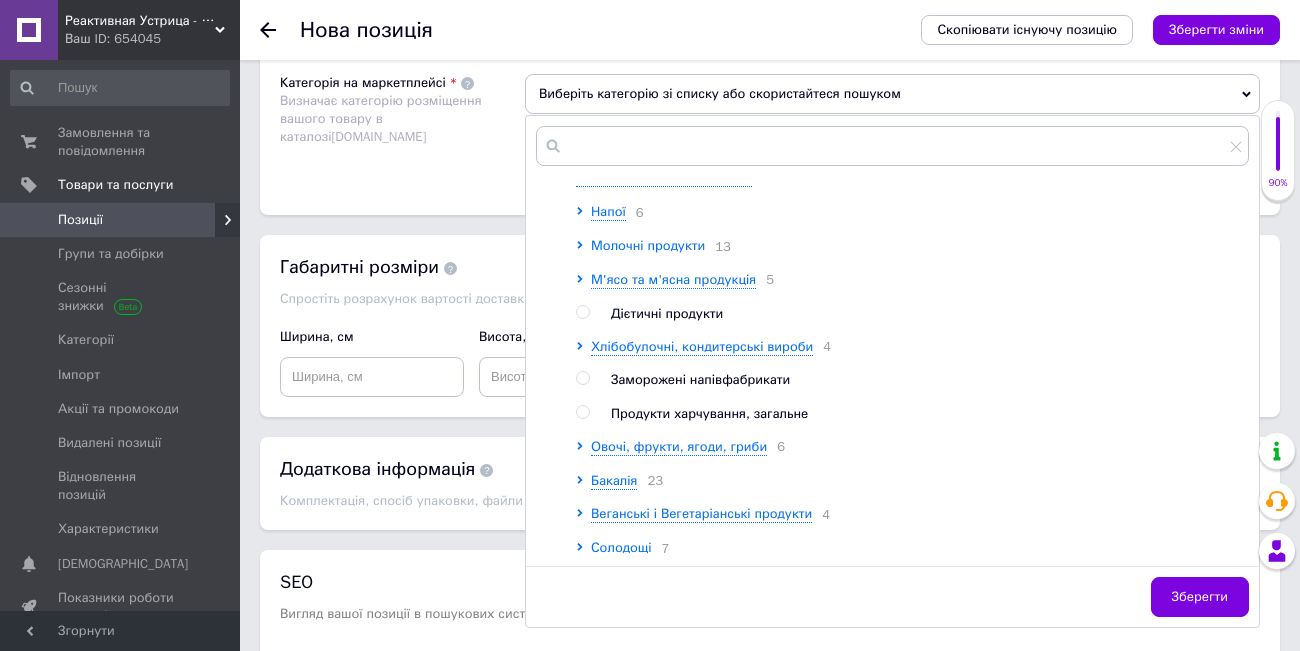scroll, scrollTop: 90, scrollLeft: 0, axis: vertical 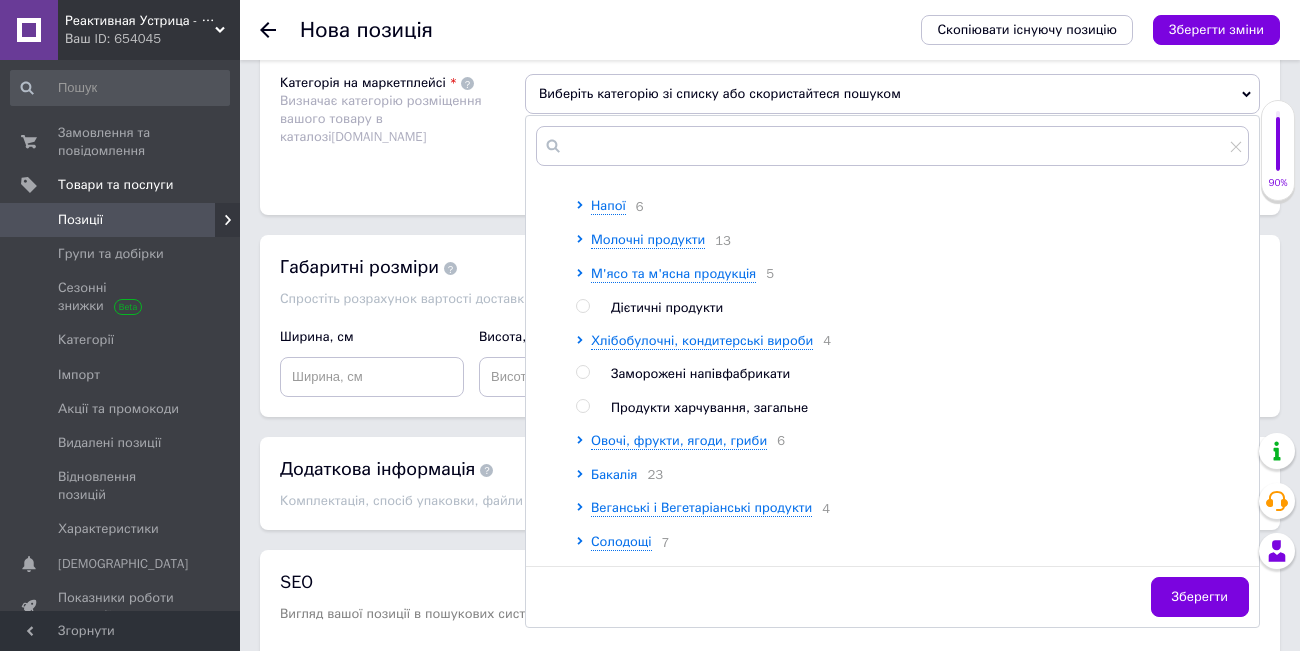 click on "Бакалія" at bounding box center (614, 474) 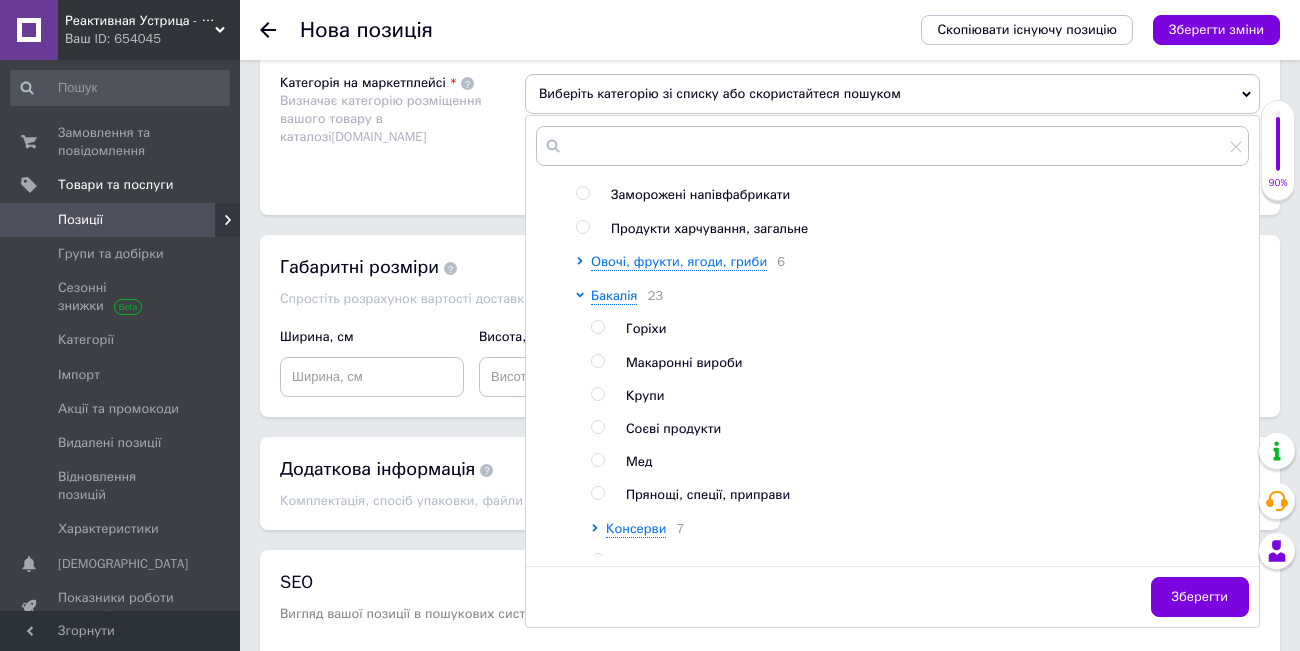 scroll, scrollTop: 270, scrollLeft: 0, axis: vertical 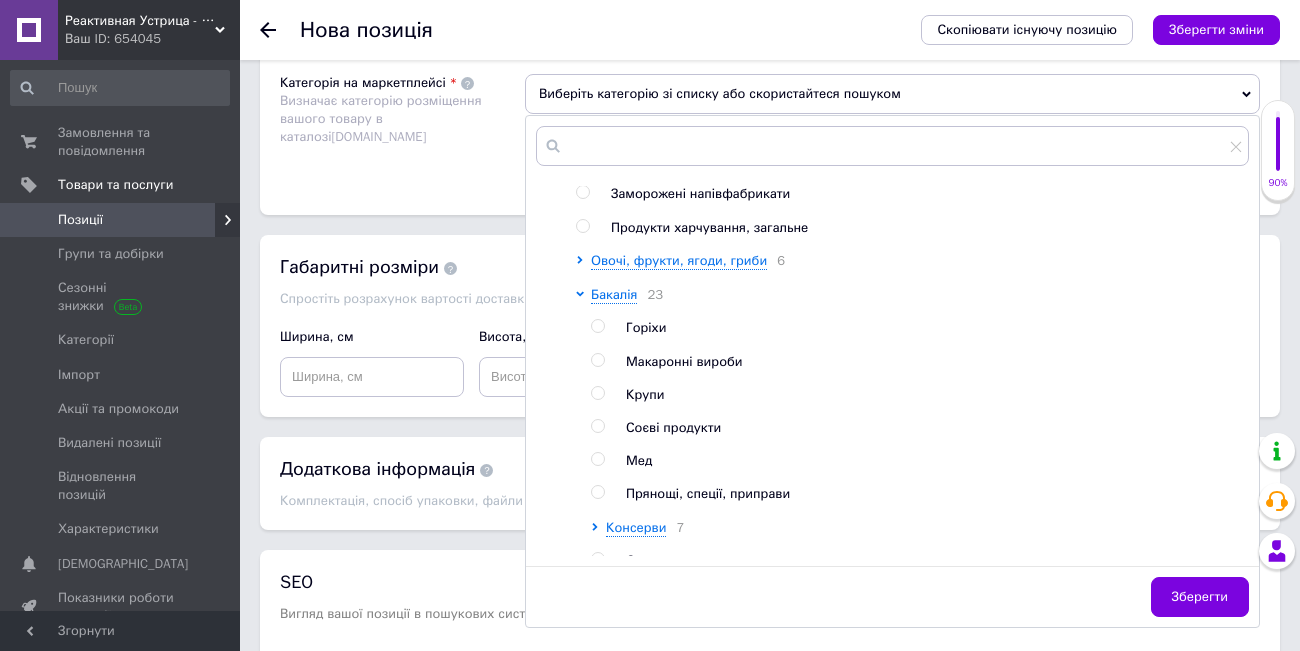 click on "Макаронні вироби" at bounding box center (684, 361) 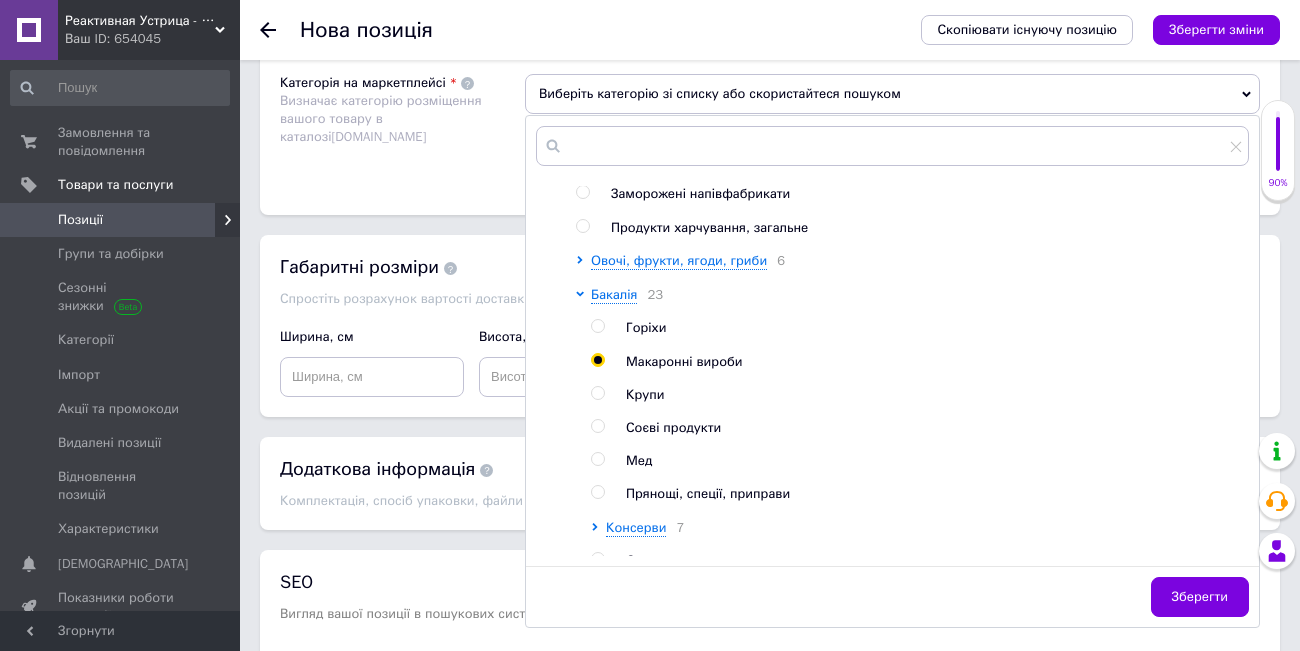 radio on "true" 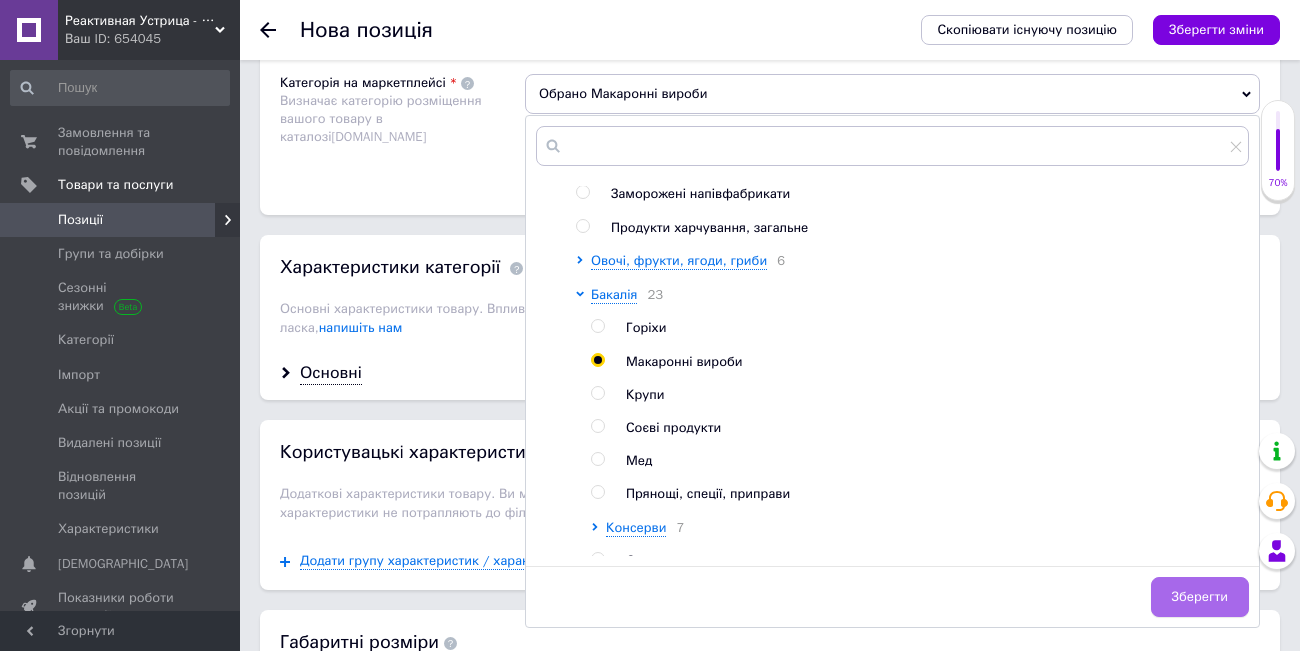 click on "Зберегти" at bounding box center (1200, 597) 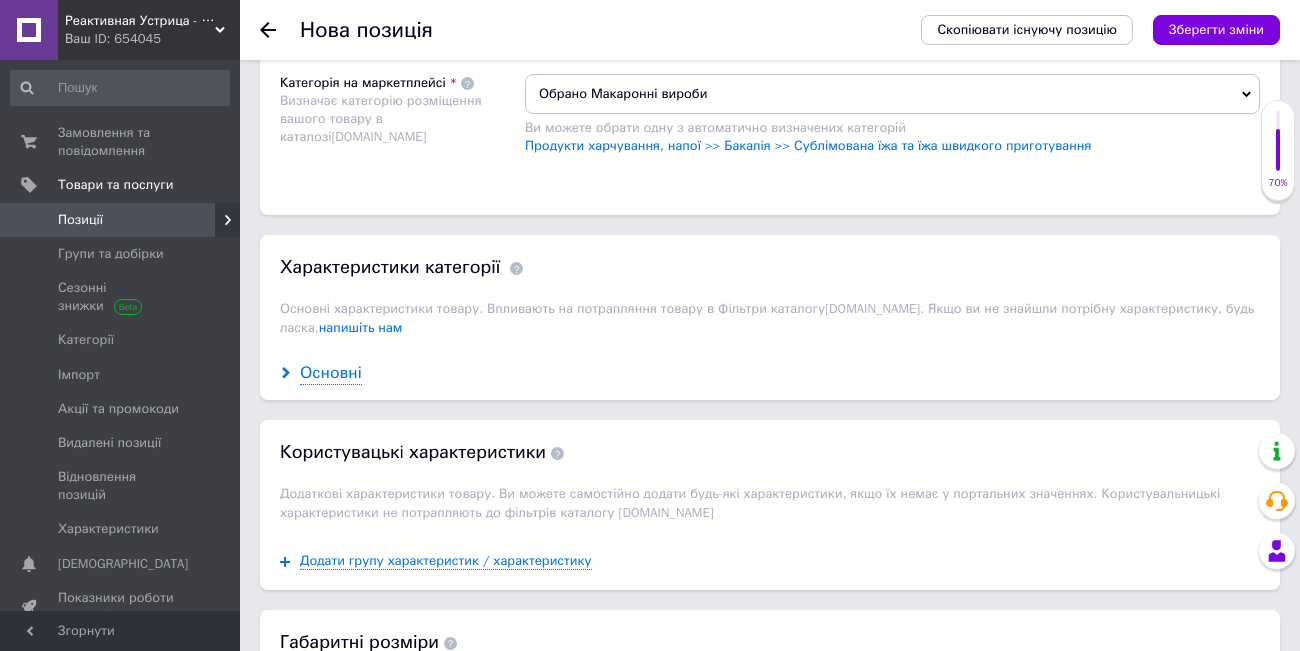 click on "Основні" at bounding box center [331, 373] 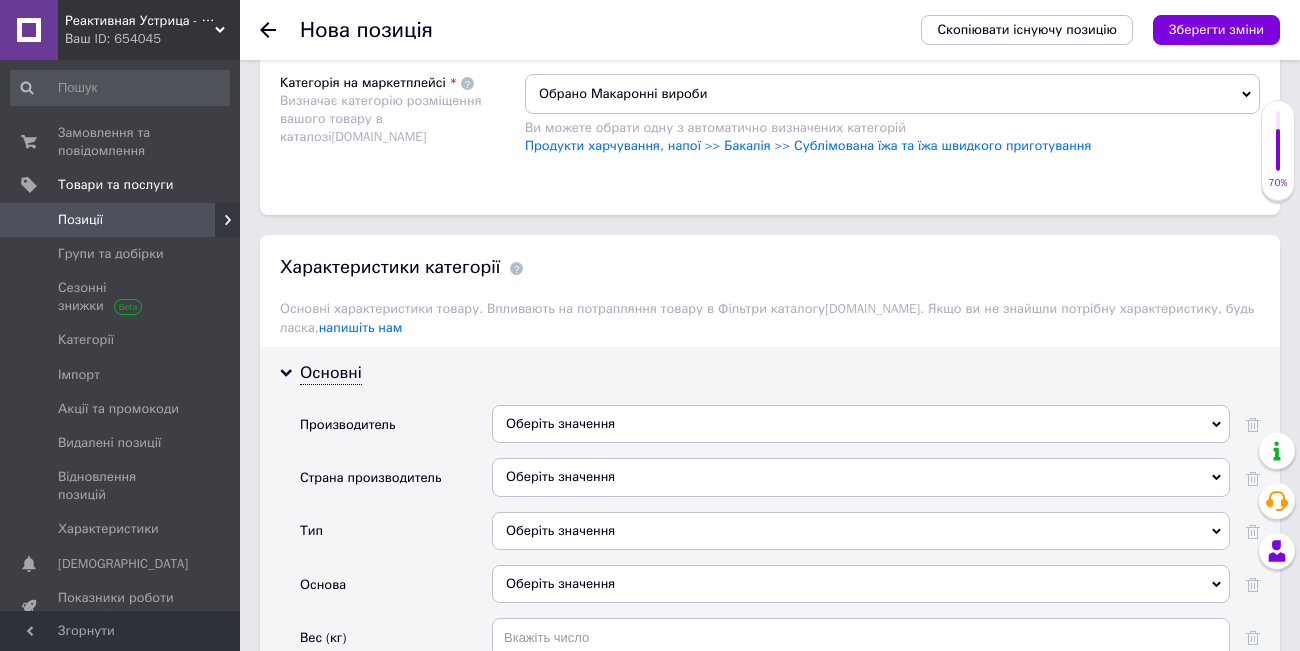 click on "Оберіть значення" at bounding box center [861, 424] 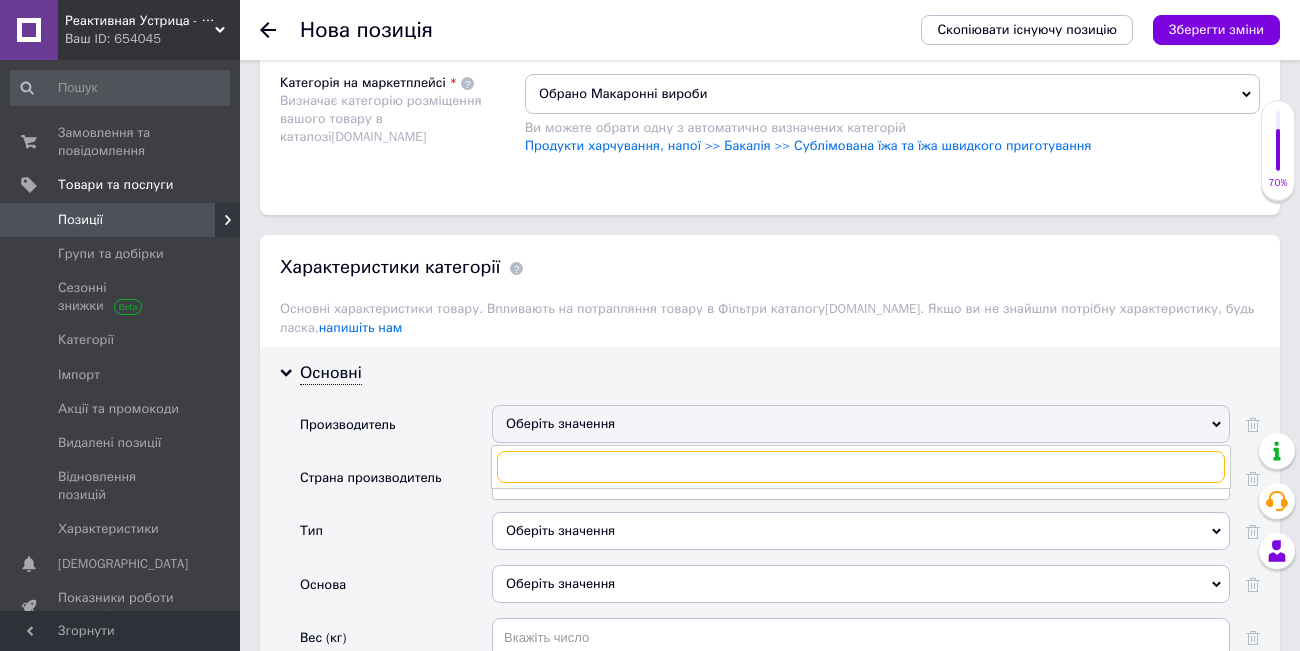 scroll, scrollTop: 1380, scrollLeft: 0, axis: vertical 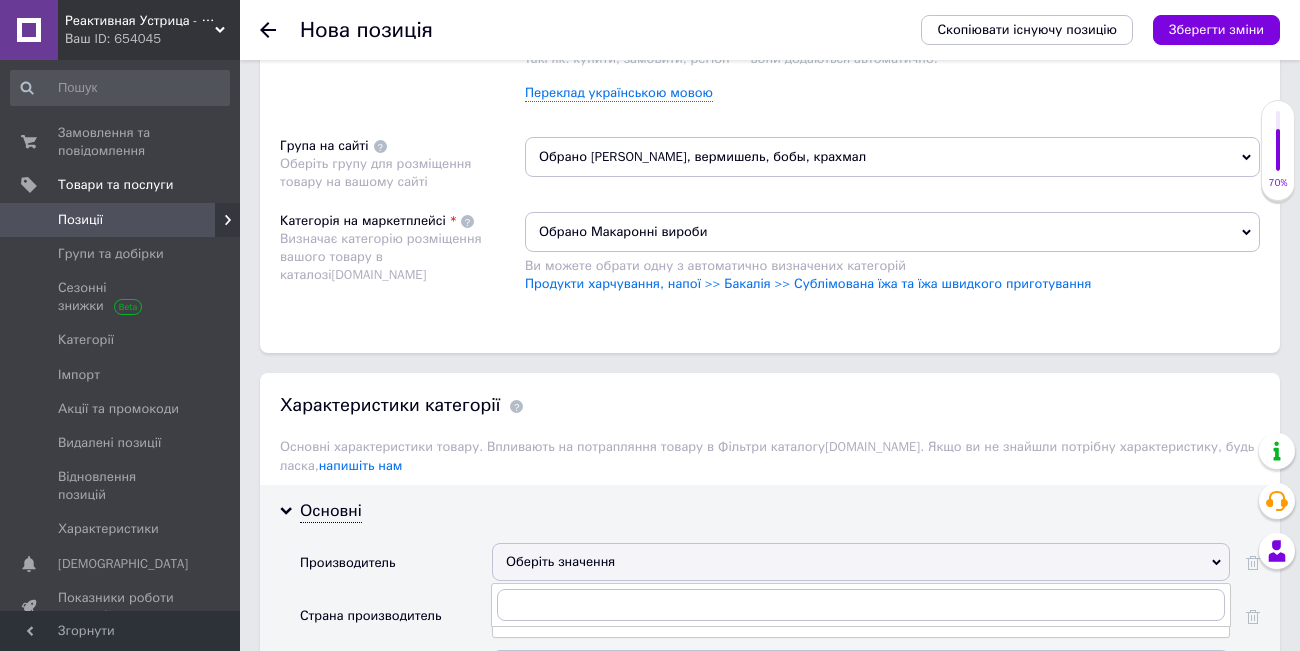 click 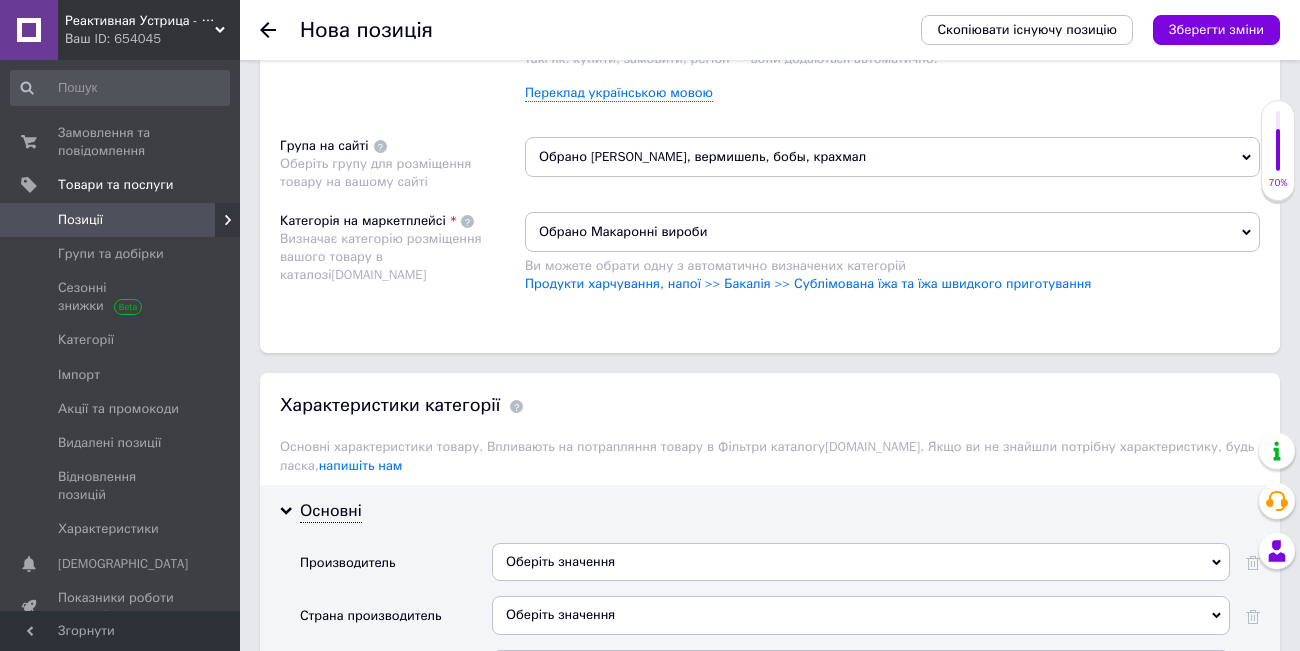 click on "Оберіть значення" at bounding box center [861, 562] 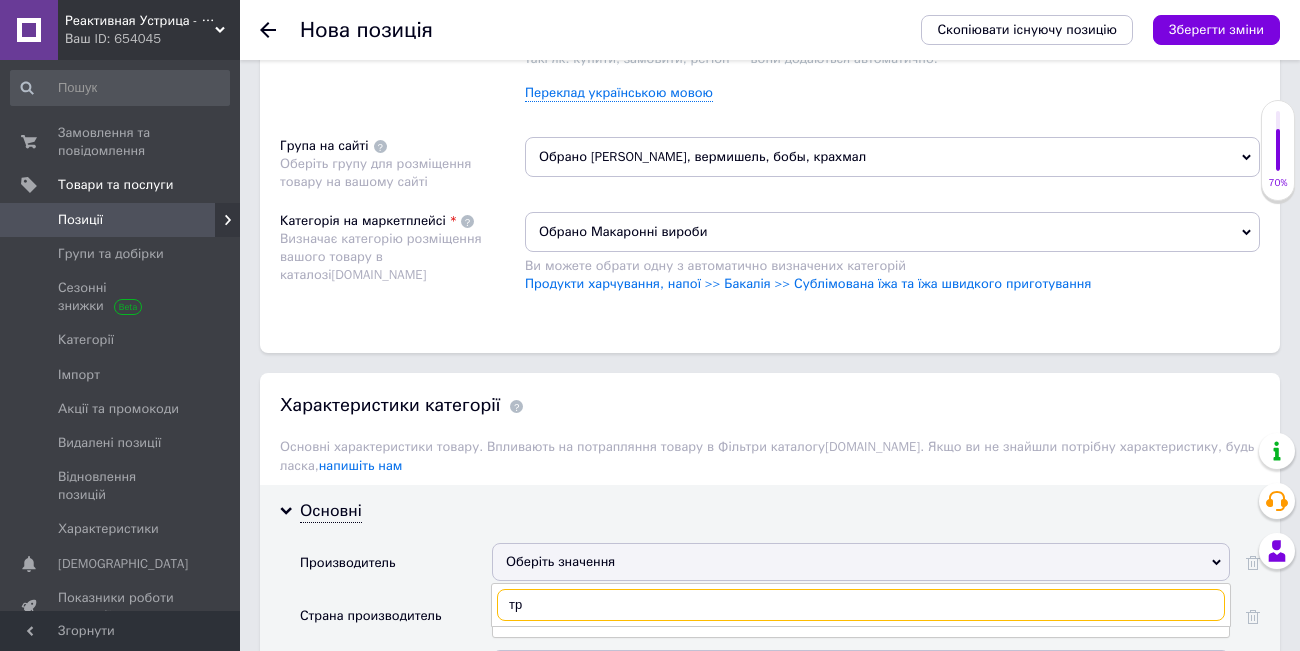 type on "т" 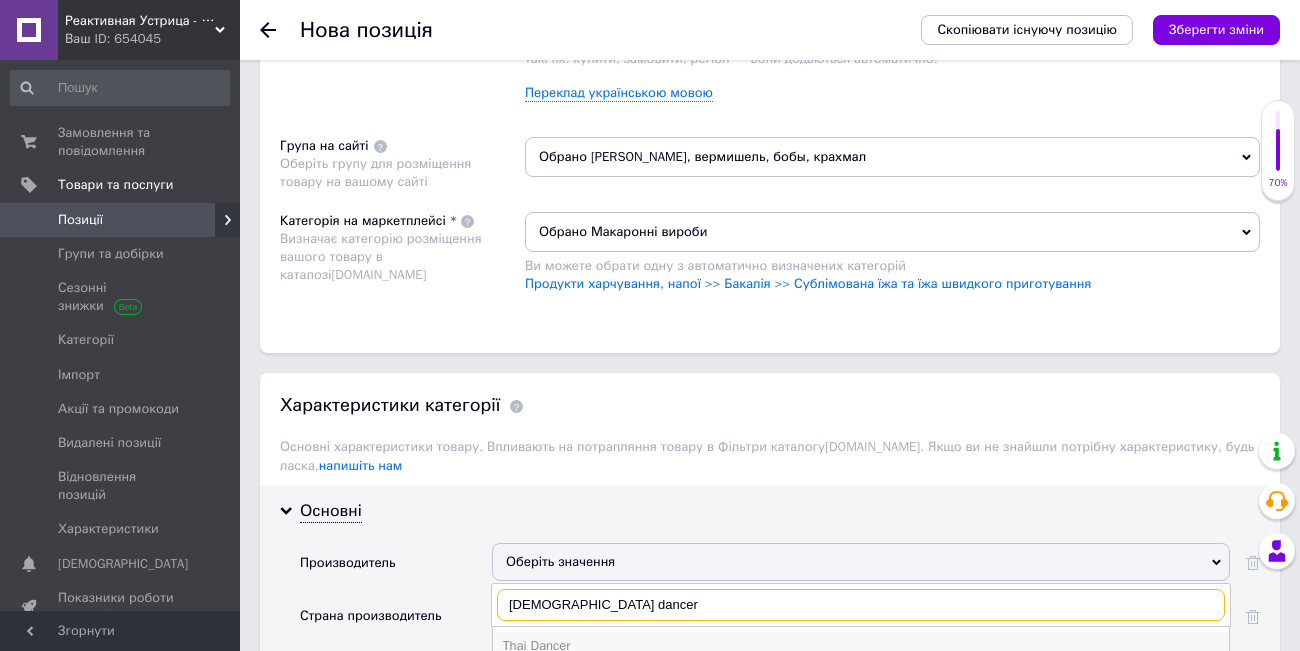 type on "thai dancer" 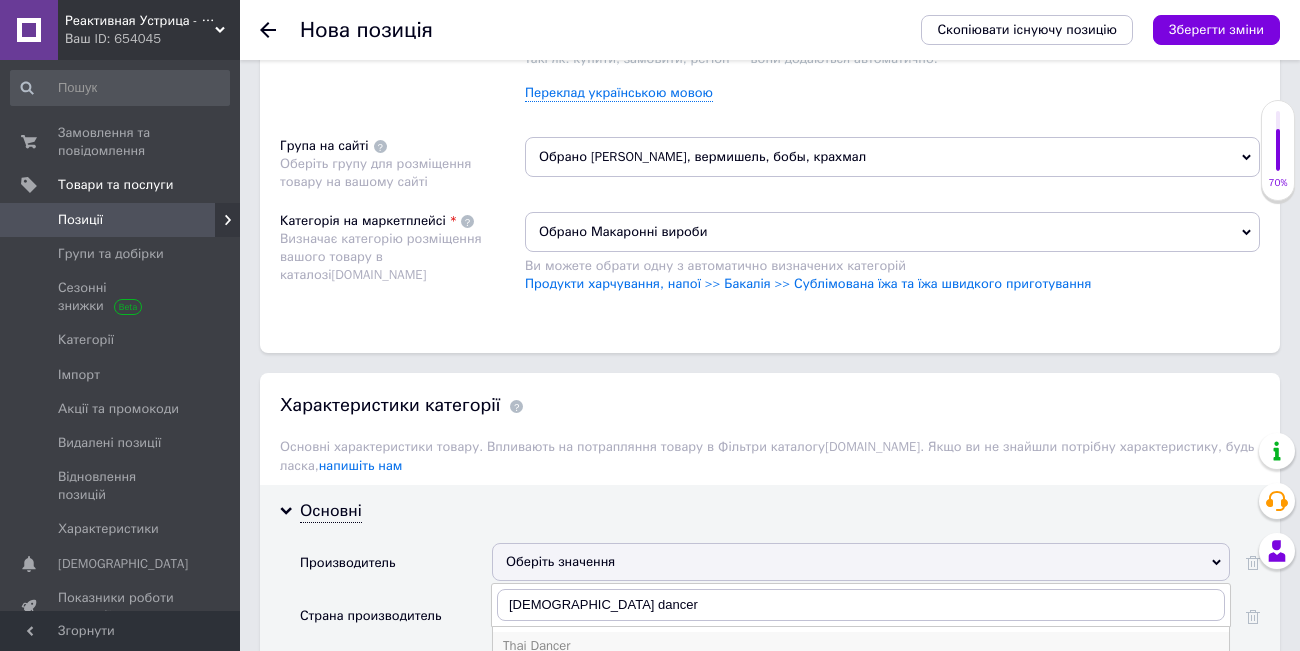 click on "Thai Dancer" at bounding box center [861, 646] 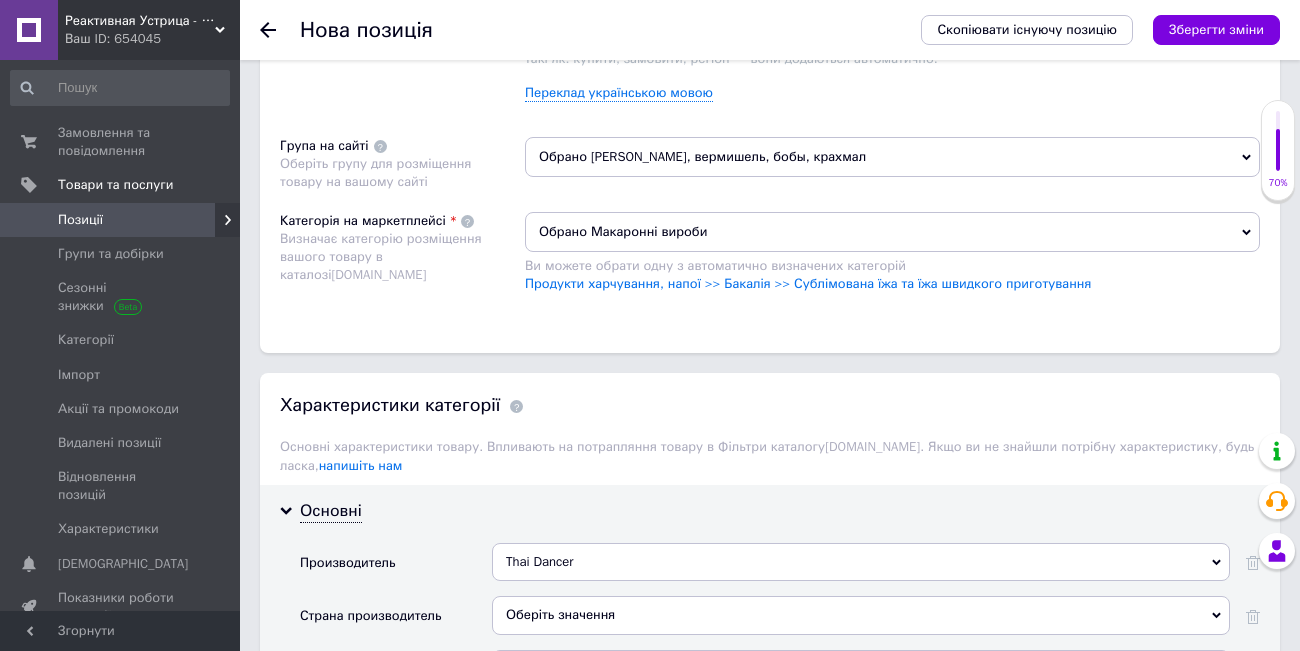 click on "Оберіть значення" at bounding box center (861, 615) 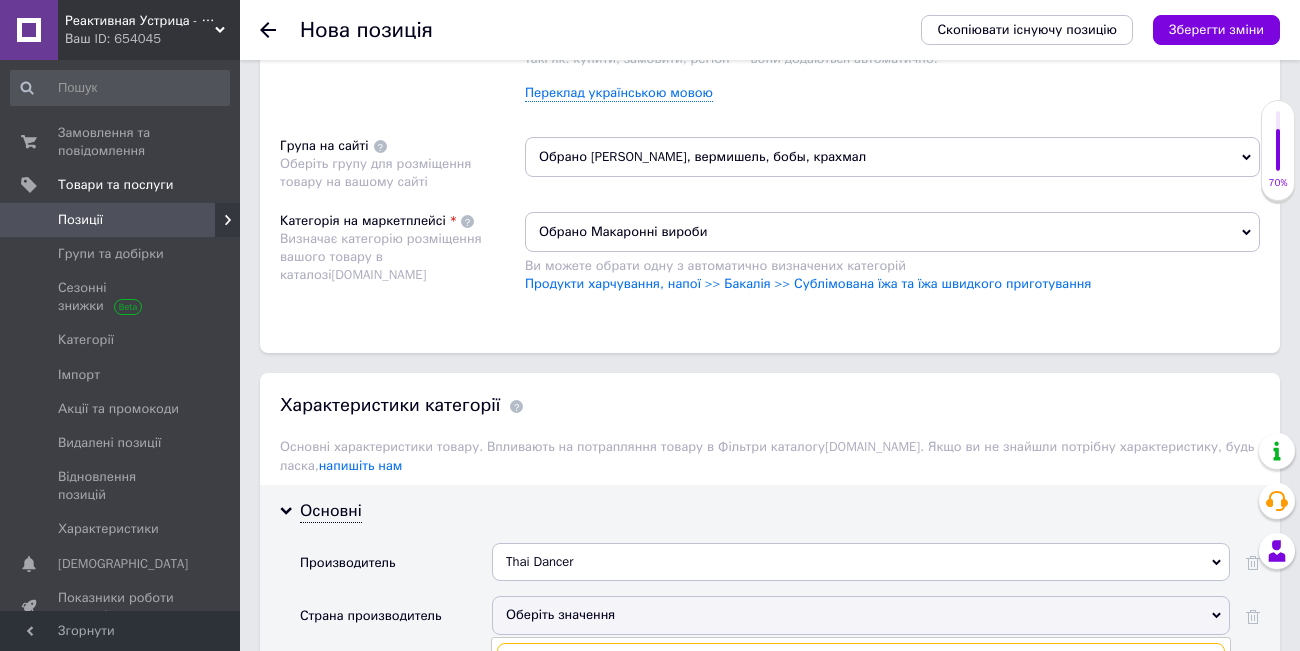 scroll, scrollTop: 1713, scrollLeft: 0, axis: vertical 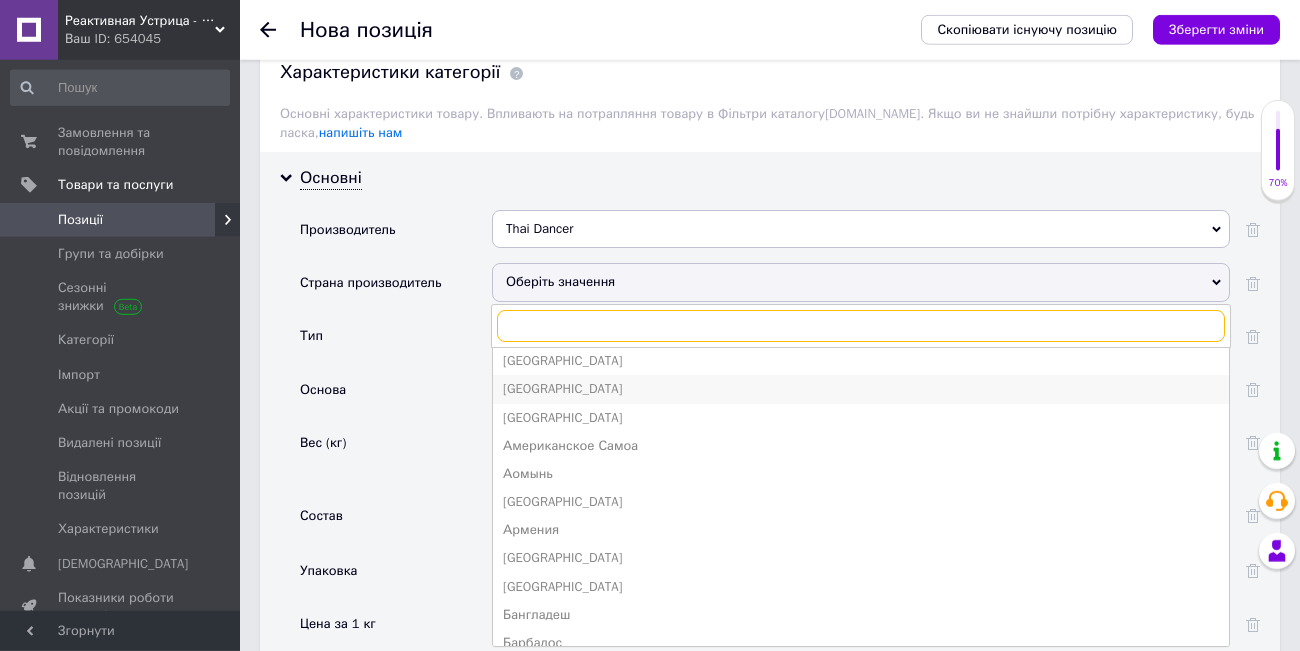 type on "n" 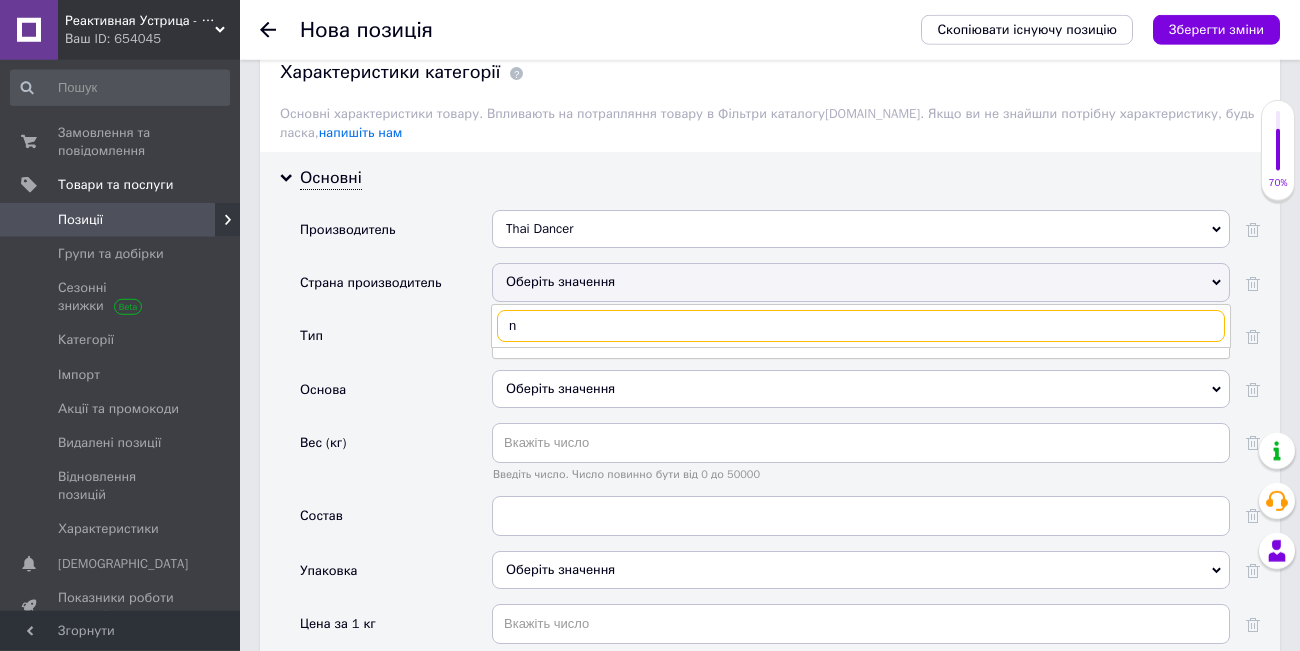 scroll, scrollTop: 0, scrollLeft: 0, axis: both 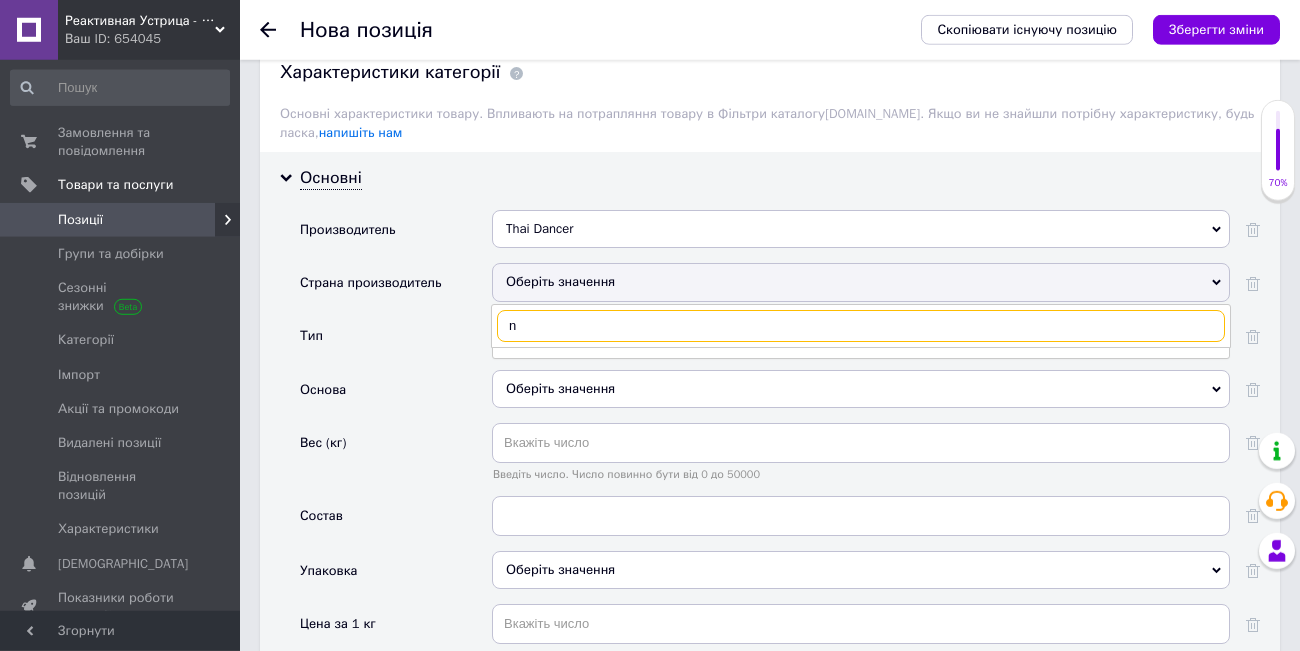 type 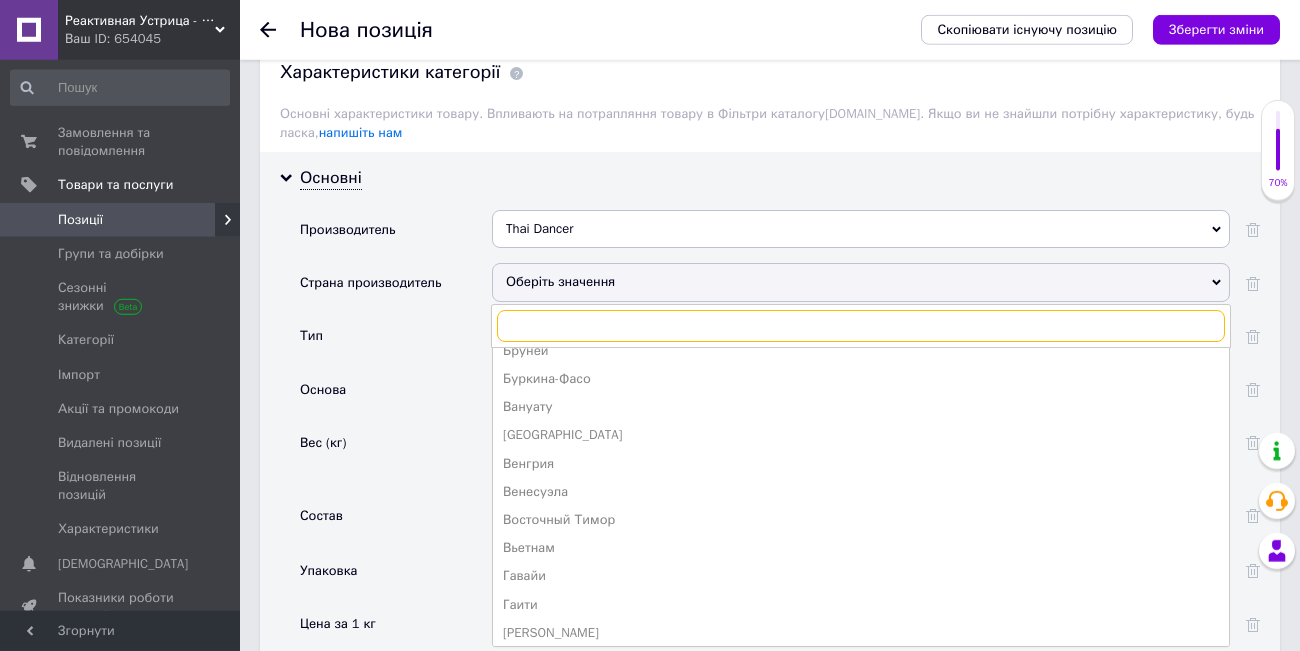 scroll, scrollTop: 1122, scrollLeft: 0, axis: vertical 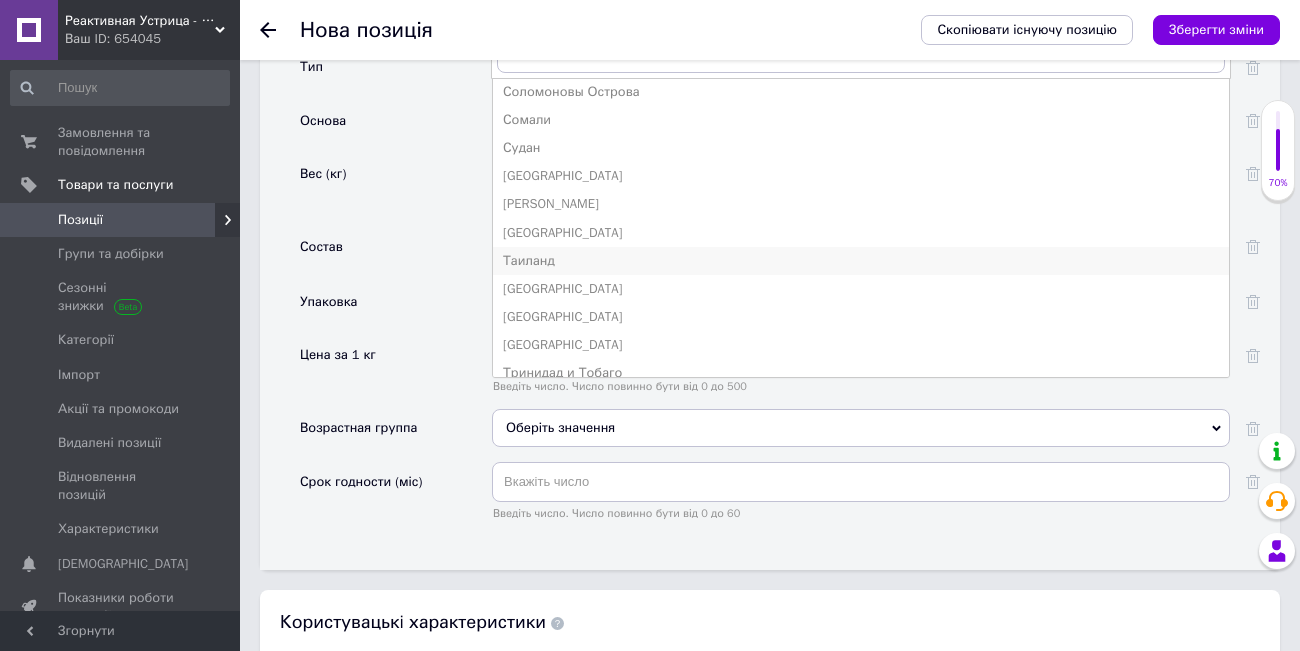 click on "Таиланд" at bounding box center (861, 261) 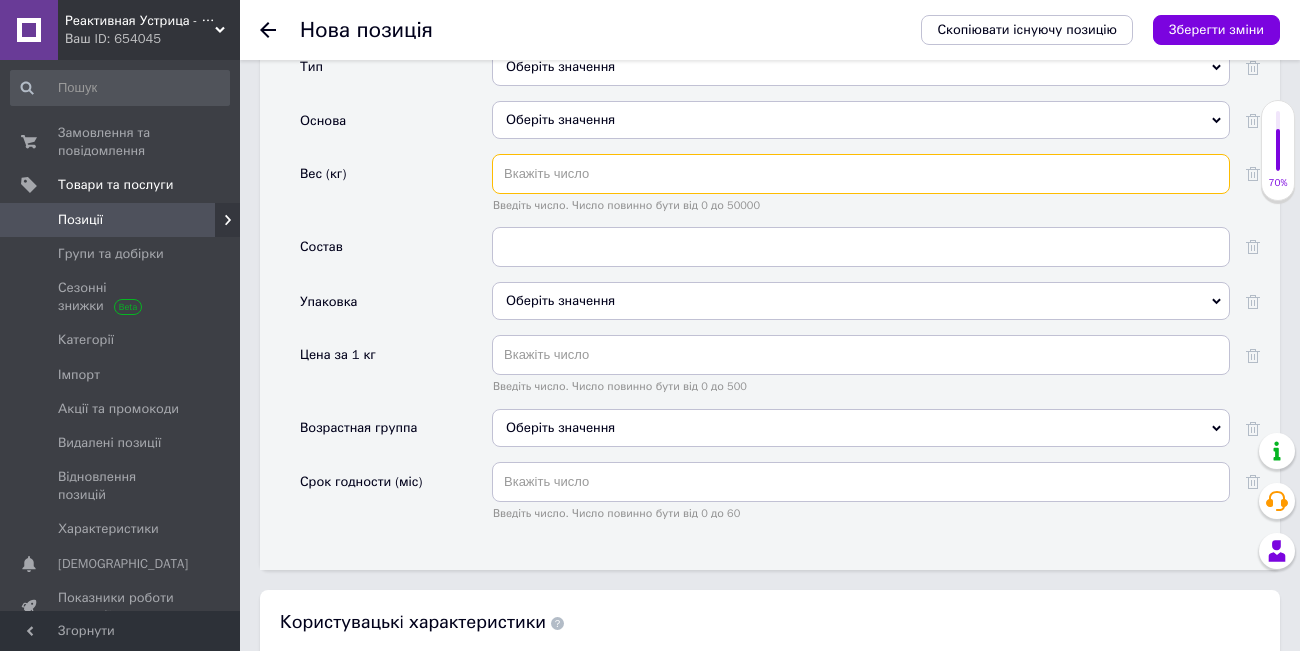 click at bounding box center [861, 174] 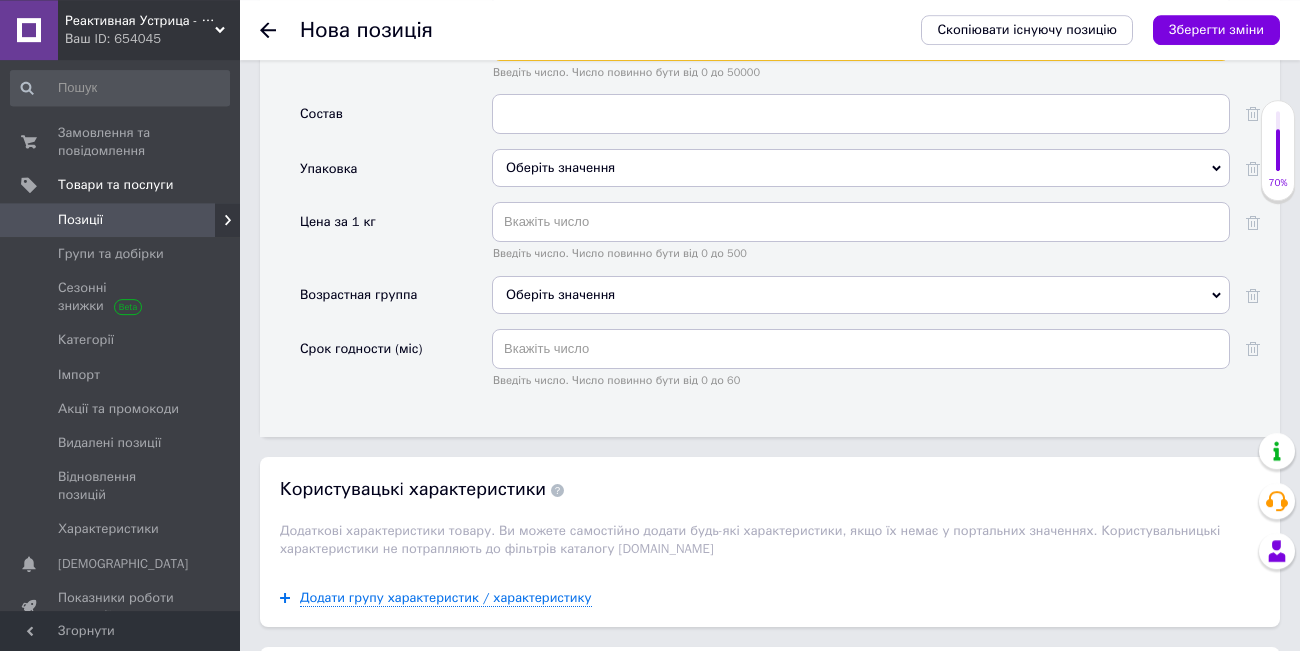 scroll, scrollTop: 2120, scrollLeft: 0, axis: vertical 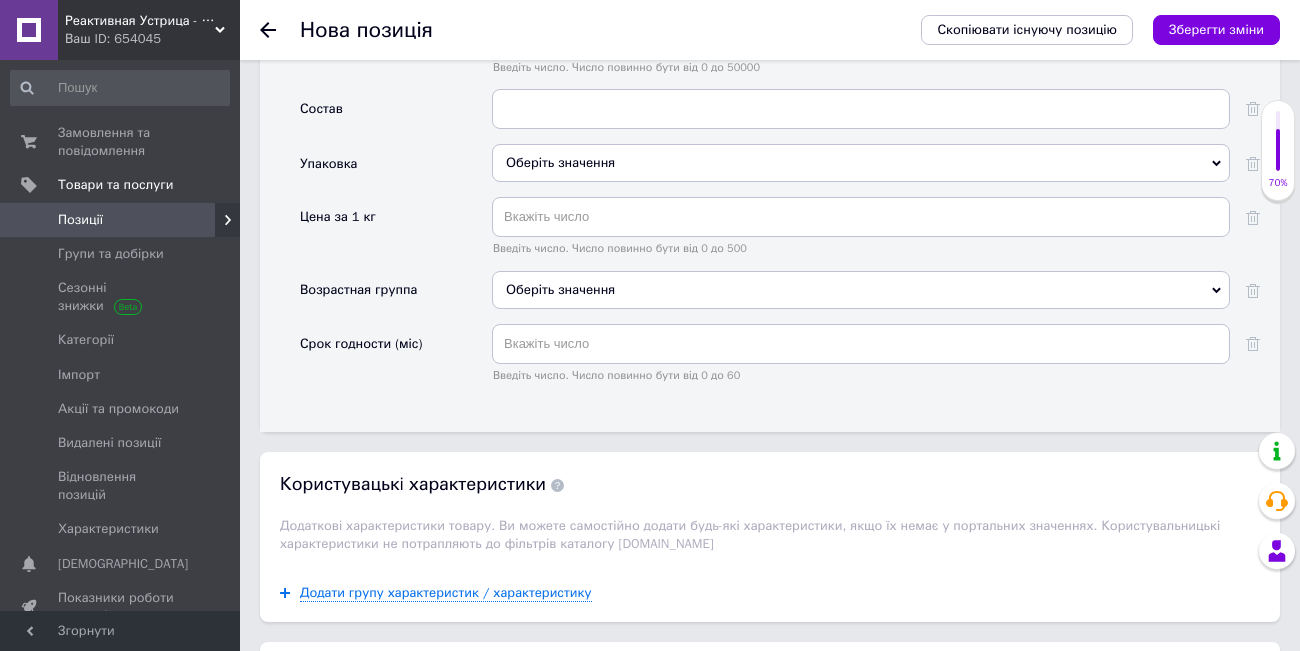 click on "Оберіть значення" at bounding box center [861, 290] 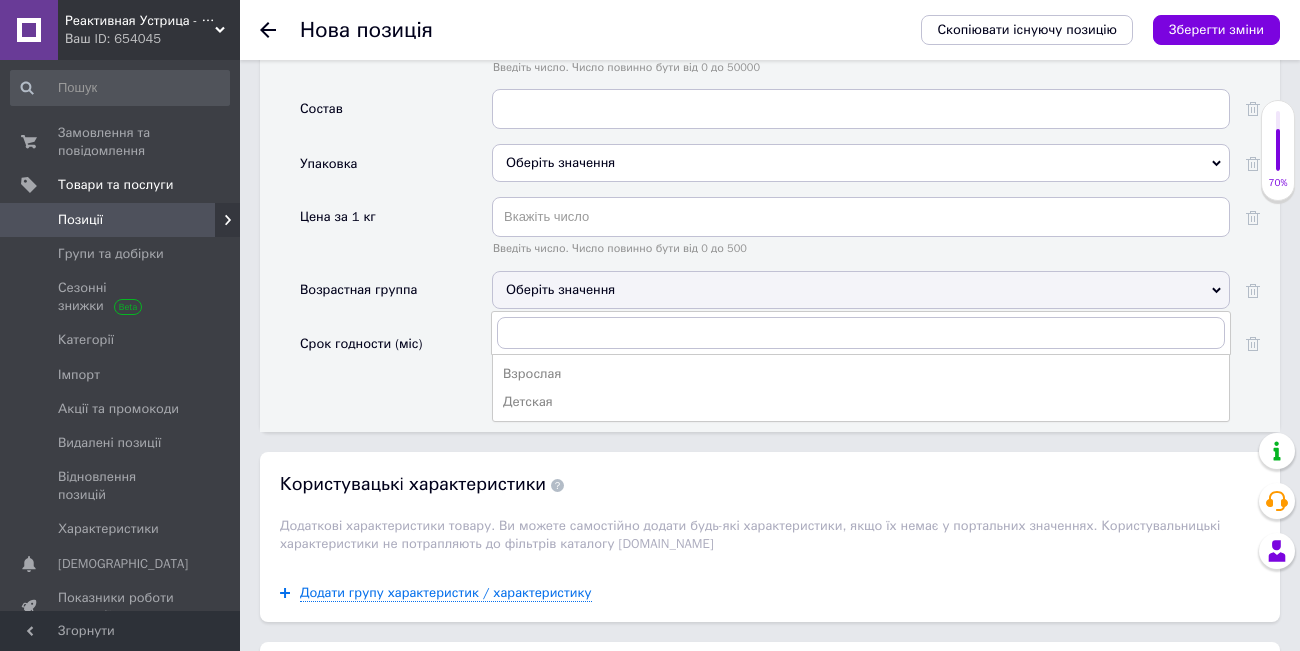 click 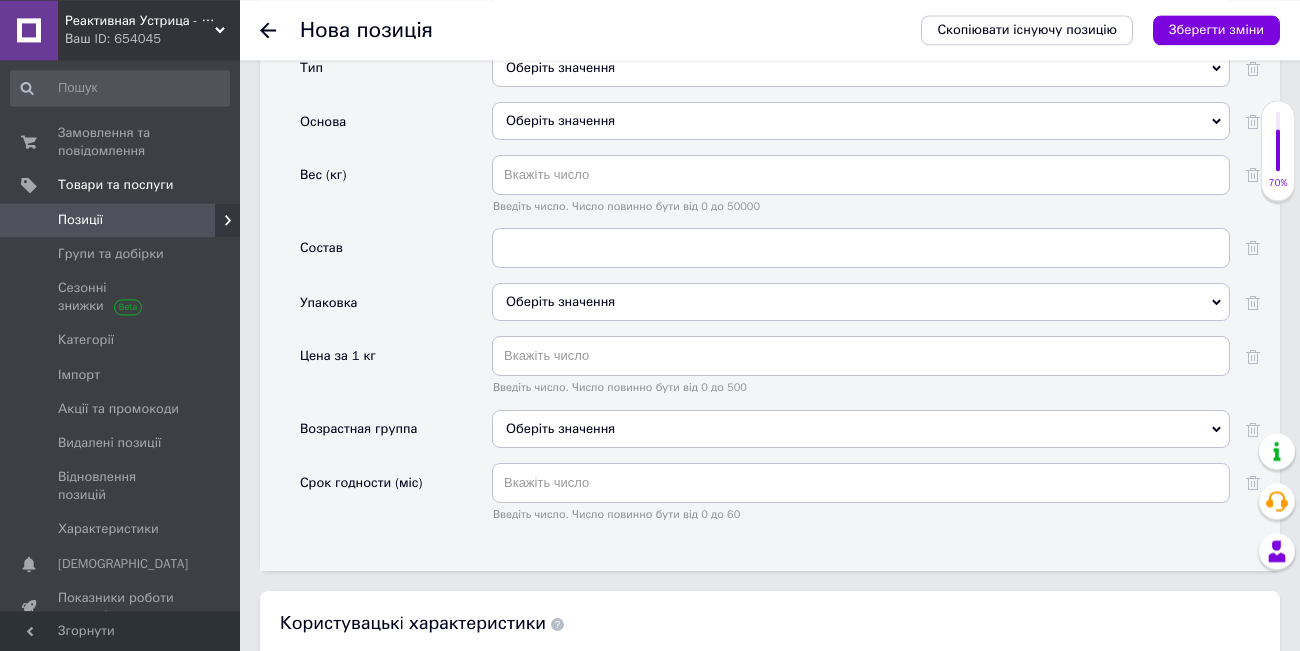 scroll, scrollTop: 1844, scrollLeft: 0, axis: vertical 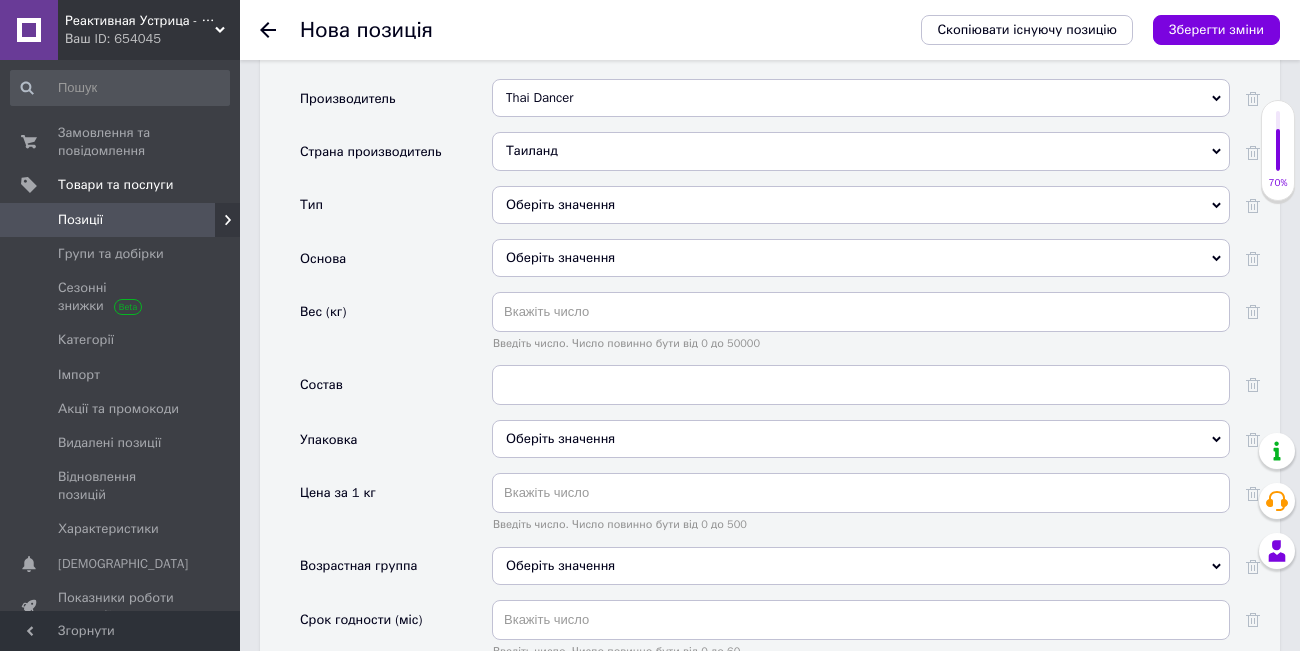click 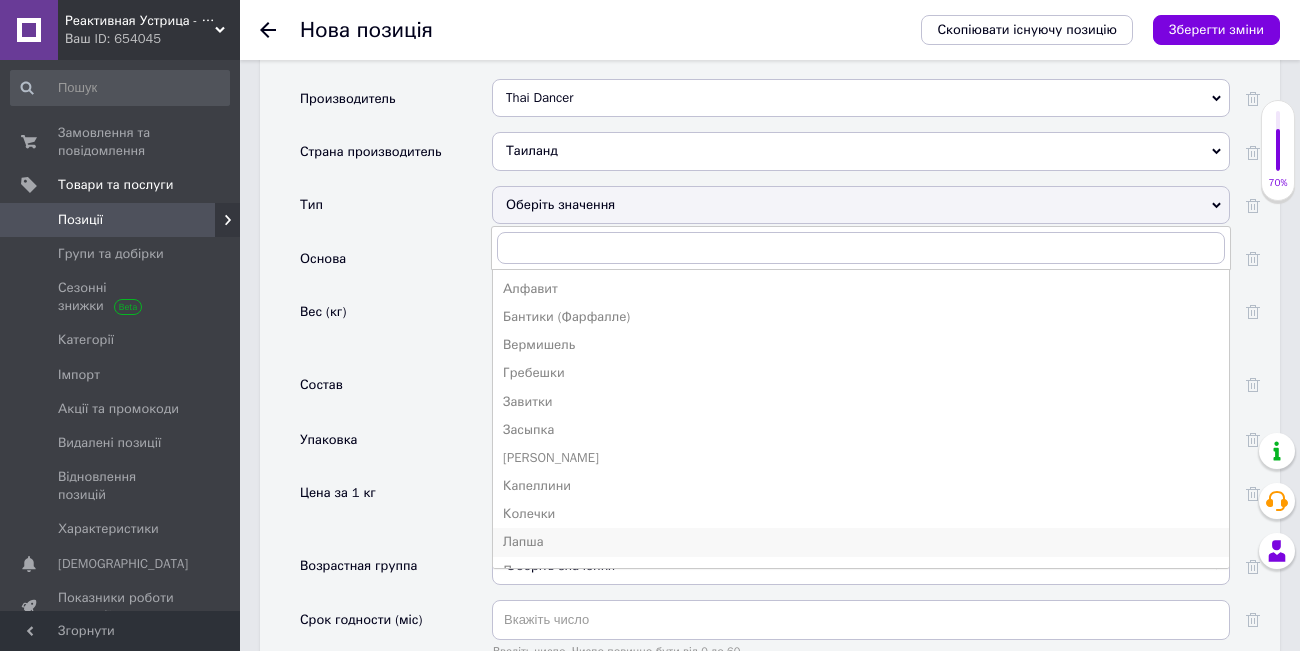 click on "Лапша" at bounding box center [861, 542] 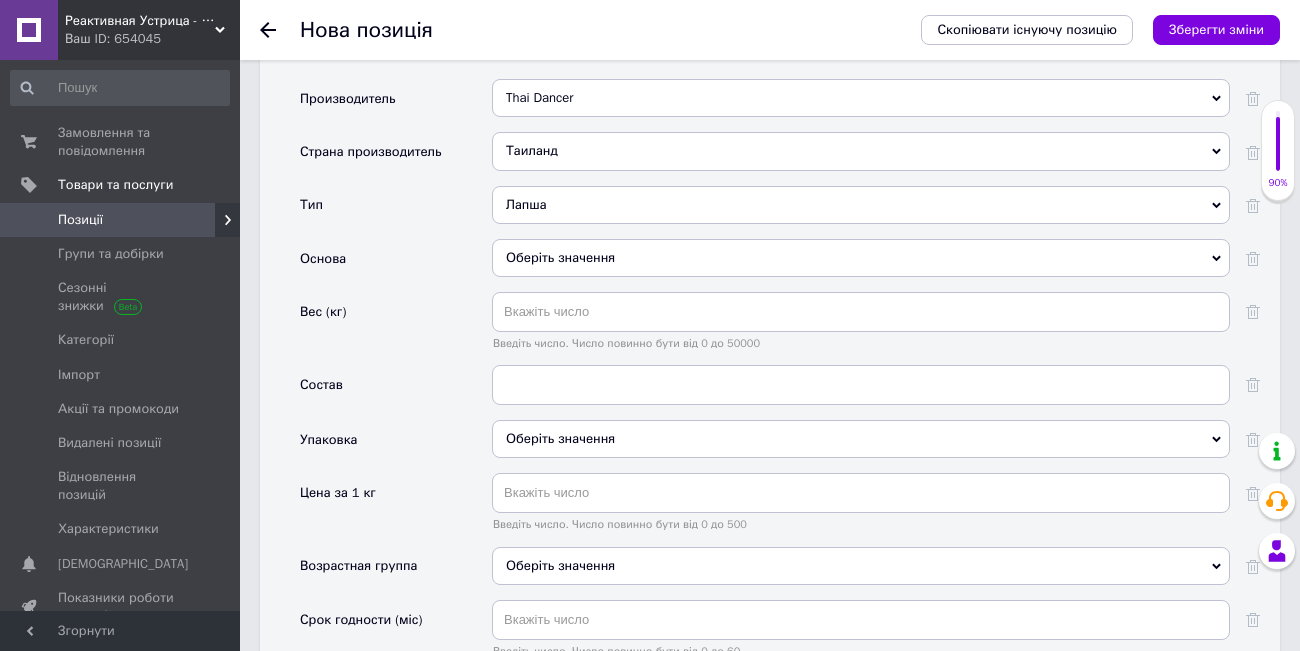 click 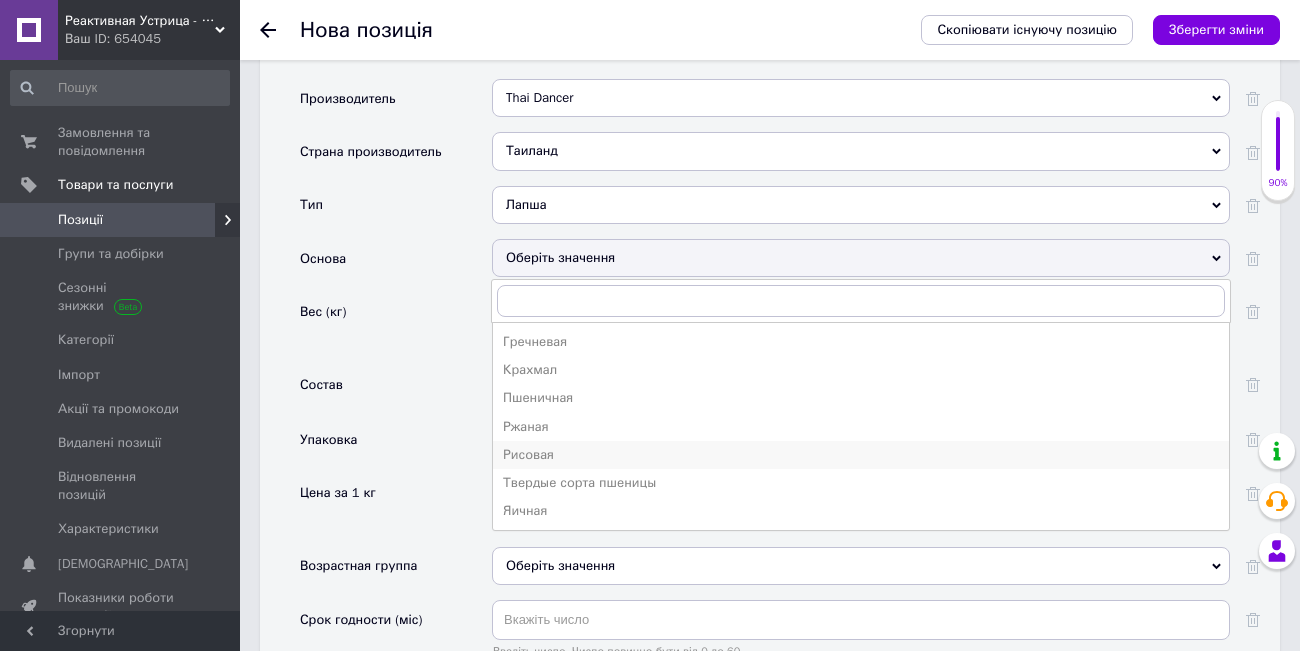 click on "Рисовая" at bounding box center [861, 455] 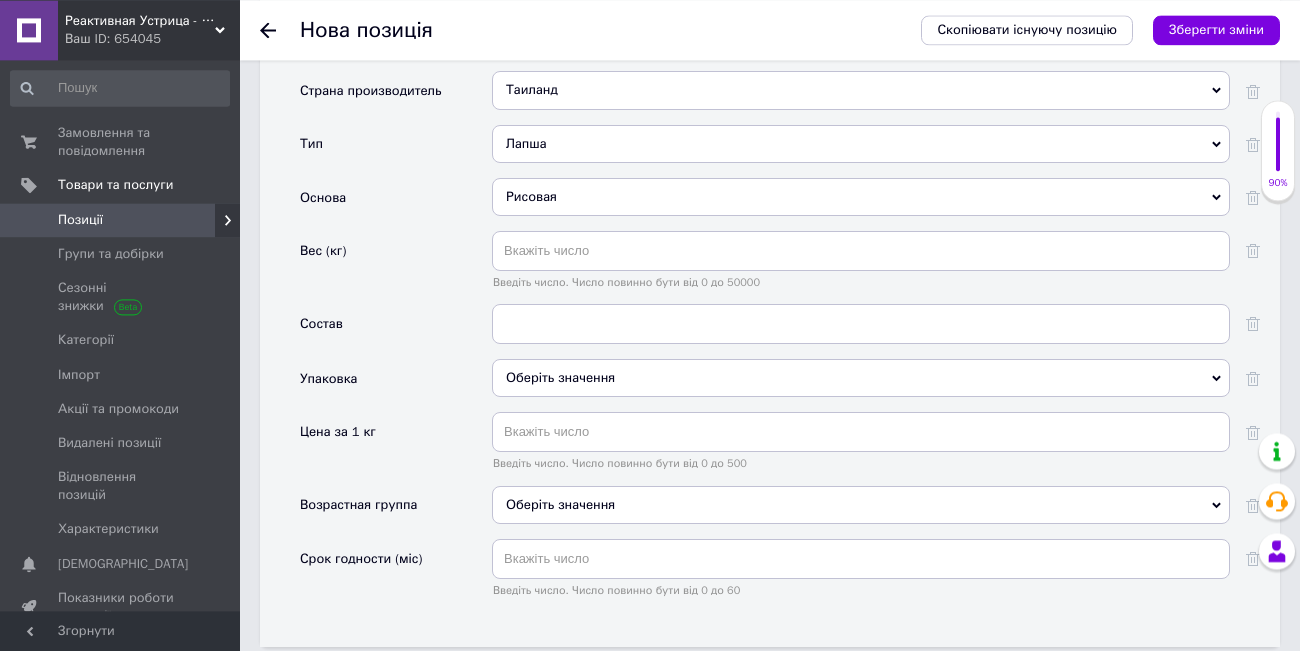 scroll, scrollTop: 1982, scrollLeft: 0, axis: vertical 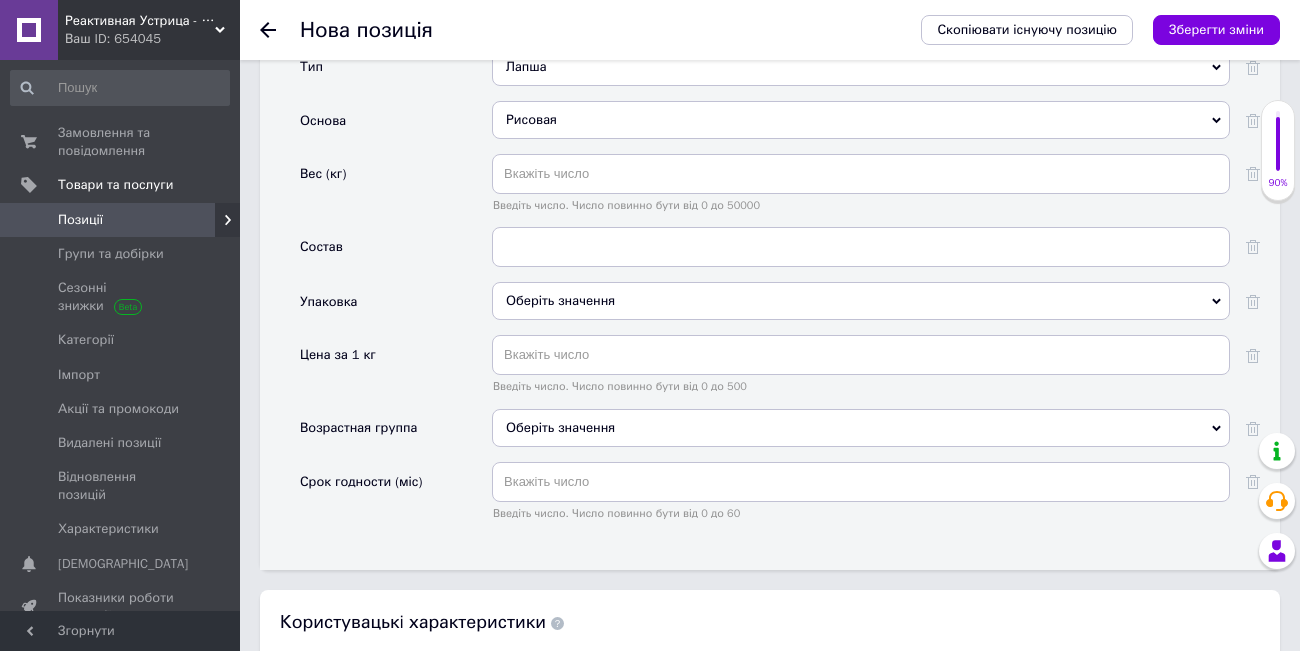 click on "Оберіть значення" at bounding box center (861, 301) 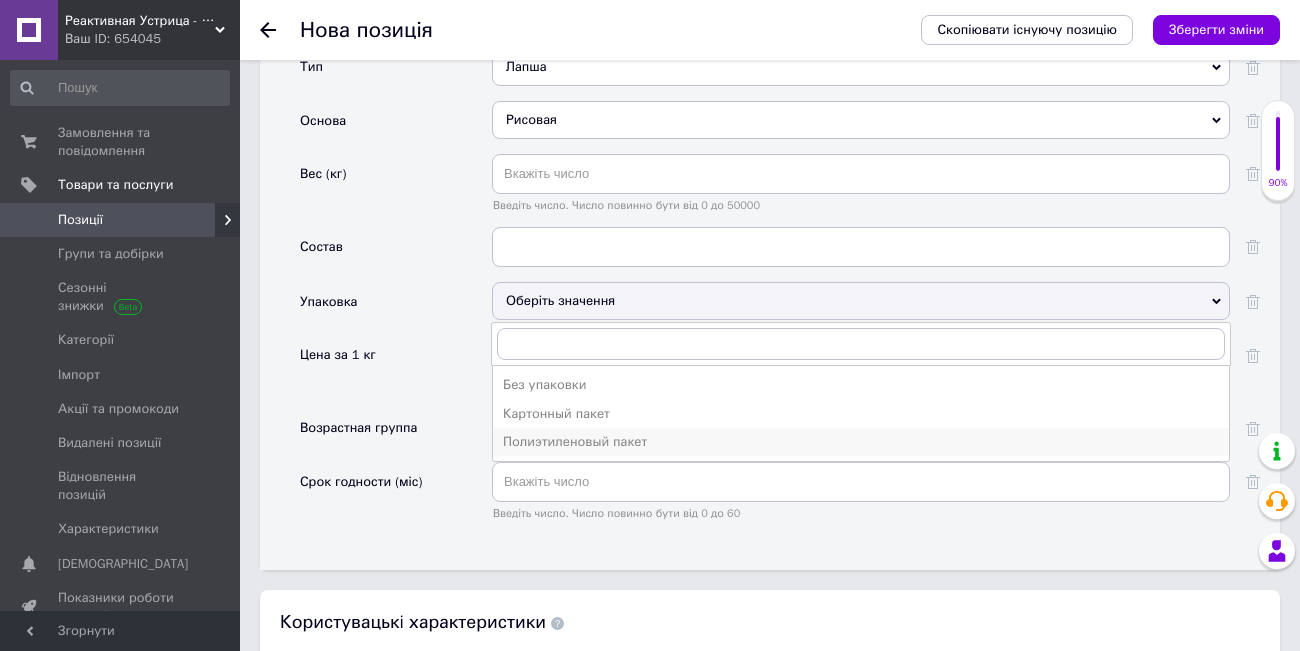 click on "Полиэтиленовый пакет" at bounding box center (861, 442) 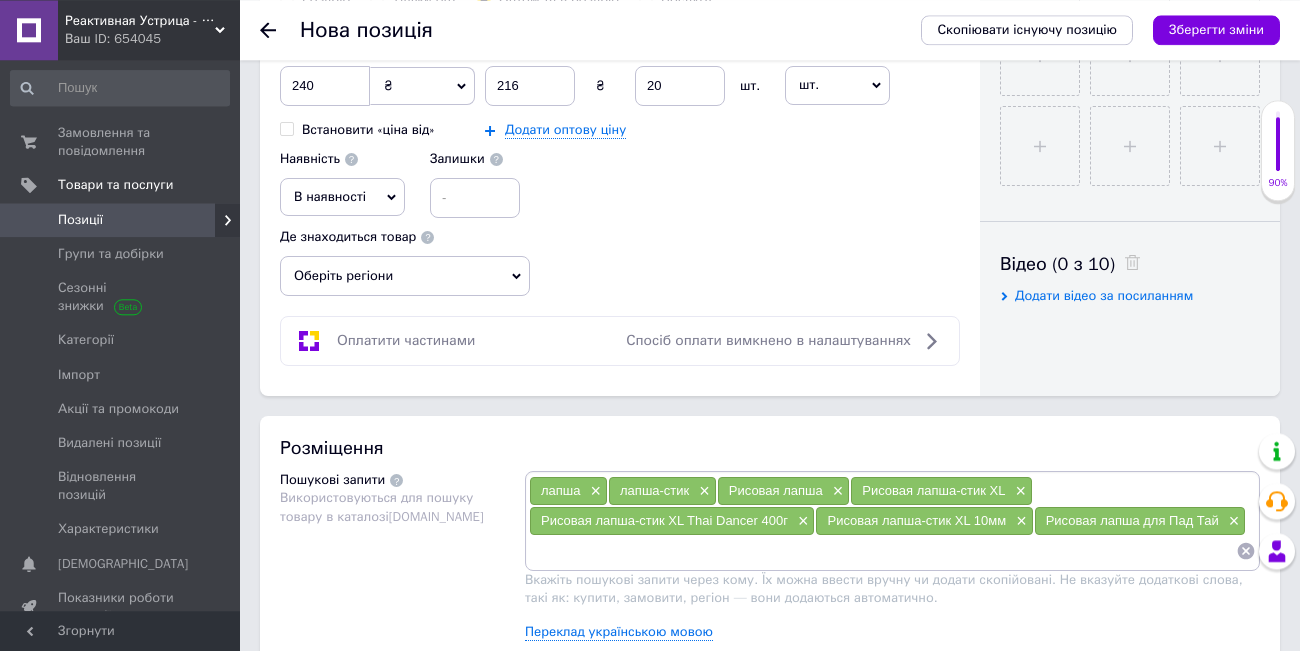 scroll, scrollTop: 966, scrollLeft: 0, axis: vertical 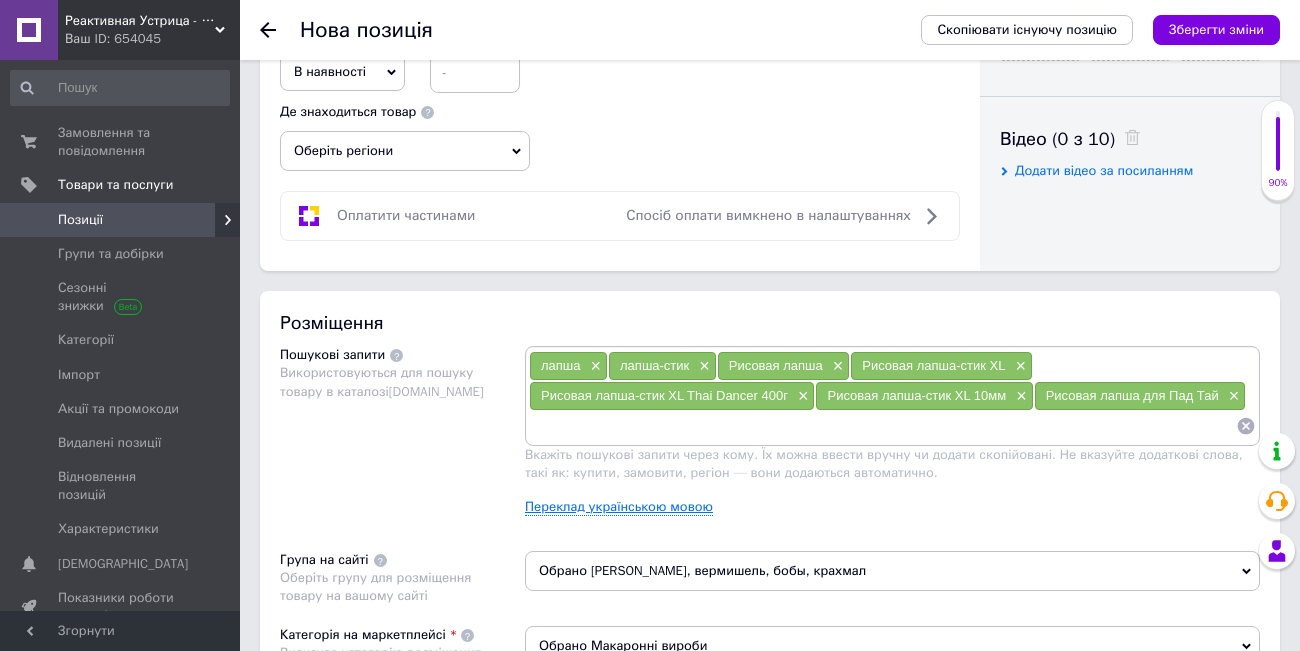 click on "Переклад українською мовою" at bounding box center (619, 507) 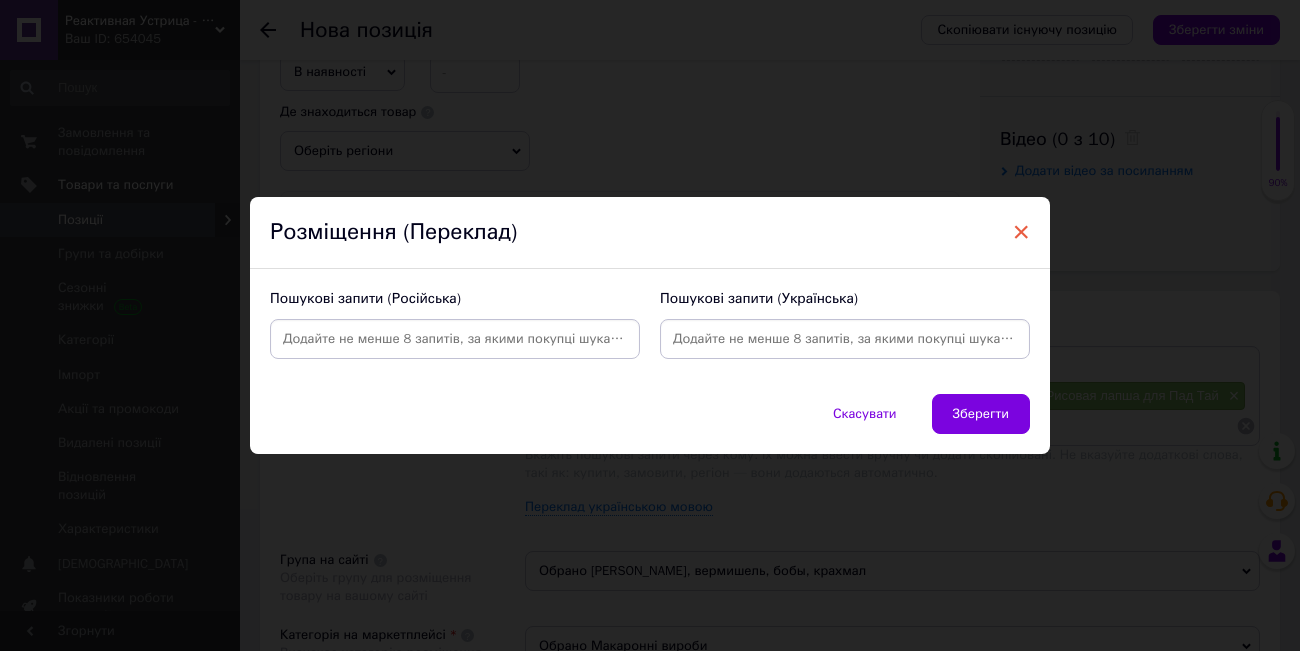 click on "×" at bounding box center (1021, 232) 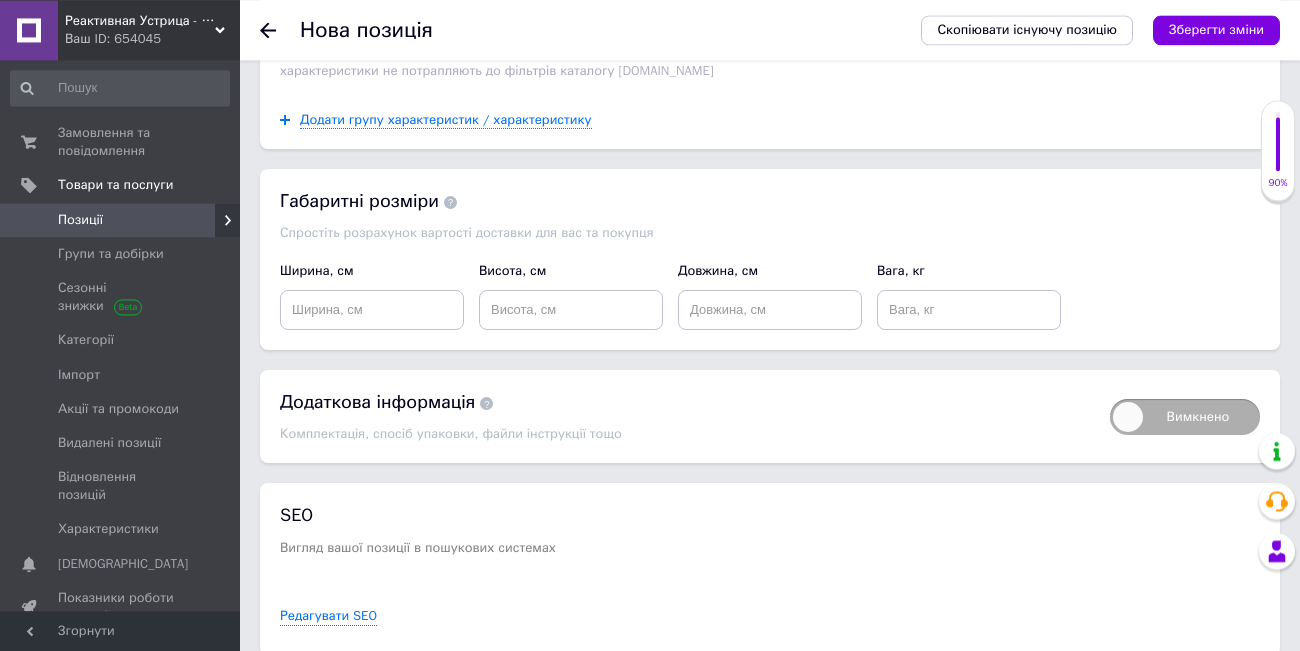scroll, scrollTop: 2672, scrollLeft: 0, axis: vertical 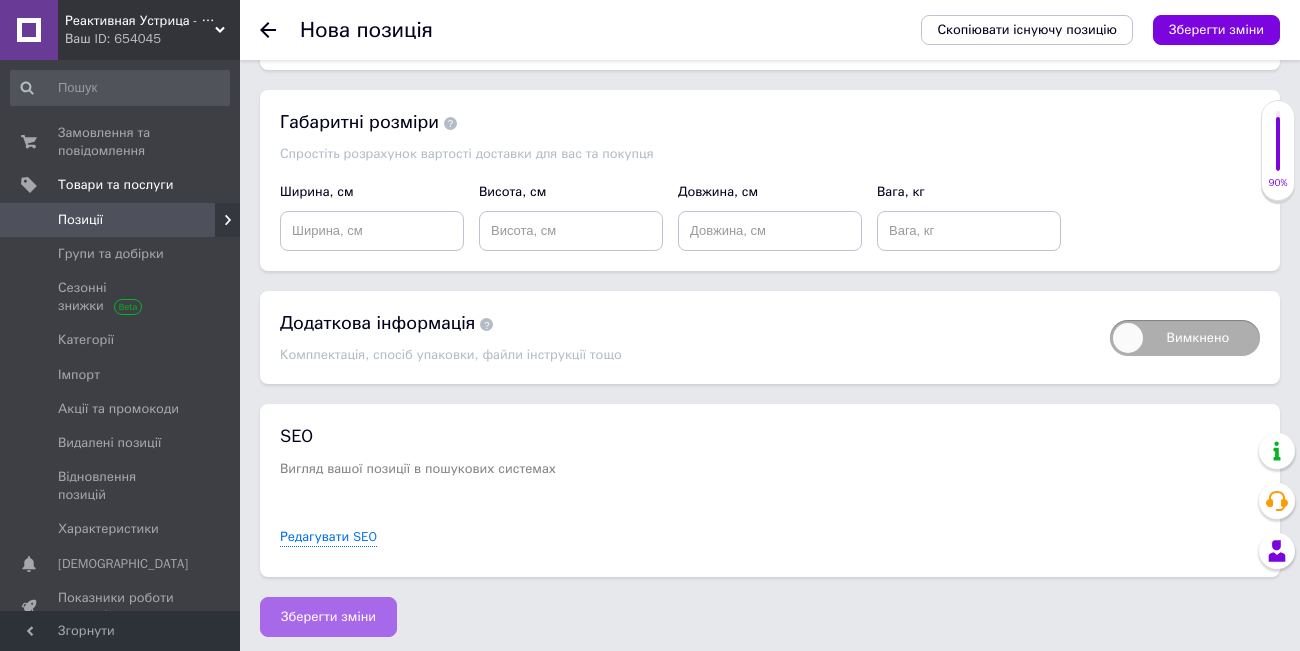 click on "Зберегти зміни" at bounding box center (328, 617) 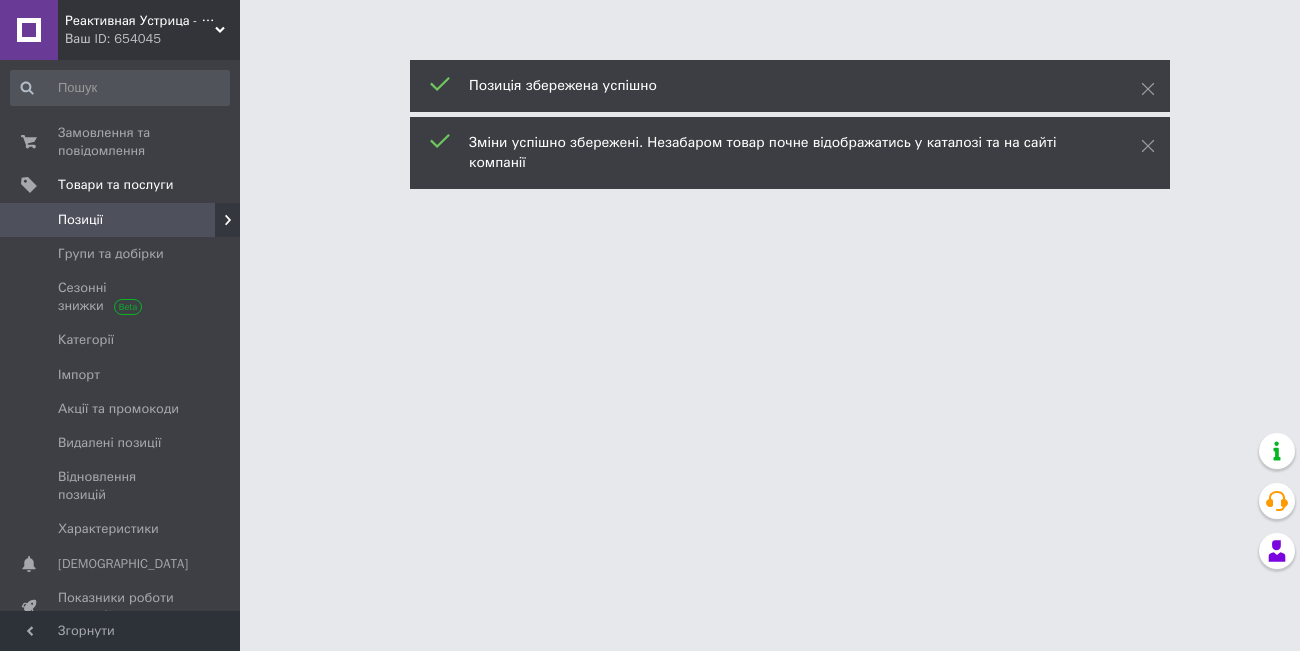 scroll, scrollTop: 0, scrollLeft: 0, axis: both 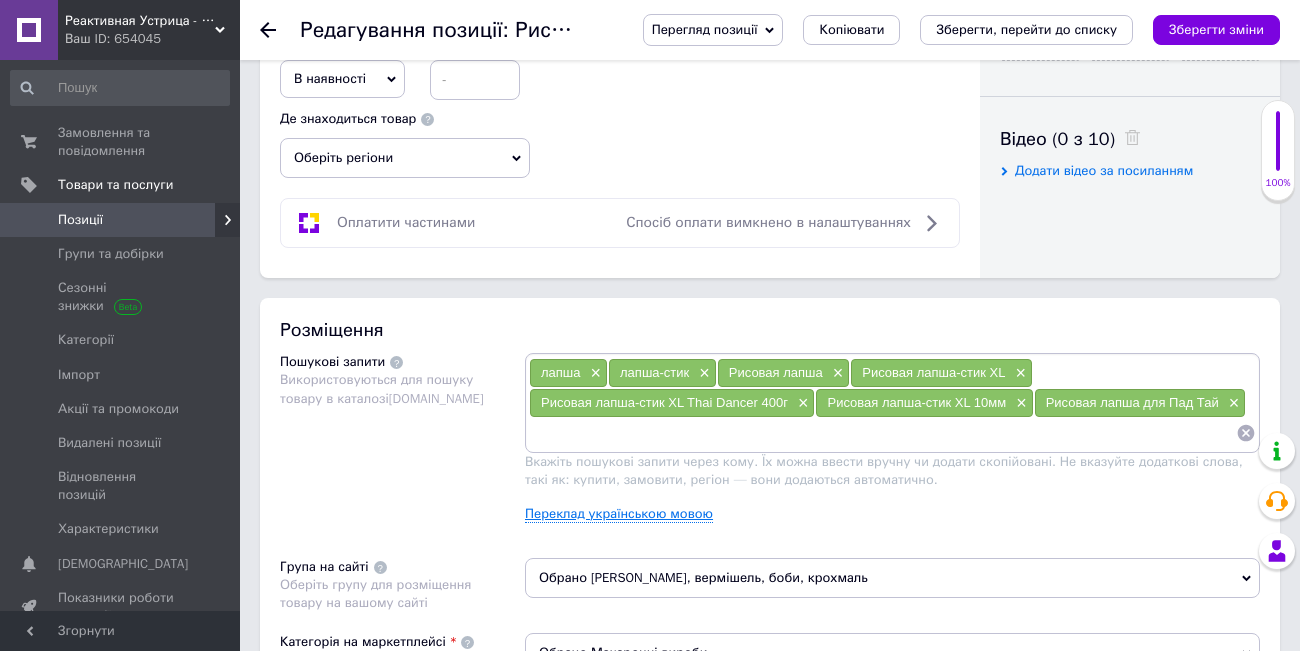 click on "Переклад українською мовою" at bounding box center (619, 514) 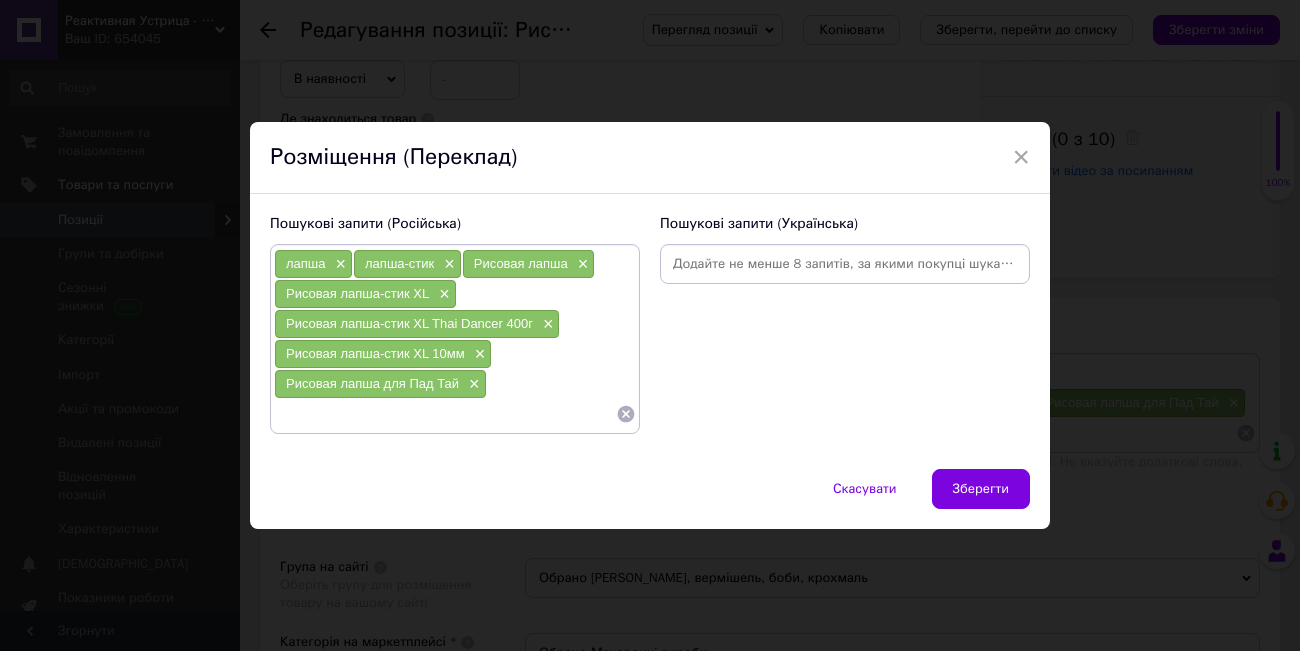 click at bounding box center [845, 264] 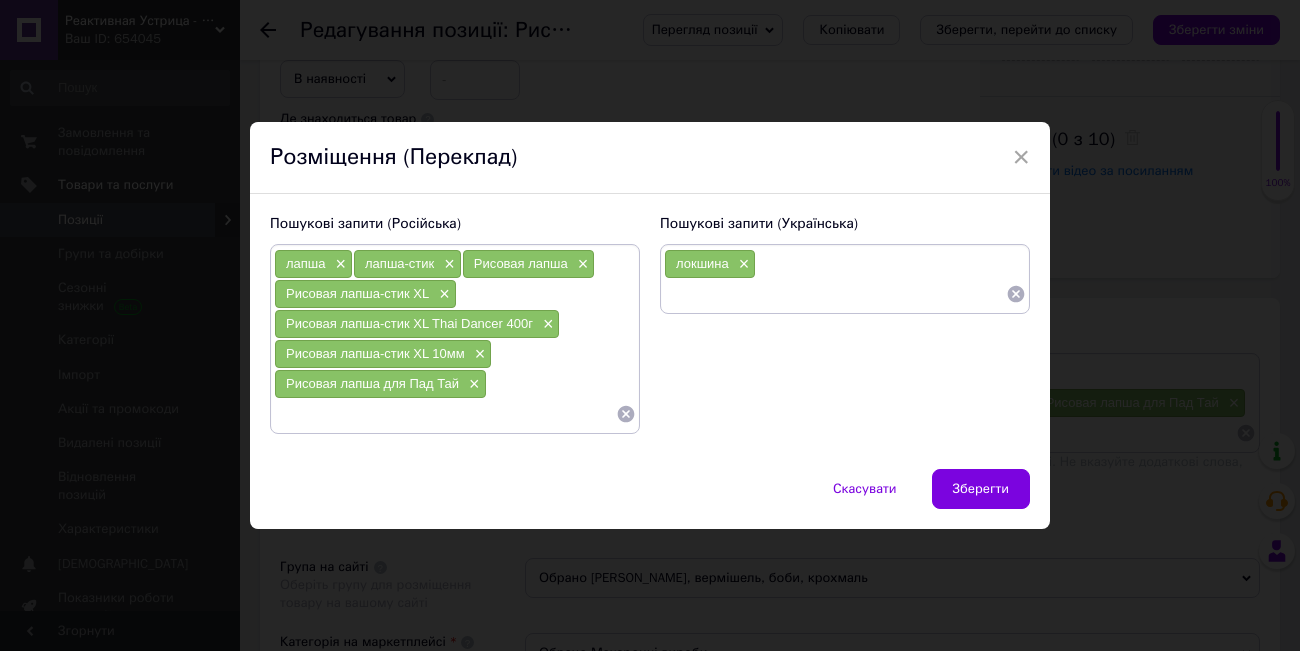 paste on "локшина-стік" 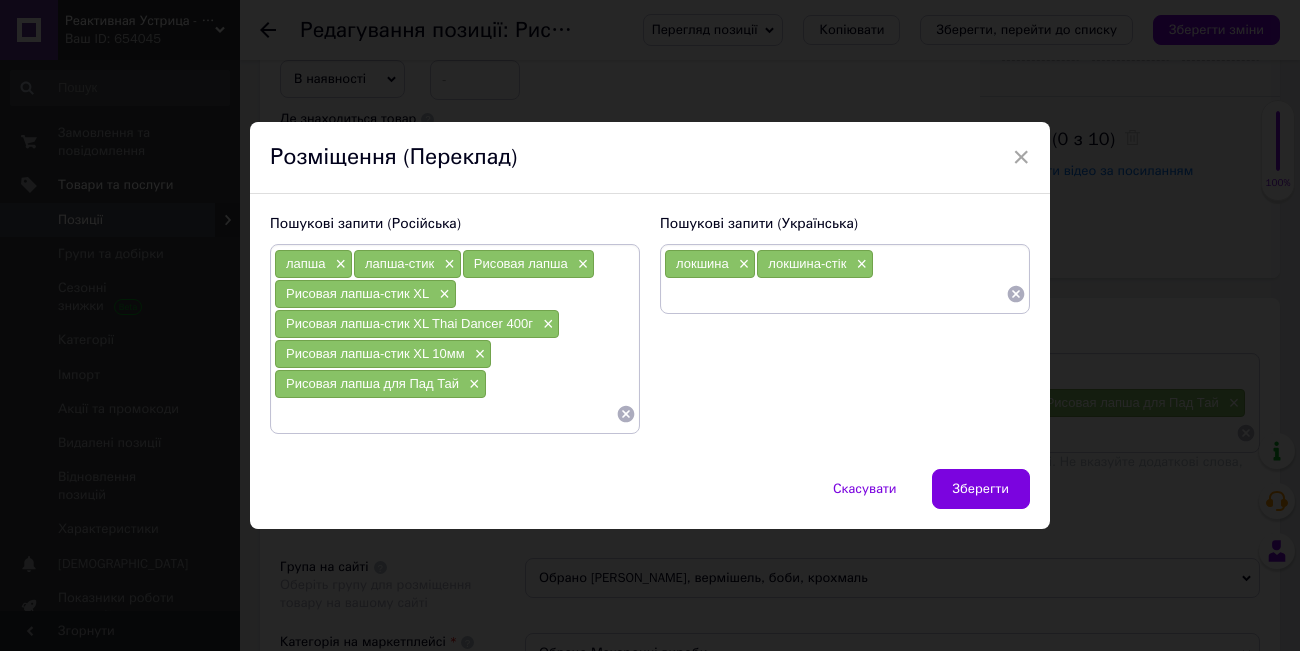 paste on "[PERSON_NAME]" 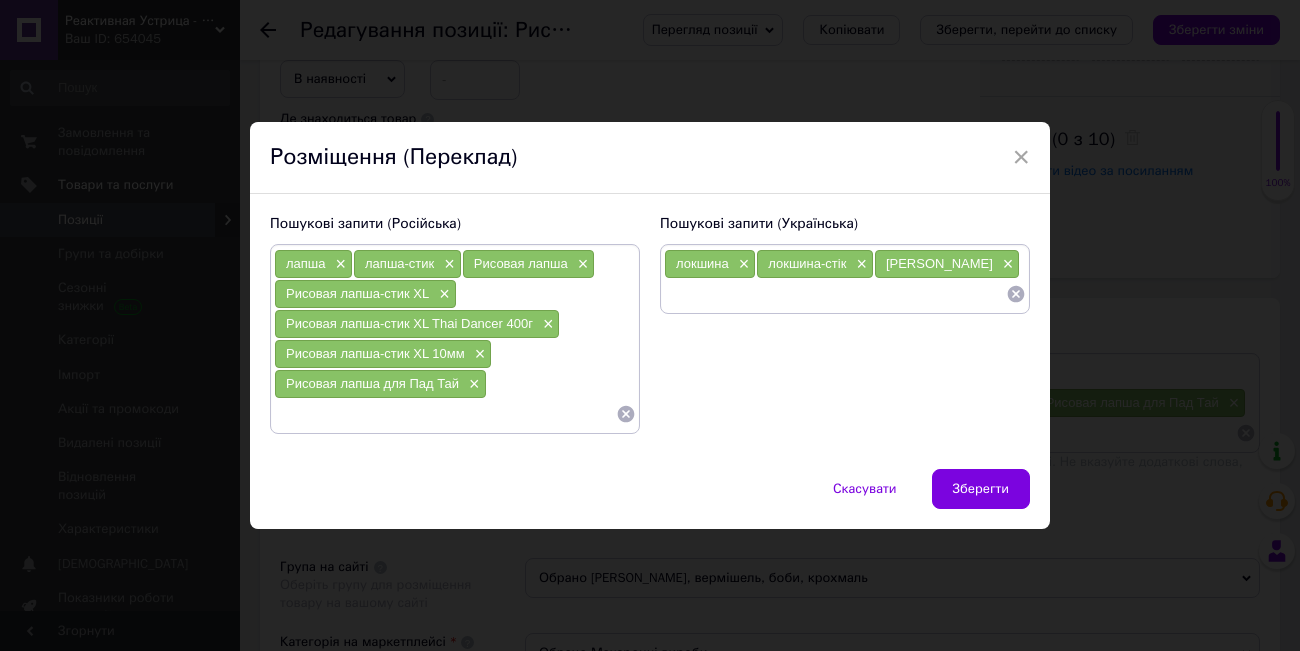 paste on "Рисова локшина-стік XL" 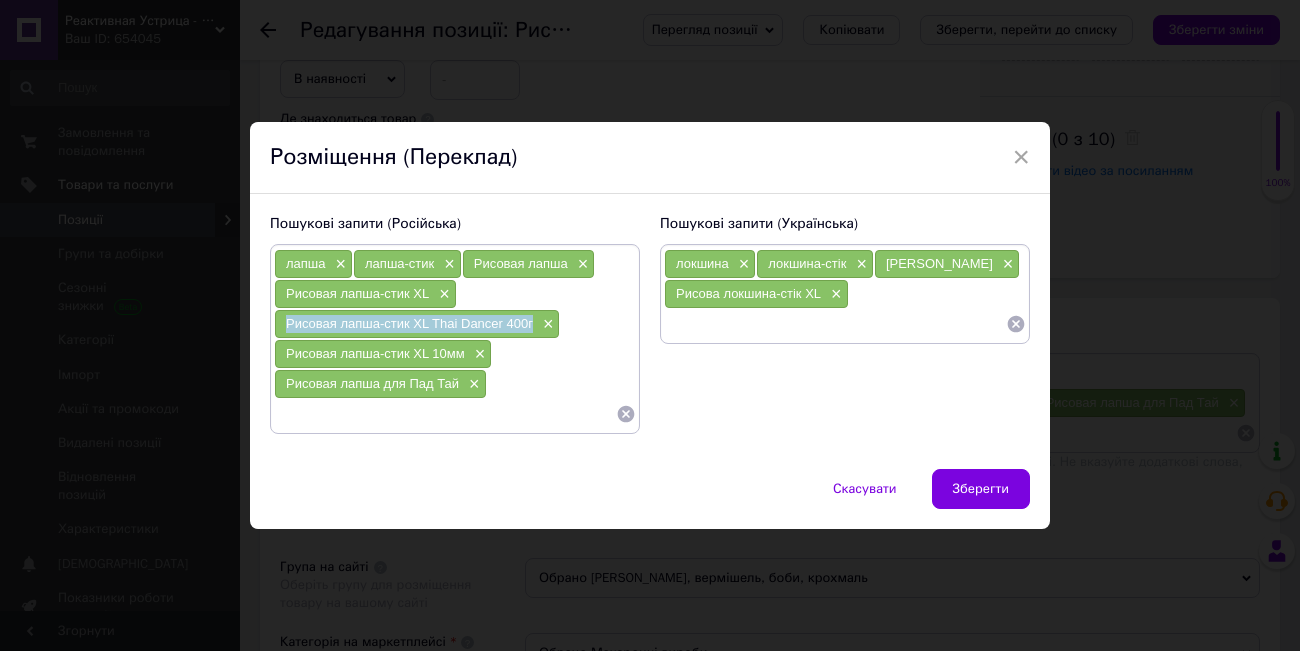 drag, startPoint x: 538, startPoint y: 320, endPoint x: 285, endPoint y: 324, distance: 253.03162 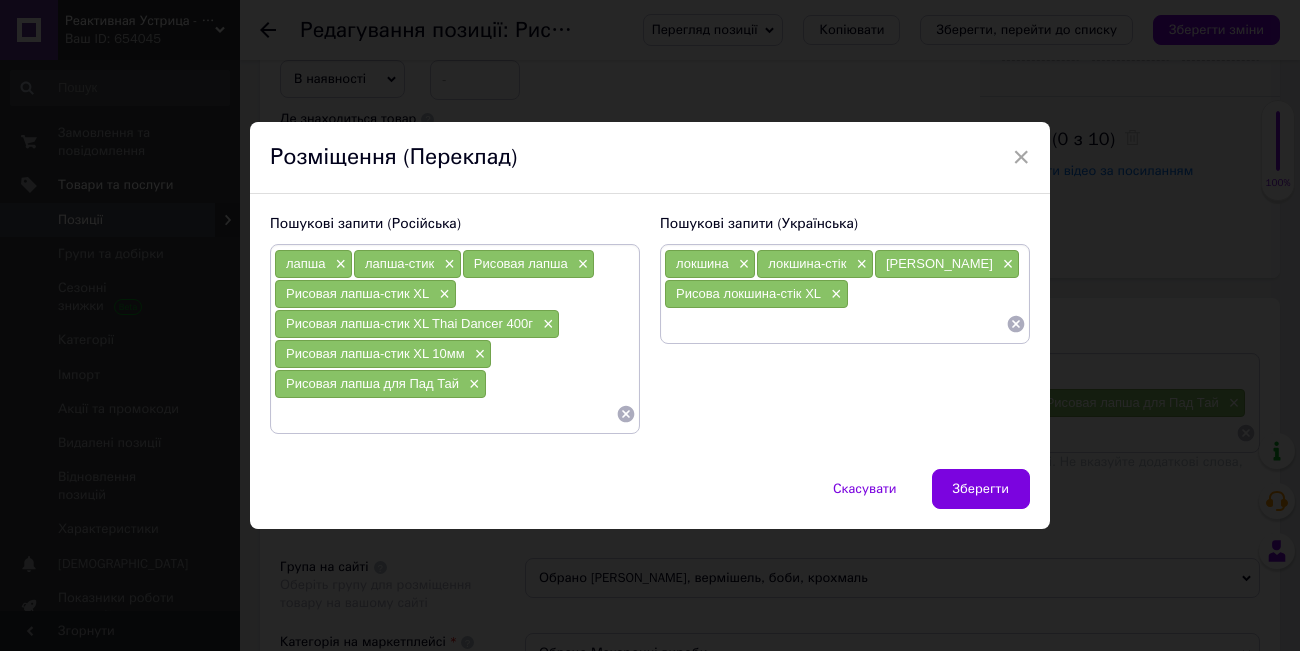 drag, startPoint x: 677, startPoint y: 327, endPoint x: 640, endPoint y: 314, distance: 39.217342 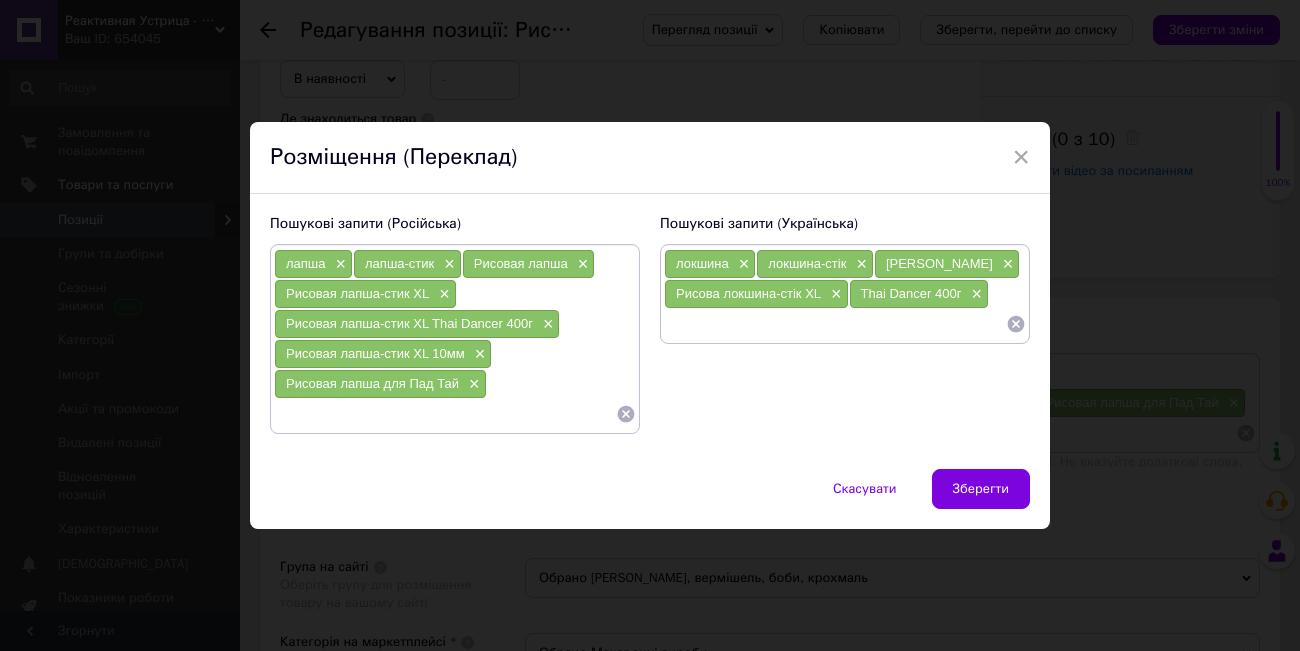 click on "Thai Dancer 400г" at bounding box center [911, 293] 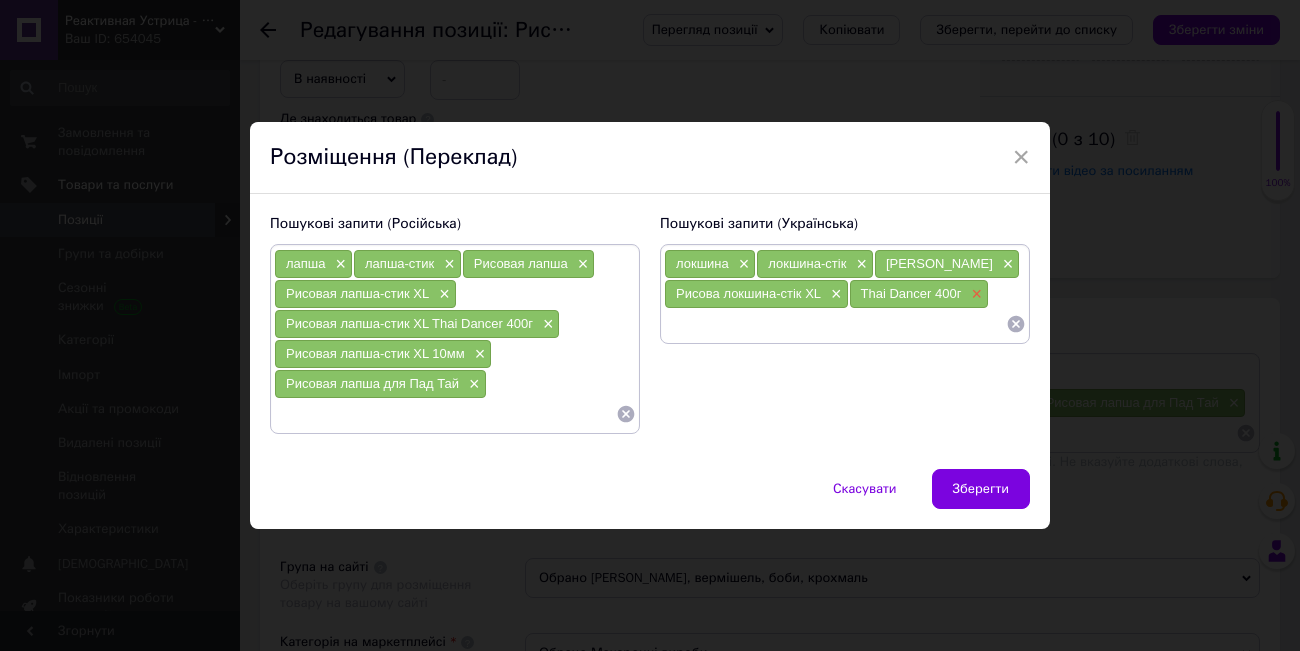 click on "×" at bounding box center (974, 294) 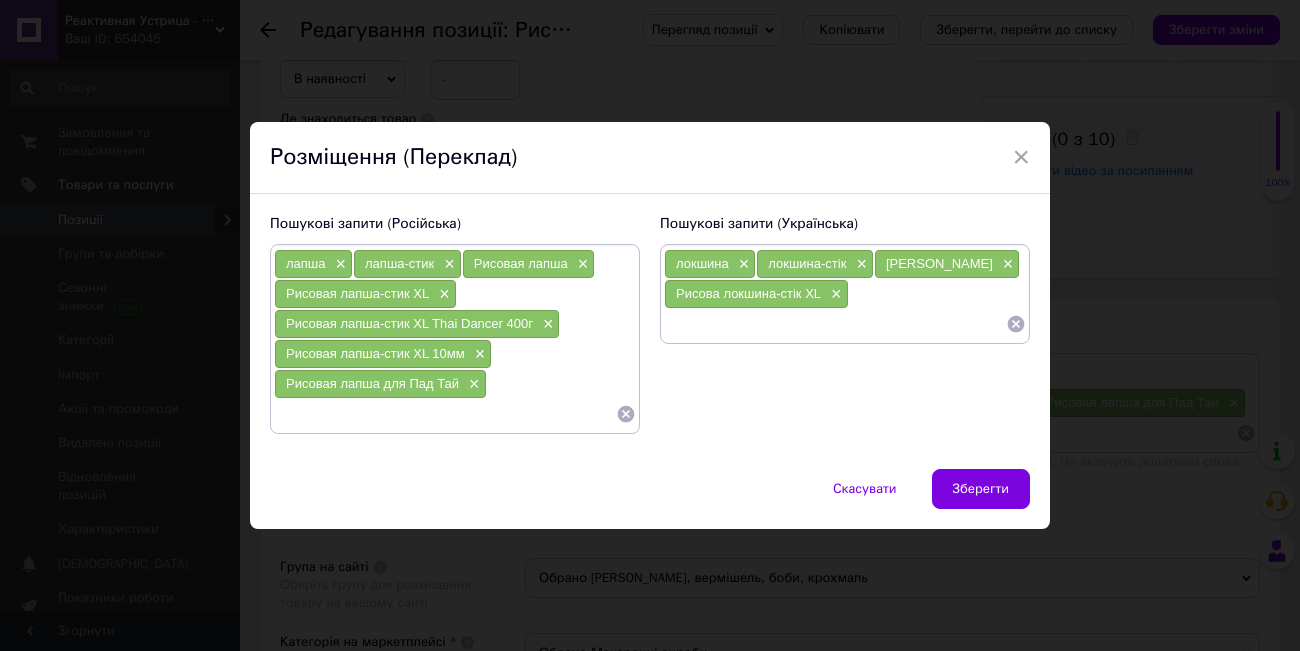 click at bounding box center [835, 324] 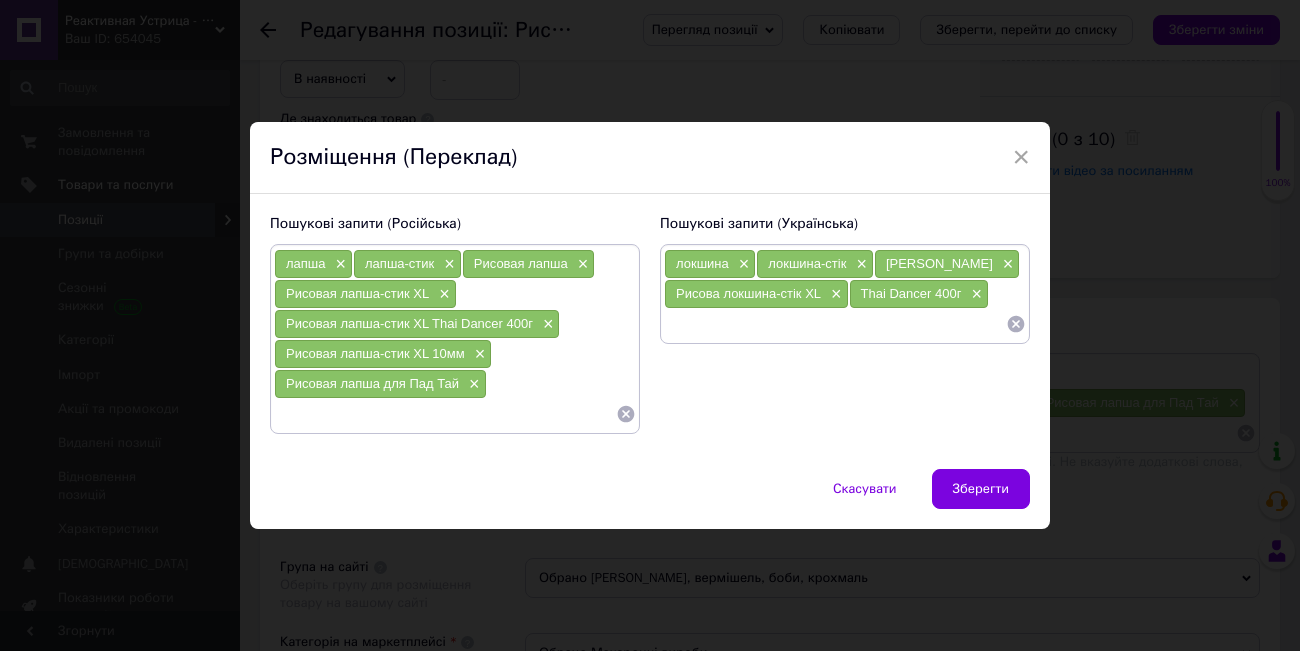 click on "Thai Dancer 400г" at bounding box center [911, 293] 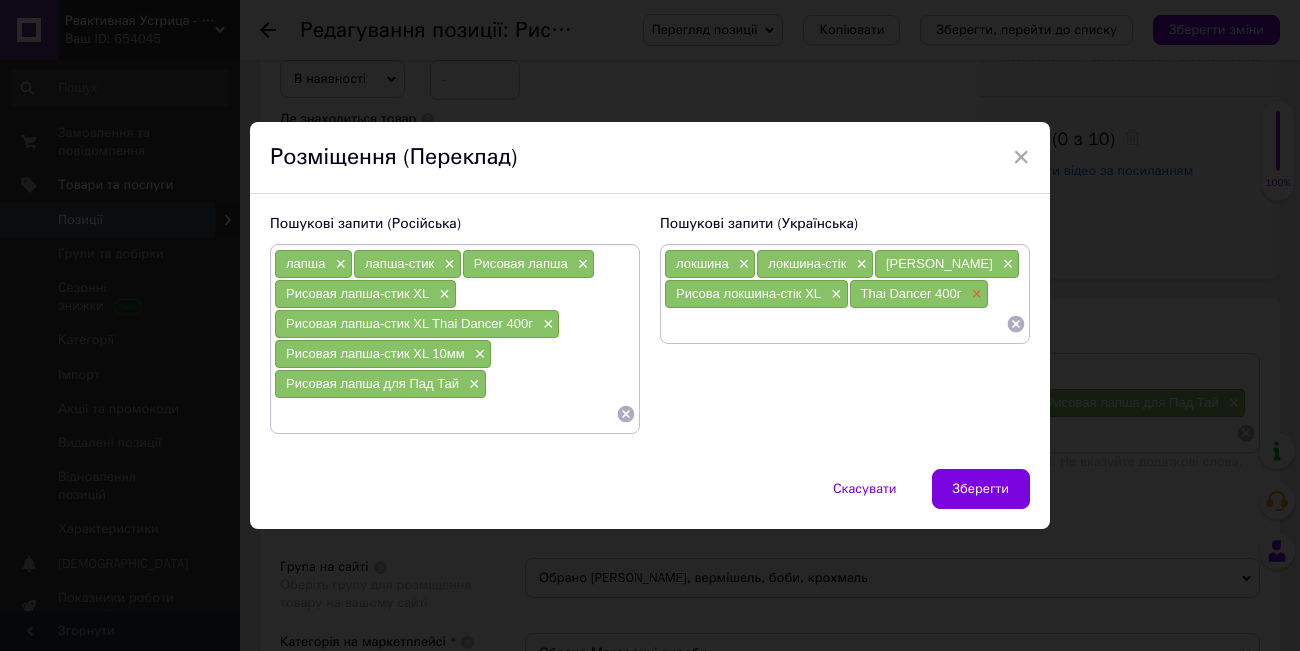 click on "×" at bounding box center (974, 294) 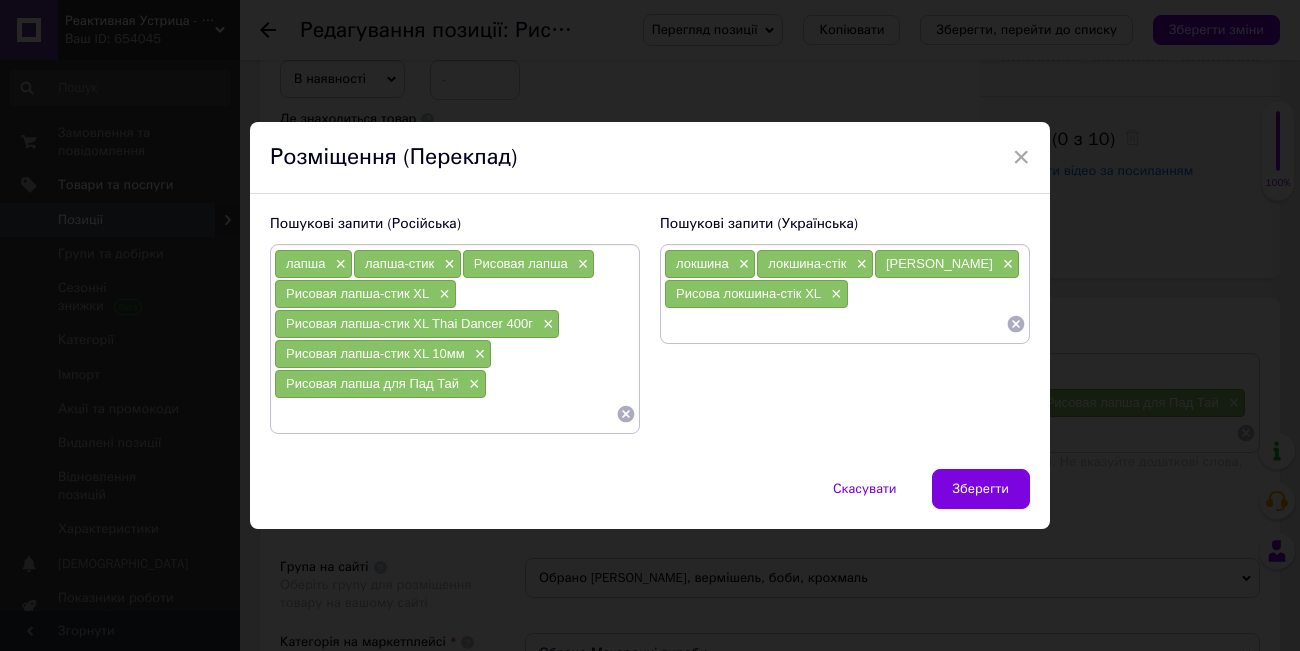 drag, startPoint x: 709, startPoint y: 315, endPoint x: 700, endPoint y: 325, distance: 13.453624 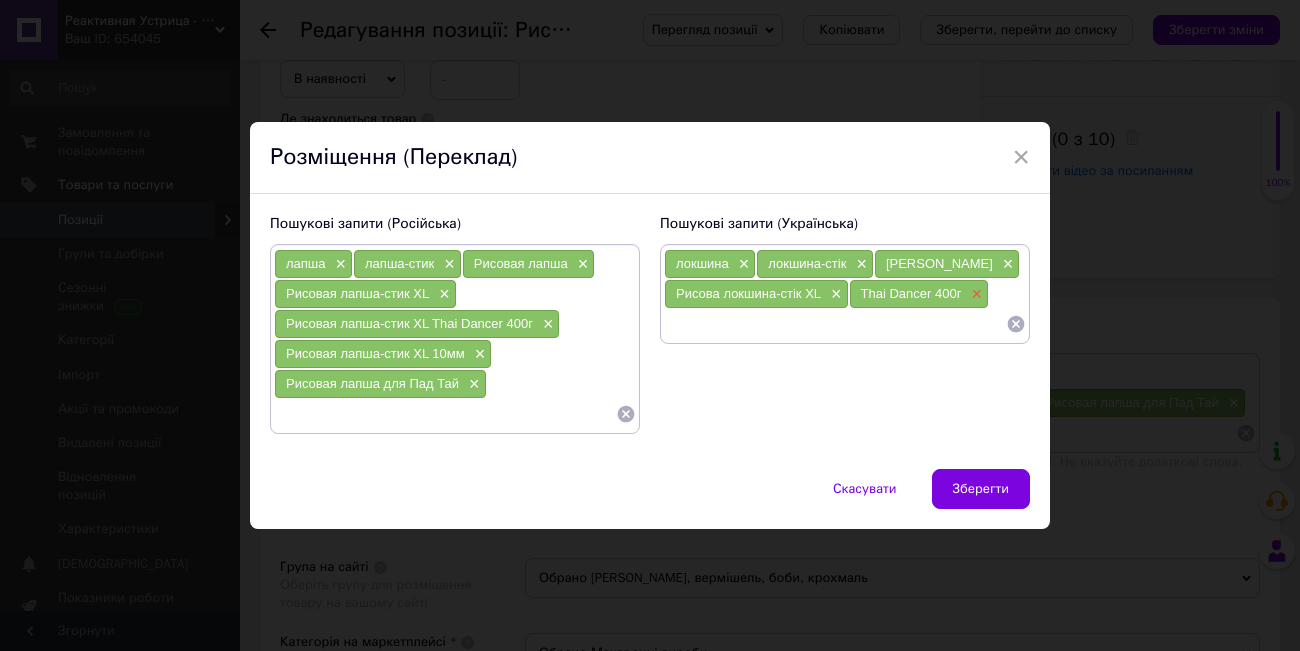 click on "×" at bounding box center (974, 294) 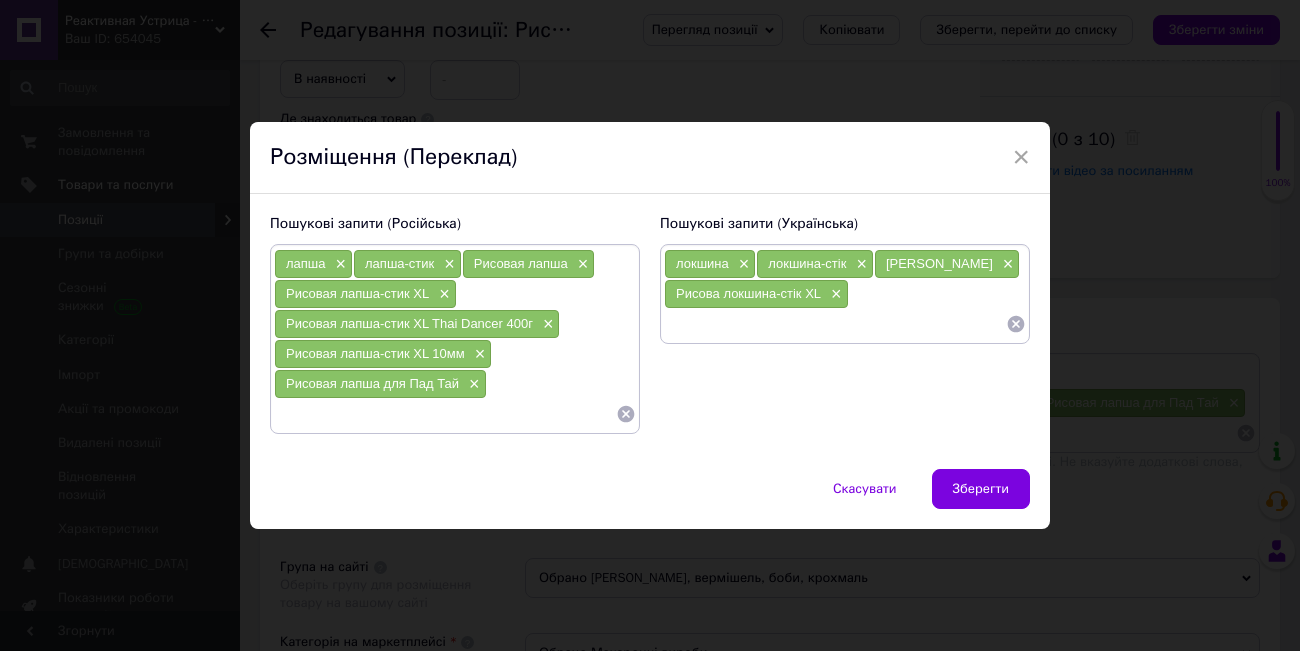 click at bounding box center [835, 324] 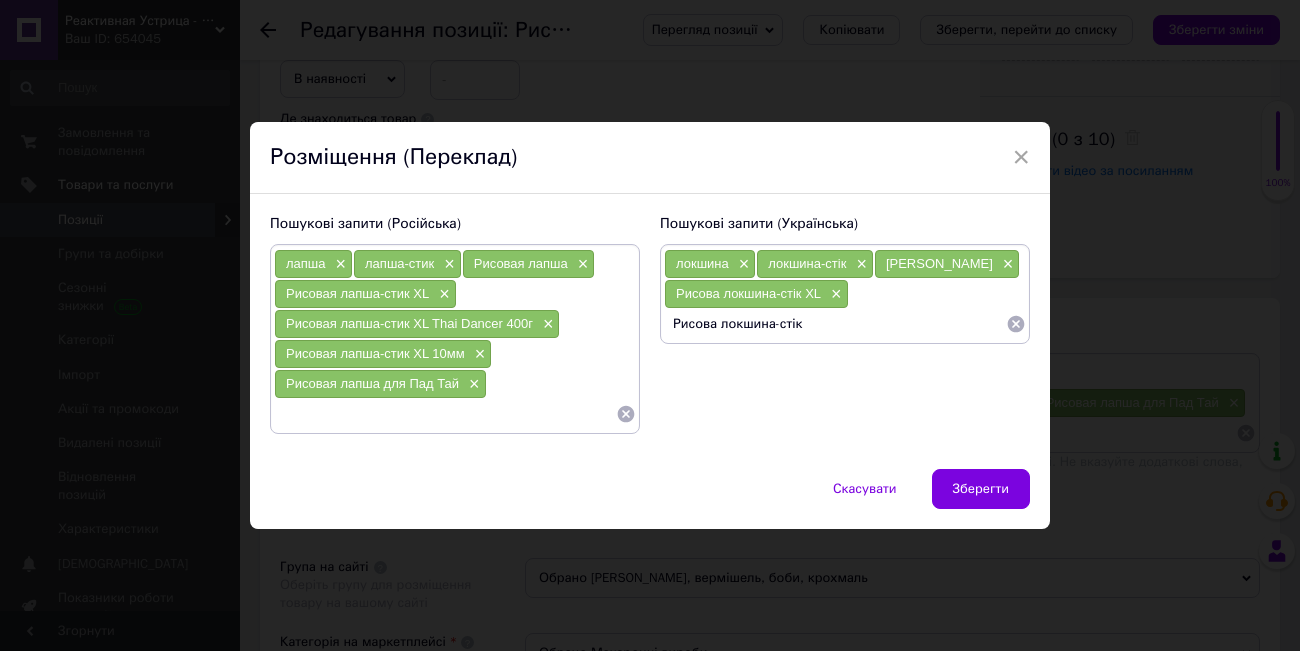 paste on "Thai Dancer" 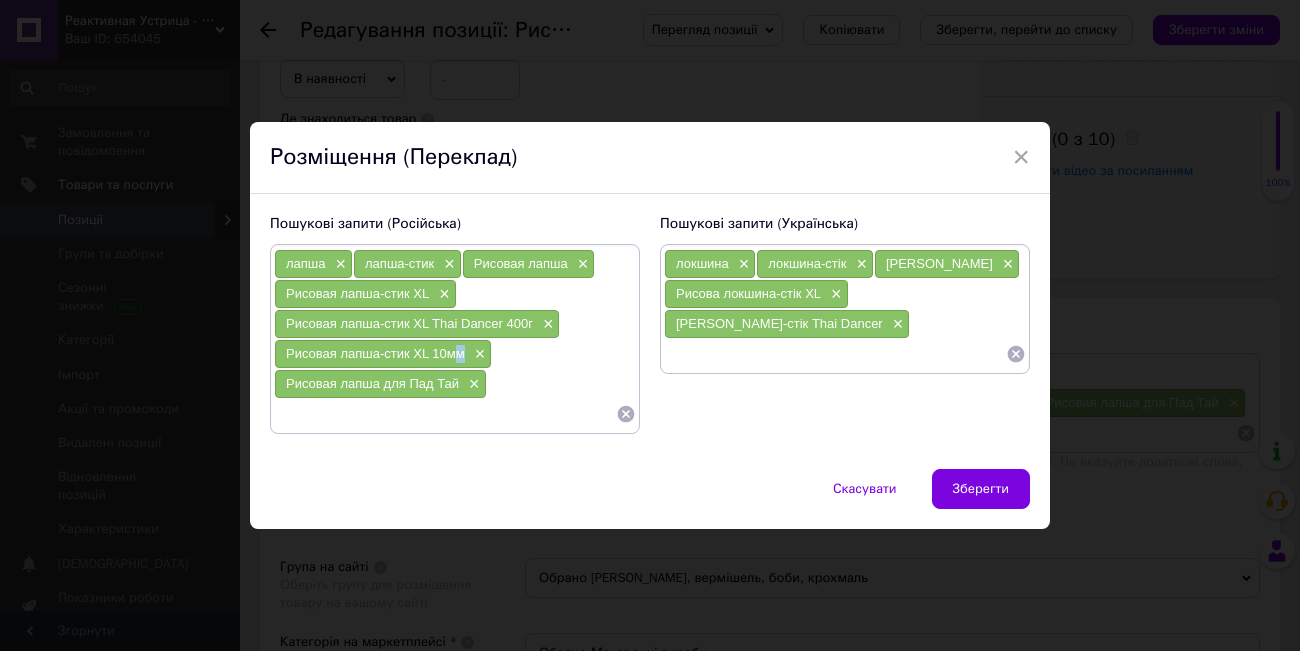 drag, startPoint x: 466, startPoint y: 352, endPoint x: 452, endPoint y: 351, distance: 14.035668 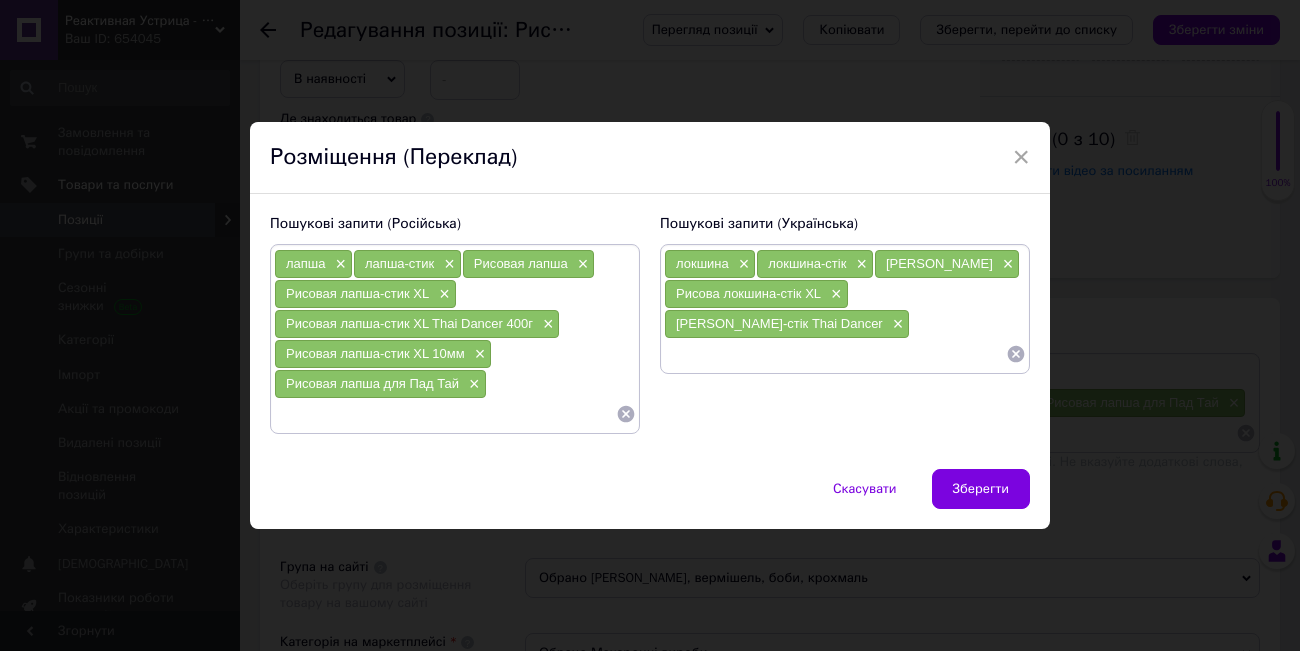 click at bounding box center [835, 354] 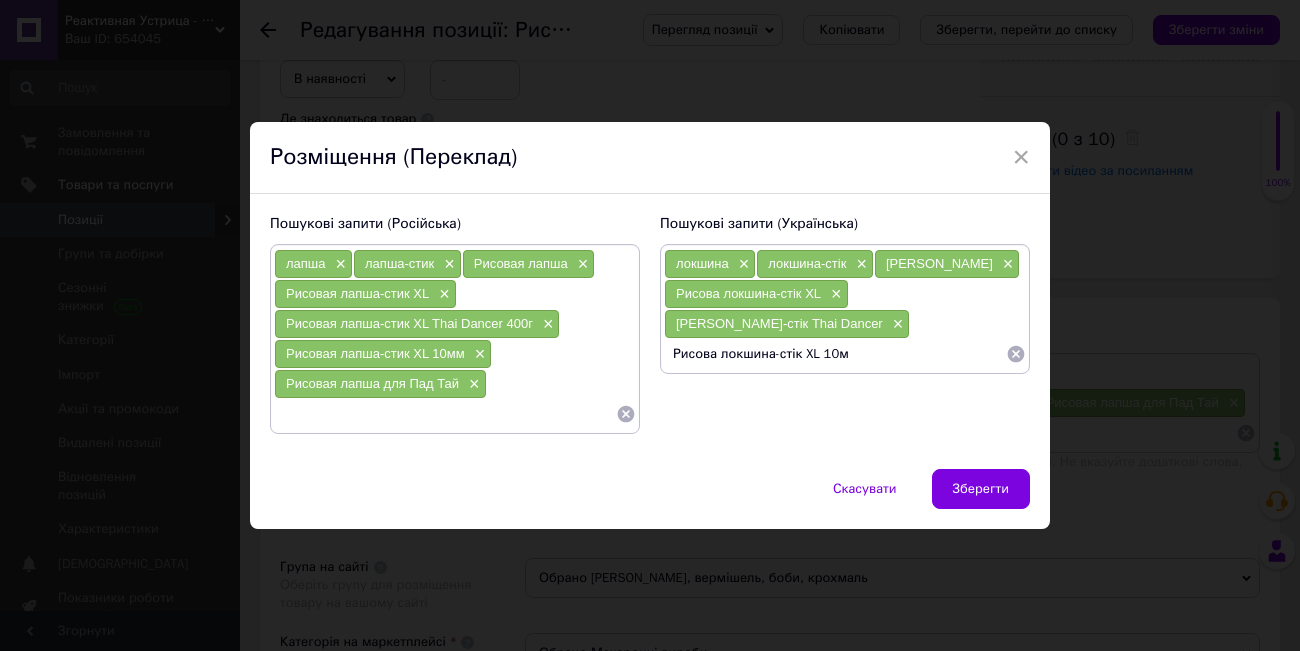 type on "Рисова локшина-стік XL 10мм" 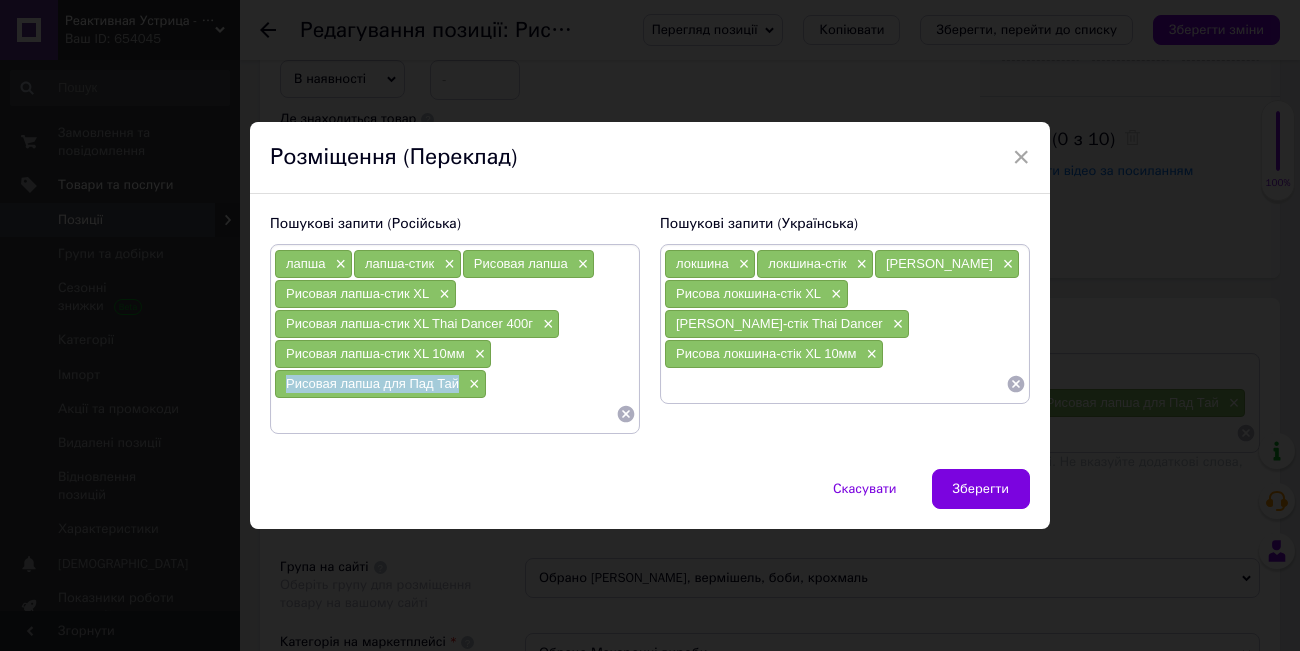 drag, startPoint x: 457, startPoint y: 378, endPoint x: 282, endPoint y: 379, distance: 175.00285 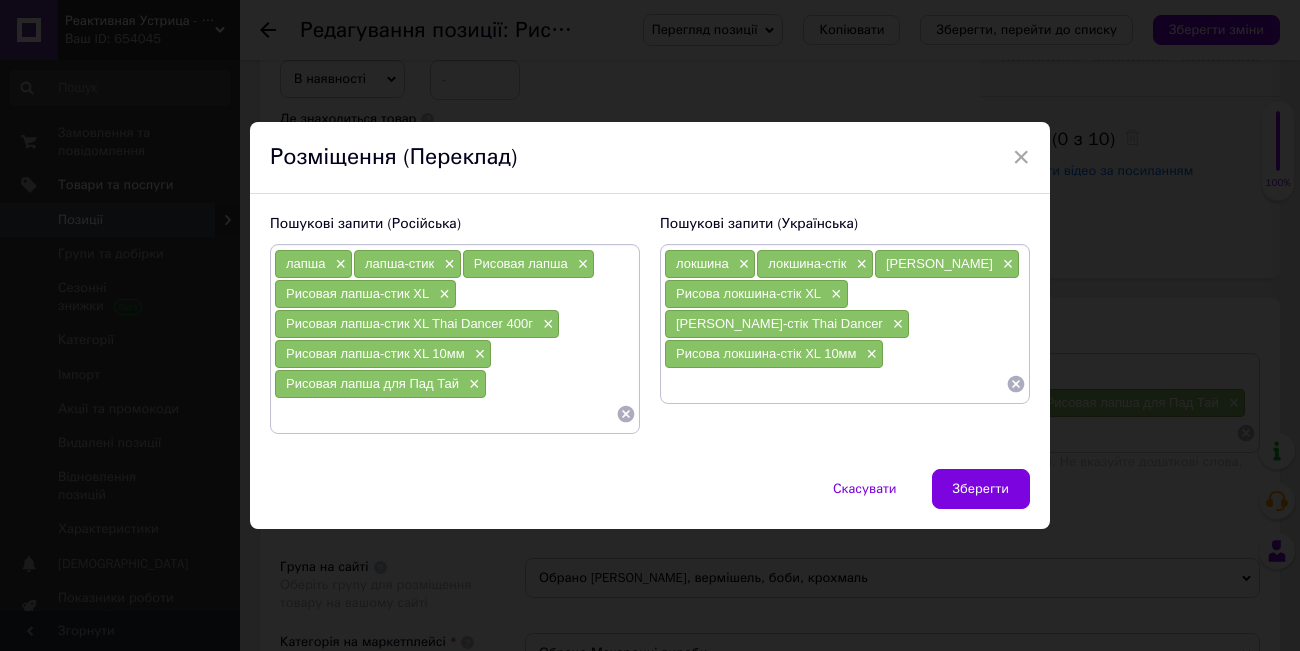 click at bounding box center [835, 384] 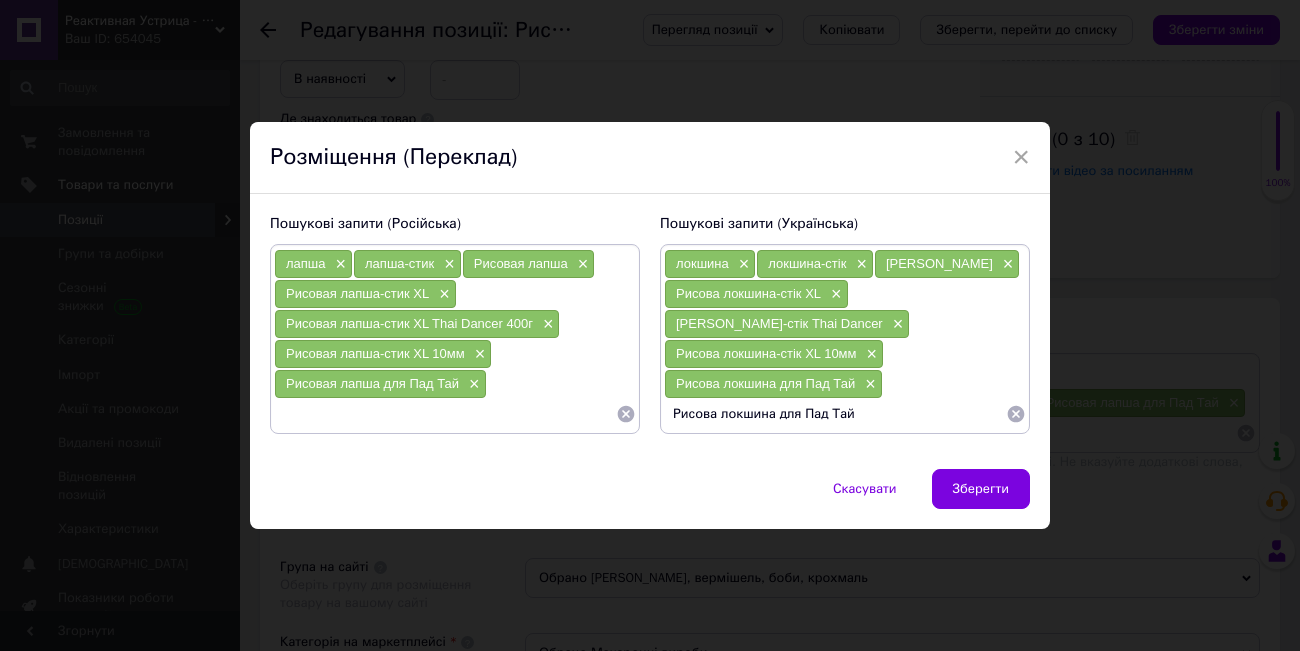 type 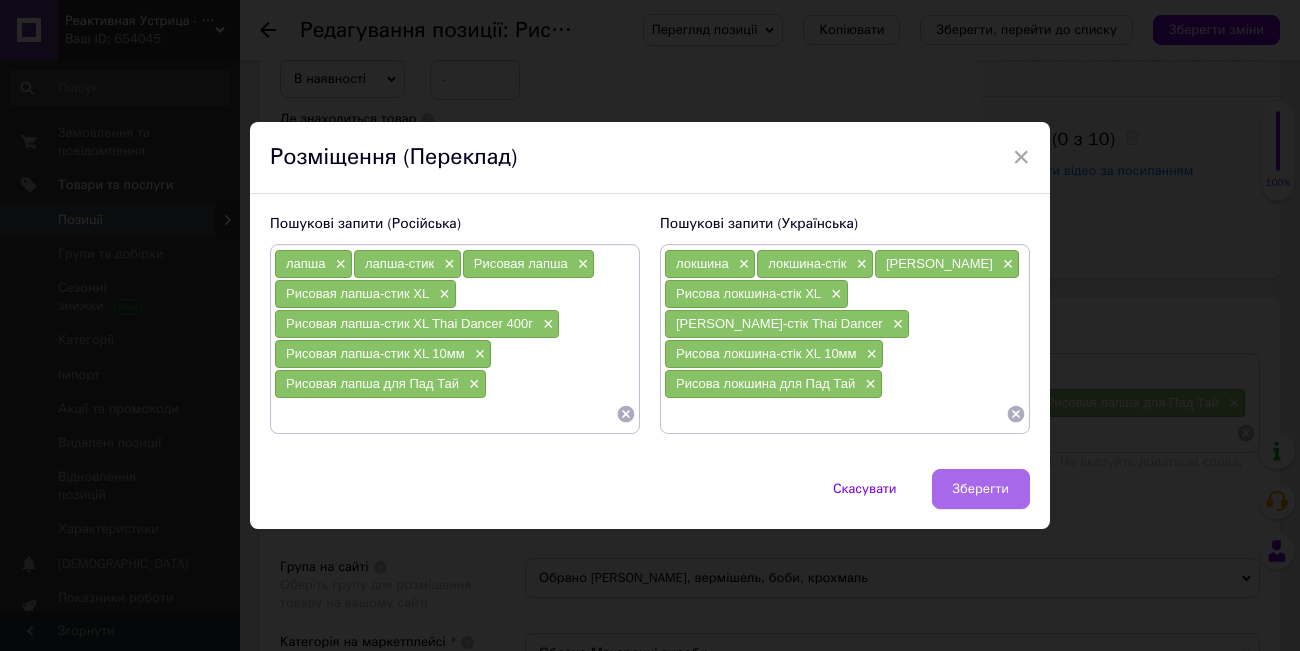 click on "Зберегти" at bounding box center (981, 489) 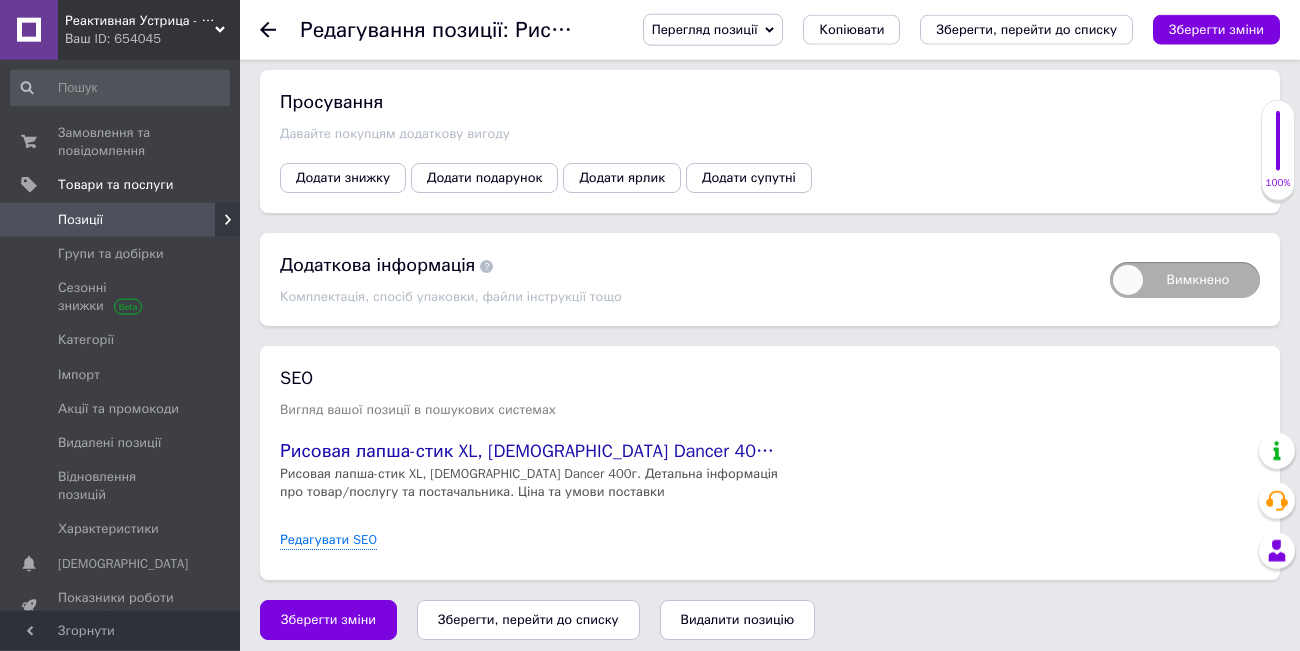 scroll, scrollTop: 2314, scrollLeft: 0, axis: vertical 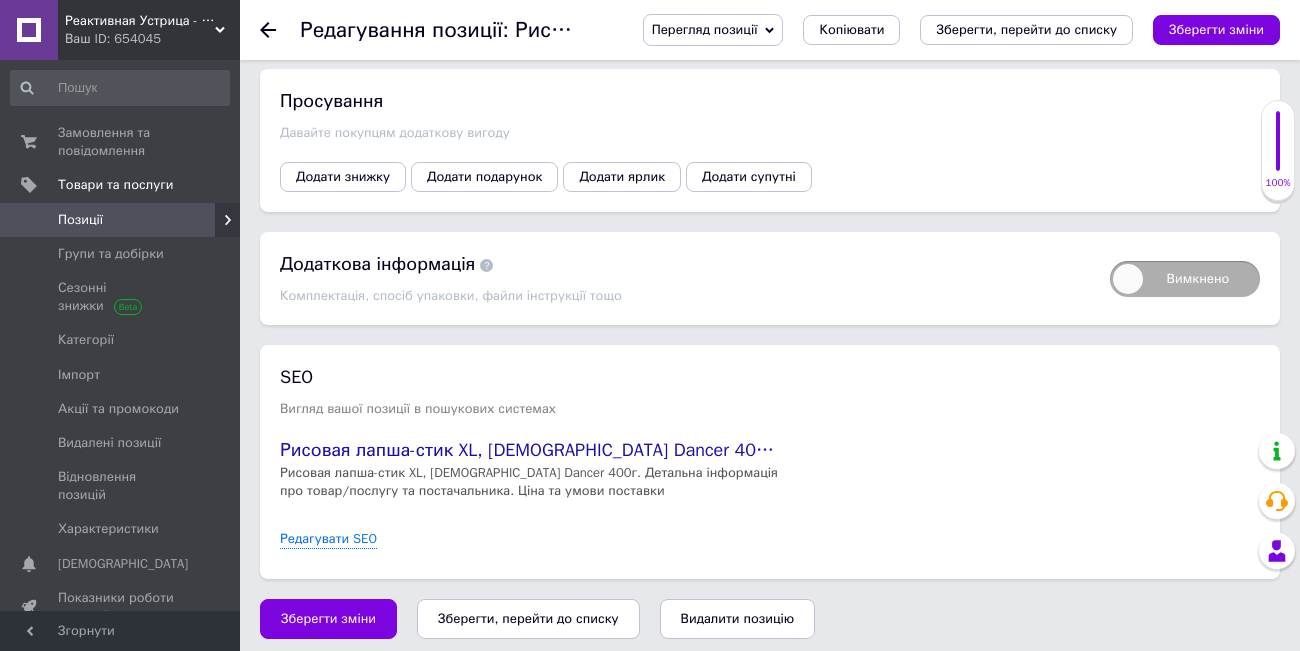 click on "Зберегти, перейти до списку" at bounding box center (528, 618) 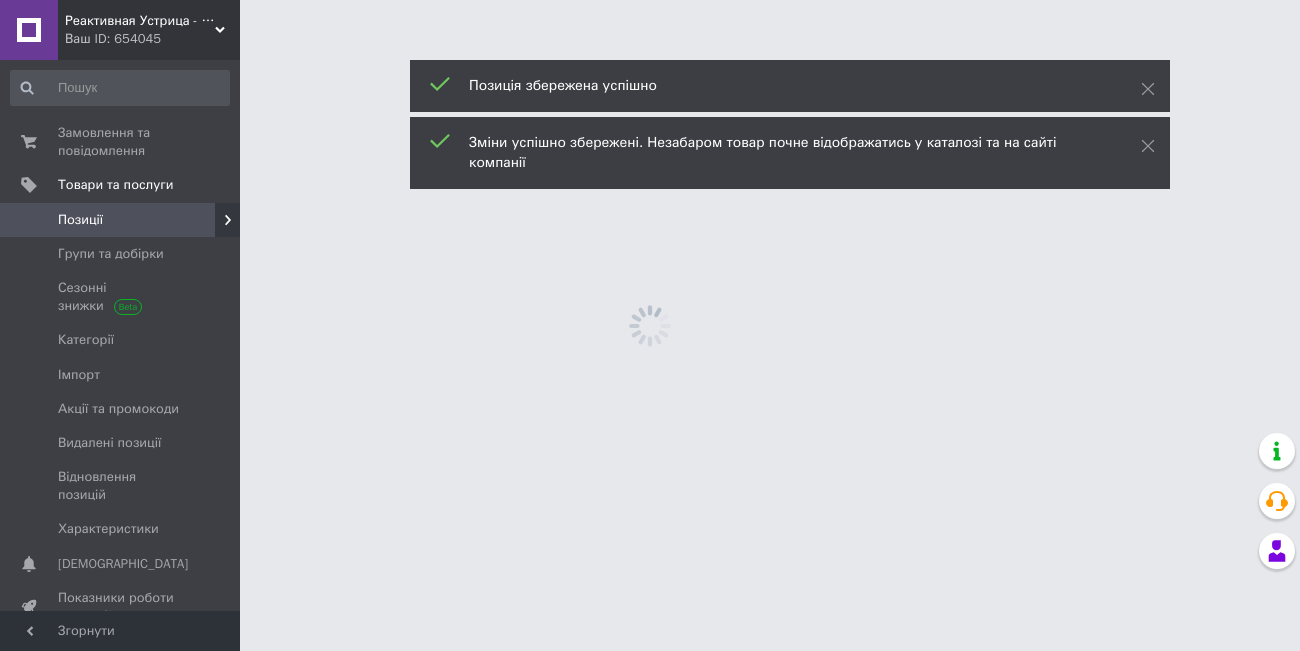scroll, scrollTop: 0, scrollLeft: 0, axis: both 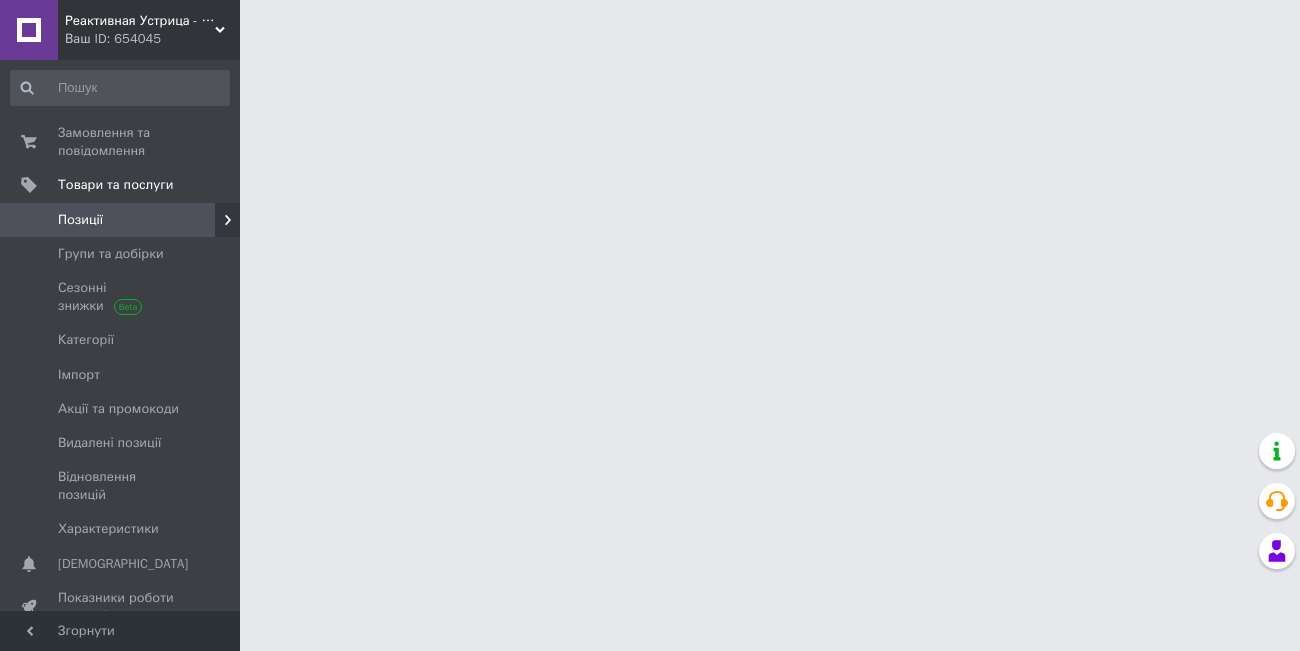 click on "Реактивная Устрица - продукти для тайскої, японської, китайської, пан-азійської кухні Ваш ID: 654045 Сайт Реактивная Устрица - продукти для т... Кабінет покупця Перевірити стан системи Сторінка на порталі Довідка Вийти Замовлення та повідомлення 0 0 Товари та послуги Позиції Групи та добірки Сезонні знижки Категорії Імпорт Акції та промокоди Видалені позиції Відновлення позицій Характеристики Сповіщення 0 0 Показники роботи компанії Панель управління Відгуки Клієнти Каталог ProSale Аналітика Маркет Prom топ" at bounding box center (650, 0) 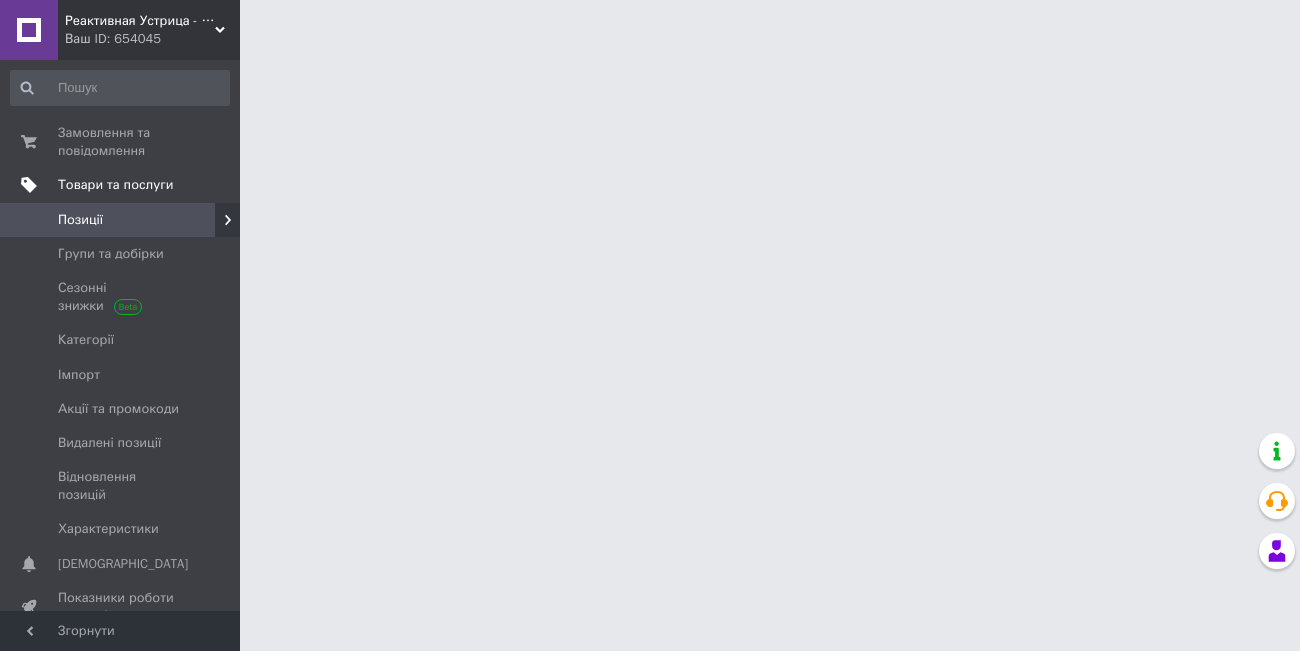 click on "Товари та послуги" at bounding box center [115, 185] 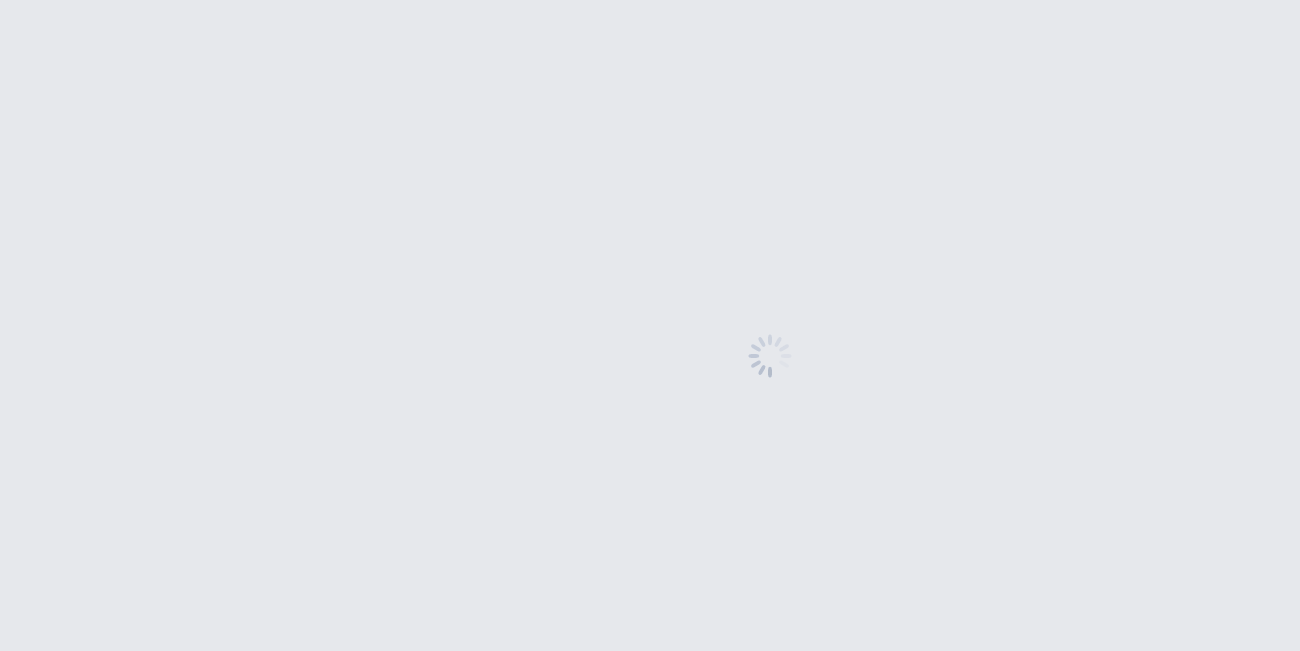 scroll, scrollTop: 0, scrollLeft: 0, axis: both 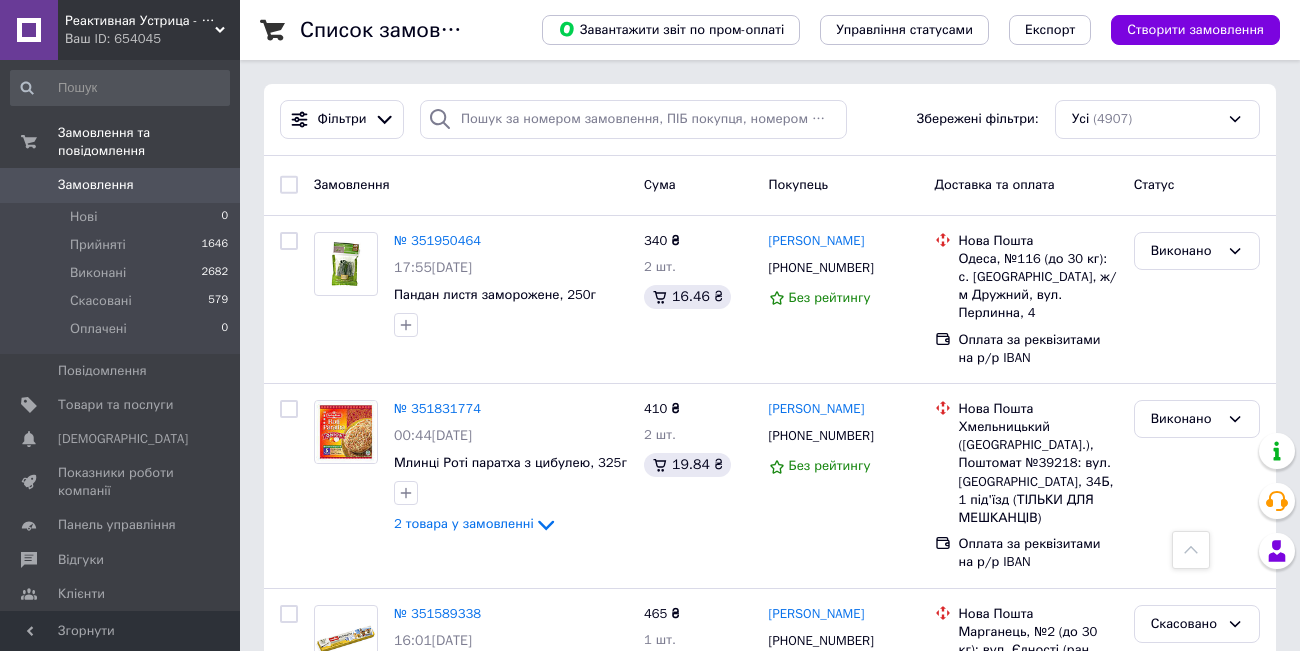 click on "№ 351148810" at bounding box center [437, 1156] 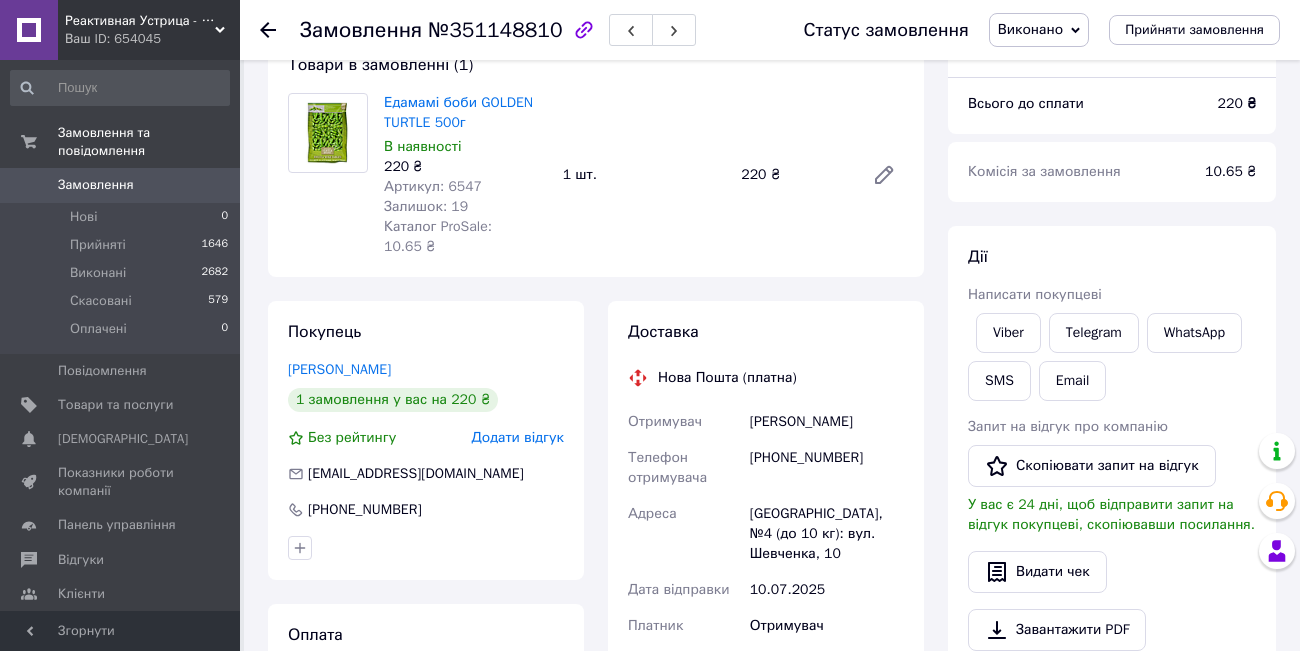 scroll, scrollTop: 0, scrollLeft: 0, axis: both 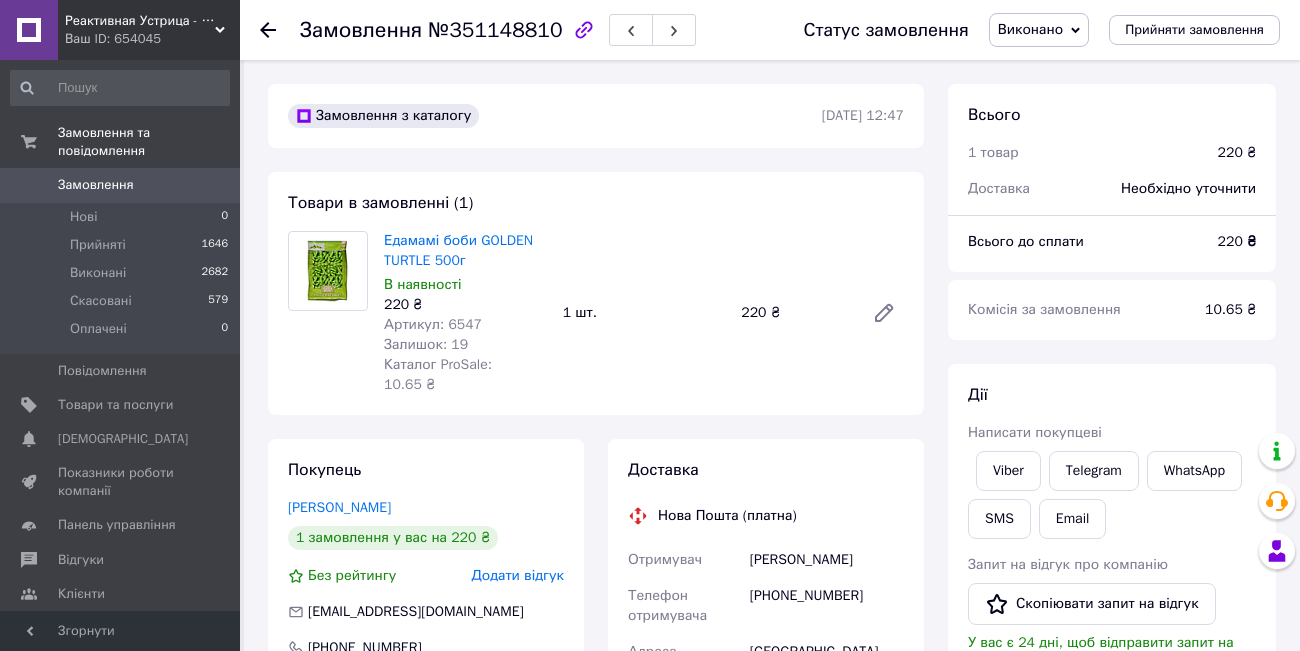 click 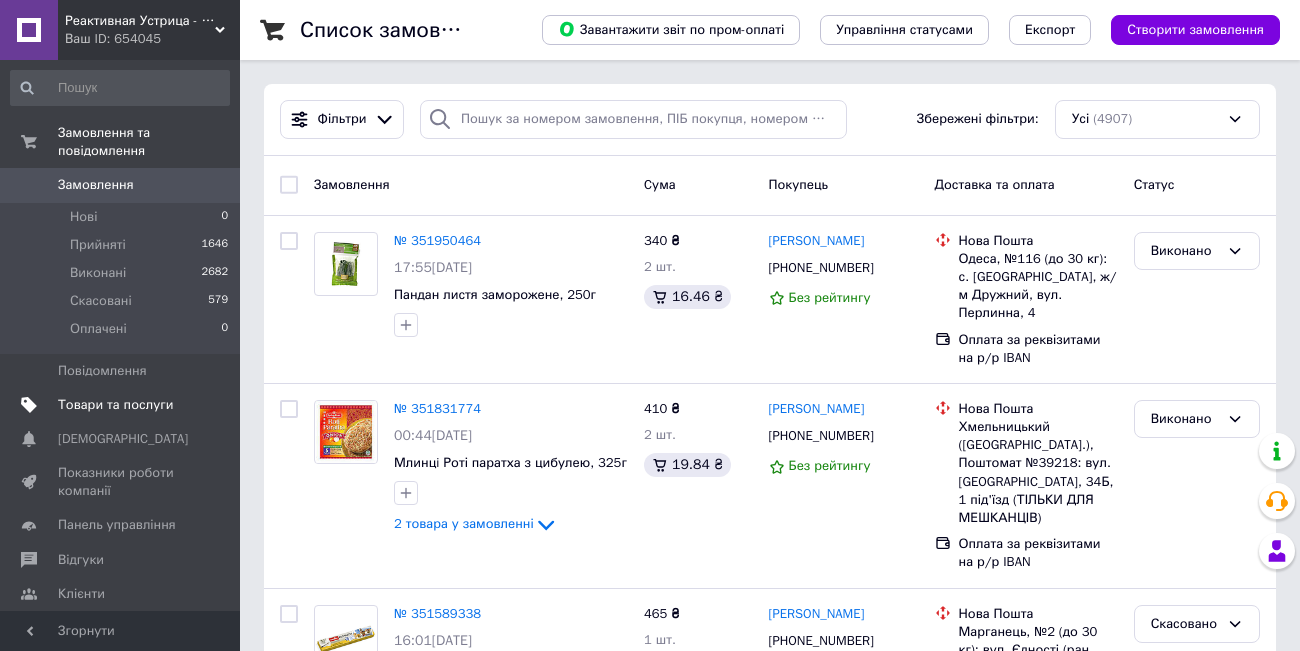 click on "Товари та послуги" at bounding box center [115, 405] 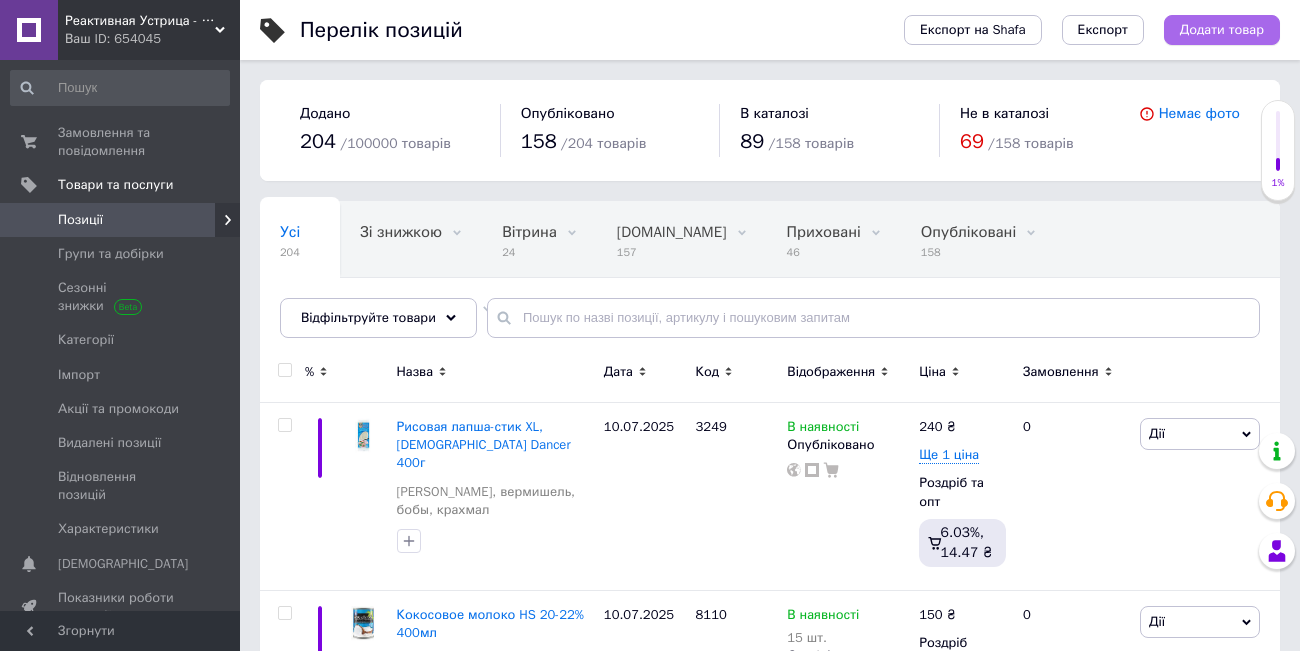 click on "Додати товар" at bounding box center [1222, 30] 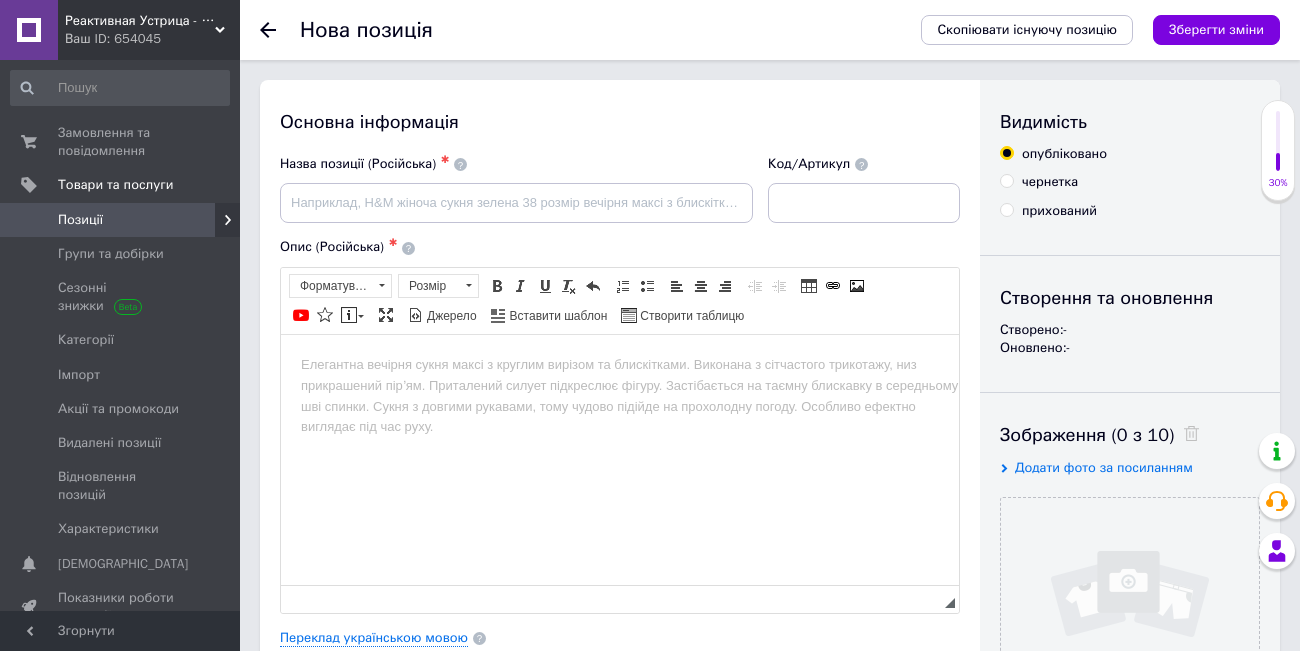 scroll, scrollTop: 0, scrollLeft: 0, axis: both 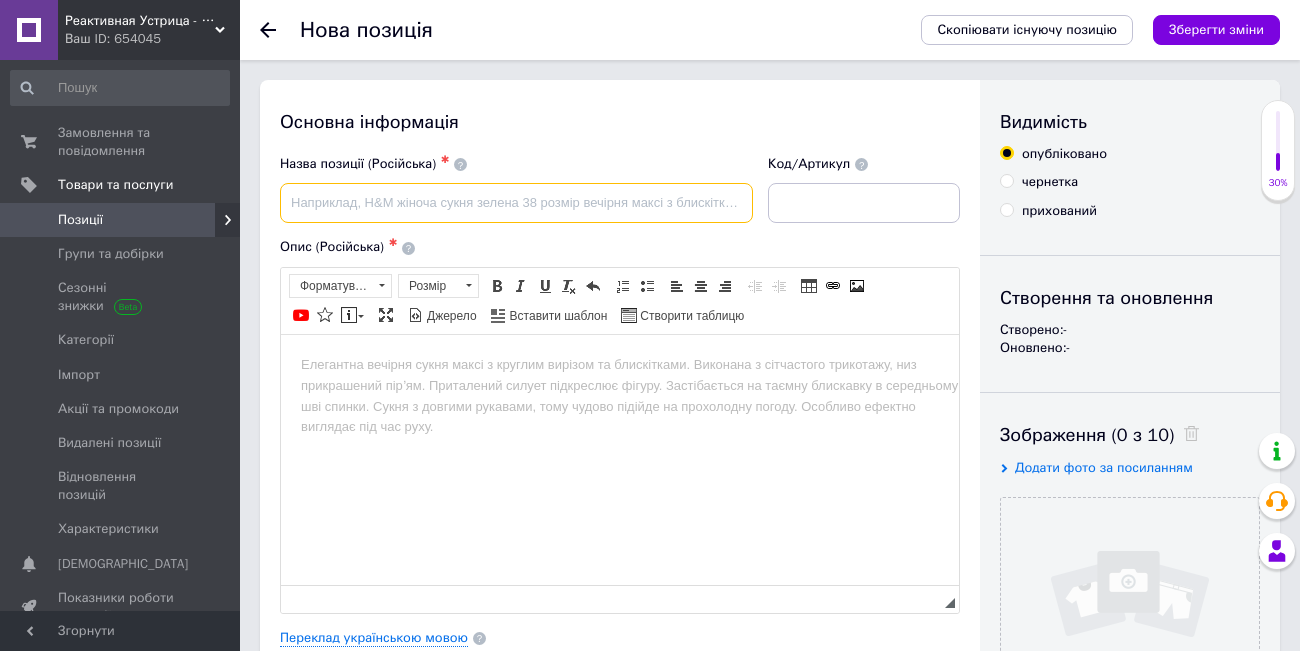 paste on "Рисова локшина для Пад Тай" 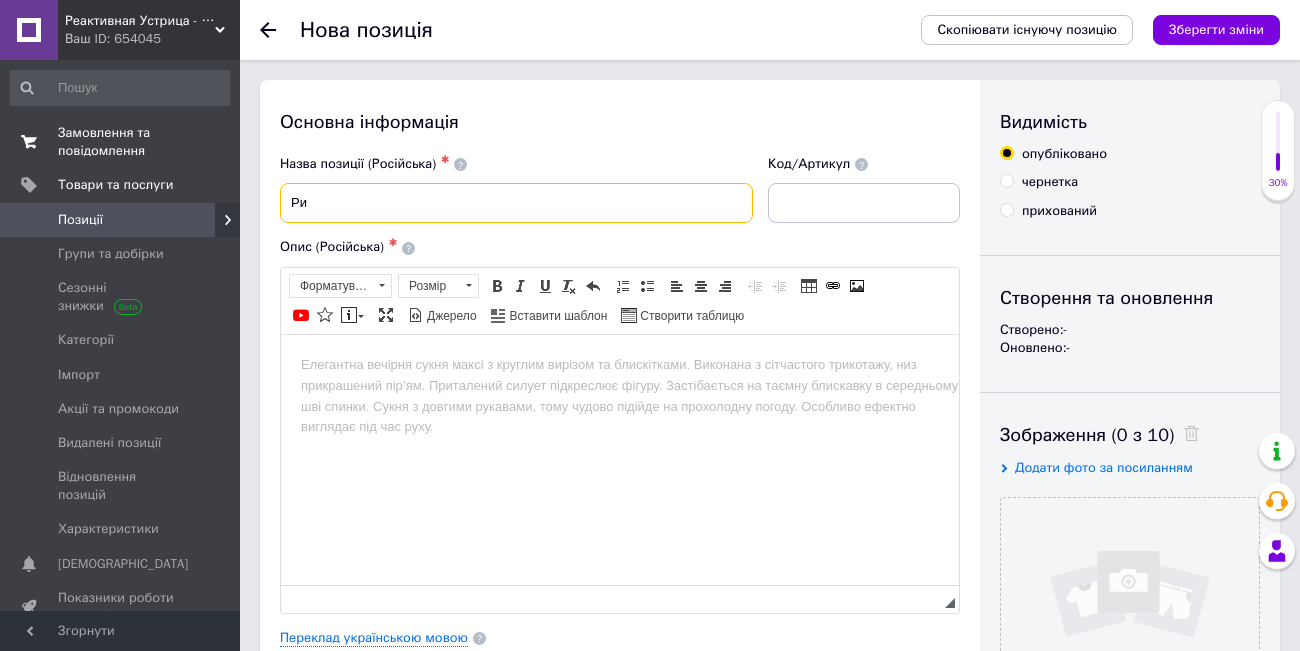 type on "Р" 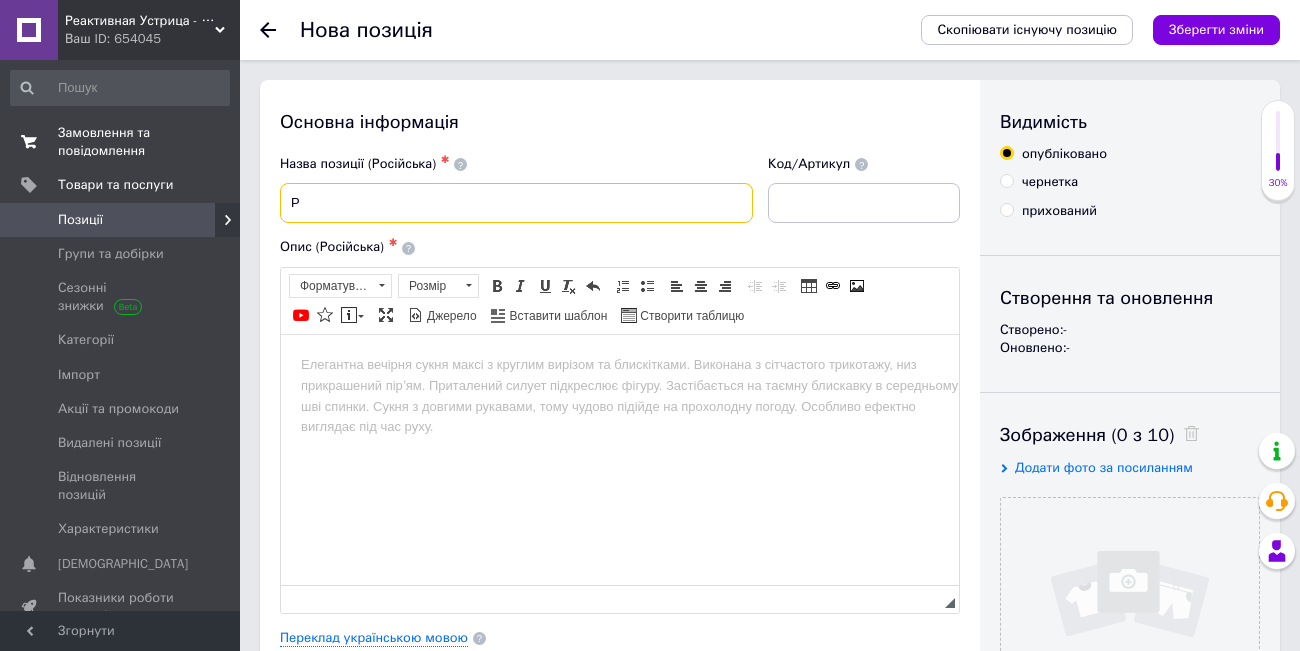 type 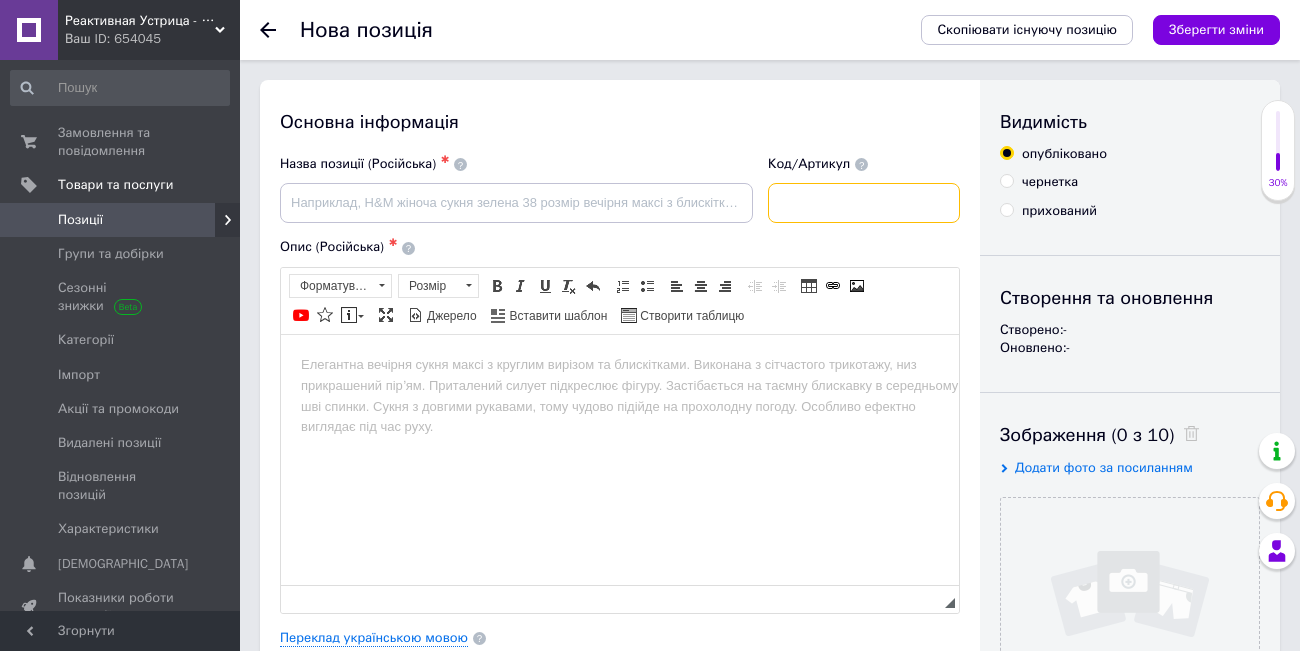 click at bounding box center [864, 203] 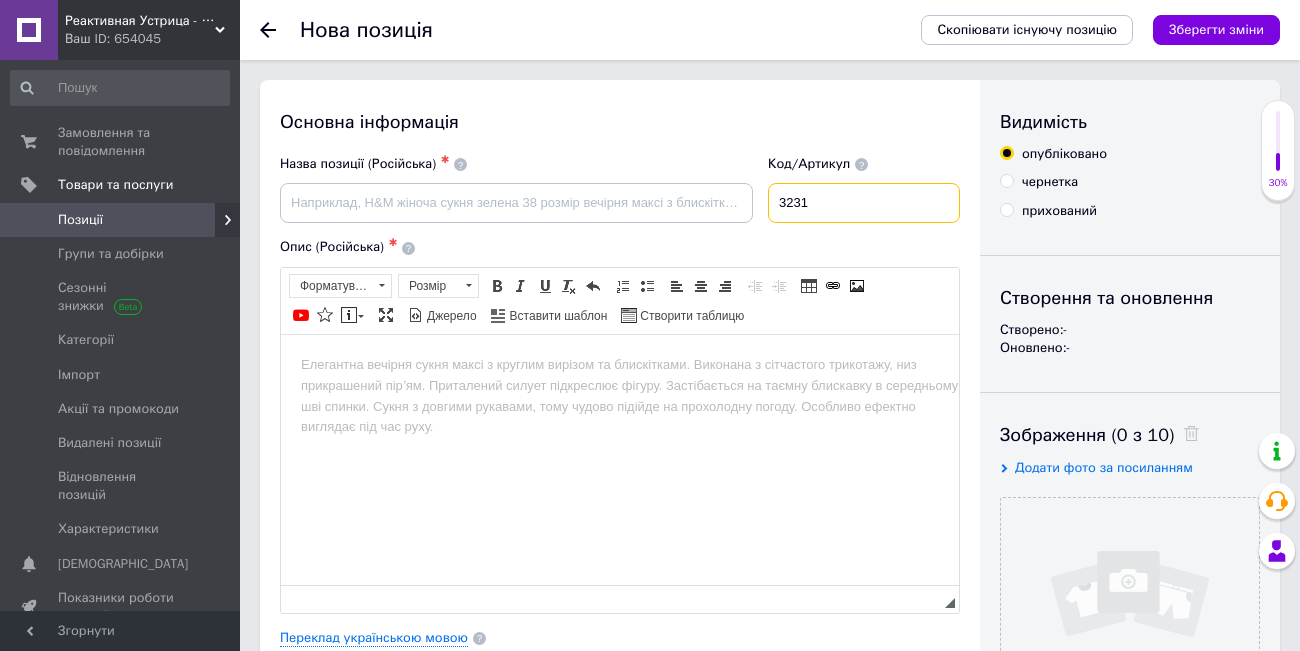 type on "3231" 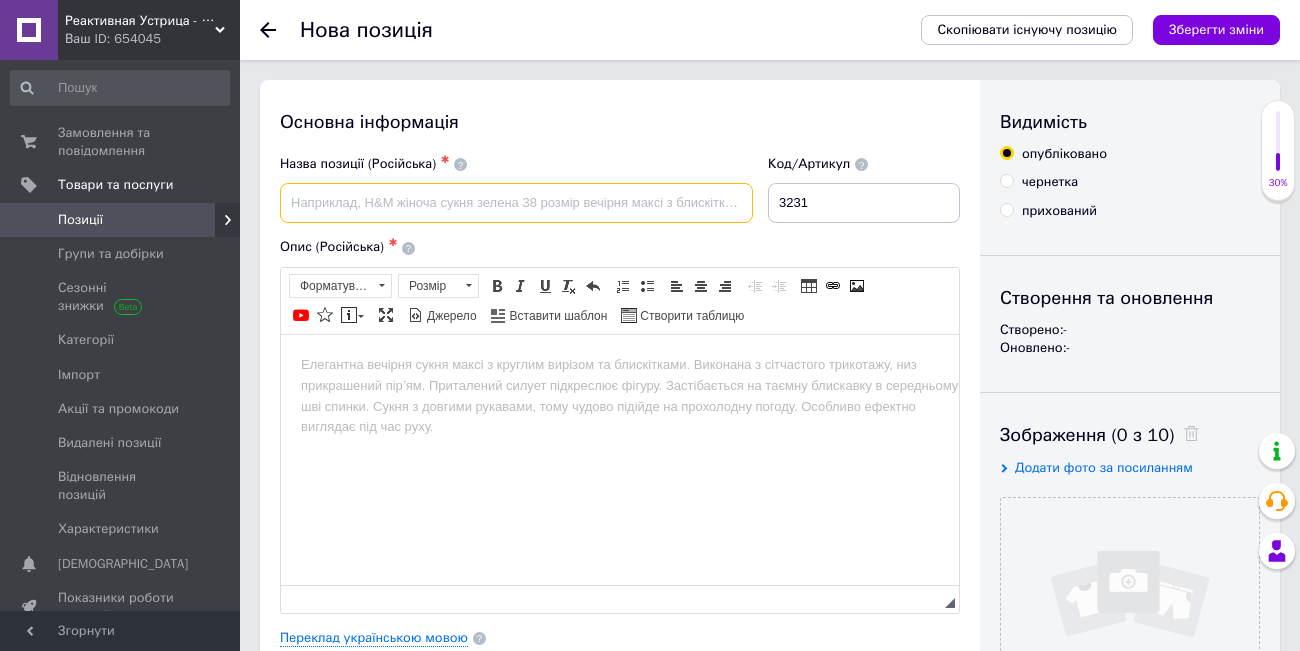 click at bounding box center [516, 203] 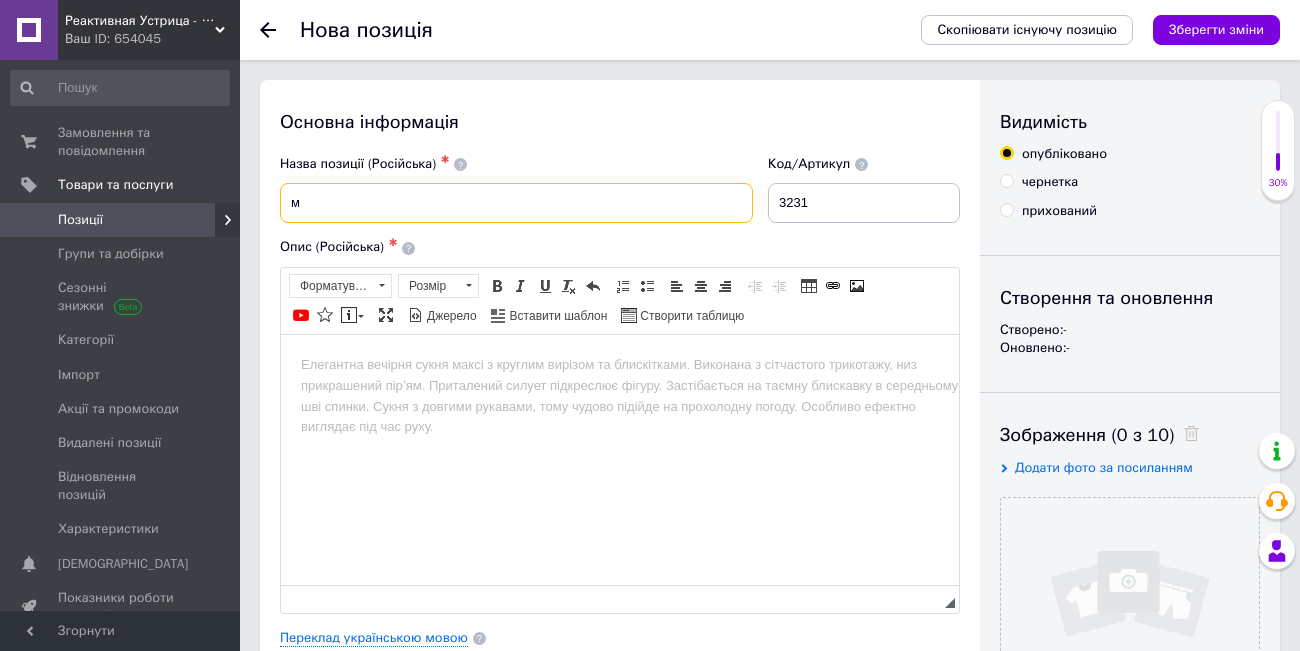 drag, startPoint x: 327, startPoint y: 210, endPoint x: 271, endPoint y: 206, distance: 56.142673 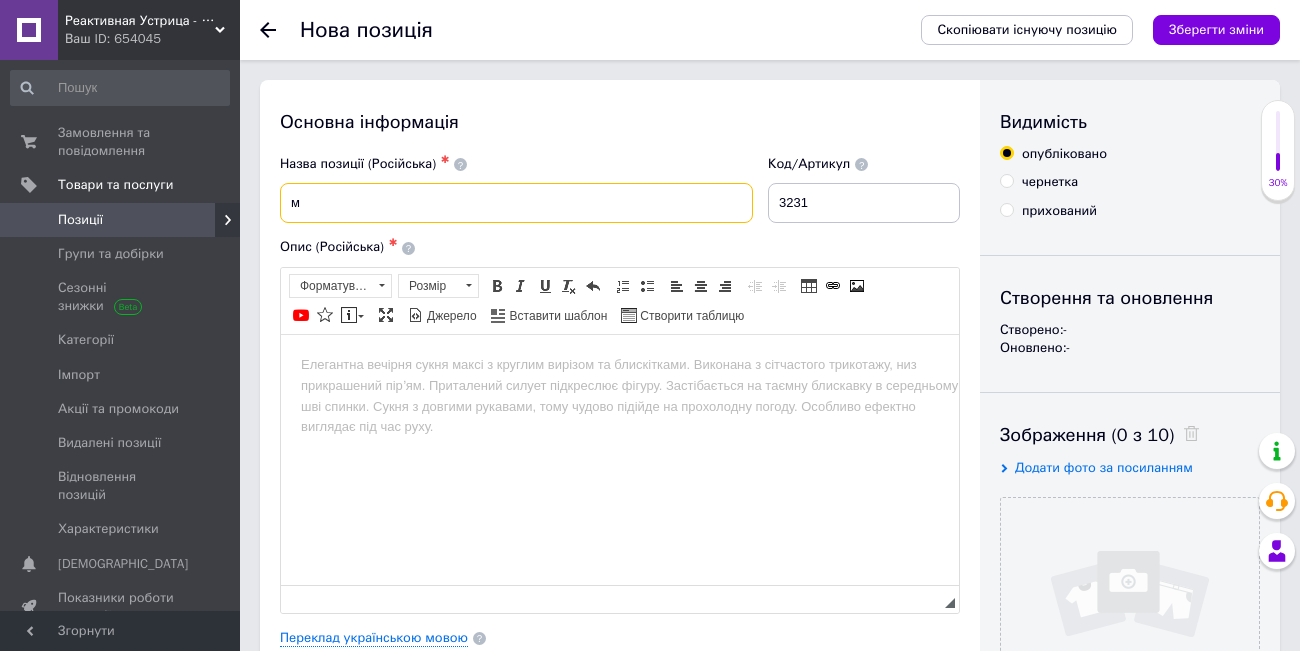 paste on "исовая лапша-[PERSON_NAME], Farmer 400г" 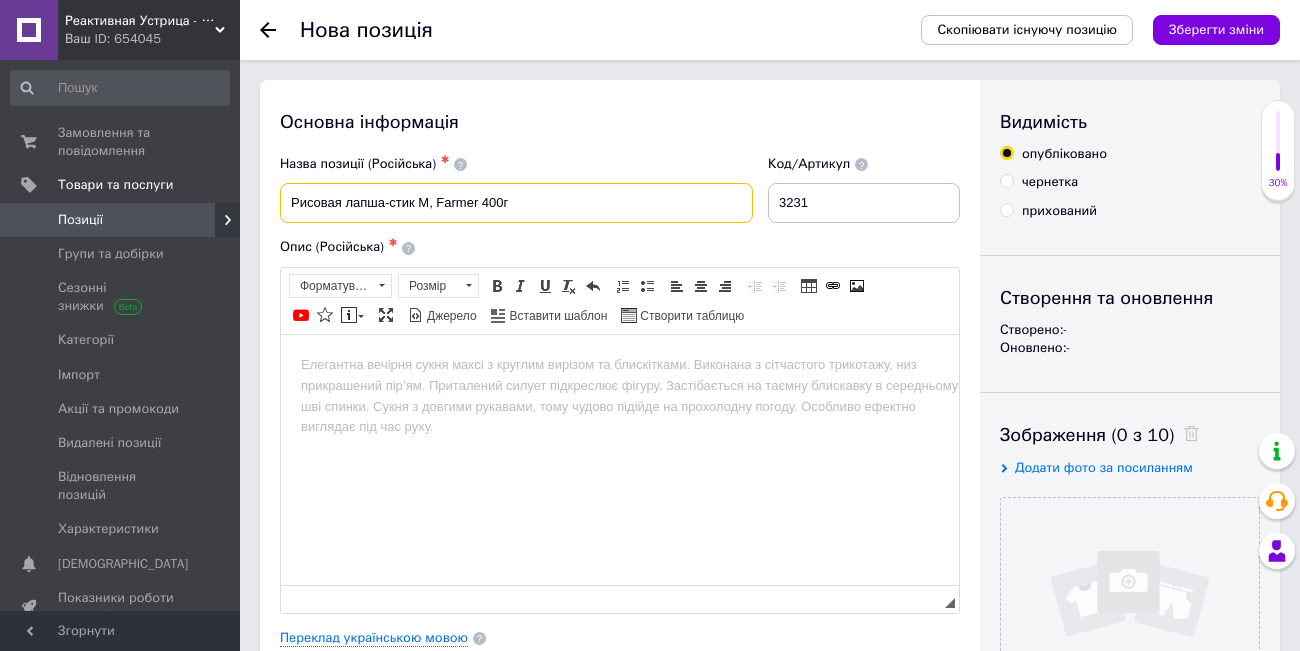 click on "Рисовая лапша-стик M, Farmer 400г" at bounding box center (516, 203) 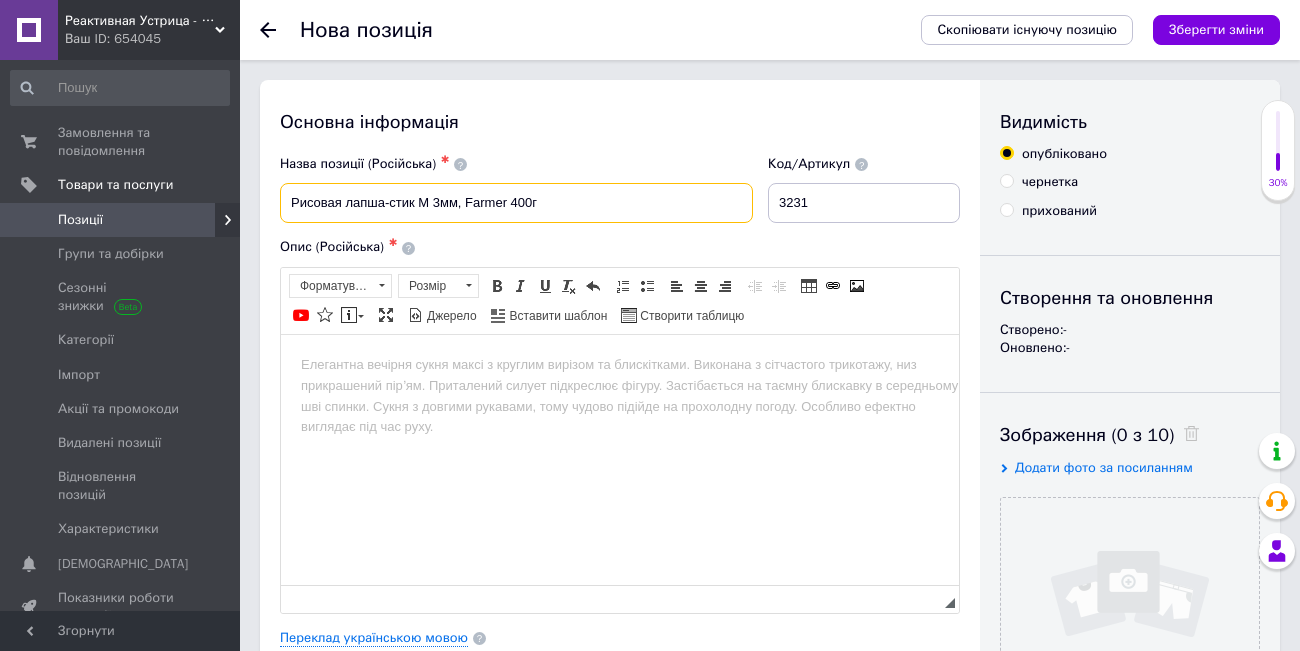 type on "Рисовая лапша-стик M 3мм, Farmer 400г" 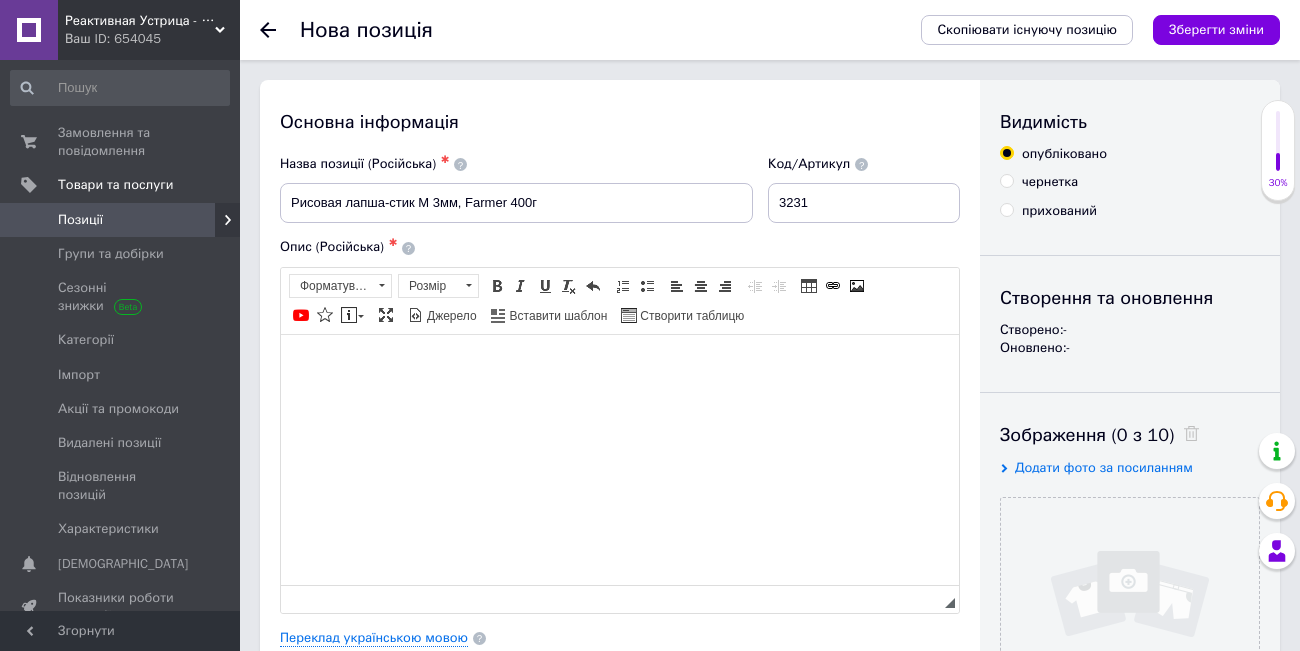 drag, startPoint x: 412, startPoint y: 388, endPoint x: 546, endPoint y: 591, distance: 243.23857 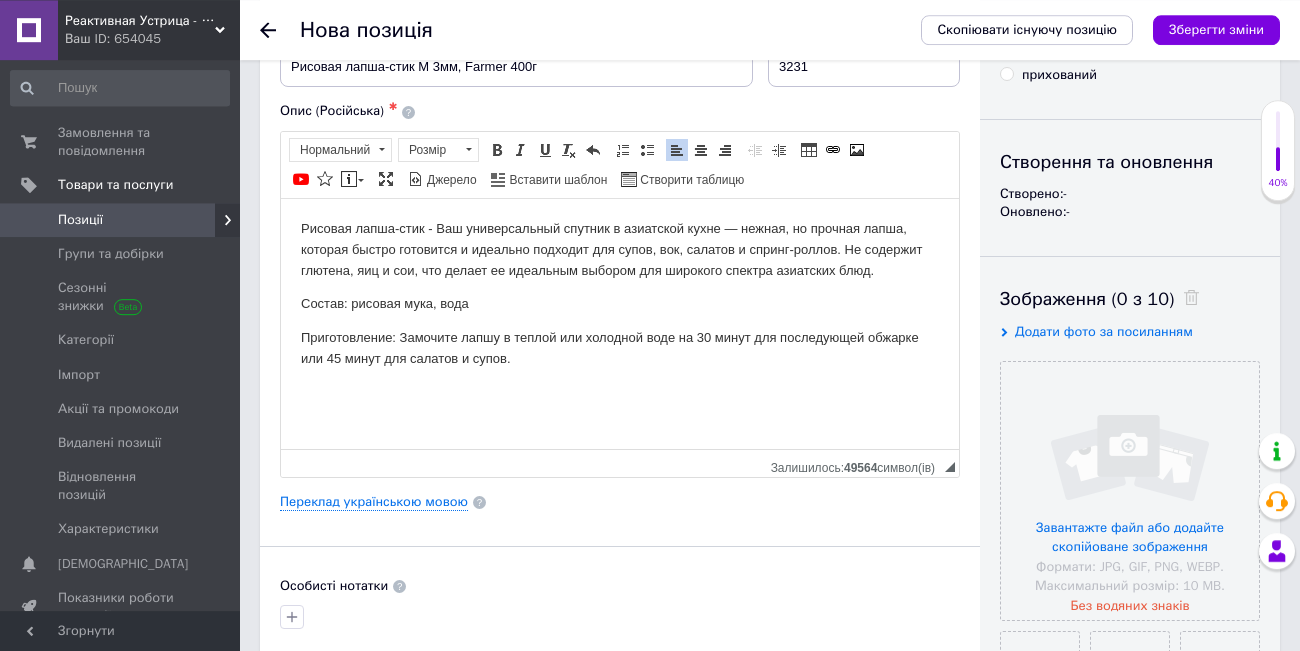 scroll, scrollTop: 138, scrollLeft: 0, axis: vertical 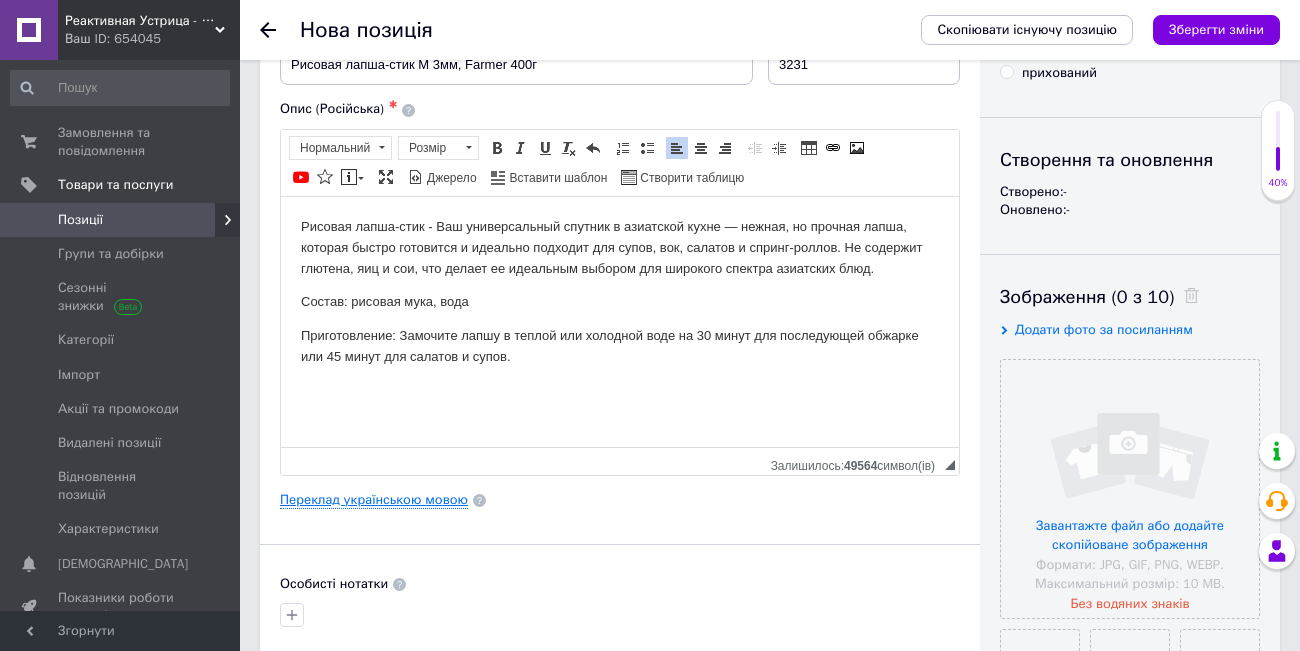 click on "Переклад українською мовою" at bounding box center (374, 500) 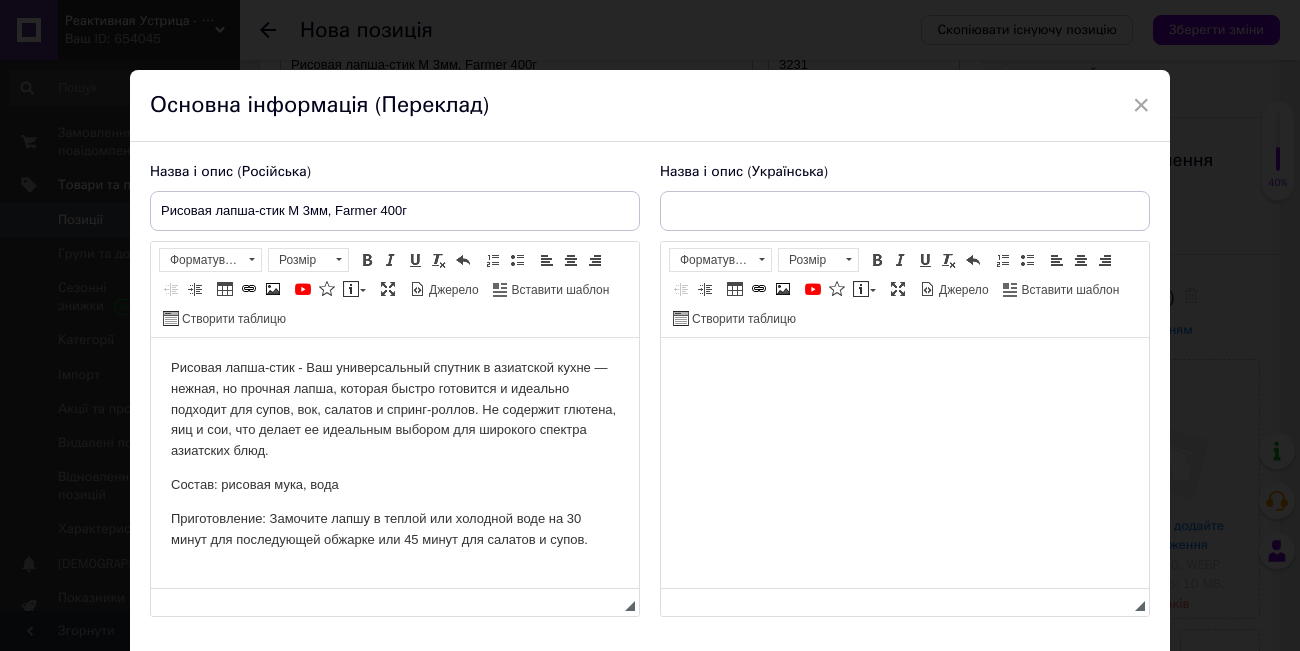 scroll, scrollTop: 0, scrollLeft: 0, axis: both 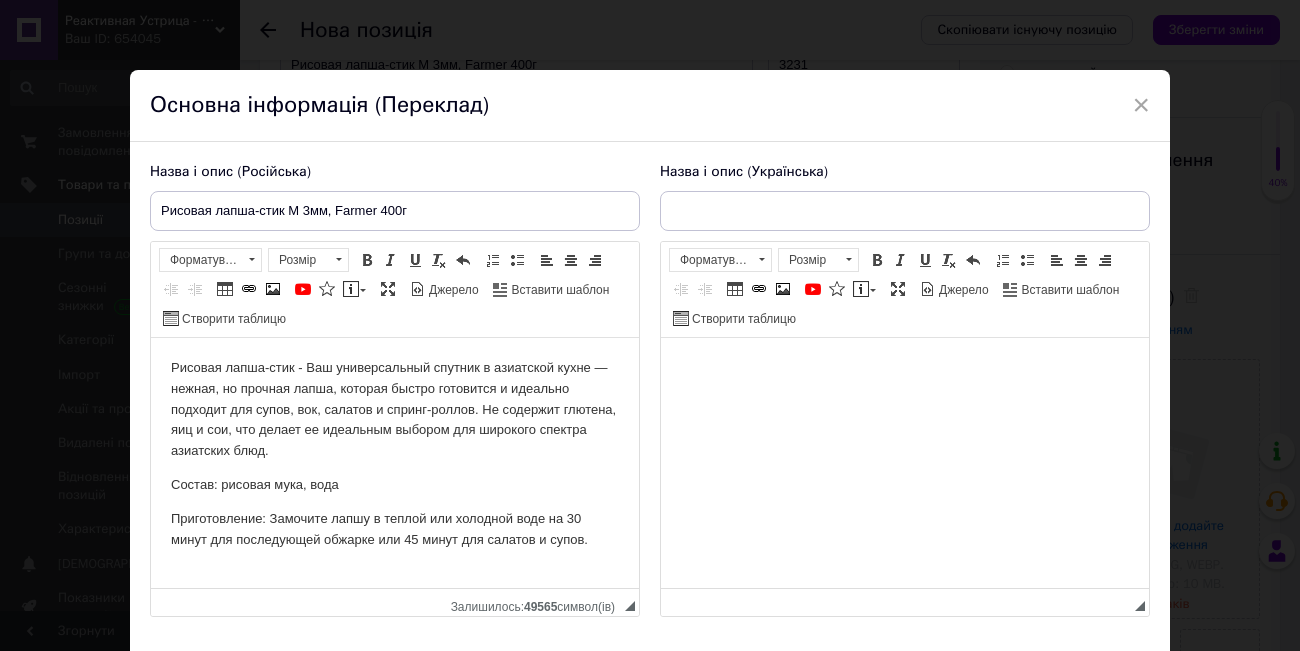 click at bounding box center (905, 463) 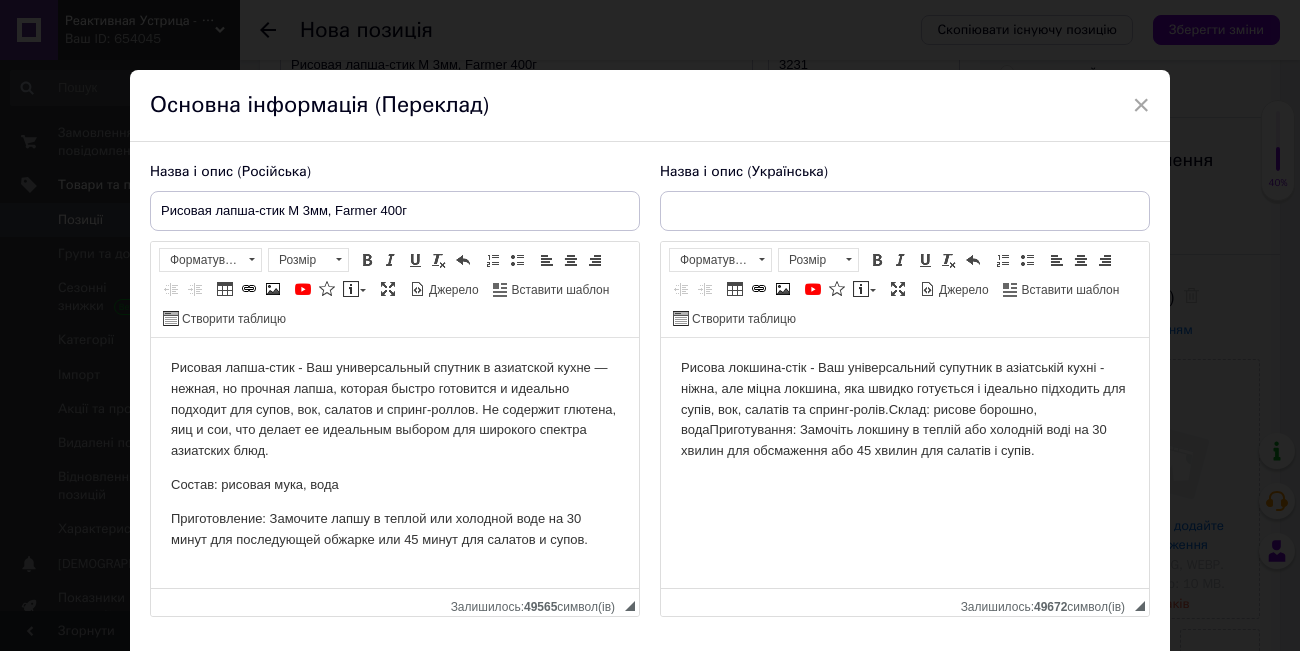 click on "Склад: рисове борошно, вода" at bounding box center [859, 420] 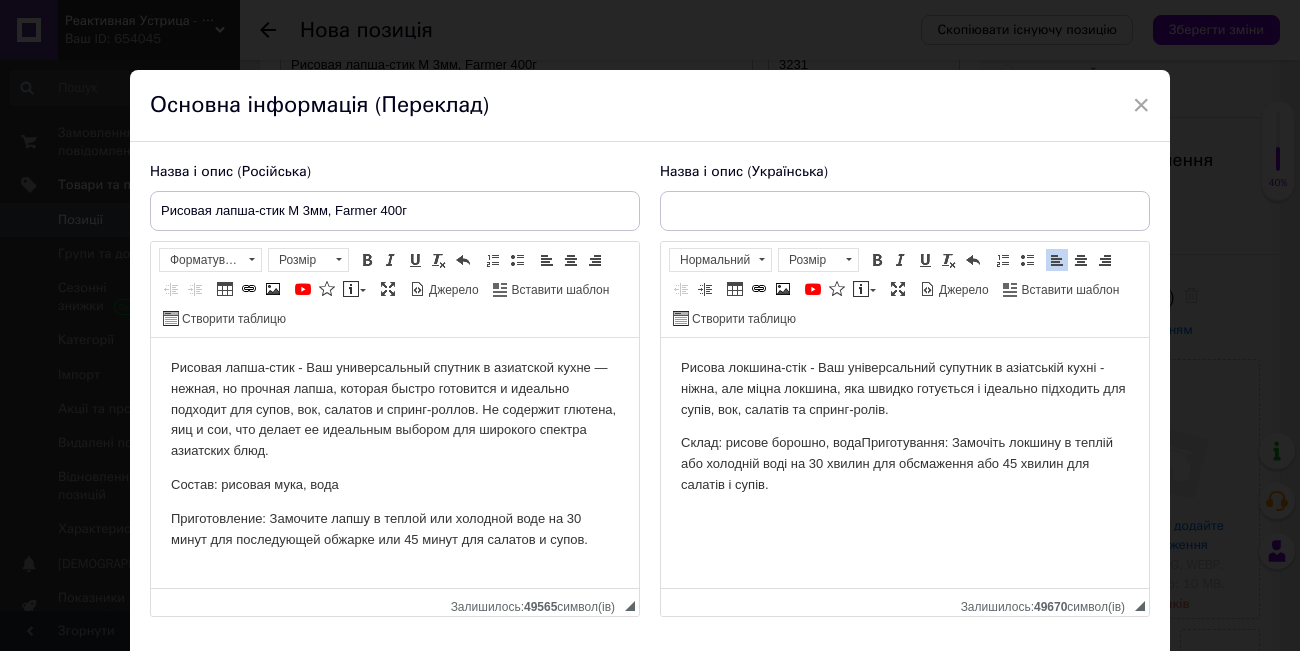 click on "Приготування: Замочіть локшину в теплій або холодній воді на 30 хвилин для обсмаження або 45 хвилин для салатів і супів." at bounding box center (897, 463) 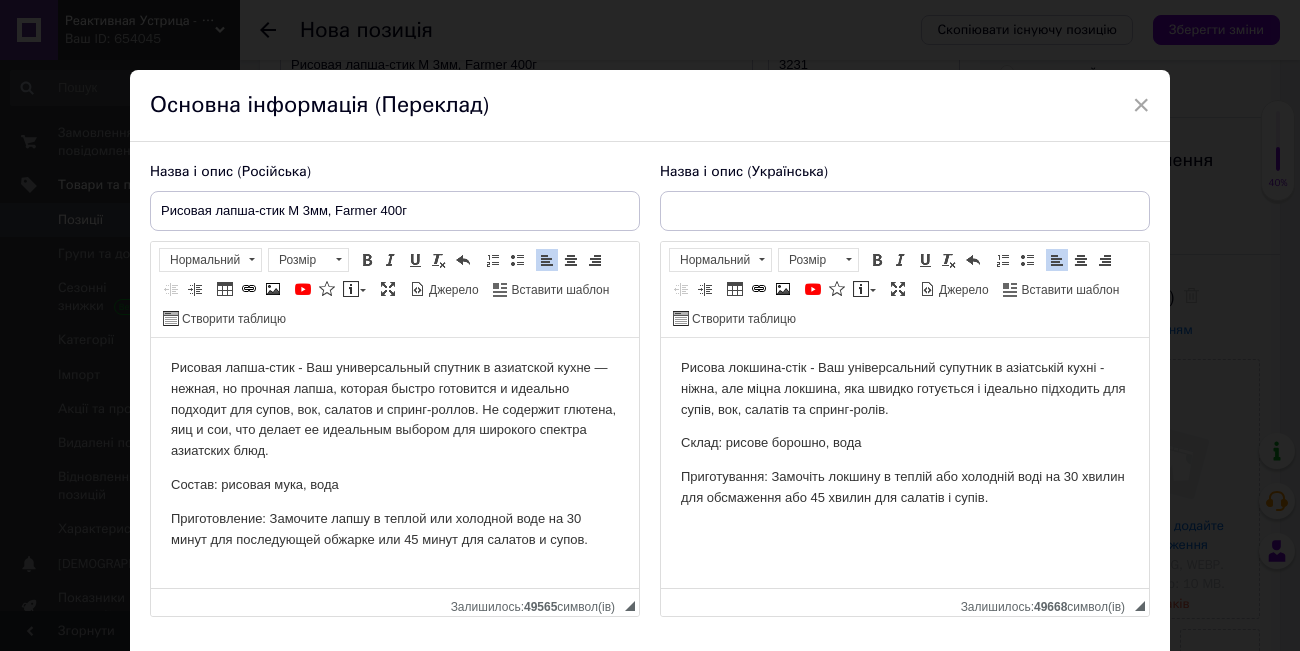 click on "Не содержит глютена, яиц и сои, что делает ее идеальным выбором для широкого спектра азиатских блюд." at bounding box center (393, 430) 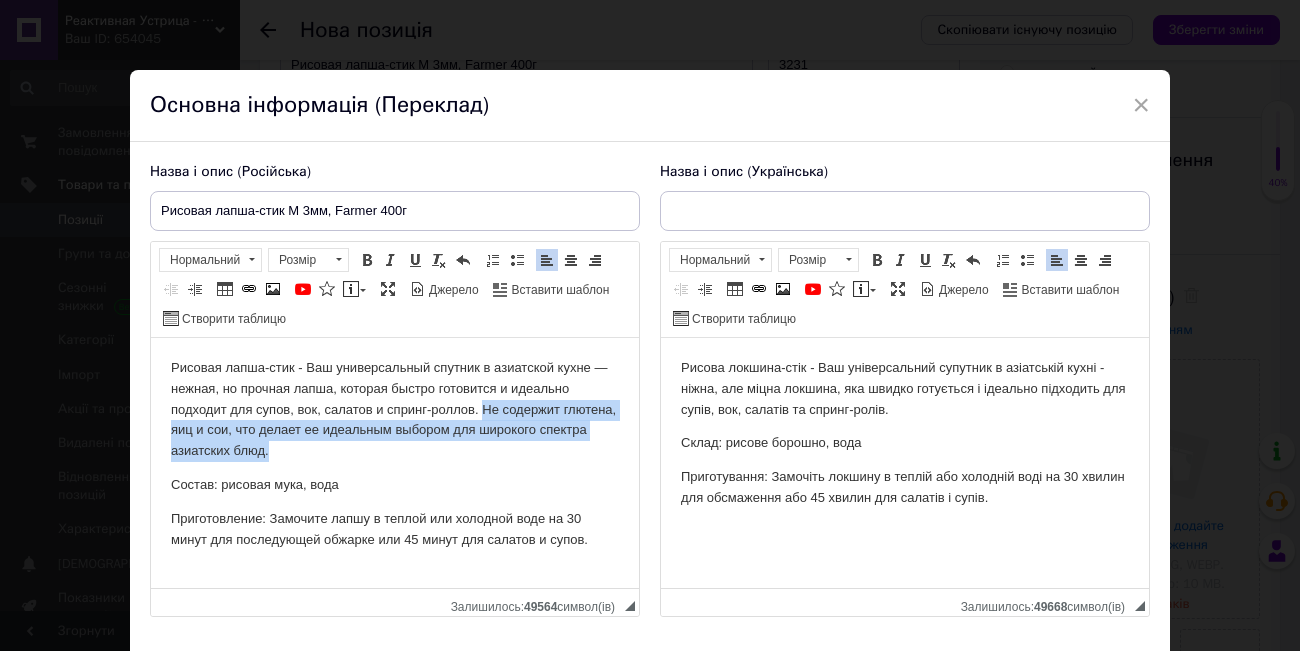 drag, startPoint x: 502, startPoint y: 409, endPoint x: 516, endPoint y: 444, distance: 37.696156 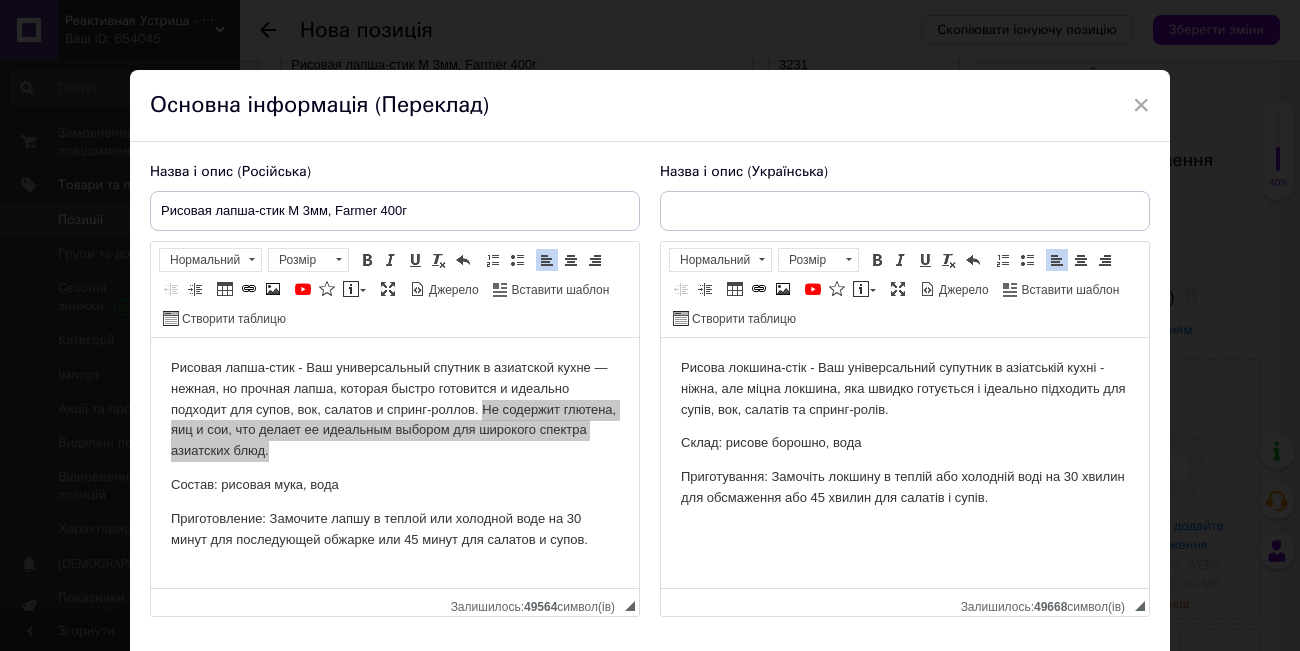 click on "Рисова локшина-стік - Ваш універсальний супутник в азіатській кухні - ніжна, але міцна локшина, яка швидко готується і ідеально підходить для супів, вок, салатів та спринг-ролів." at bounding box center [903, 388] 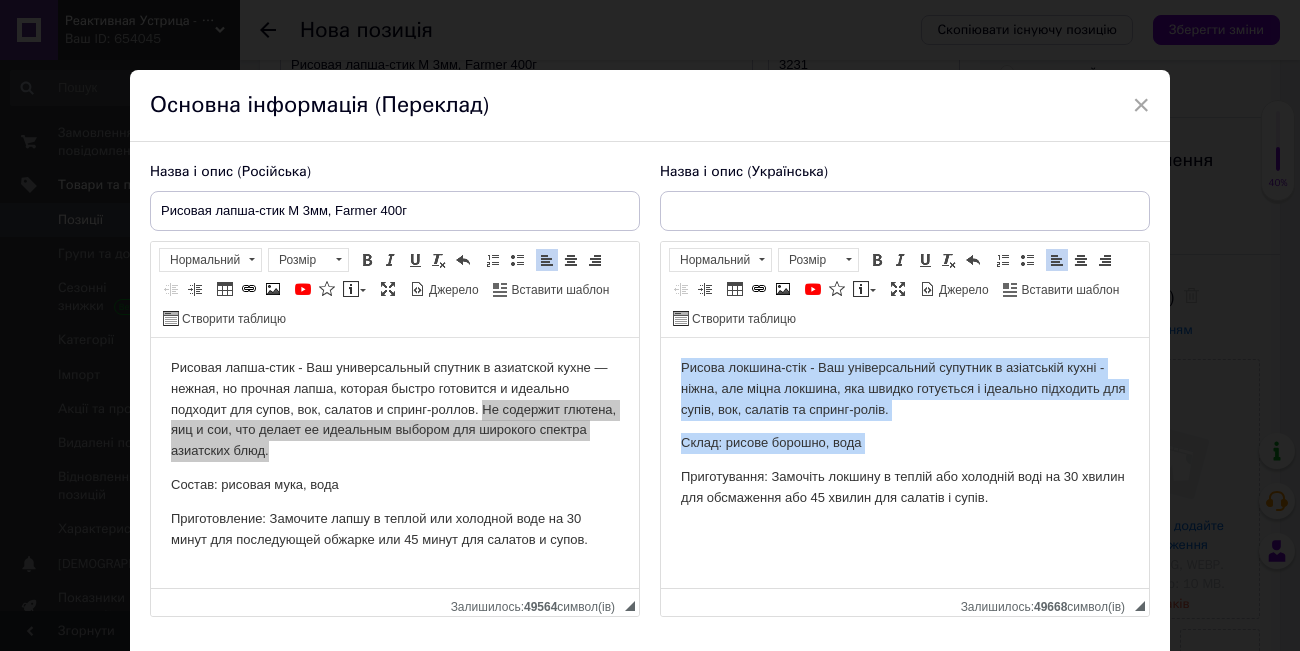 drag, startPoint x: 670, startPoint y: 367, endPoint x: 1815, endPoint y: 900, distance: 1262.9783 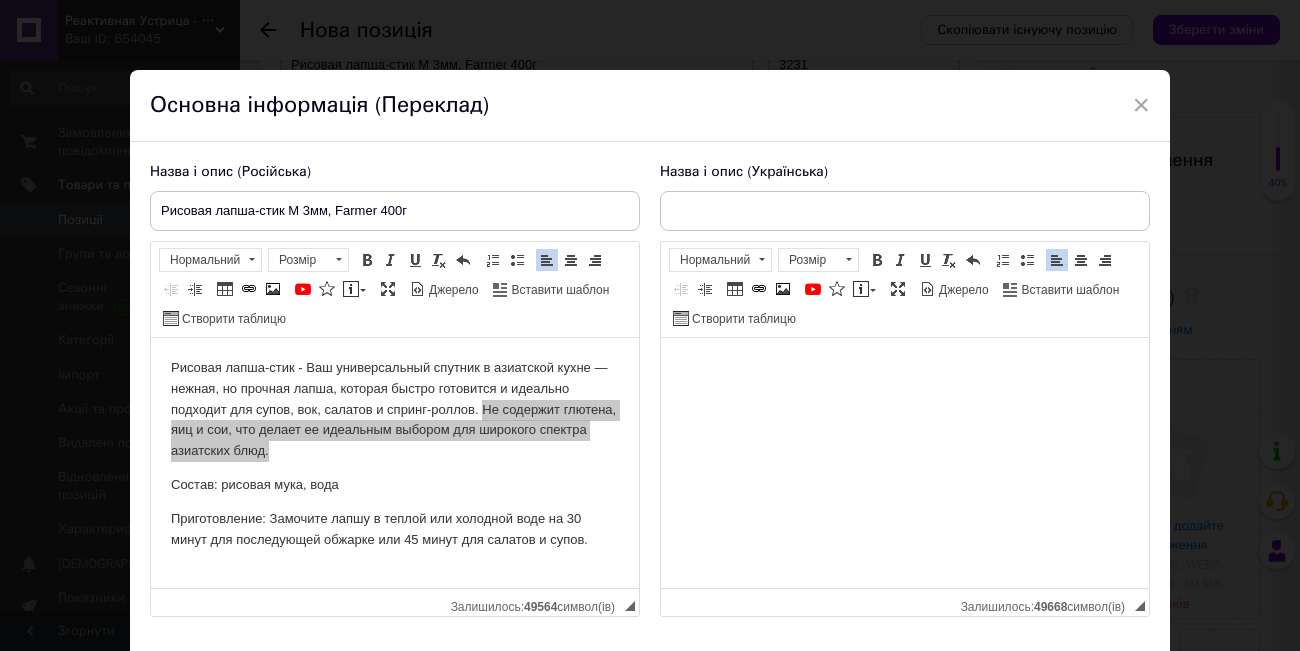 type 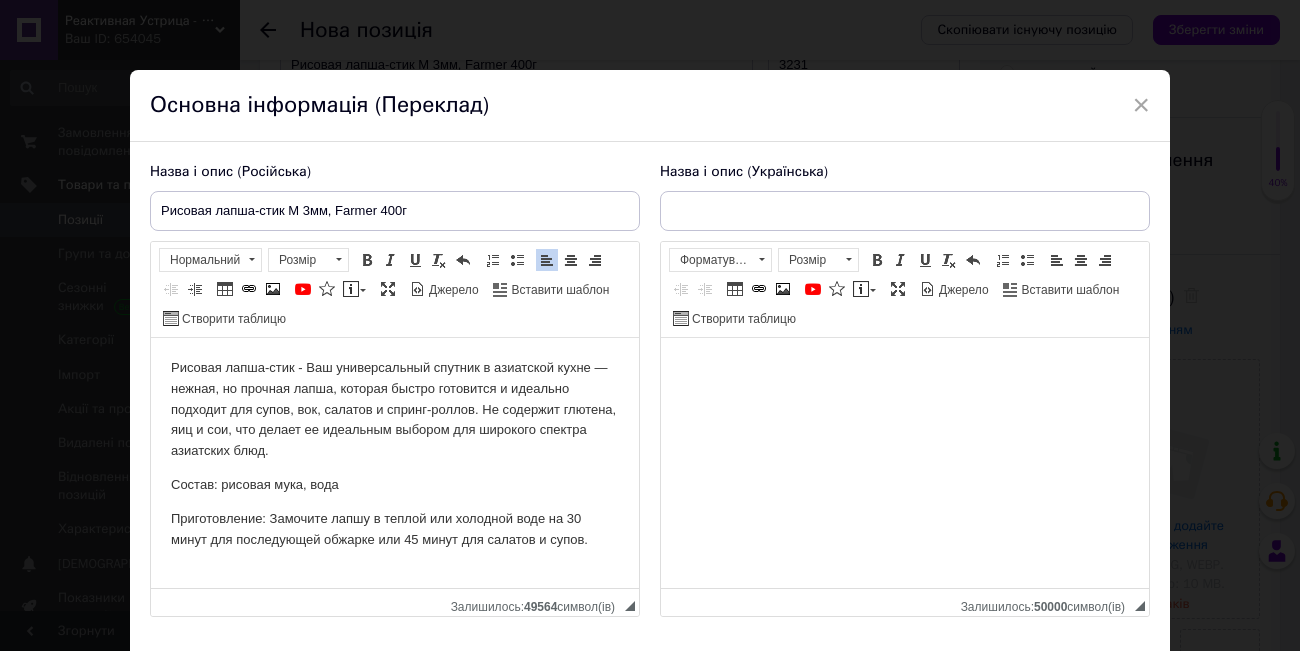 click on "Рисовая лапша-стик - Ваш универсальный спутник в азиатской кухне — нежная, но прочная лапша, которая быстро готовится и идеально подходит для супов, вок, салатов и спринг-роллов.   Не содержит глютена, яиц и сои, что делает ее идеальным выбором для широкого спектра азиатских блюд." at bounding box center (395, 410) 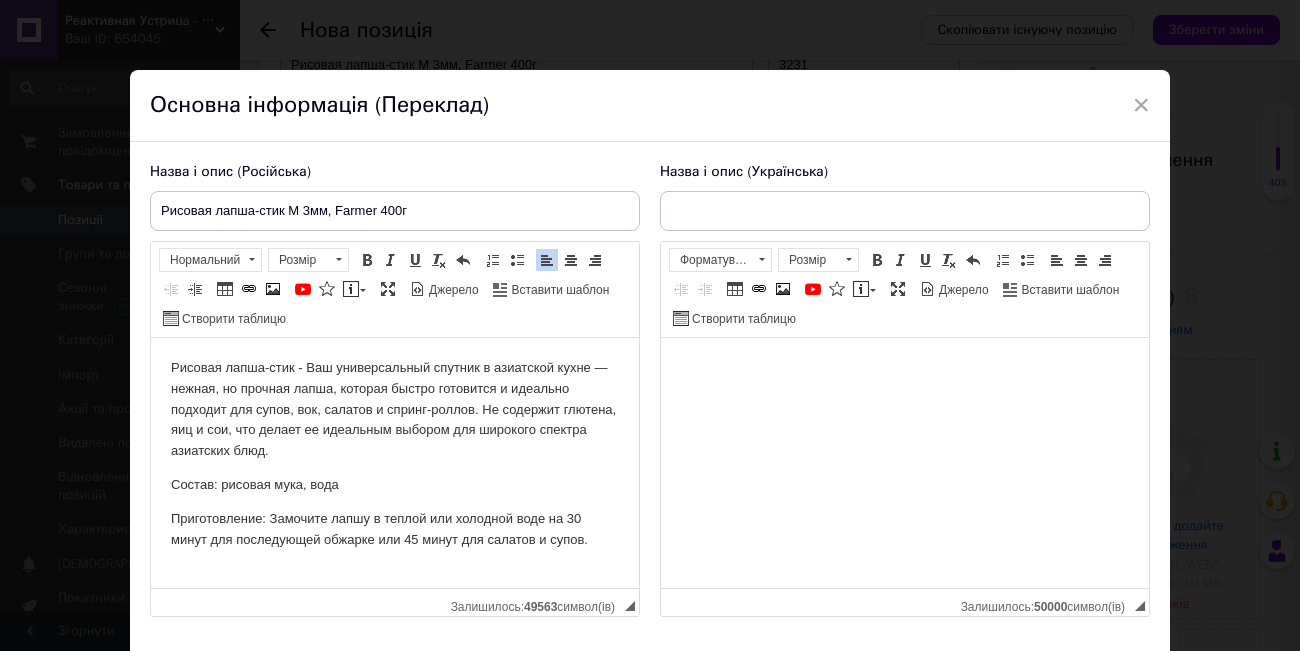 click at bounding box center (905, 463) 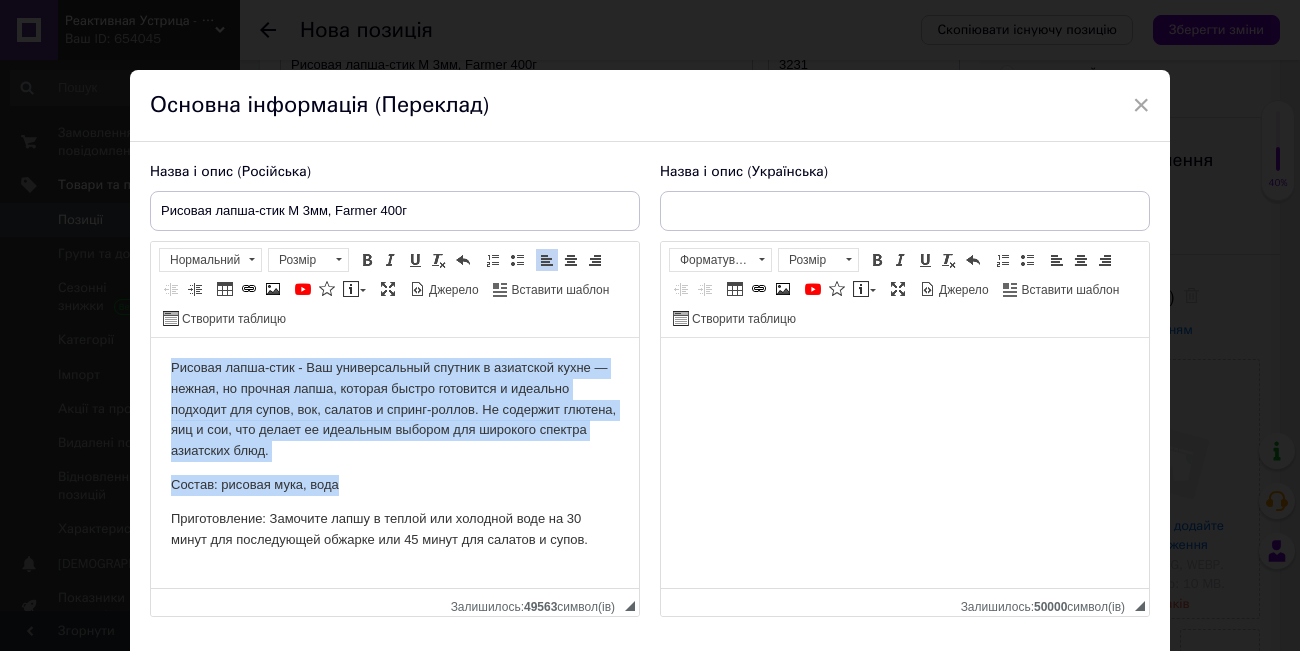 drag, startPoint x: 169, startPoint y: 370, endPoint x: 575, endPoint y: 583, distance: 458.4812 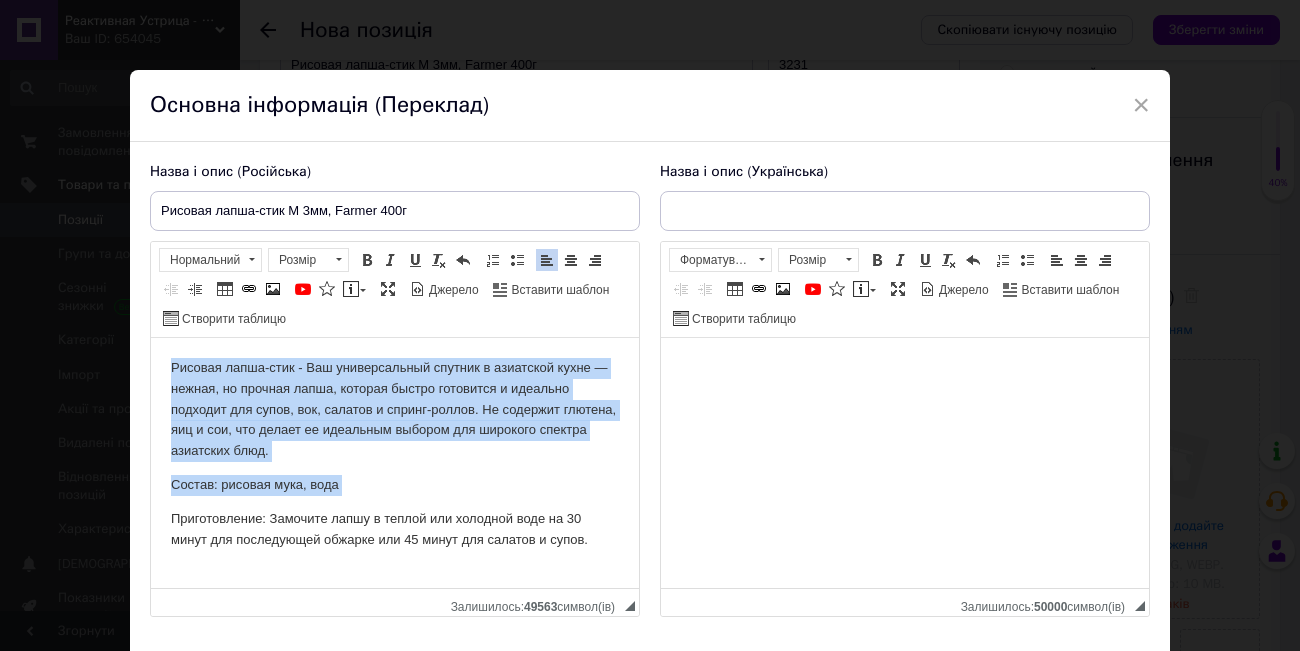 copy on "Рисовая лапша-стик - Ваш универсальный спутник в азиатской кухне — нежная, но прочная лапша, которая быстро готовится и идеально подходит для супов, вок, салатов и спринг-роллов.   Не содержит глютена, яиц и сои, что делает ее идеальным выбором для широкого спектра азиатских блюд.   Состав: рисовая мука, вода" 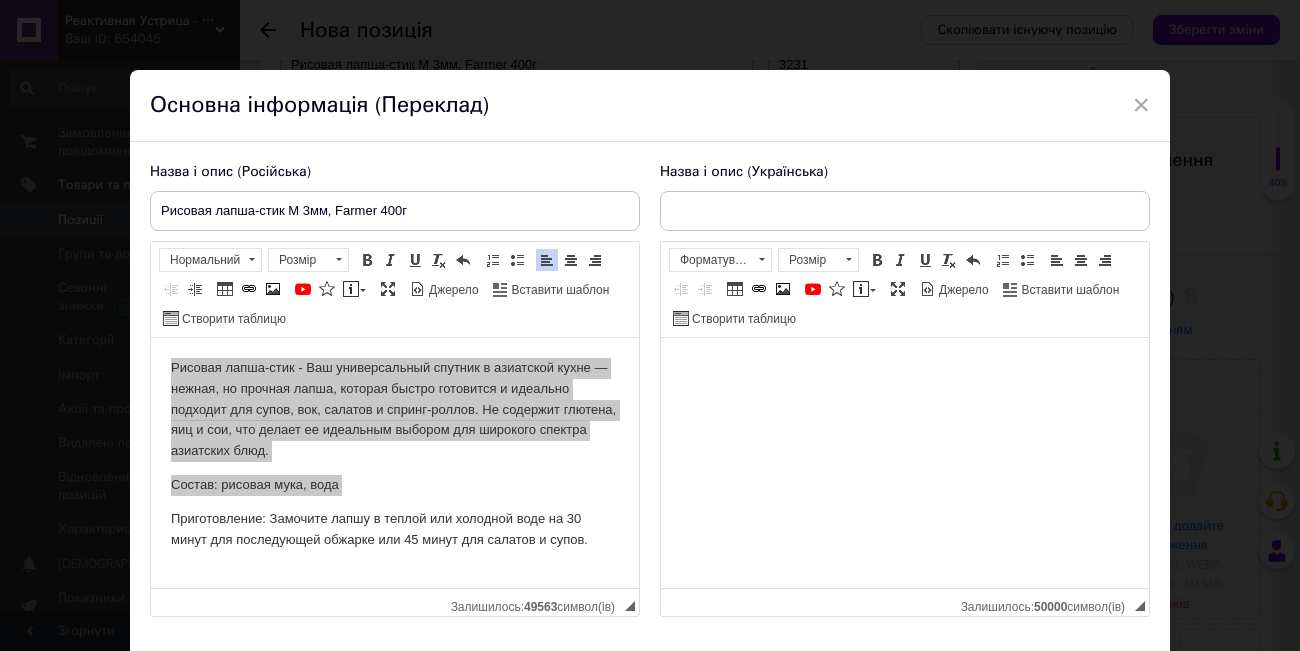 click at bounding box center [905, 368] 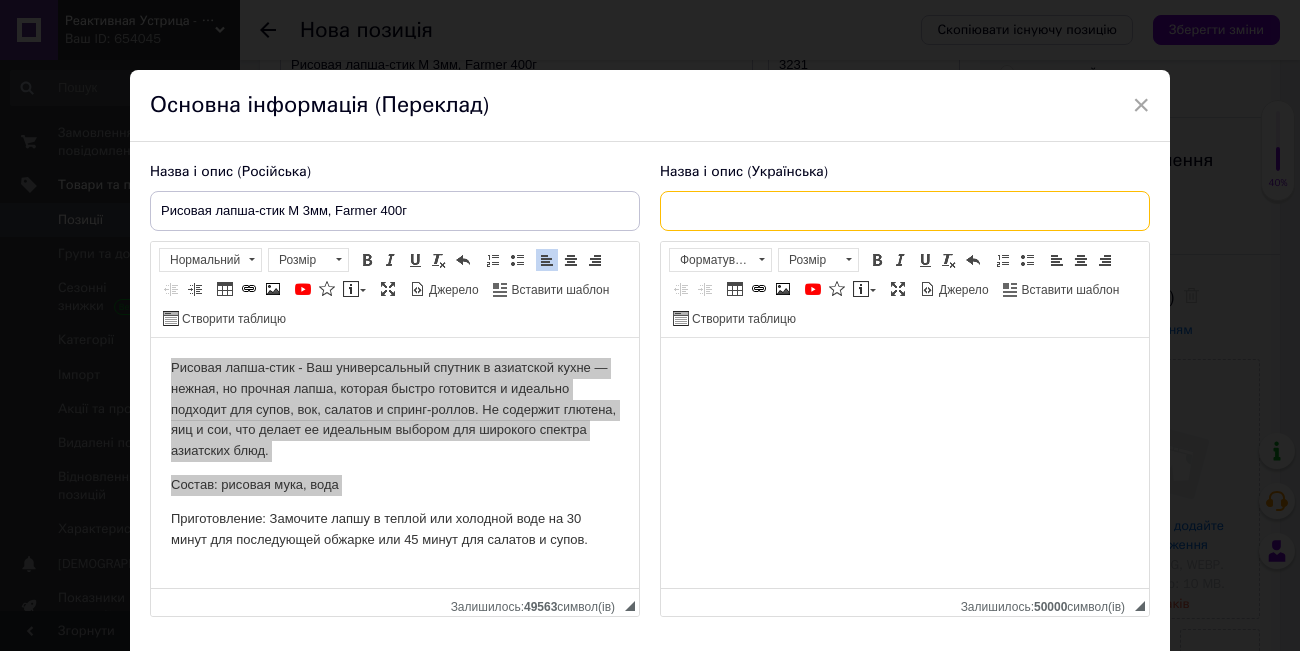 click at bounding box center (905, 211) 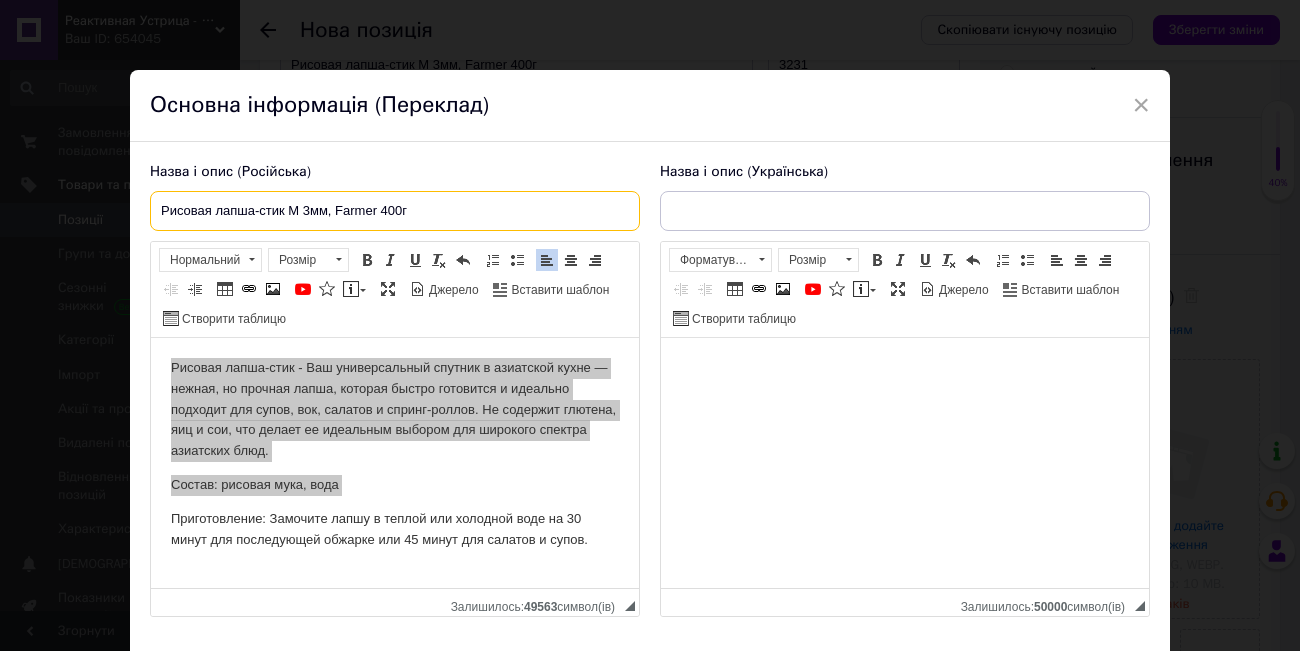 drag, startPoint x: 430, startPoint y: 215, endPoint x: 173, endPoint y: 198, distance: 257.56165 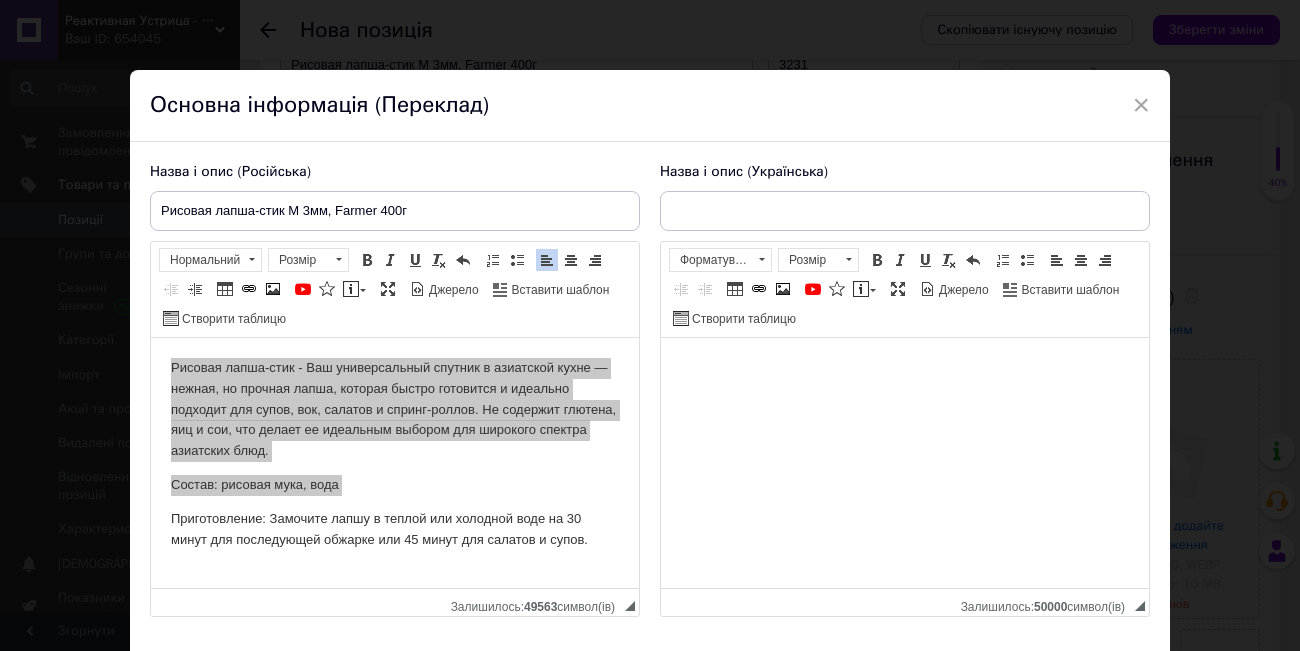 click at bounding box center (905, 463) 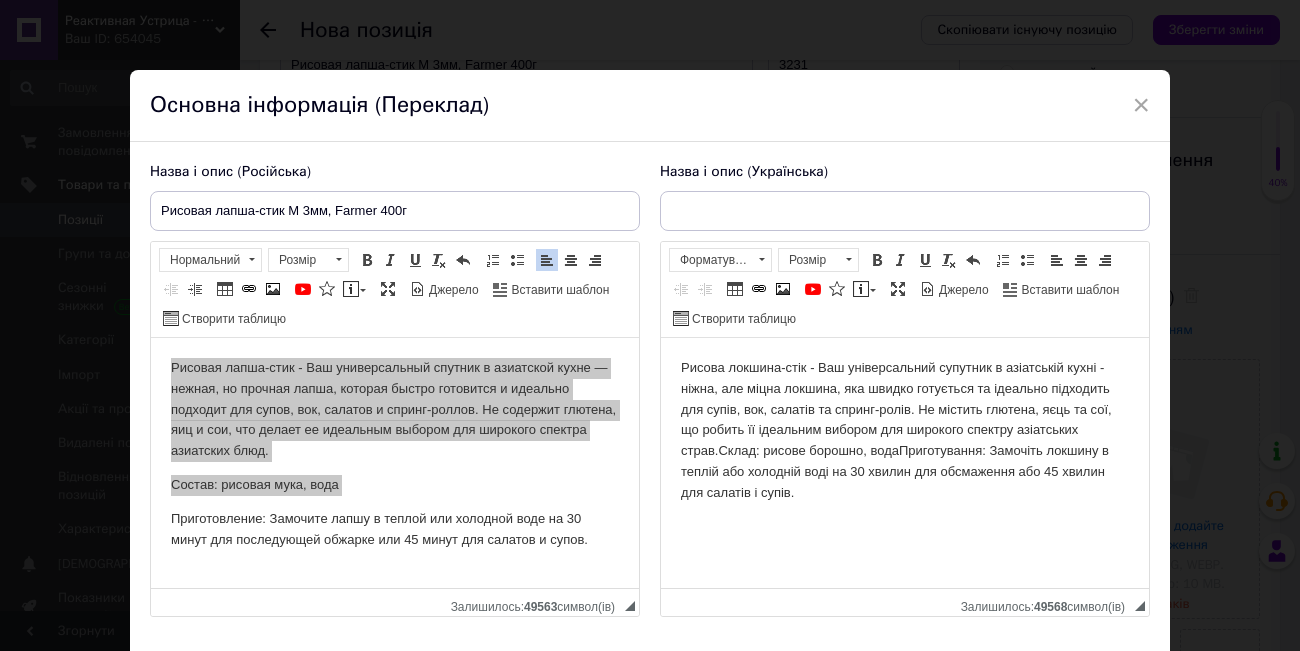 click on "Склад: рисове борошно, вода" at bounding box center [808, 450] 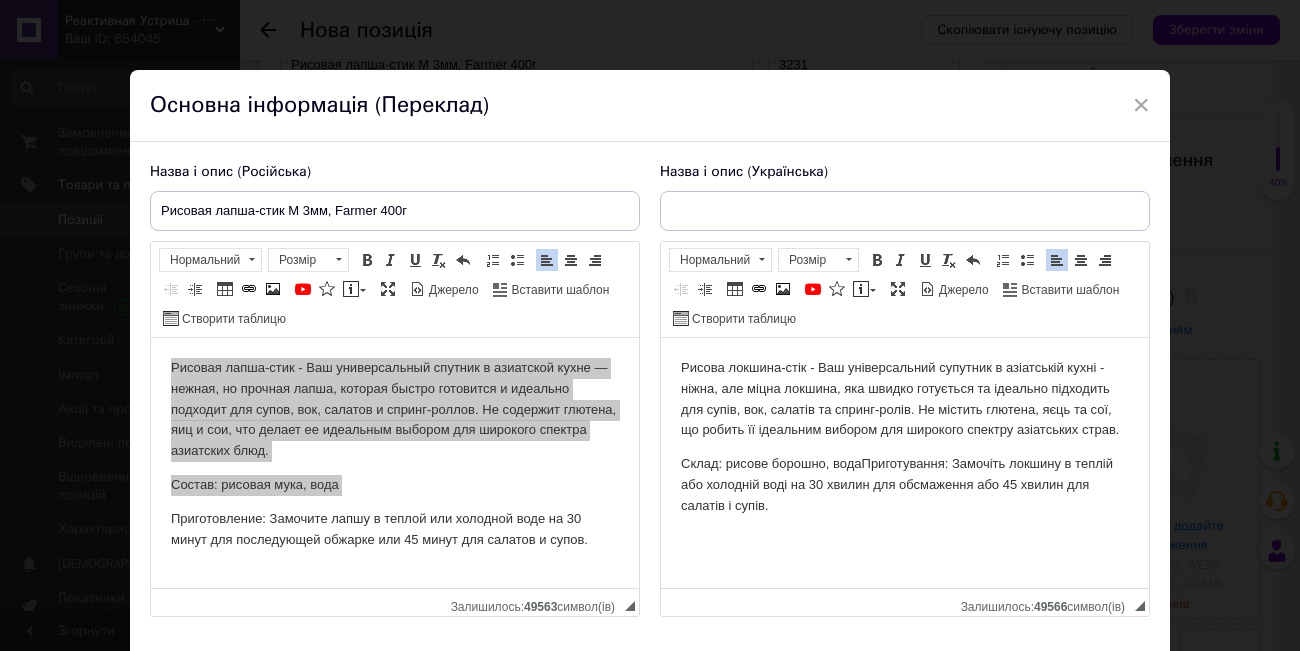 click on "Склад: рисове борошно, вода" at bounding box center [771, 463] 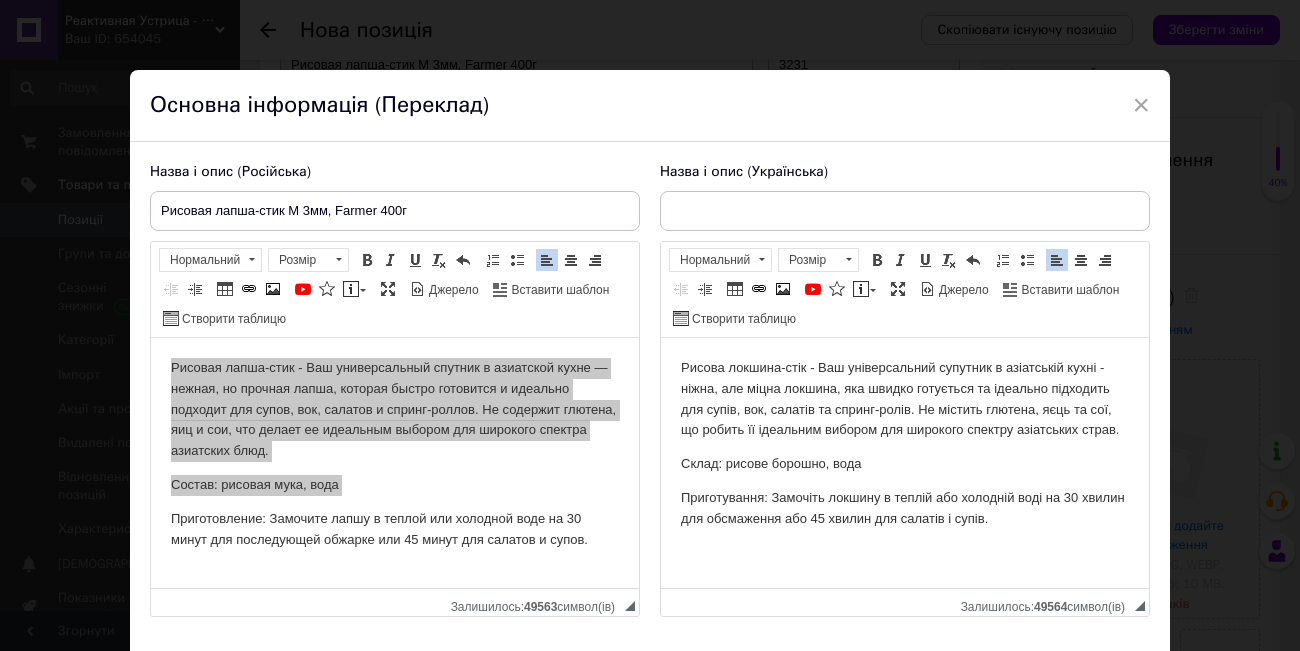 click on "Рисова локшина-стік - Ваш універсальний супутник в азіатській кухні - ніжна, але міцна локшина, яка швидко готується та ідеально підходить для супів, вок, салатів та спринг-ролів.   Не містить глютена, яєць та сої, що робить її ідеальним вибором для широкого спектру азіатських страв.   Склад: рисове борошно, вода   Приготування: Замочіть локшину в теплій або холодній воді на 30 хвилин для обсмаження або 45 хвилин для салатів і супів." at bounding box center [905, 463] 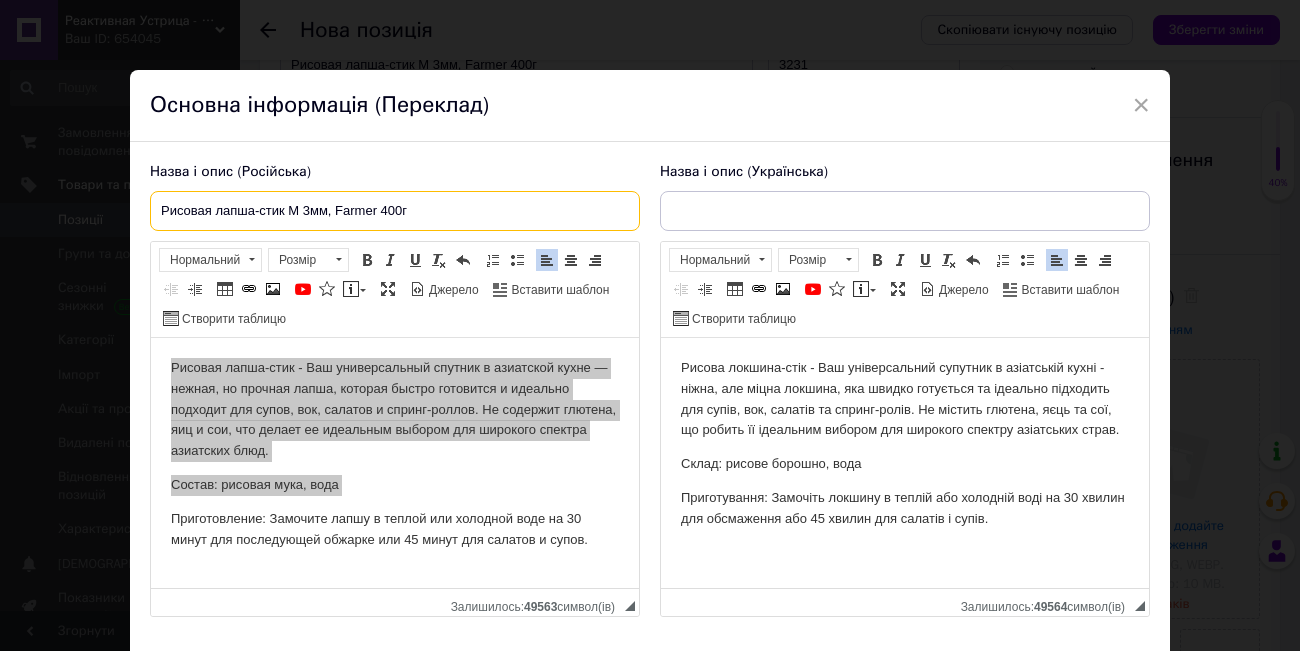drag, startPoint x: 444, startPoint y: 218, endPoint x: 161, endPoint y: 218, distance: 283 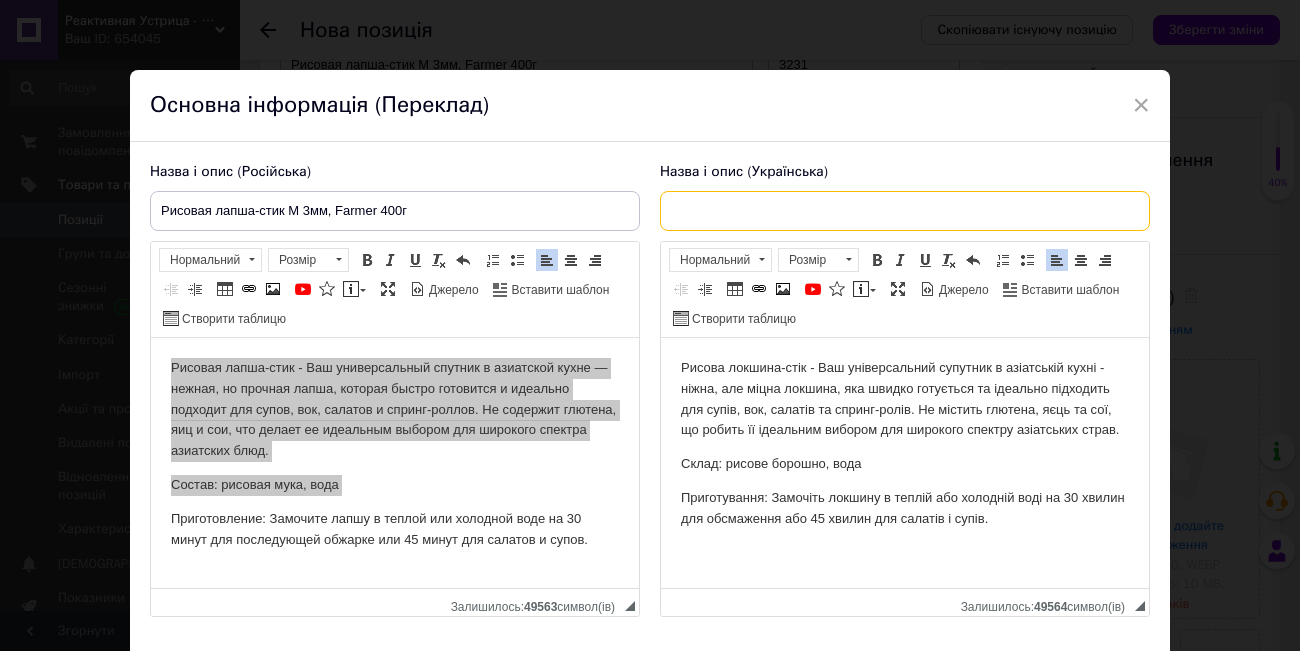 click at bounding box center (905, 211) 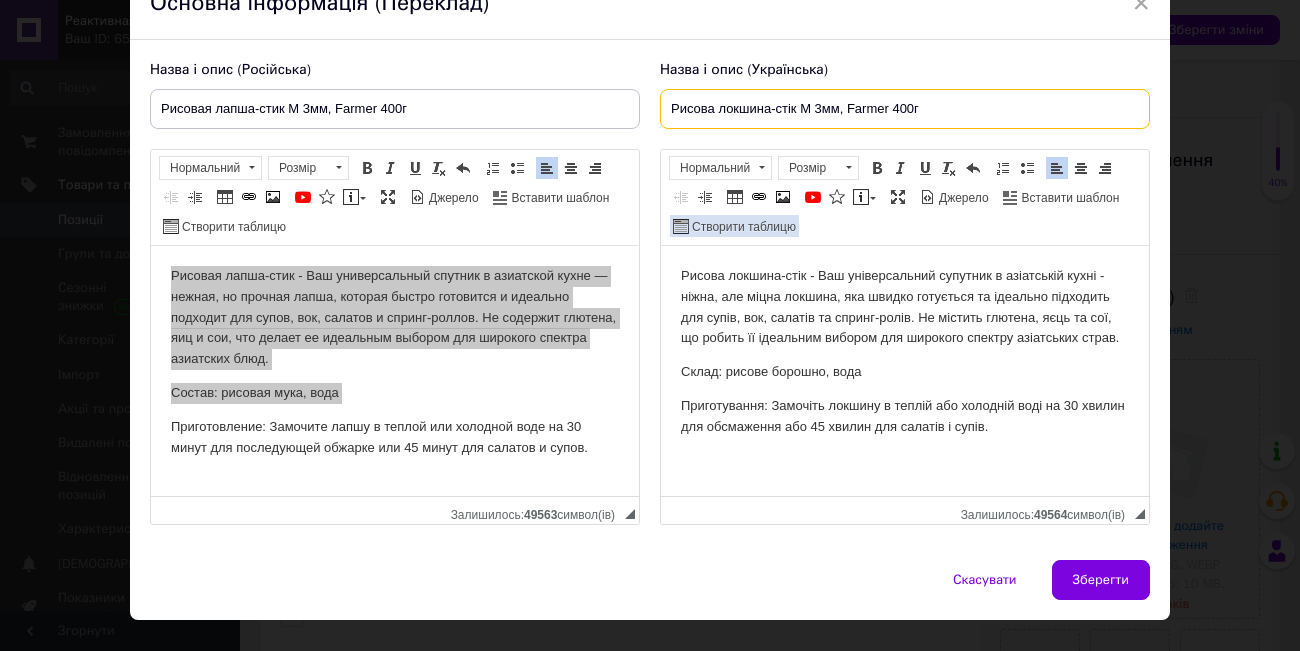 scroll, scrollTop: 141, scrollLeft: 0, axis: vertical 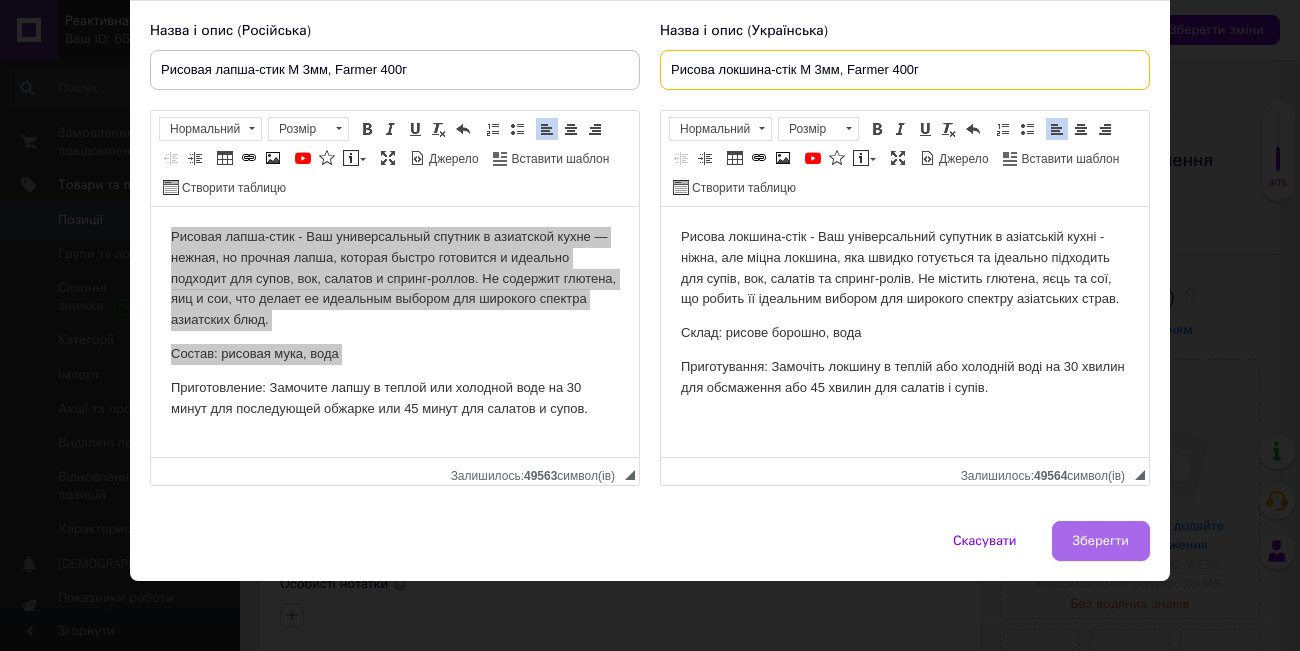 type on "Рисова локшина-стік M 3мм, Farmer 400г" 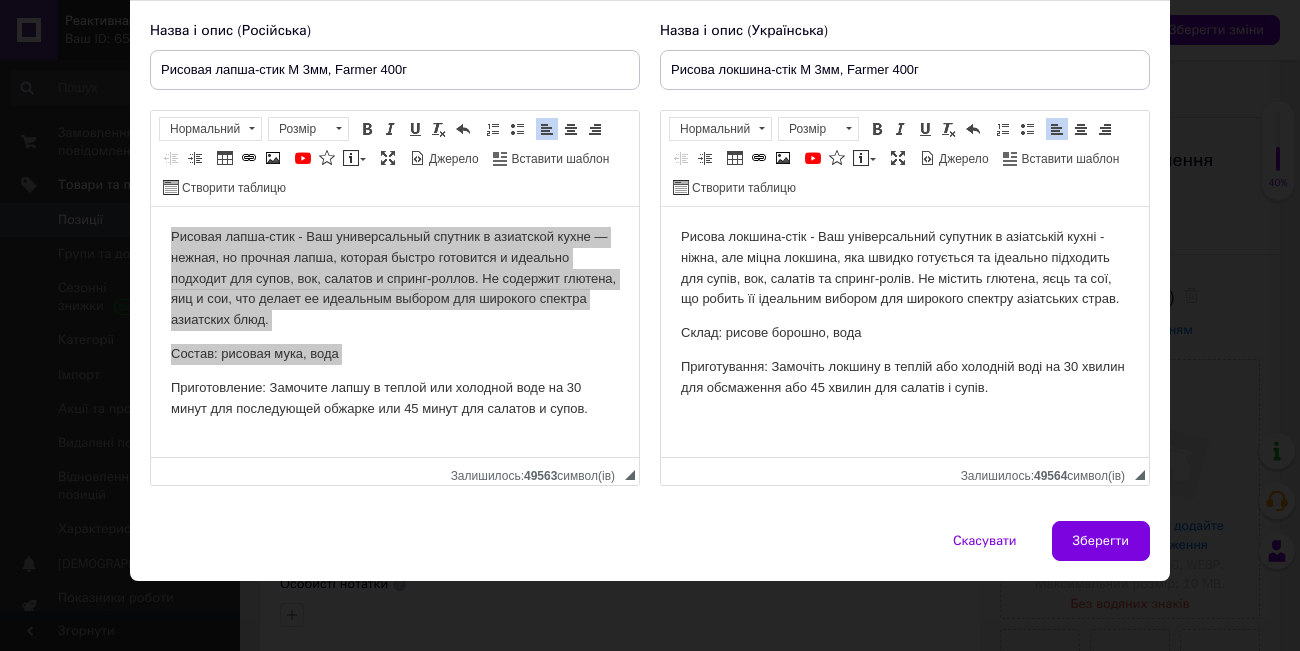 drag, startPoint x: 1129, startPoint y: 540, endPoint x: 804, endPoint y: 451, distance: 336.96588 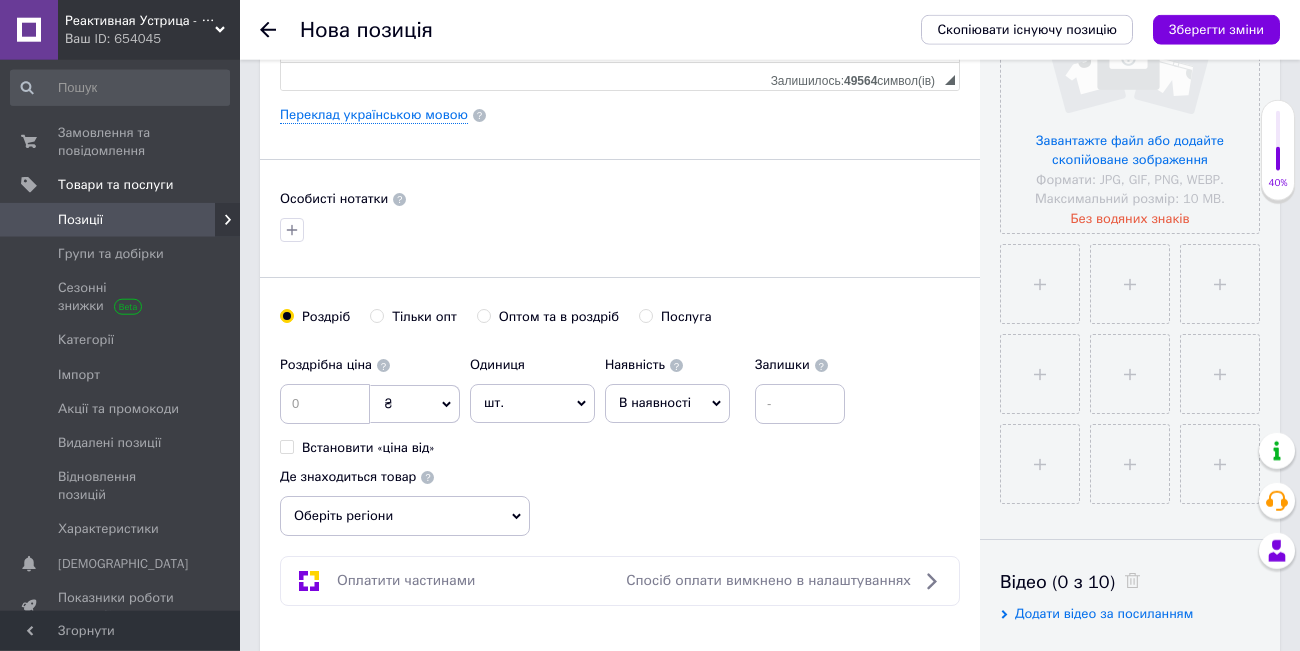 scroll, scrollTop: 552, scrollLeft: 0, axis: vertical 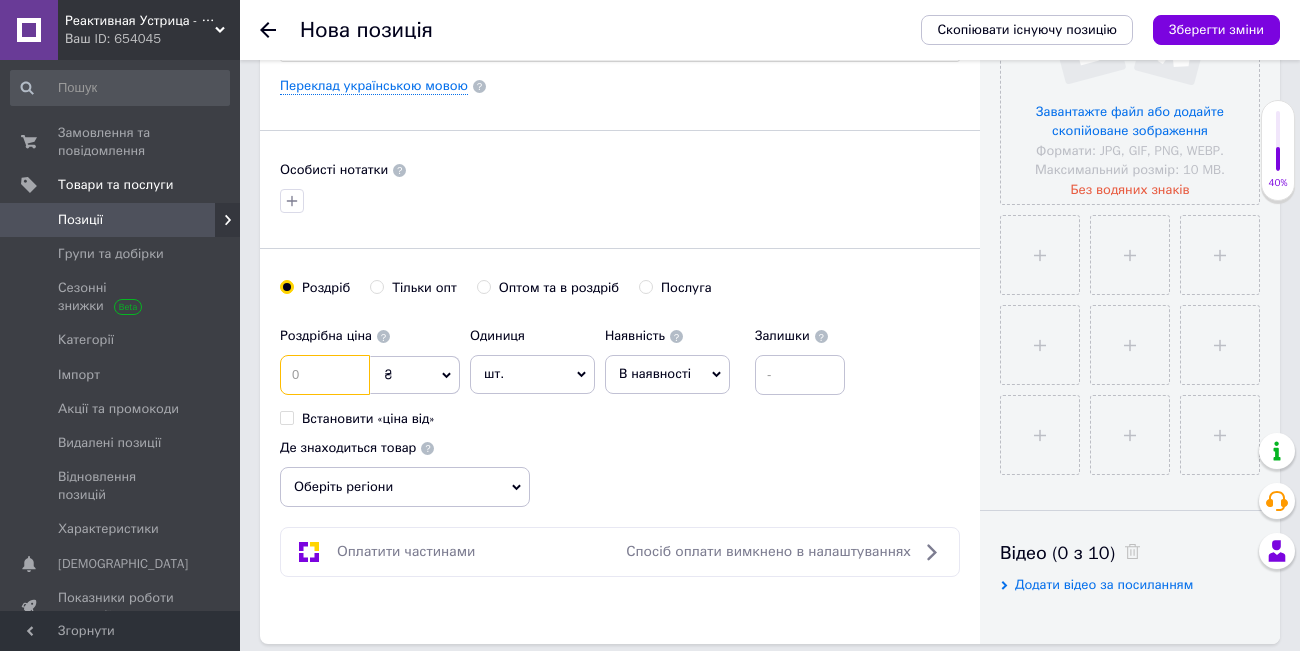 click at bounding box center (325, 375) 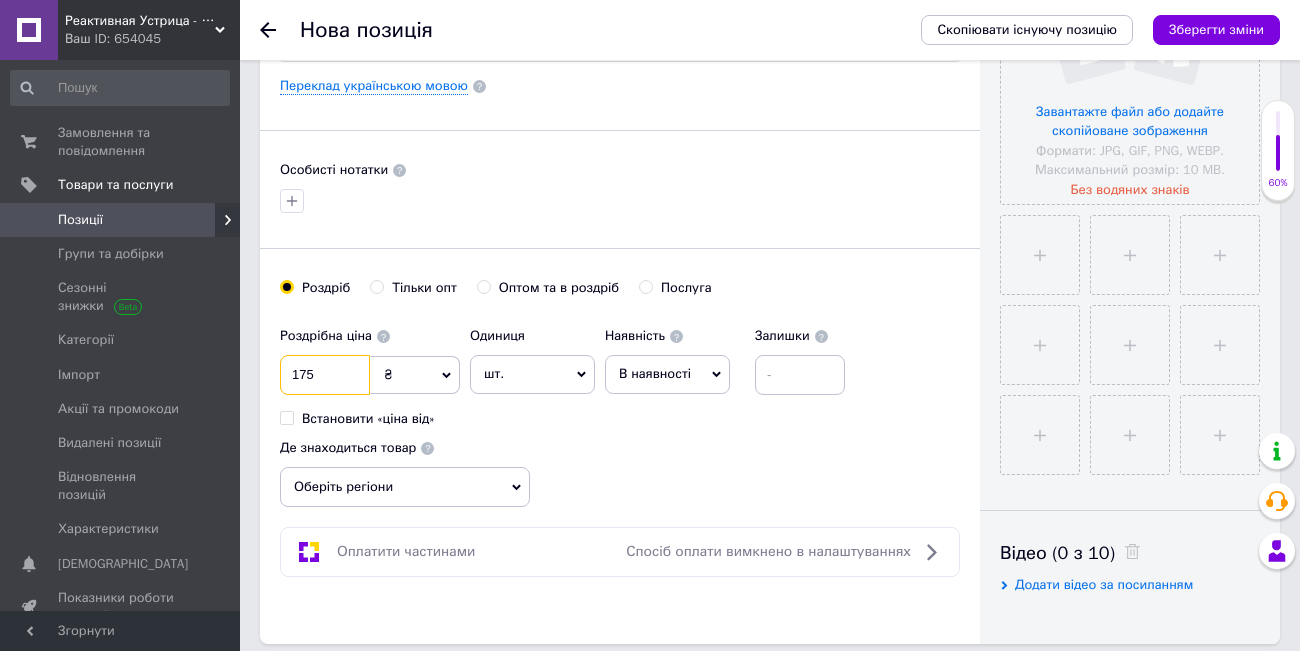 type on "175" 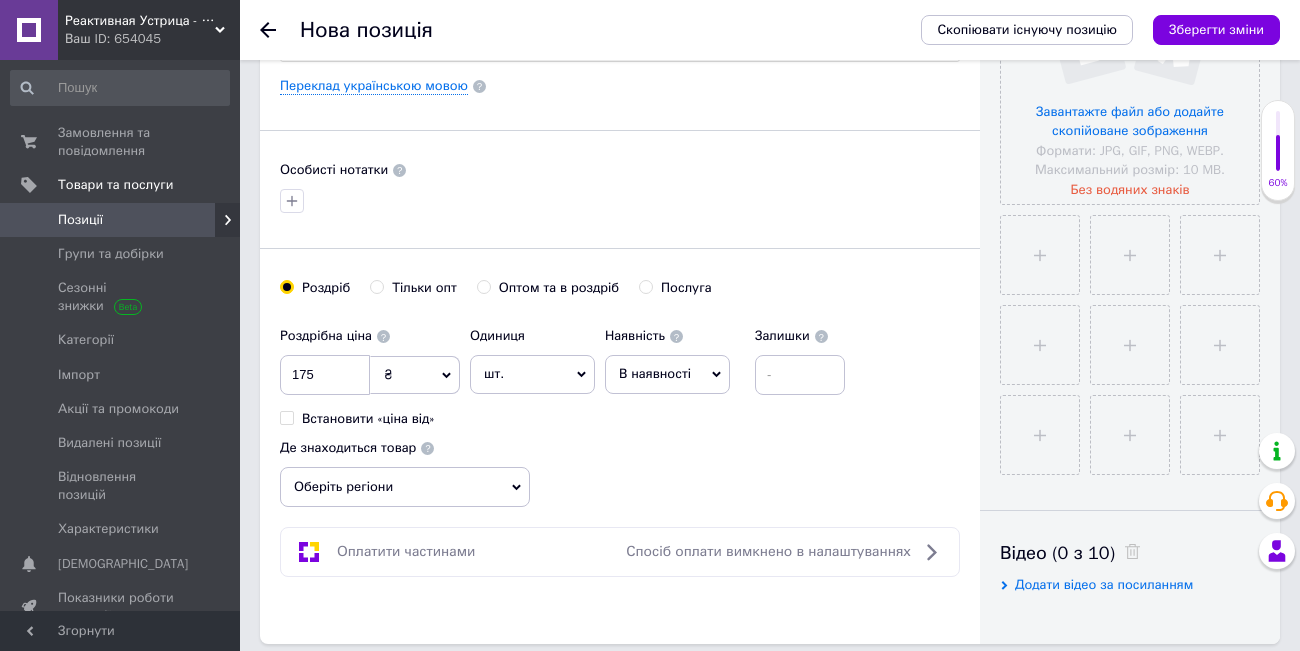 click on "шт." at bounding box center (532, 374) 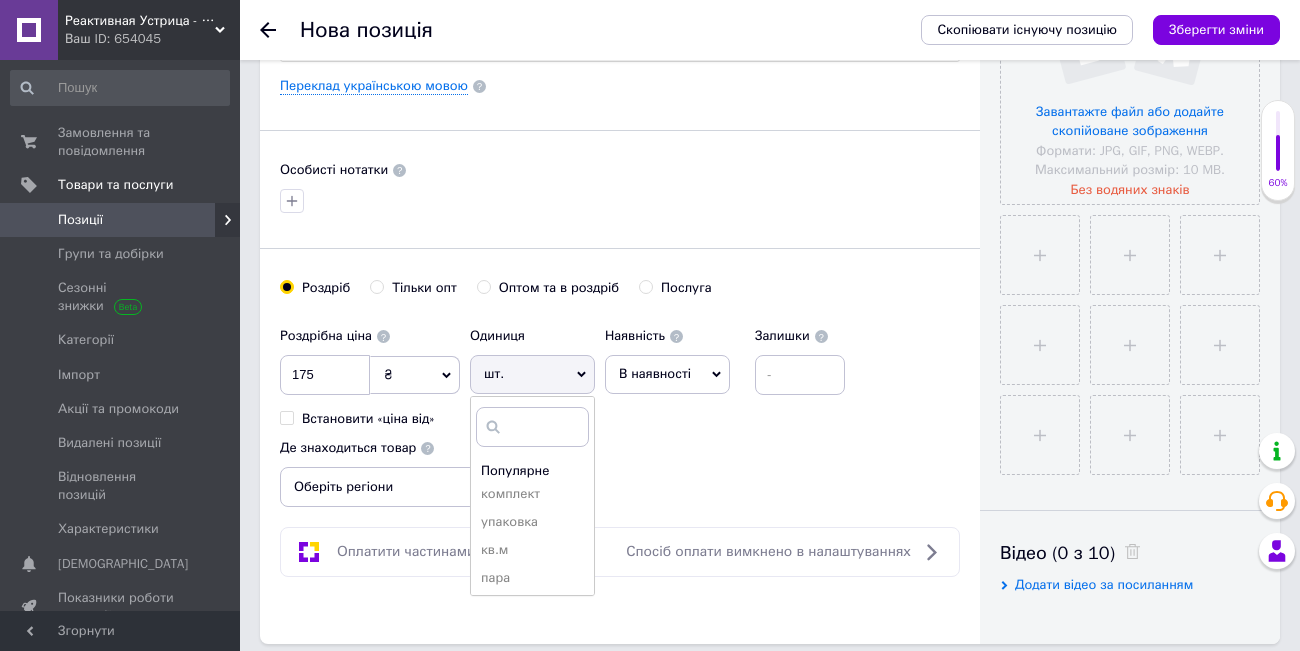 click on "В наявності" at bounding box center (655, 373) 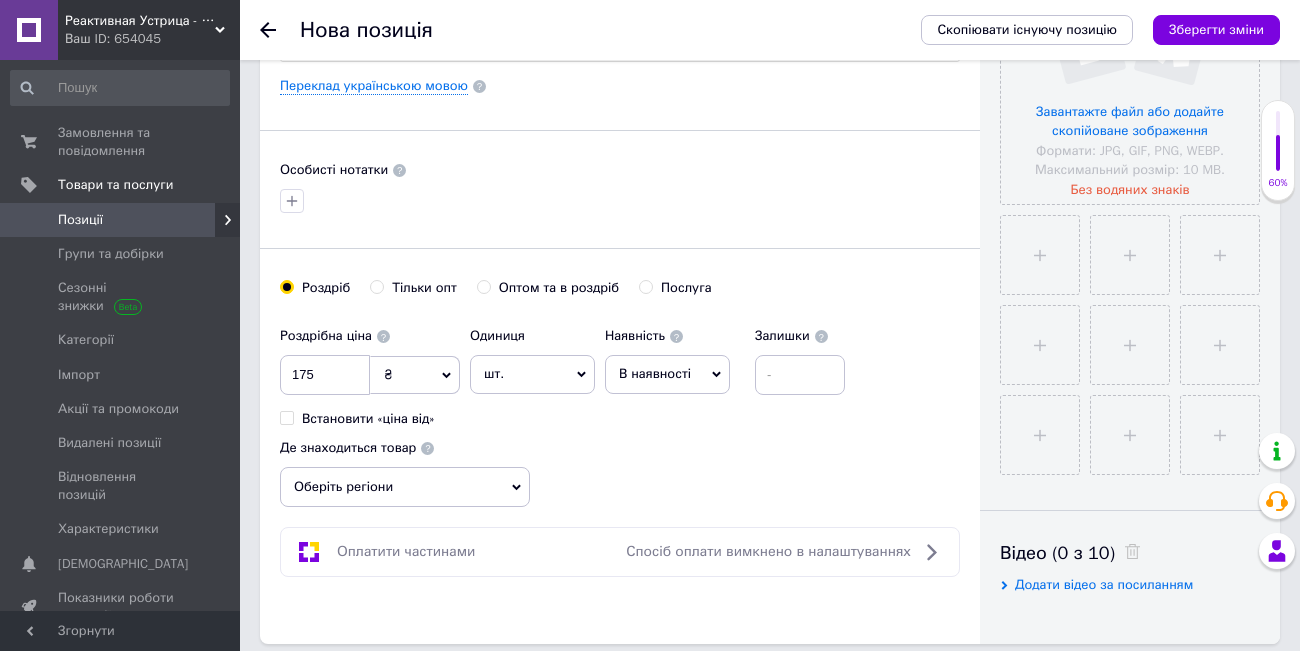 click on "Оптом та в роздріб" at bounding box center [483, 286] 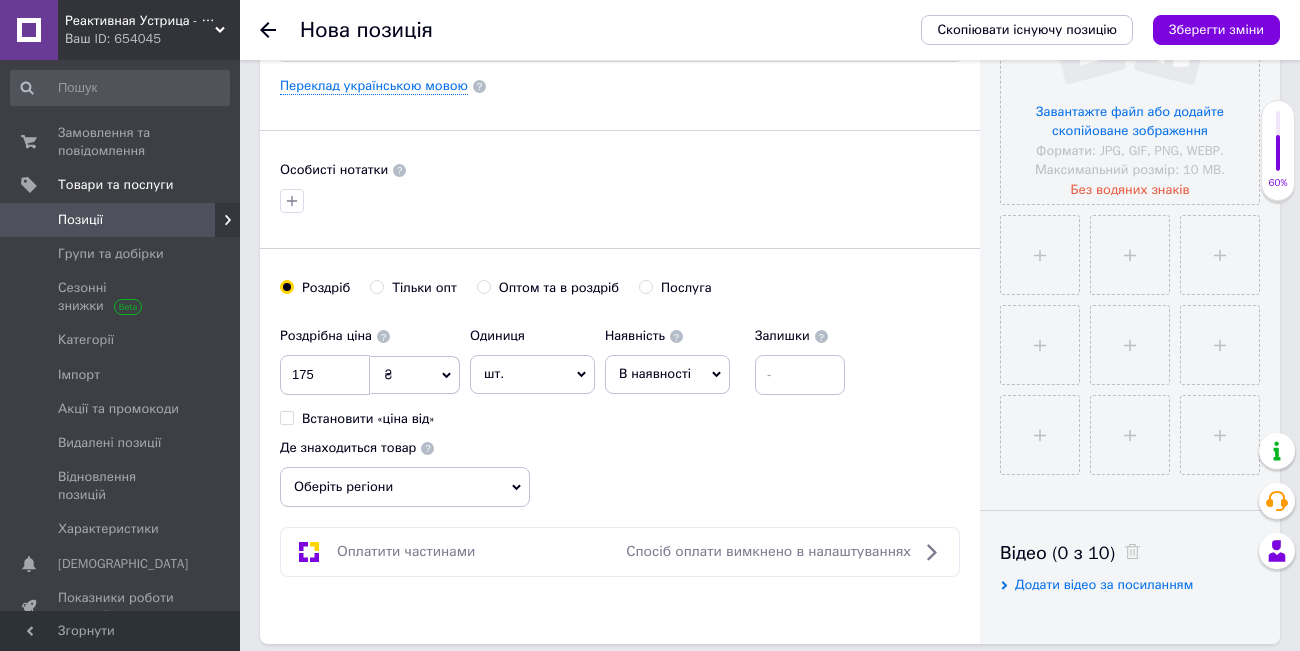 radio on "true" 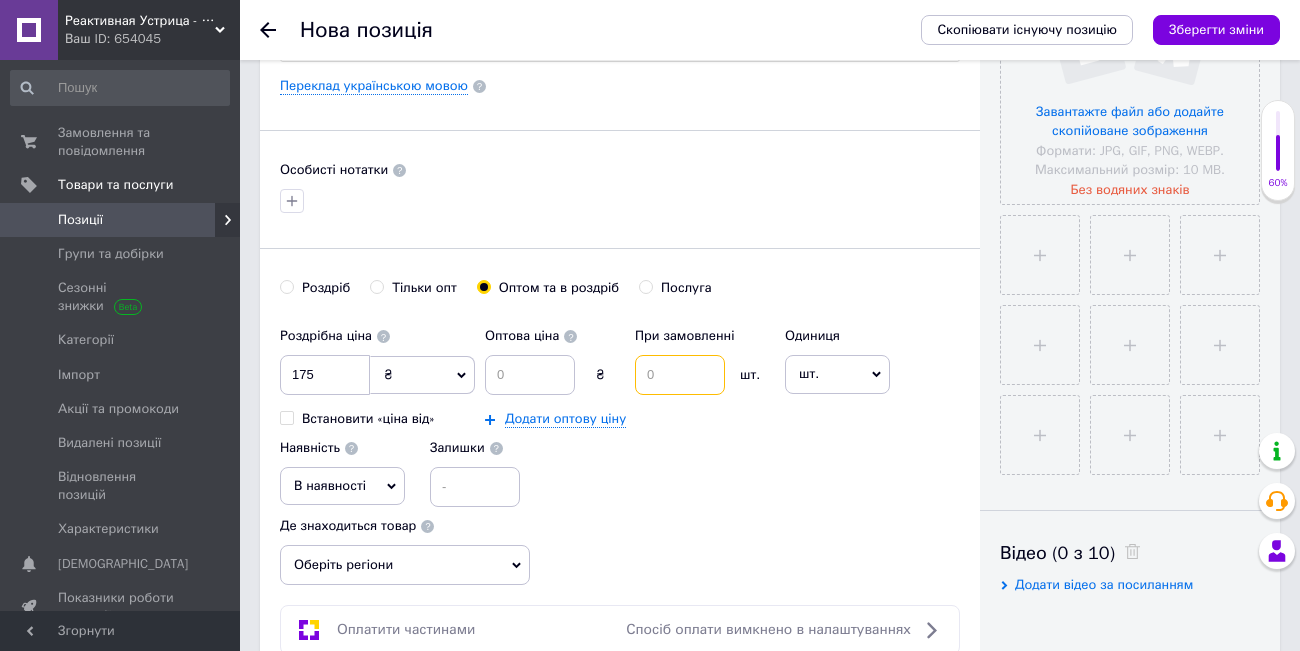 click at bounding box center (680, 375) 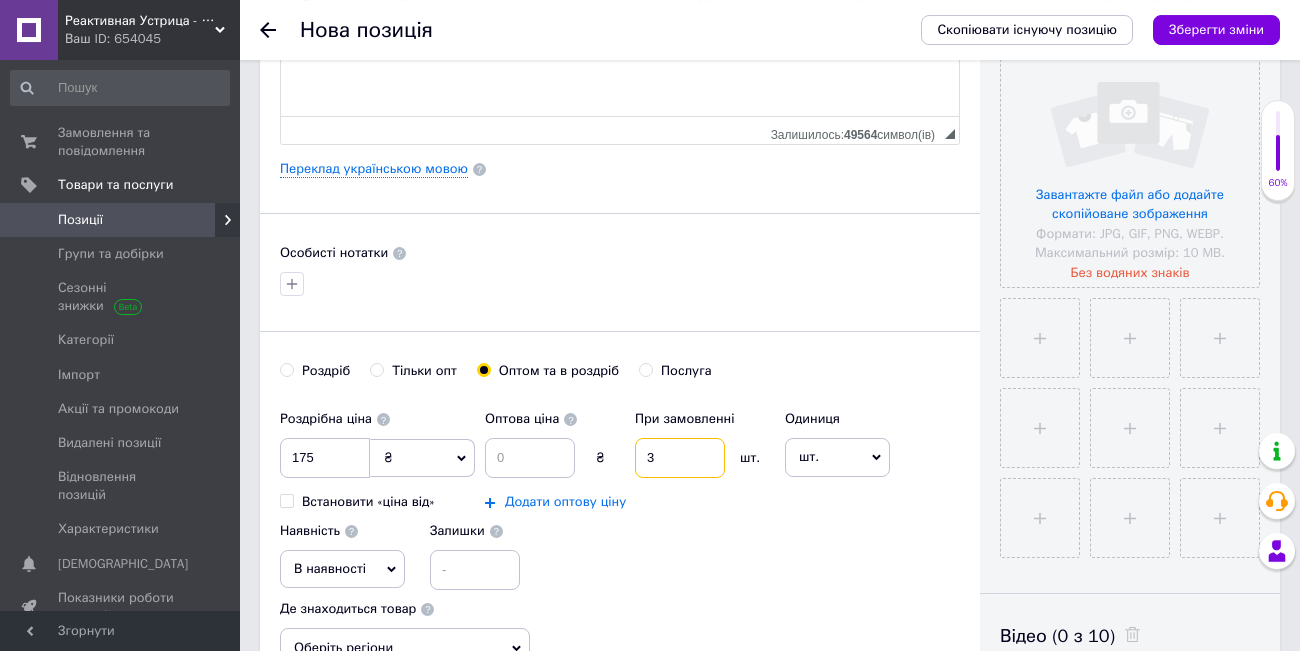 scroll, scrollTop: 414, scrollLeft: 0, axis: vertical 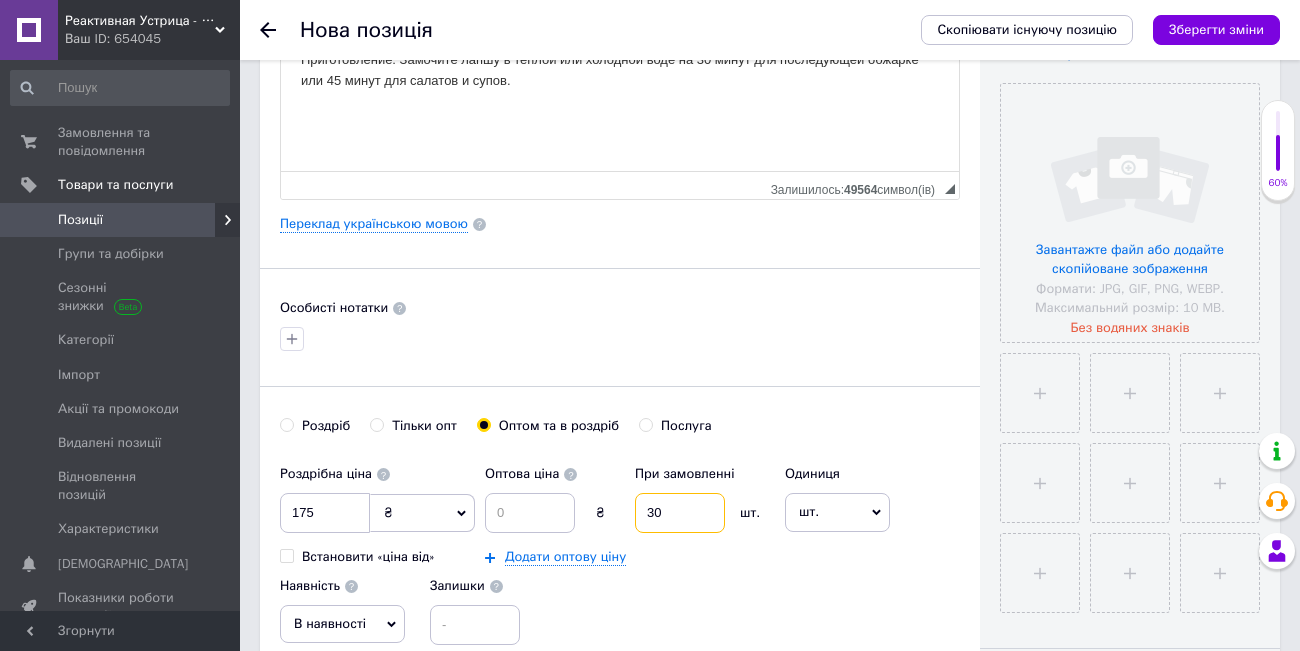 type on "30" 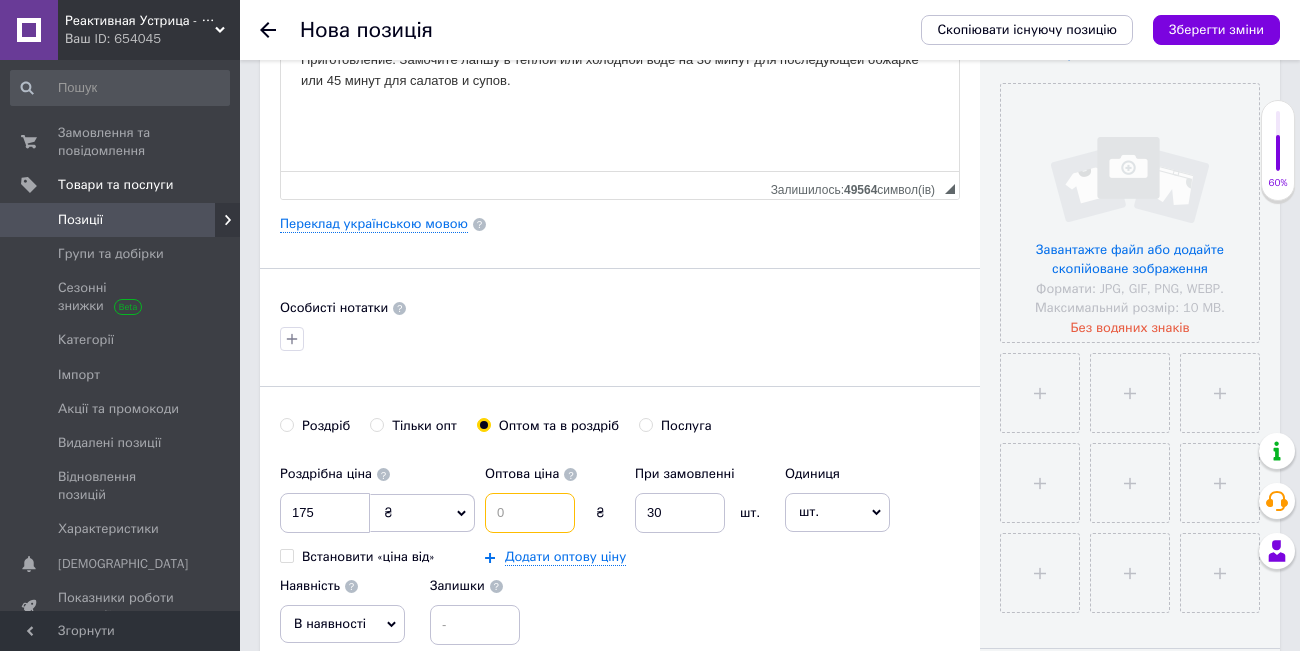 click at bounding box center [530, 513] 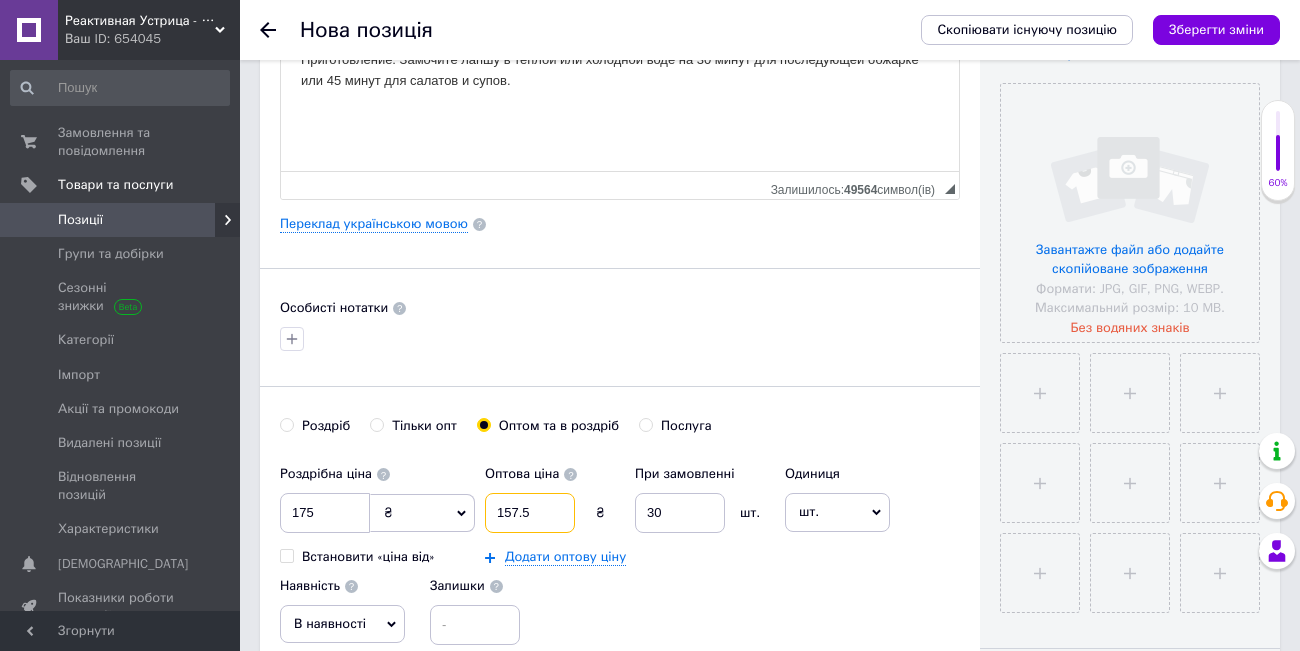 type on "157.5" 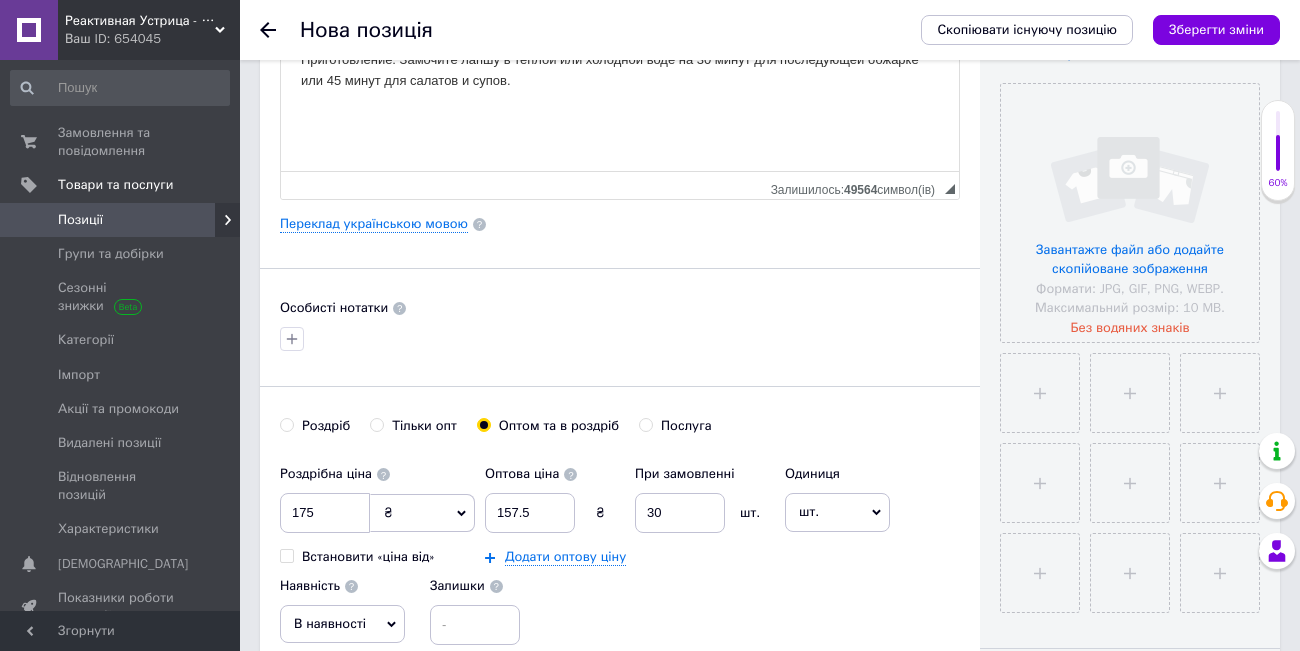 click on "Додати оптову ціну" at bounding box center [630, 557] 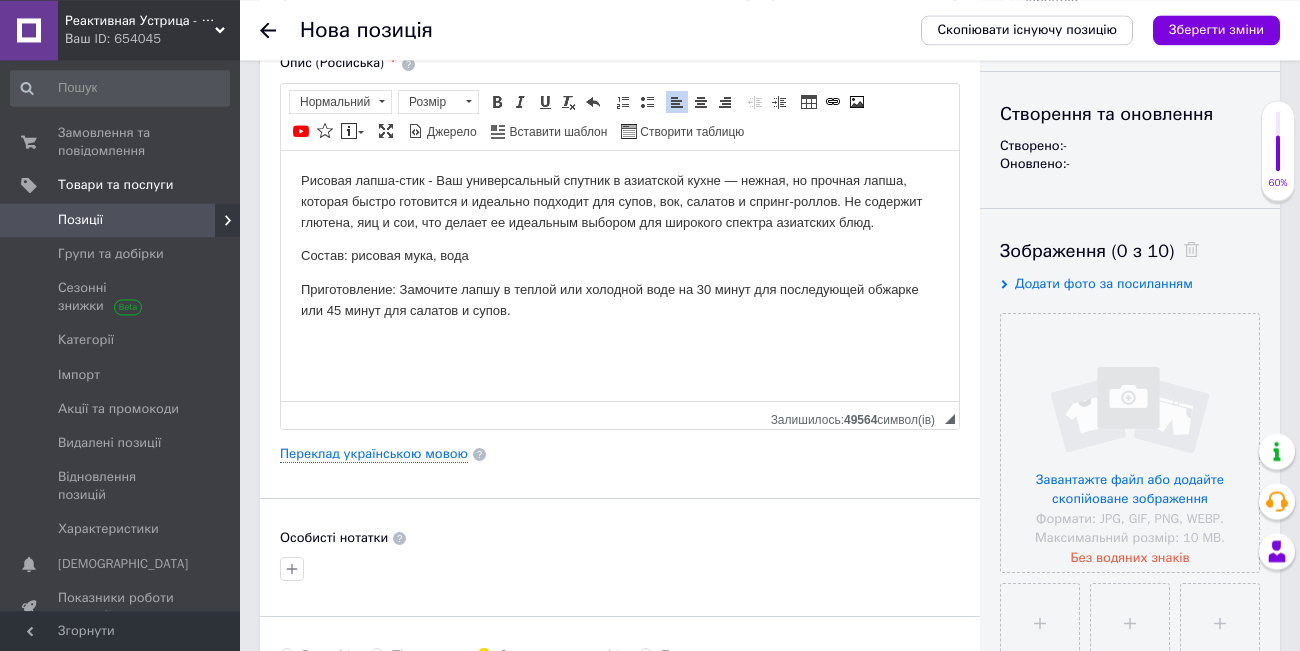 scroll, scrollTop: 276, scrollLeft: 0, axis: vertical 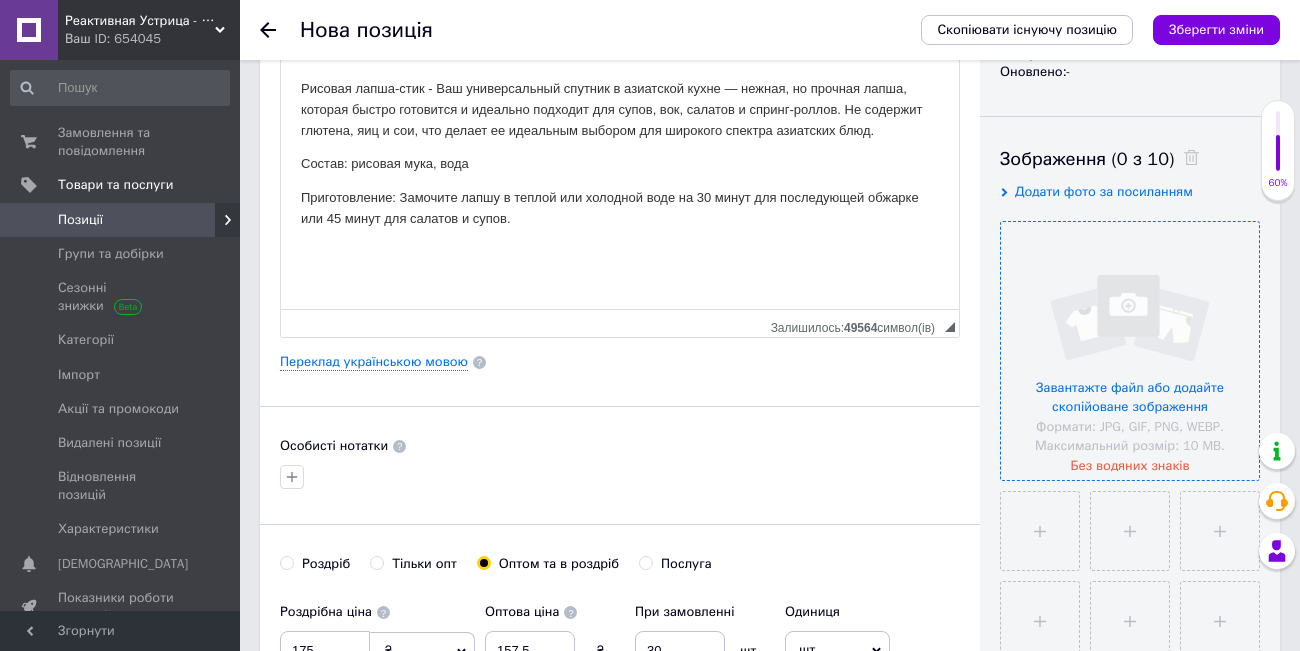 click at bounding box center [1130, 351] 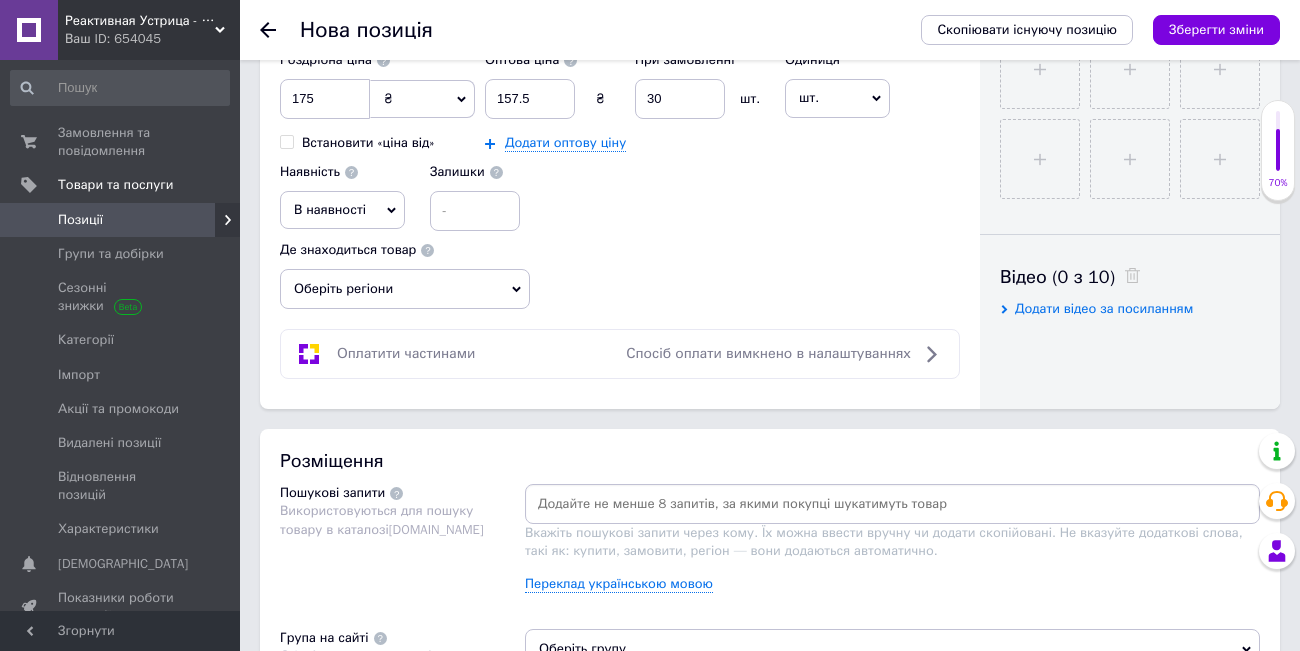 scroll, scrollTop: 966, scrollLeft: 0, axis: vertical 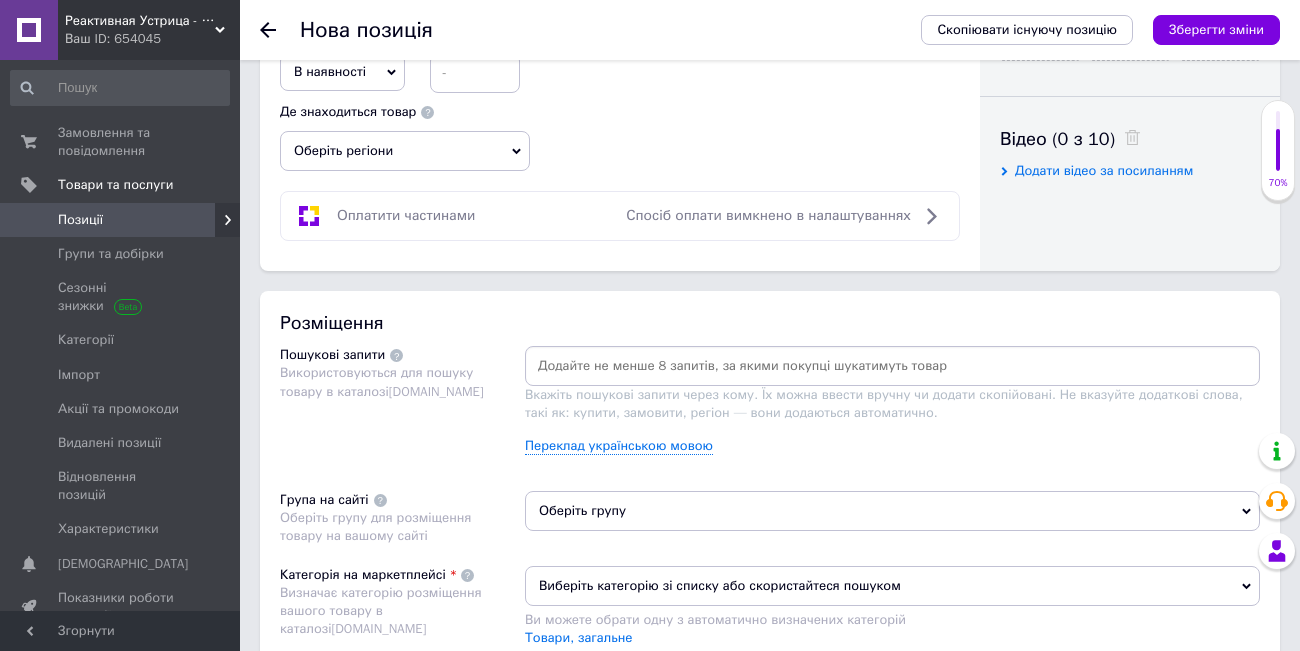 click on "Оберіть регіони" at bounding box center (405, 151) 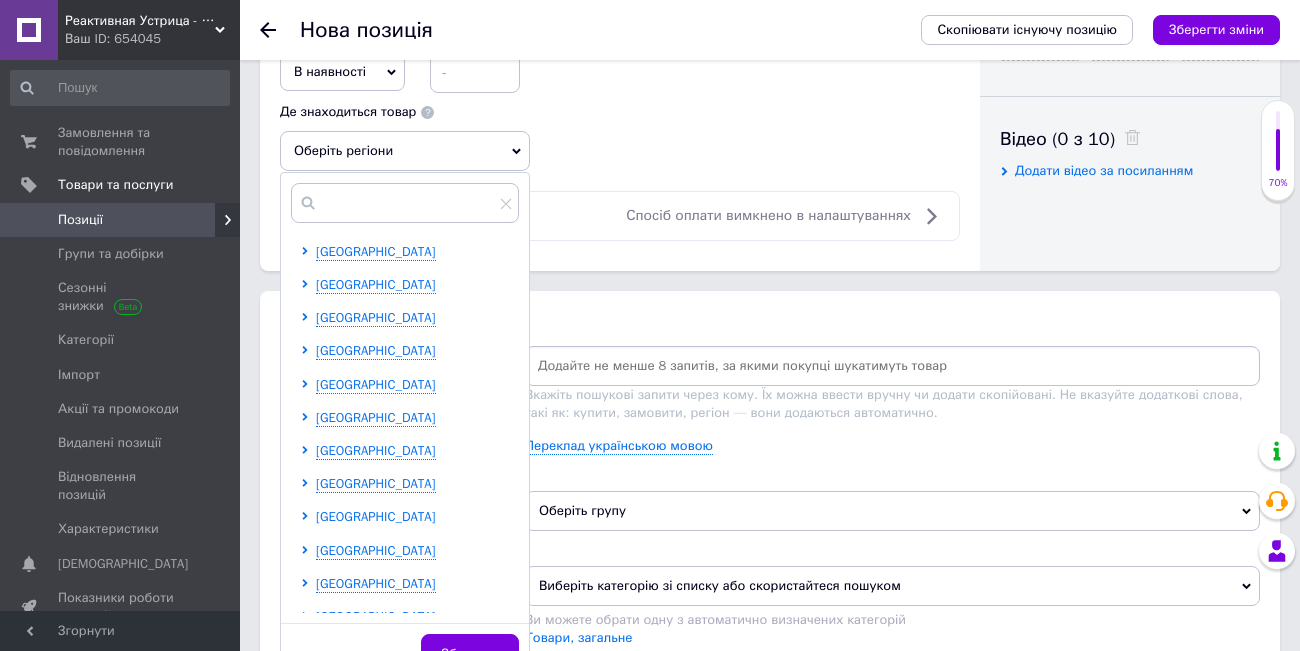 click on "[GEOGRAPHIC_DATA]" at bounding box center [376, 516] 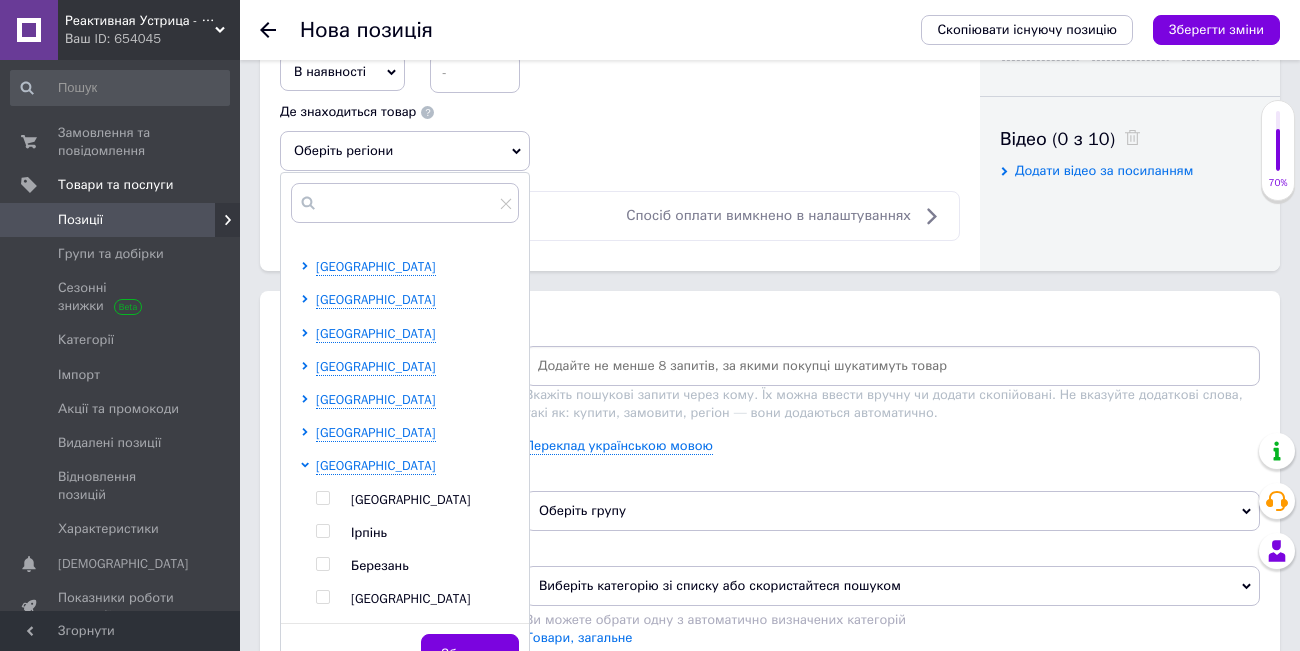 scroll, scrollTop: 90, scrollLeft: 0, axis: vertical 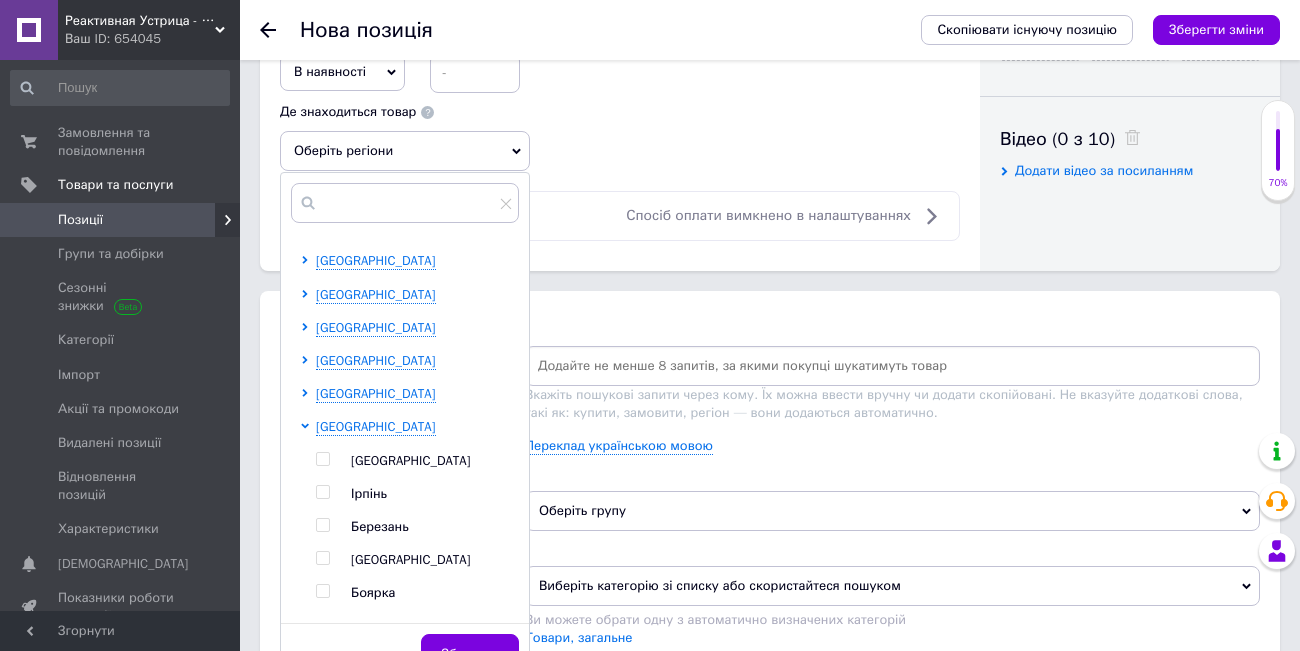 click on "[GEOGRAPHIC_DATA]" at bounding box center [411, 460] 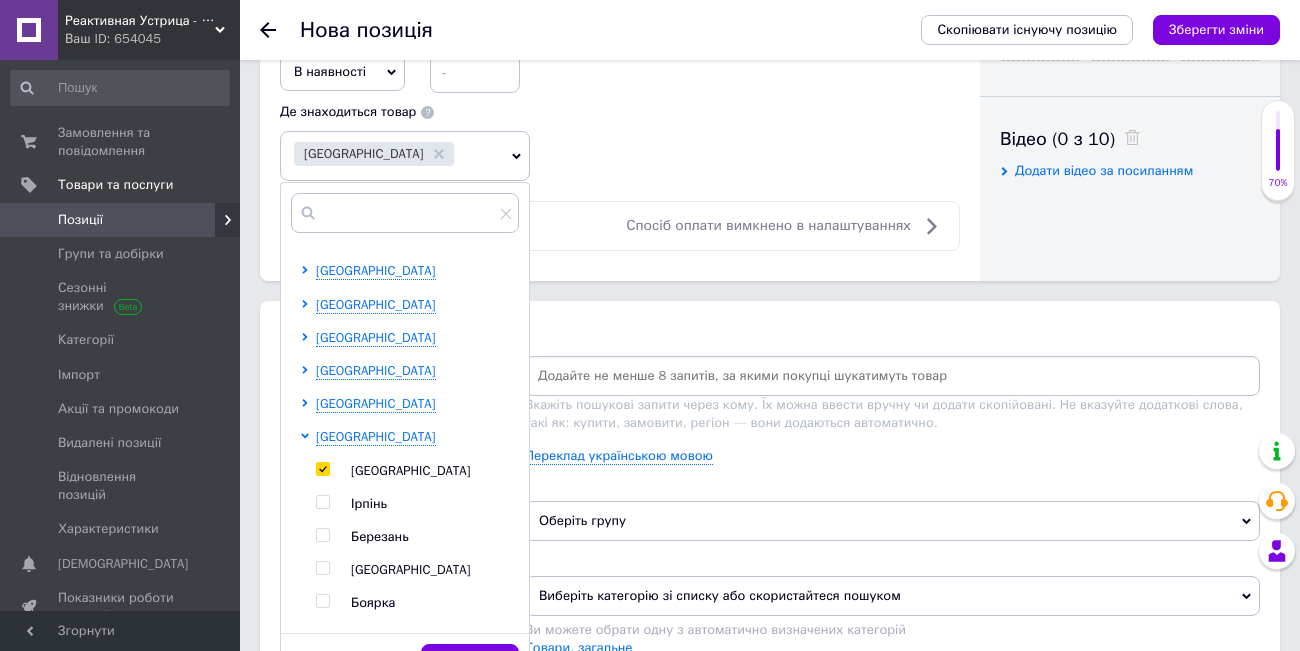 checkbox on "true" 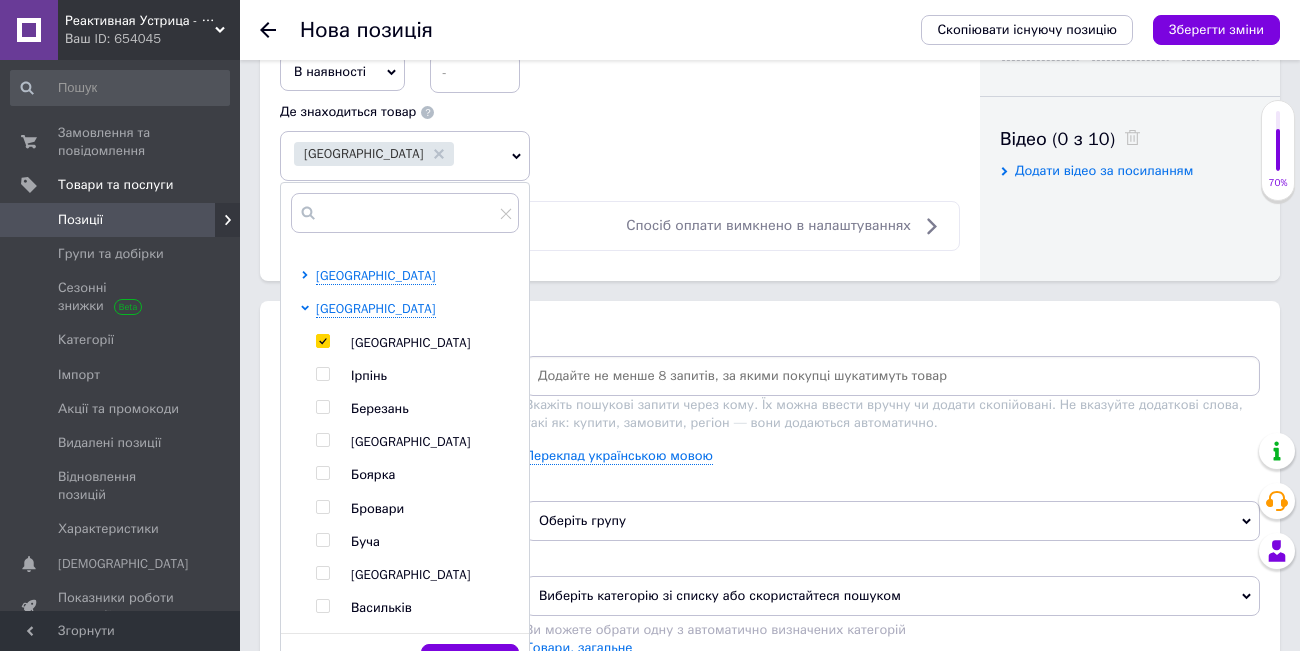 scroll, scrollTop: 270, scrollLeft: 0, axis: vertical 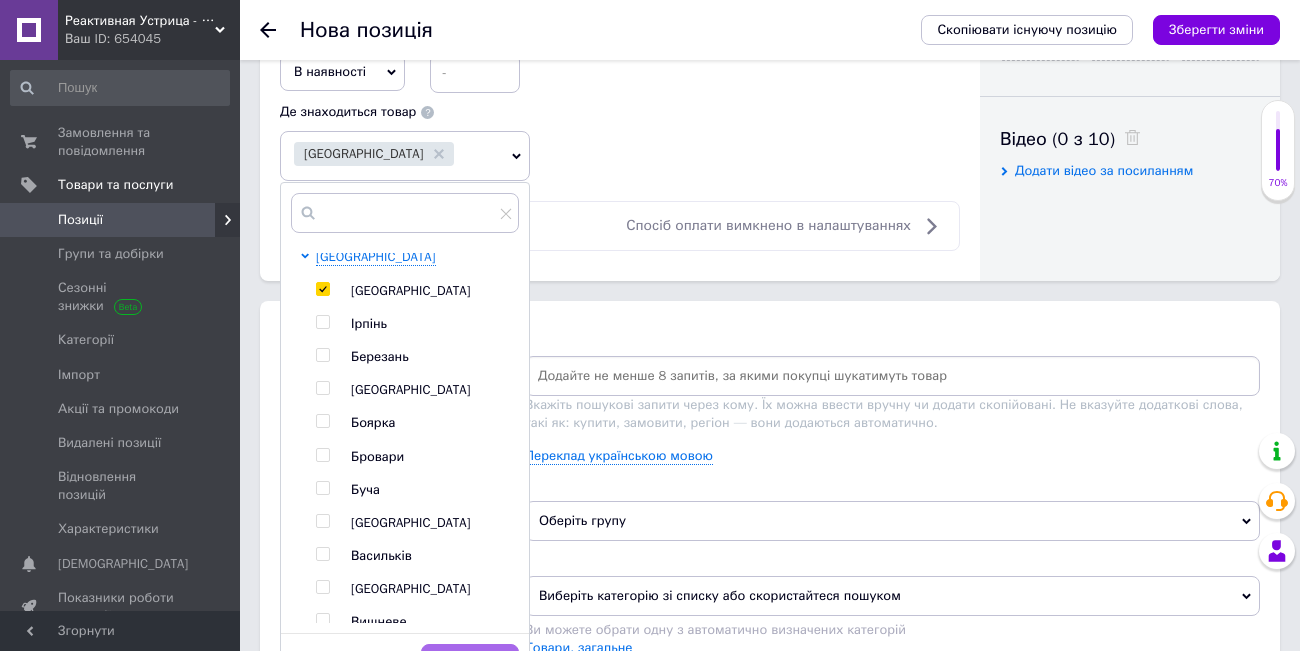 click on "Зберегти" at bounding box center [470, 664] 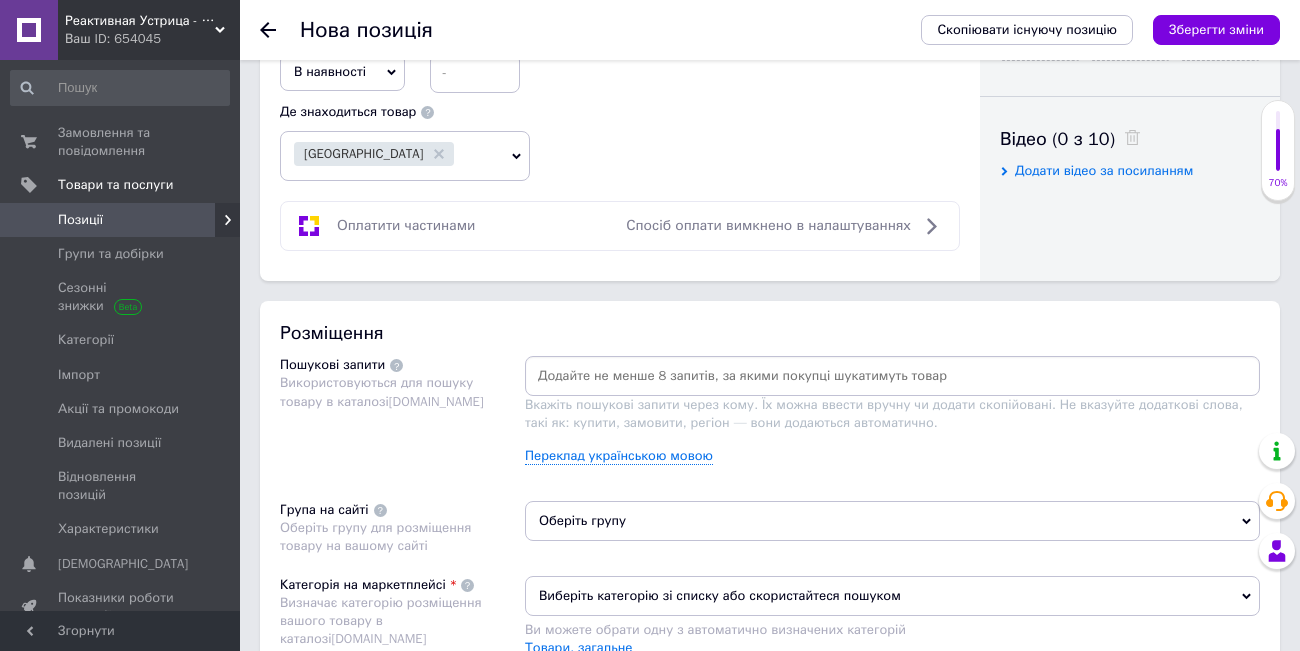 scroll, scrollTop: 1104, scrollLeft: 0, axis: vertical 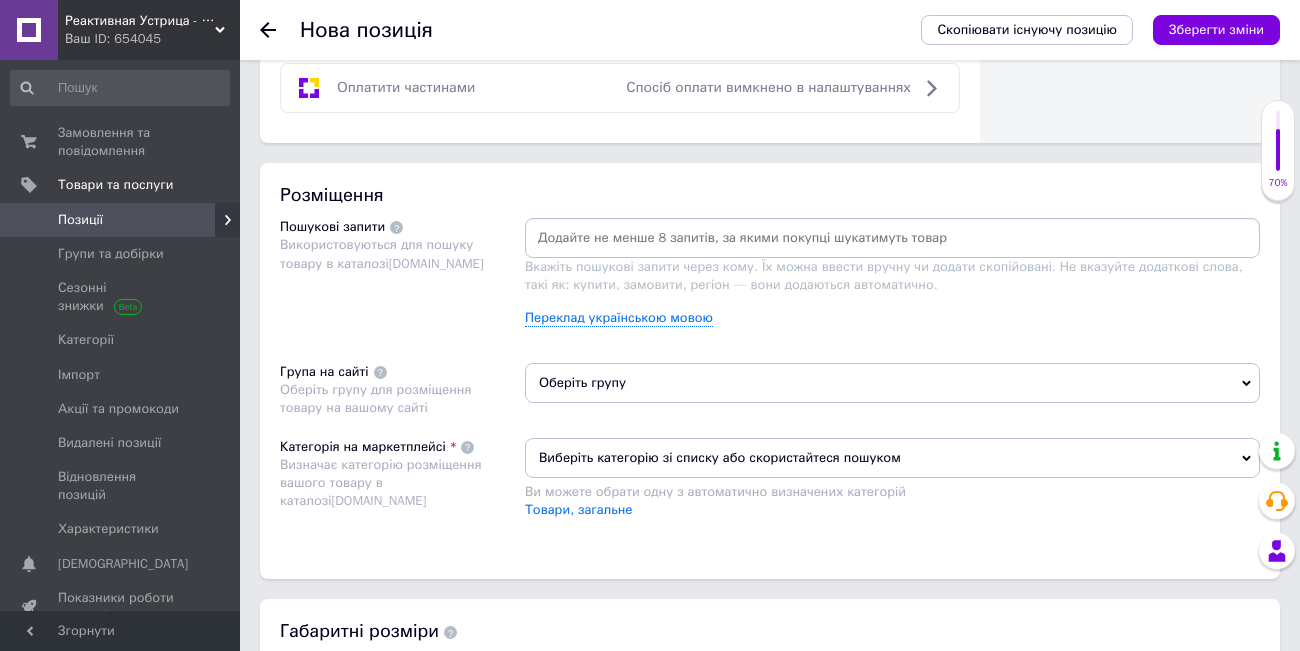click at bounding box center (892, 238) 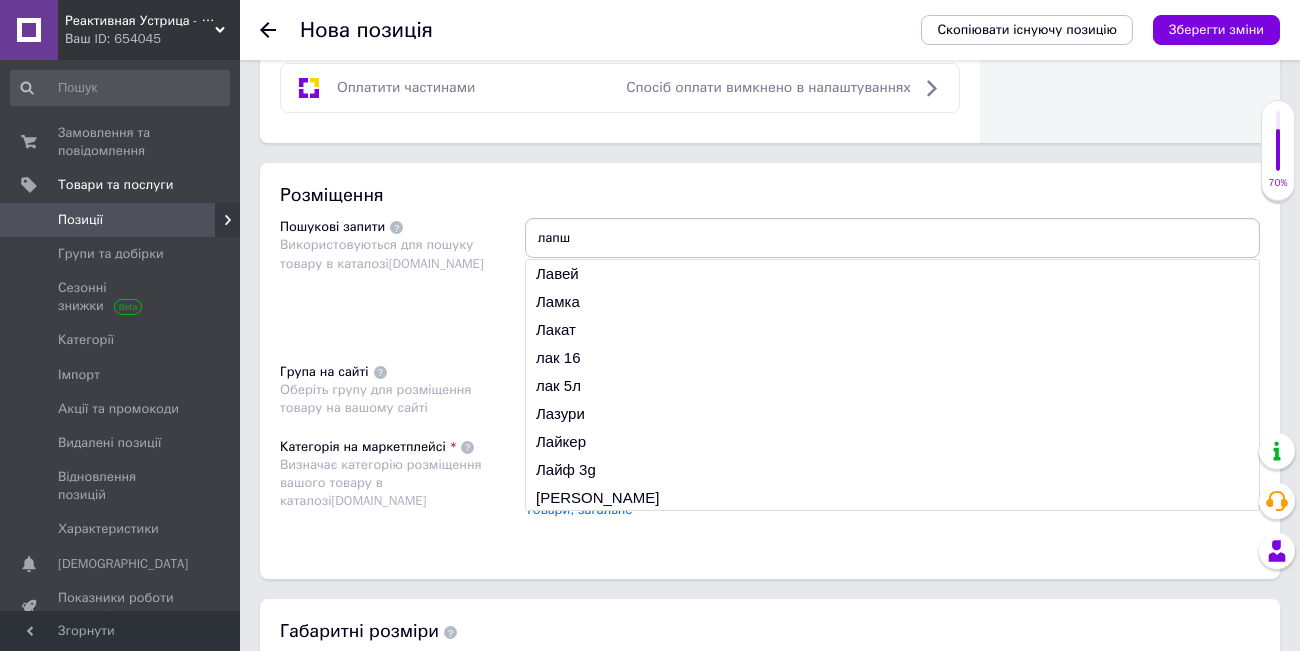 type on "лапша" 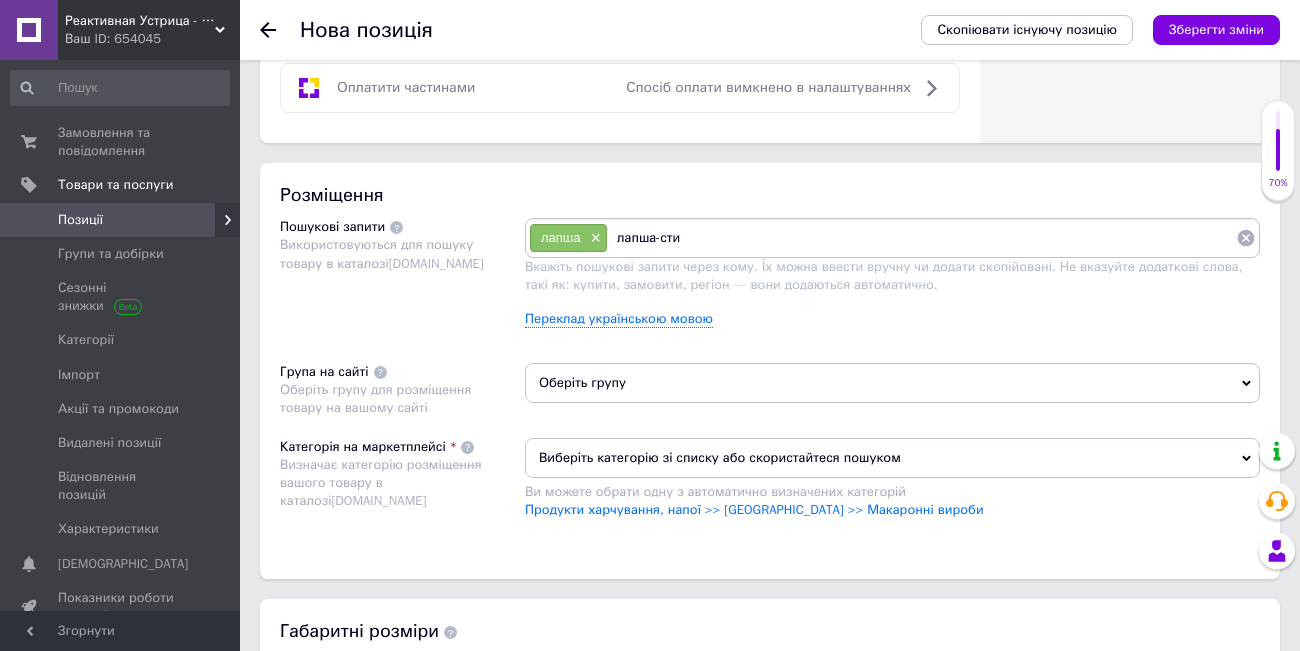 type on "лапша-стик" 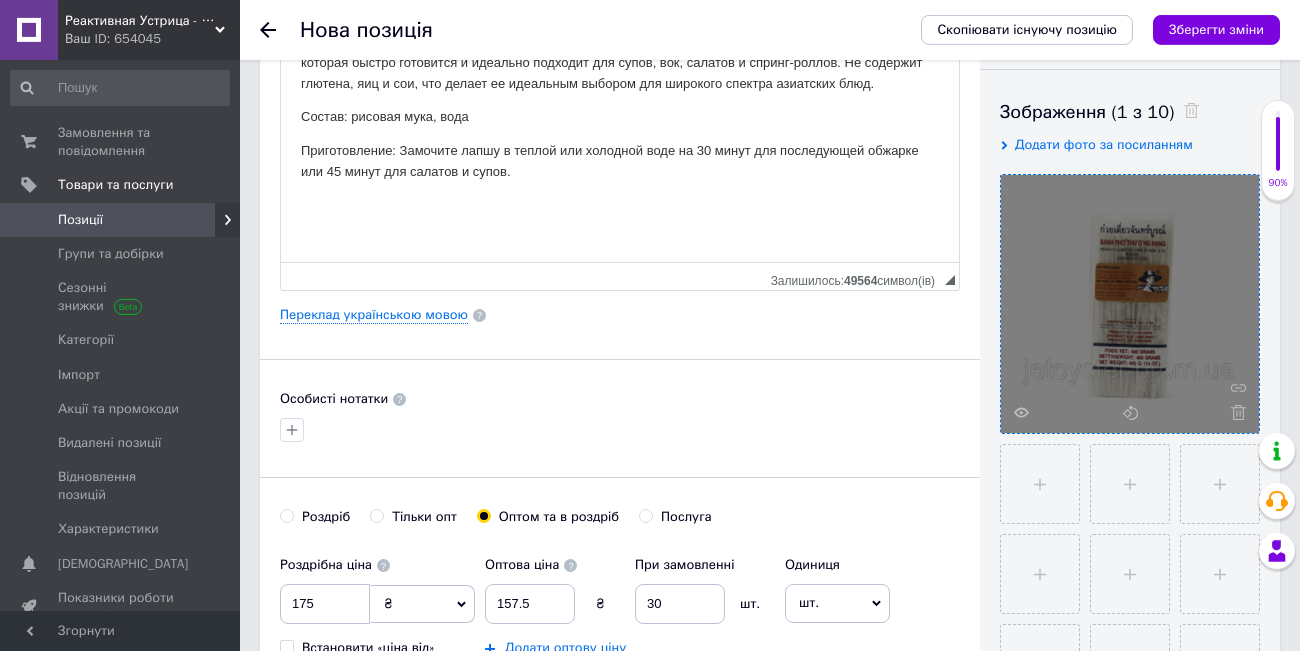 scroll, scrollTop: 0, scrollLeft: 0, axis: both 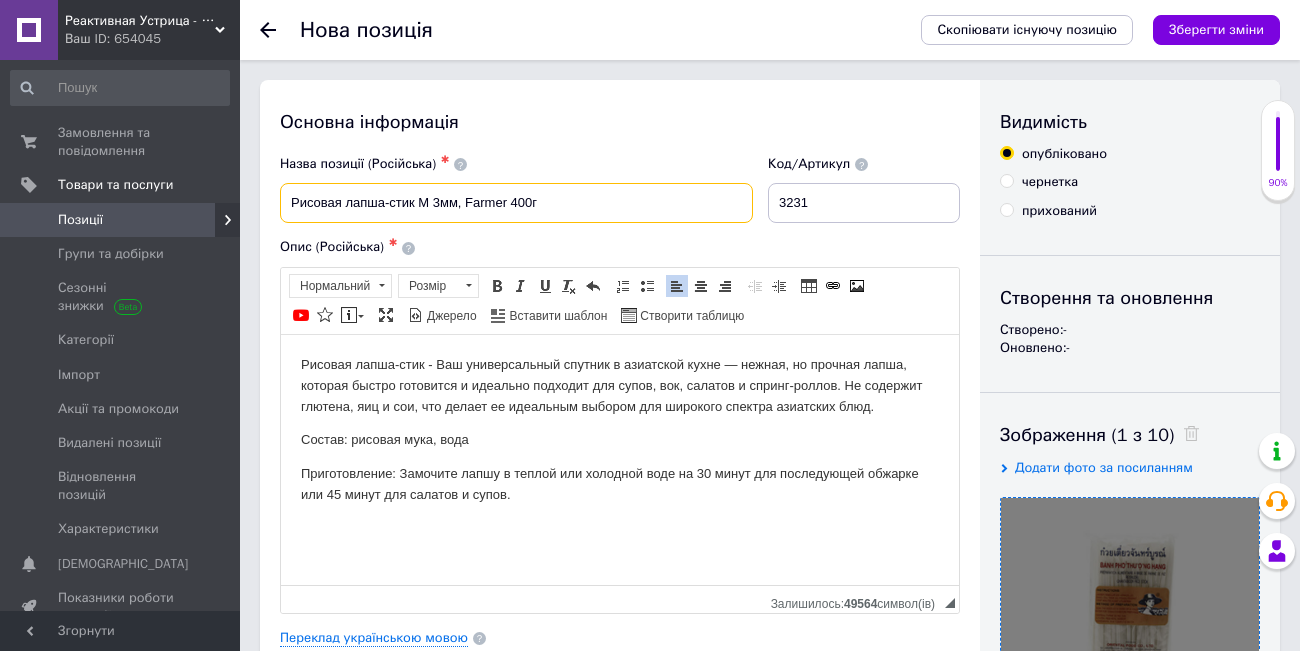 drag, startPoint x: 387, startPoint y: 202, endPoint x: 295, endPoint y: 200, distance: 92.021736 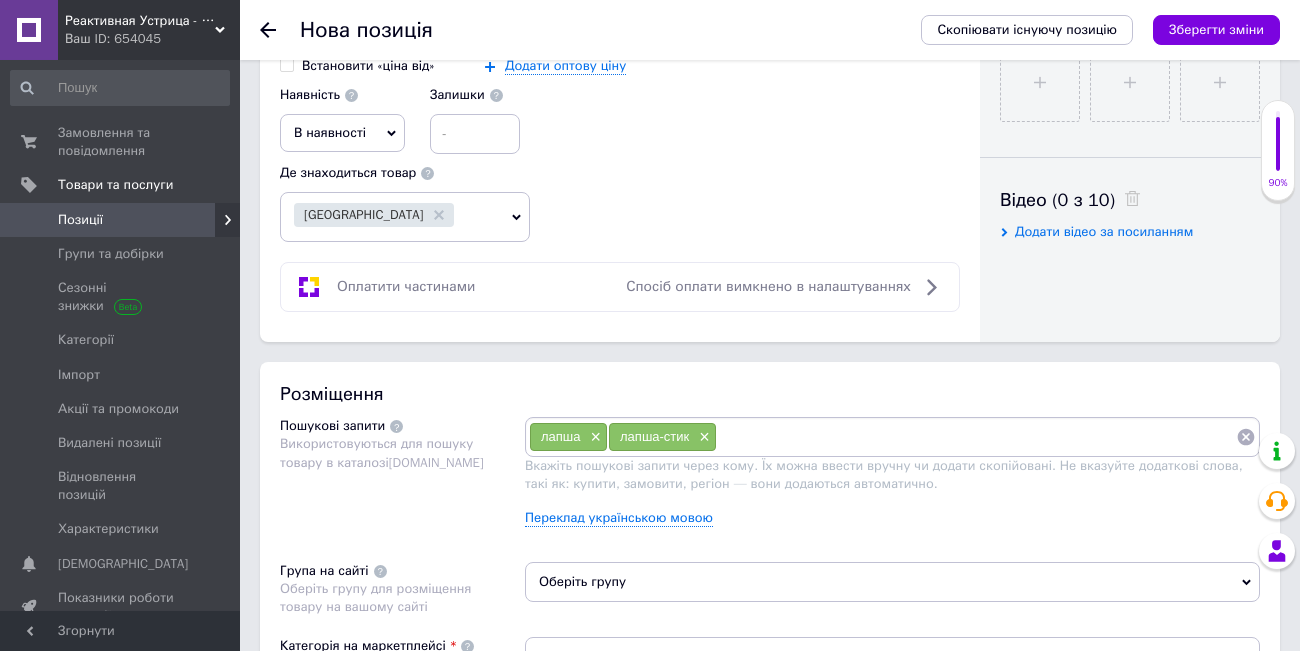 scroll, scrollTop: 966, scrollLeft: 0, axis: vertical 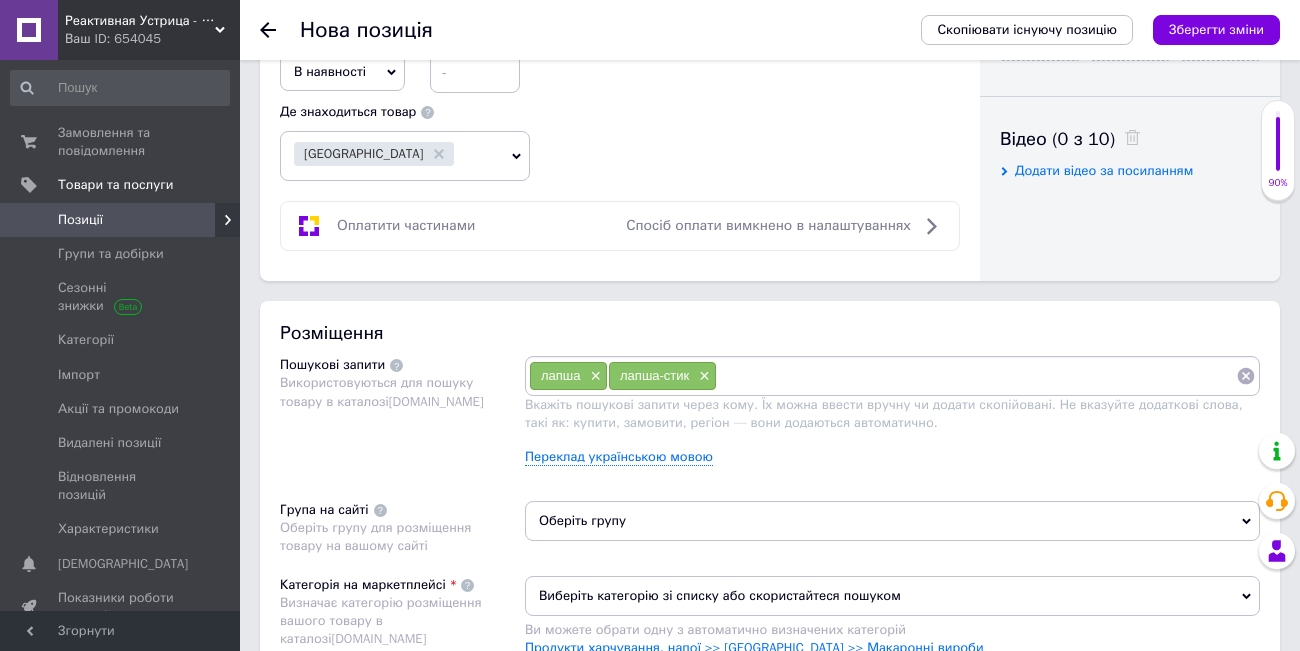 click at bounding box center [976, 376] 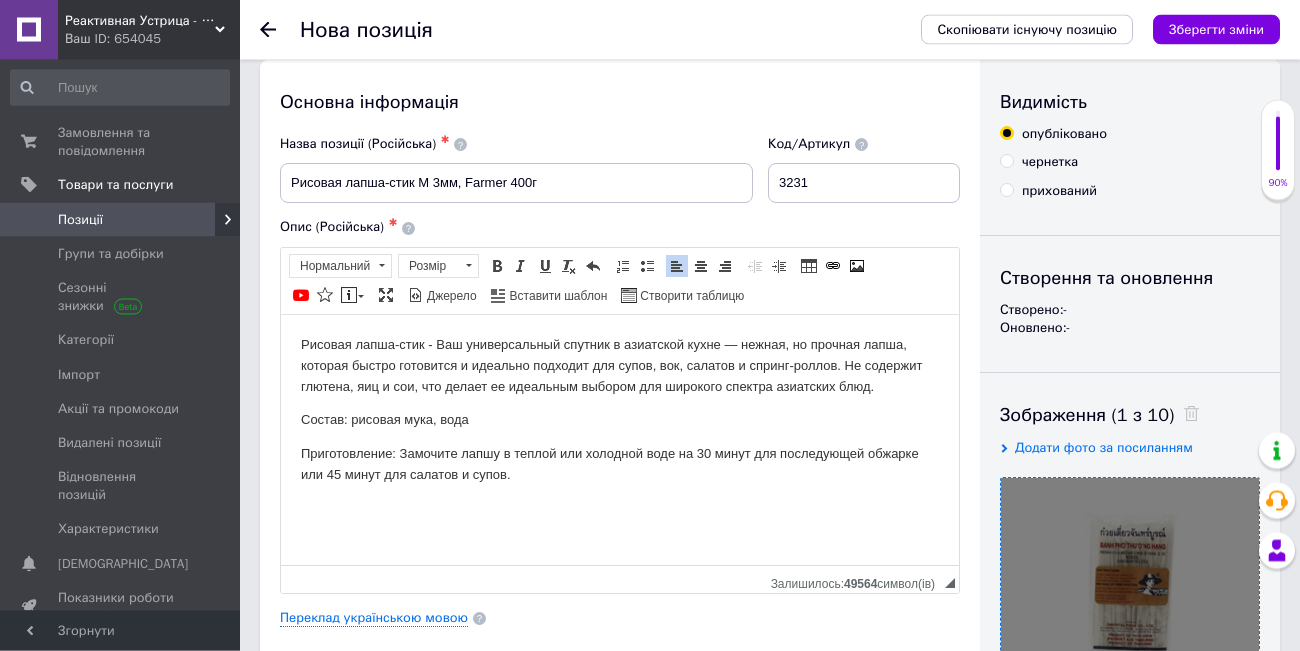 scroll, scrollTop: 0, scrollLeft: 0, axis: both 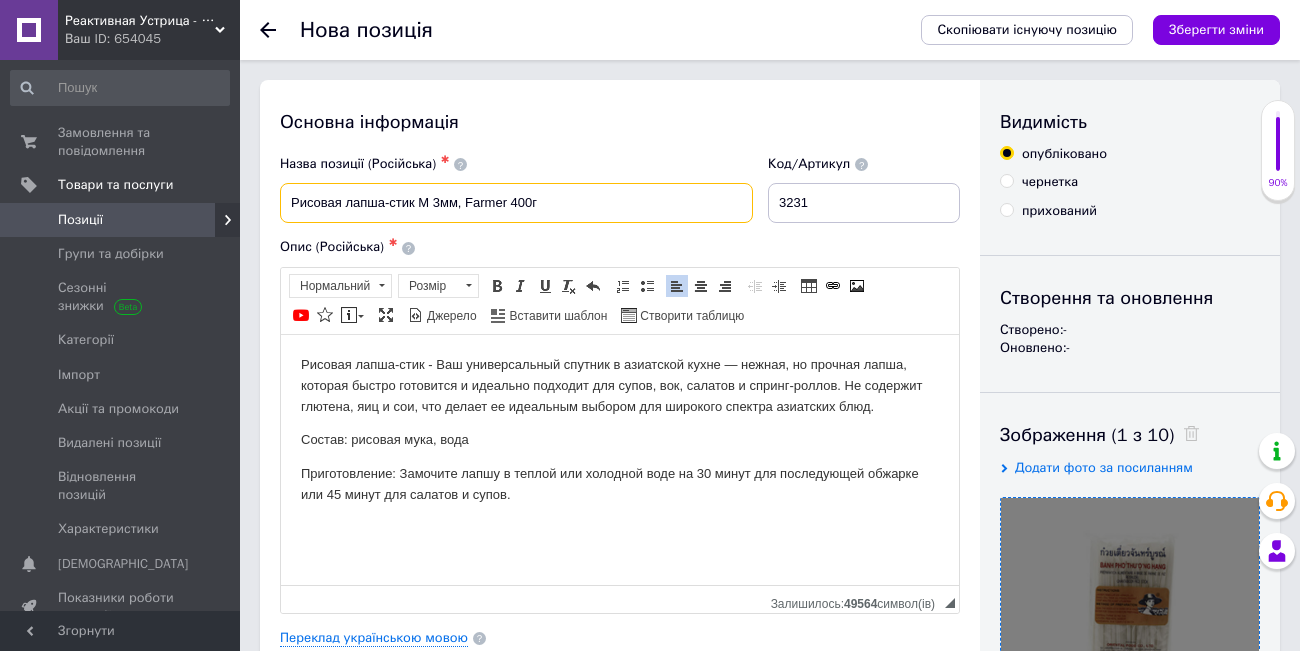 drag, startPoint x: 460, startPoint y: 204, endPoint x: 289, endPoint y: 194, distance: 171.29214 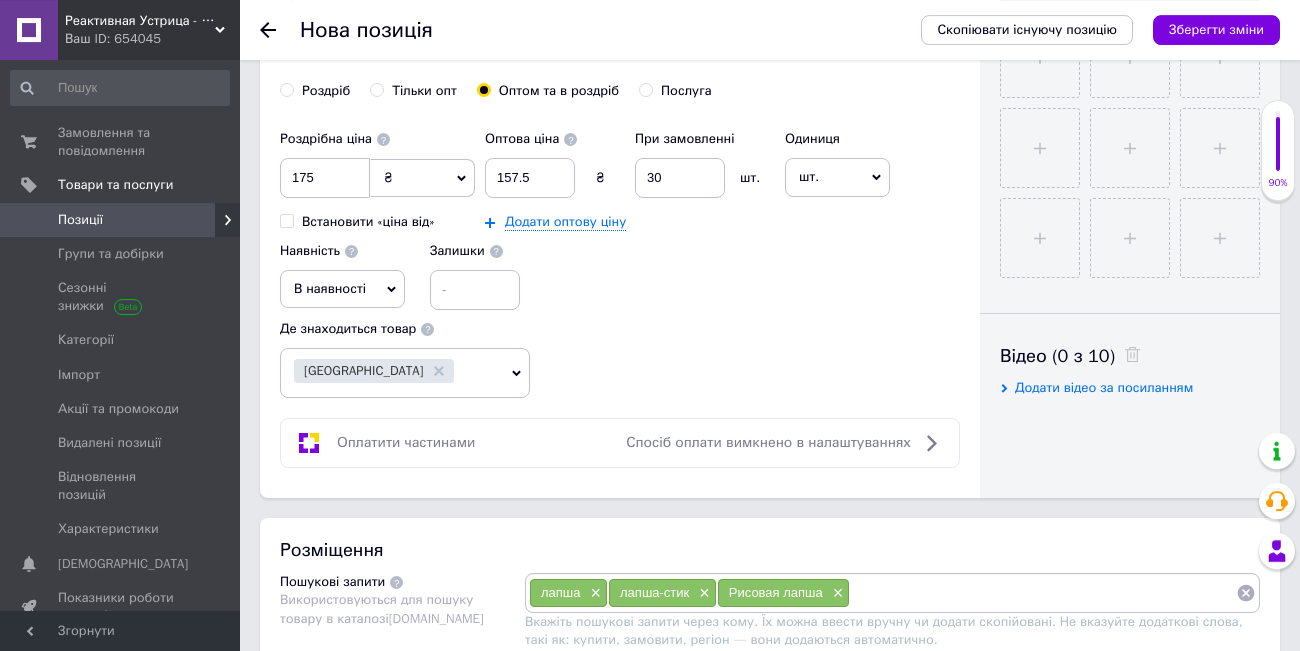 scroll, scrollTop: 828, scrollLeft: 0, axis: vertical 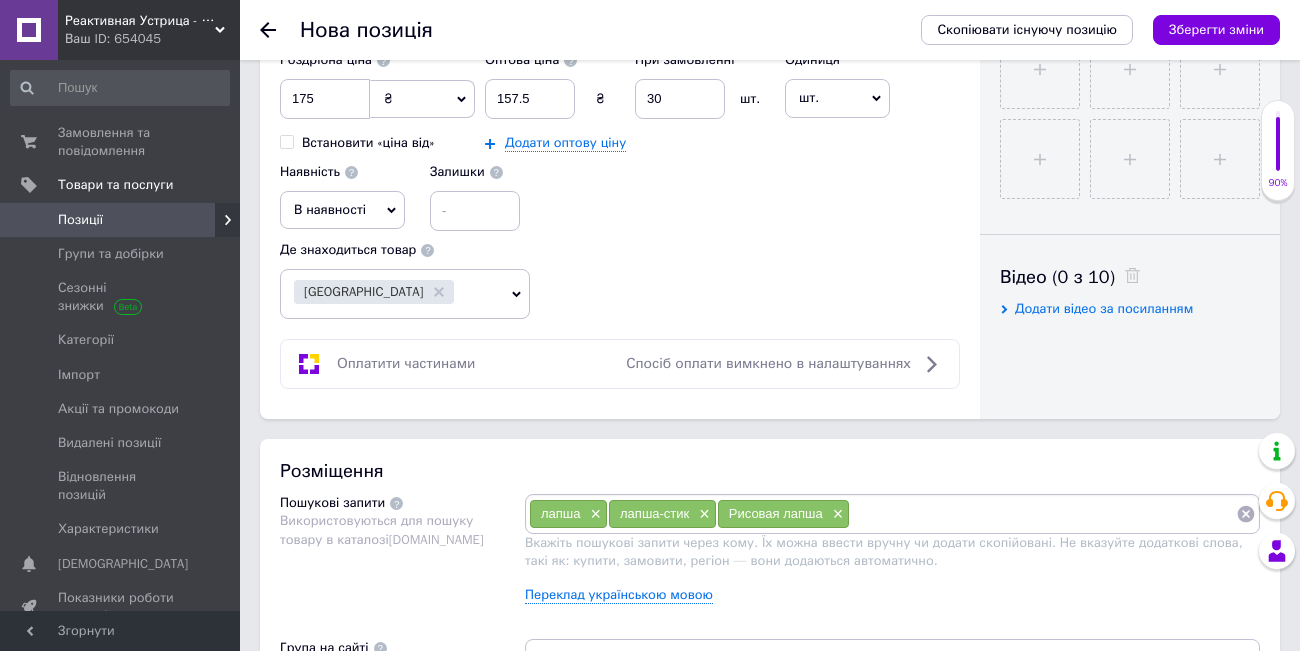 click at bounding box center (1043, 514) 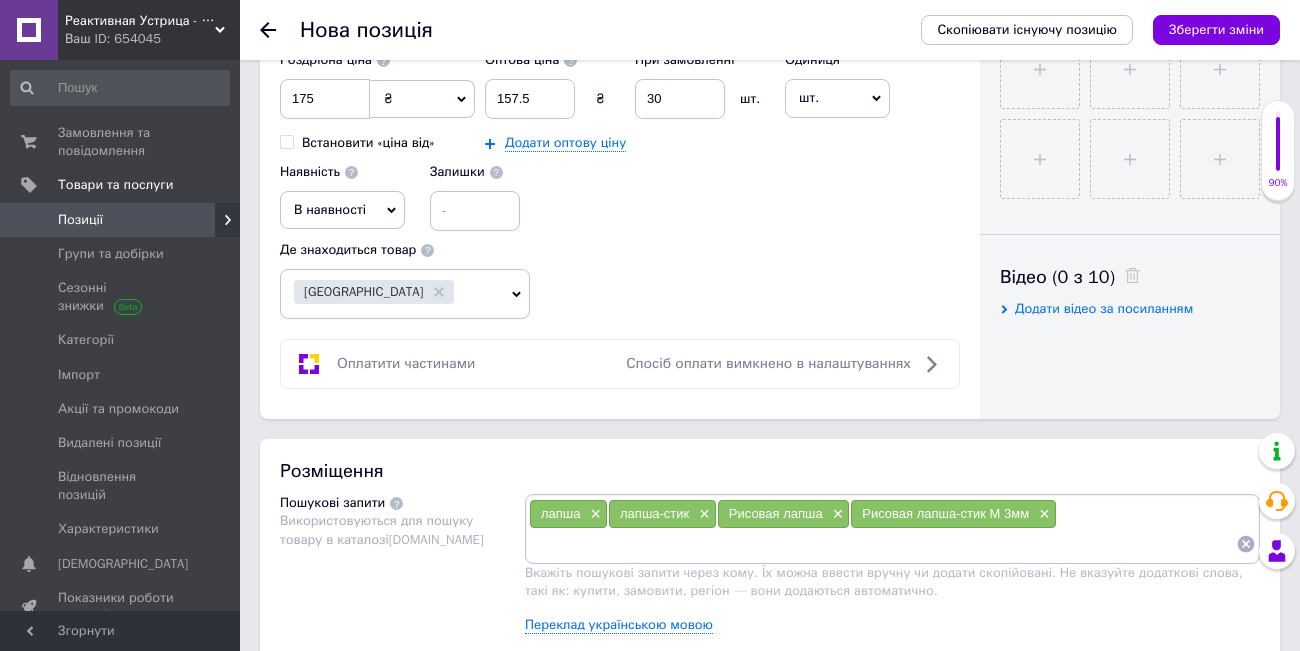 paste on "Рисовая лапша для Пад Тай" 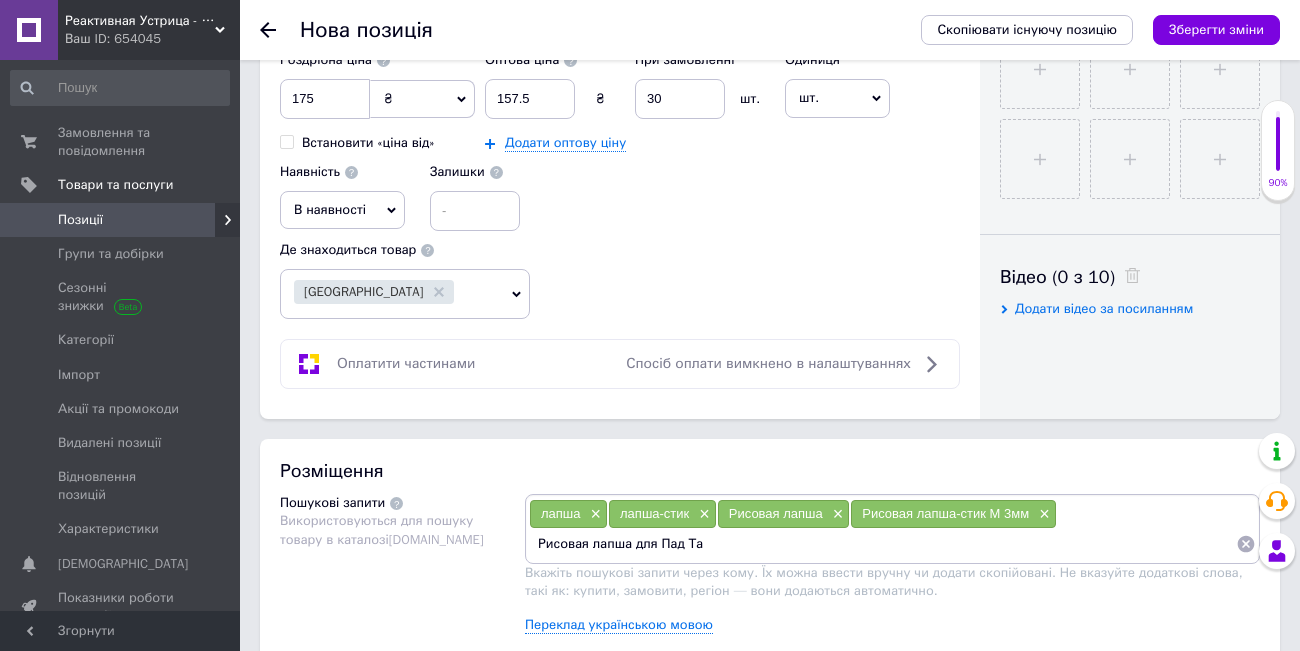 type on "Рисовая лапша для Пад Тай" 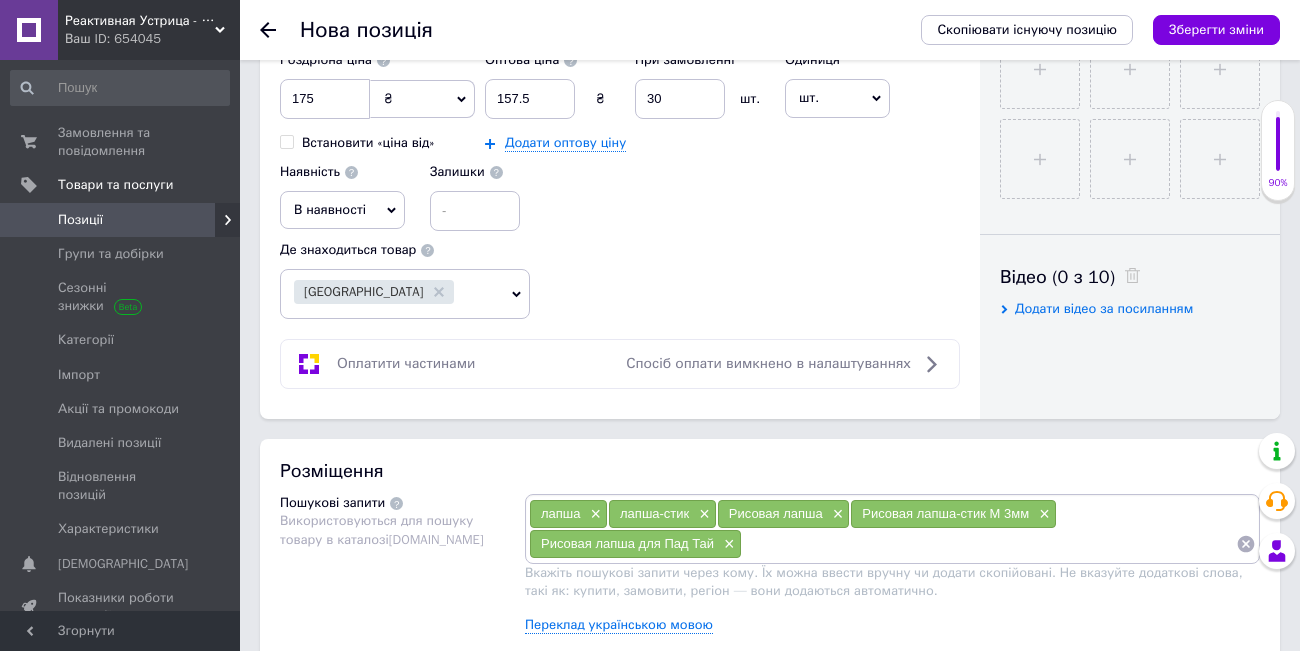 click on "Рисовая лапша-стик M 3мм" at bounding box center [945, 513] 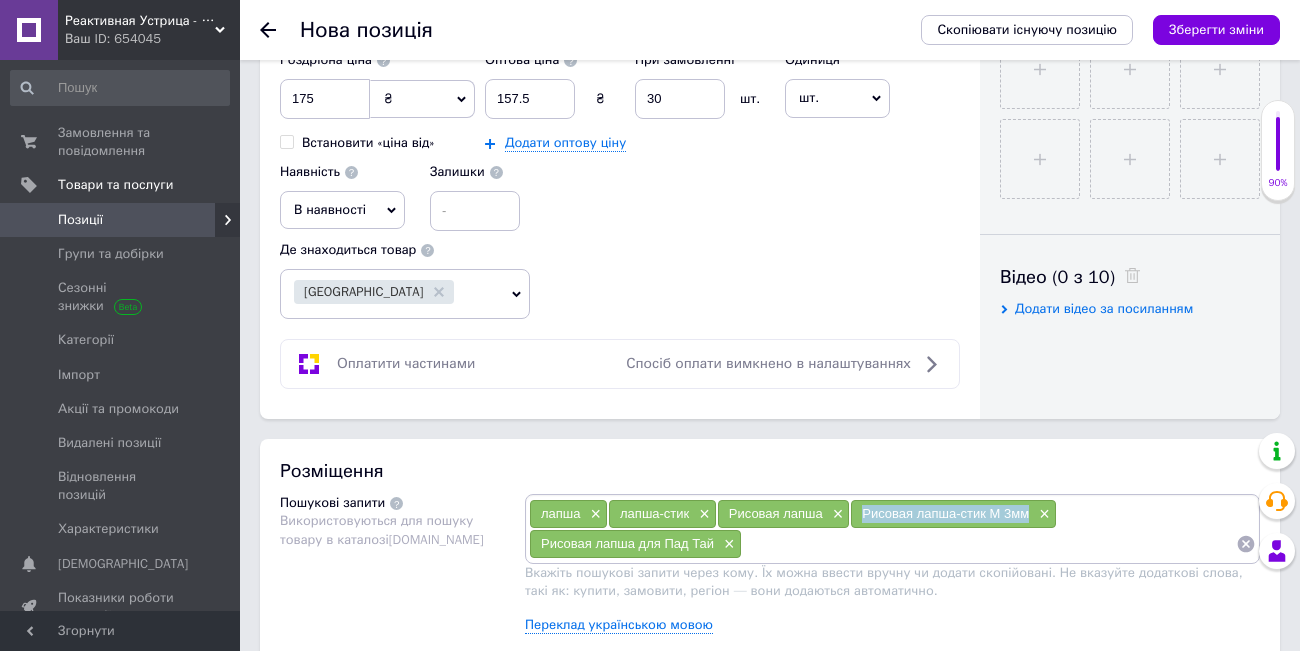 drag, startPoint x: 1031, startPoint y: 513, endPoint x: 863, endPoint y: 513, distance: 168 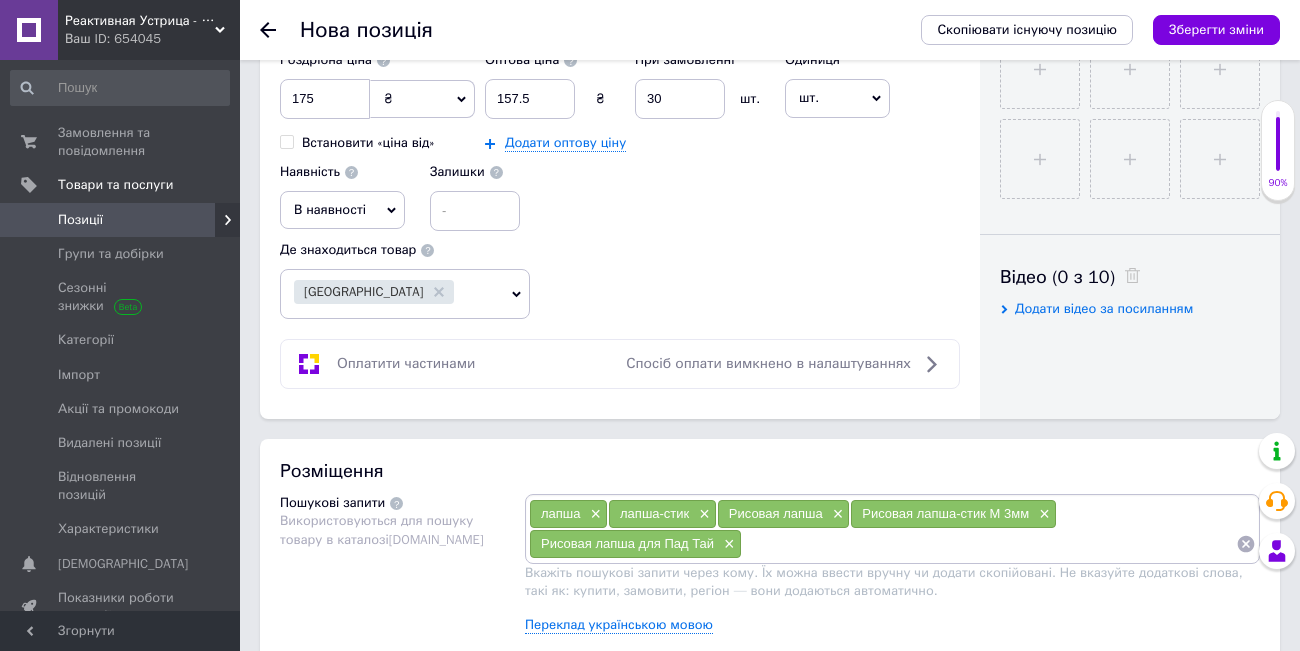 click at bounding box center [989, 544] 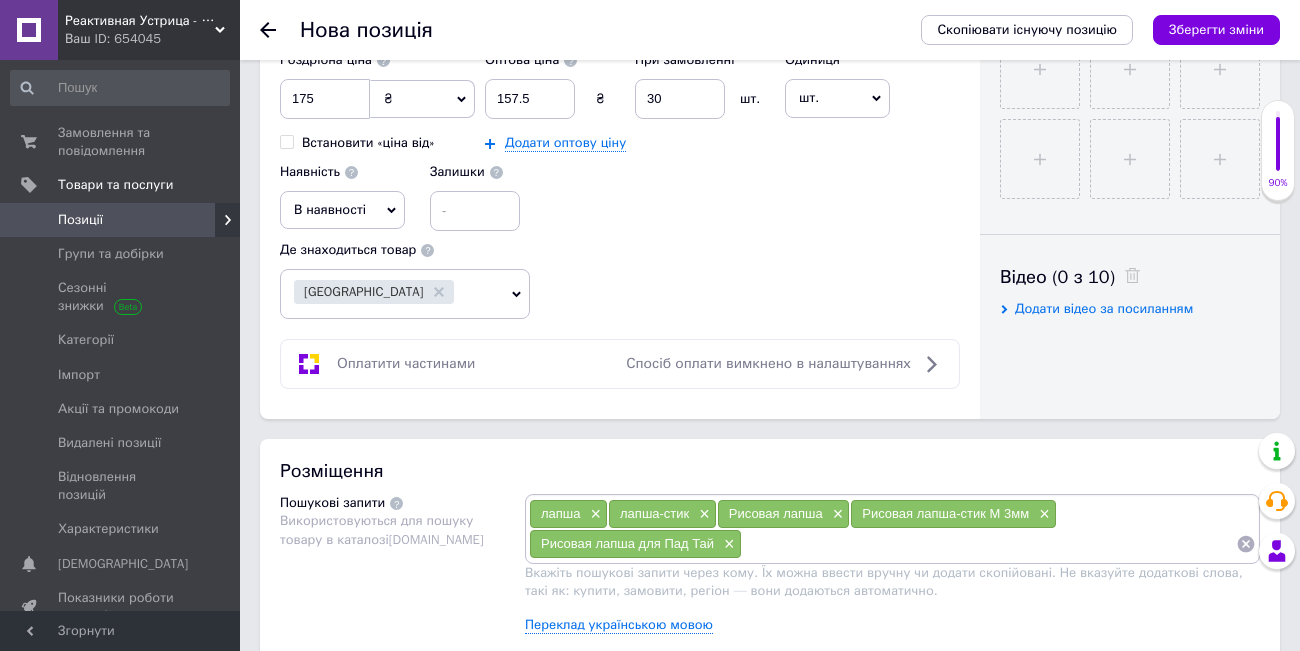 paste on "Рисовая лапша-стик M 3мм" 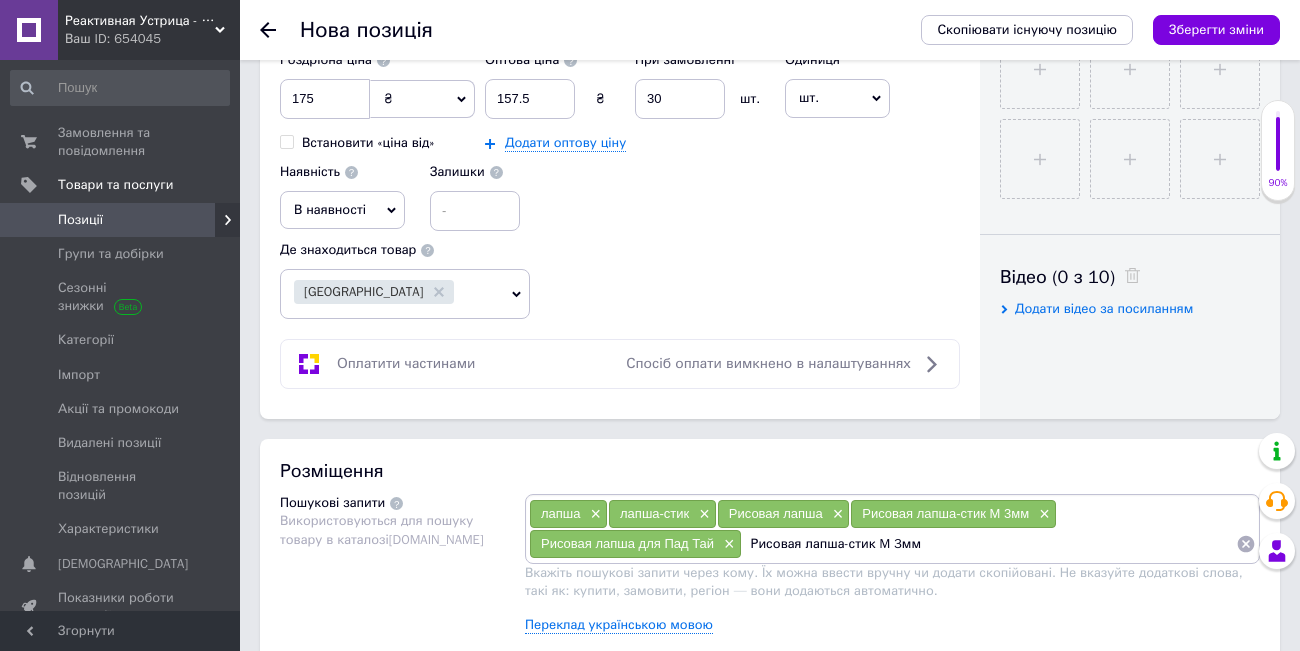 drag, startPoint x: 891, startPoint y: 546, endPoint x: 874, endPoint y: 541, distance: 17.720045 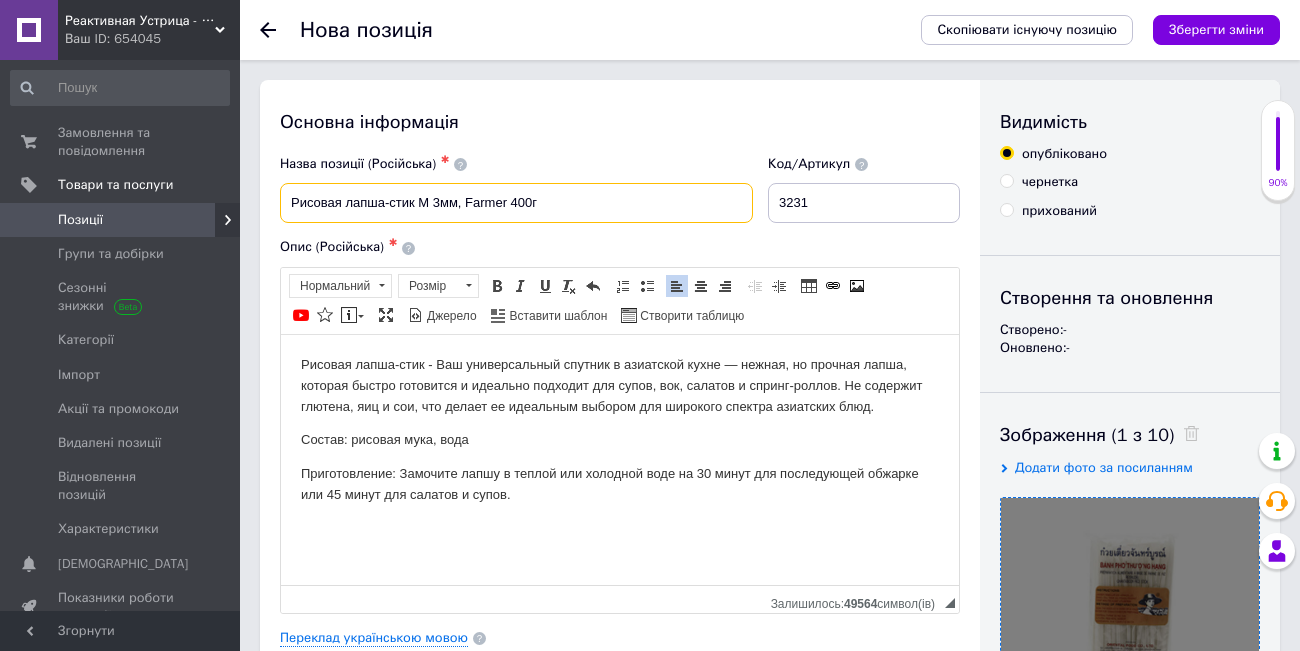 drag, startPoint x: 510, startPoint y: 207, endPoint x: 466, endPoint y: 201, distance: 44.407207 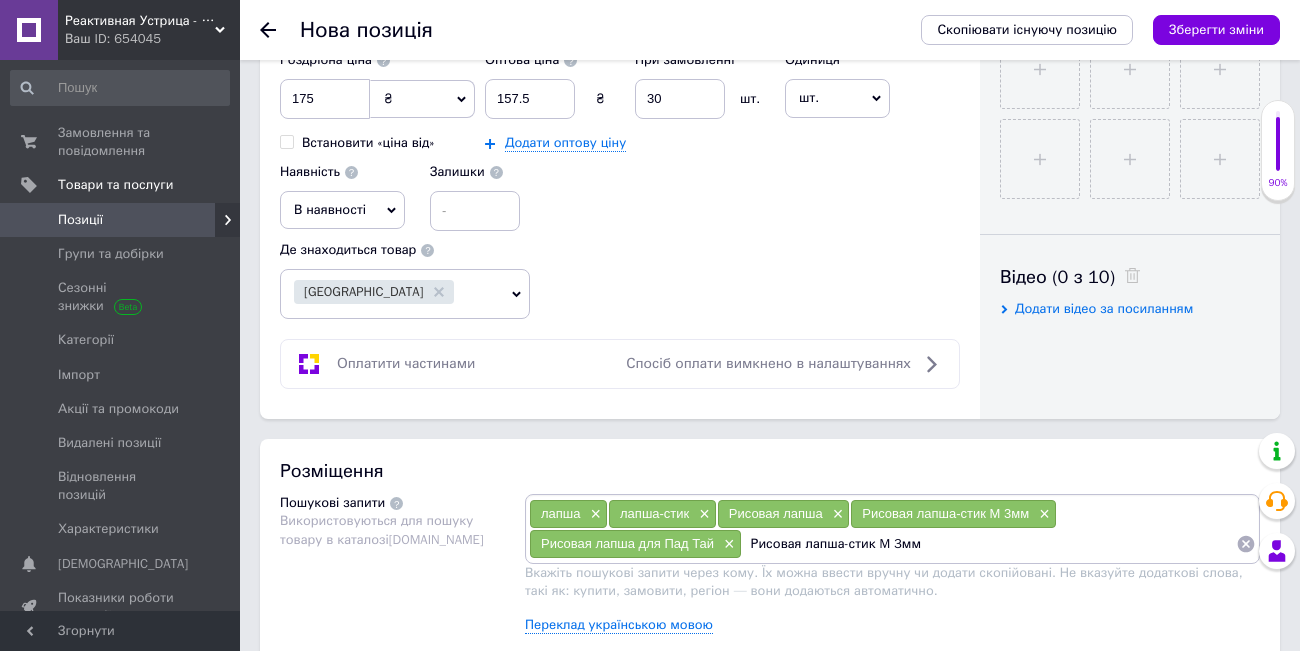 click on "Рисовая лапша-стик M 3мм" at bounding box center (989, 544) 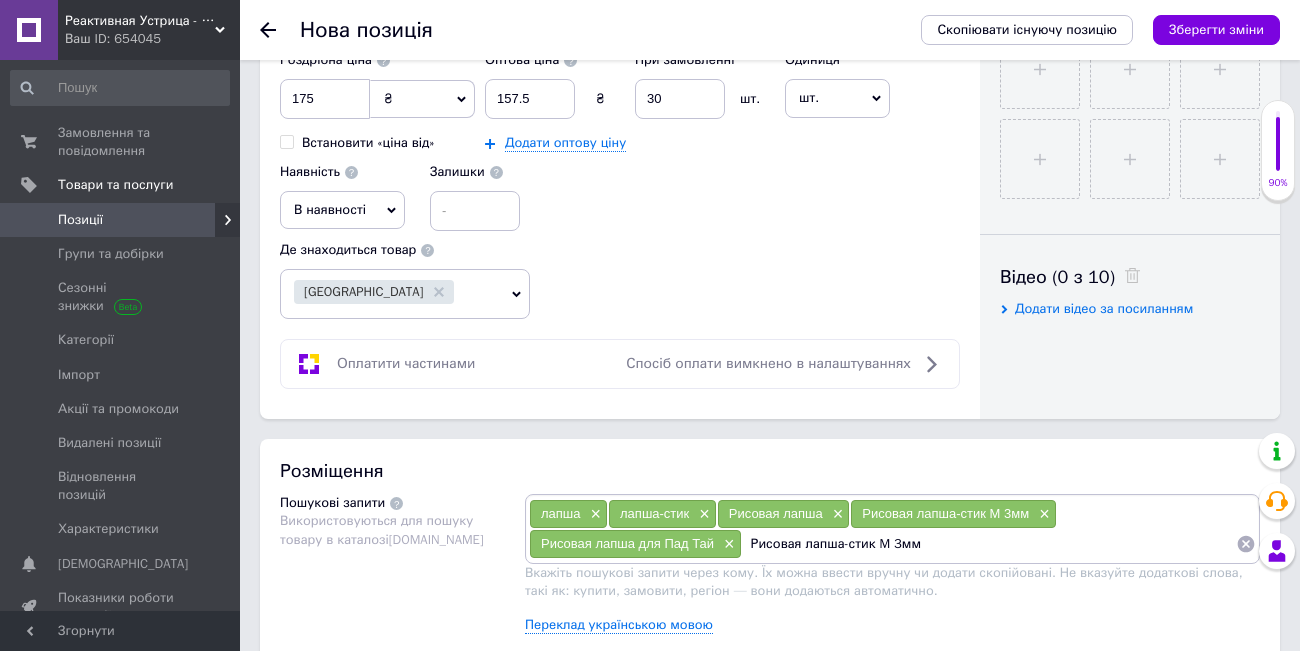 paste on "Farmer" 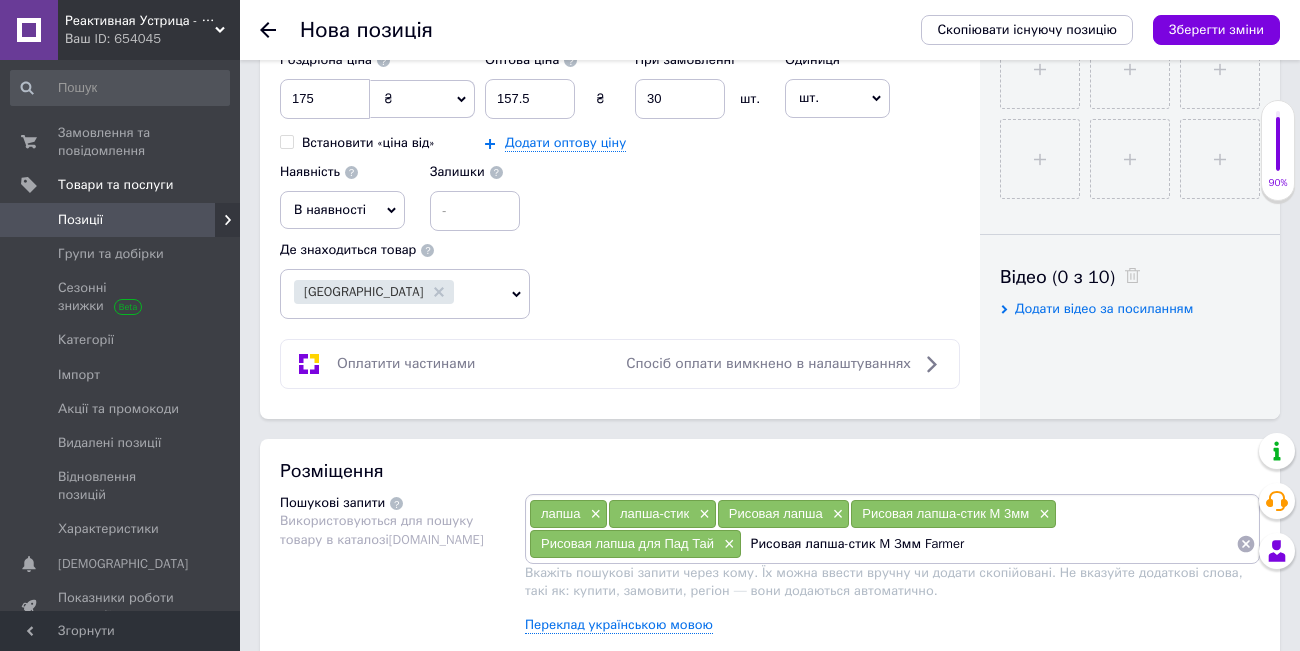 click on "Рисовая лапша-стик M 3мм Farmer" at bounding box center [989, 544] 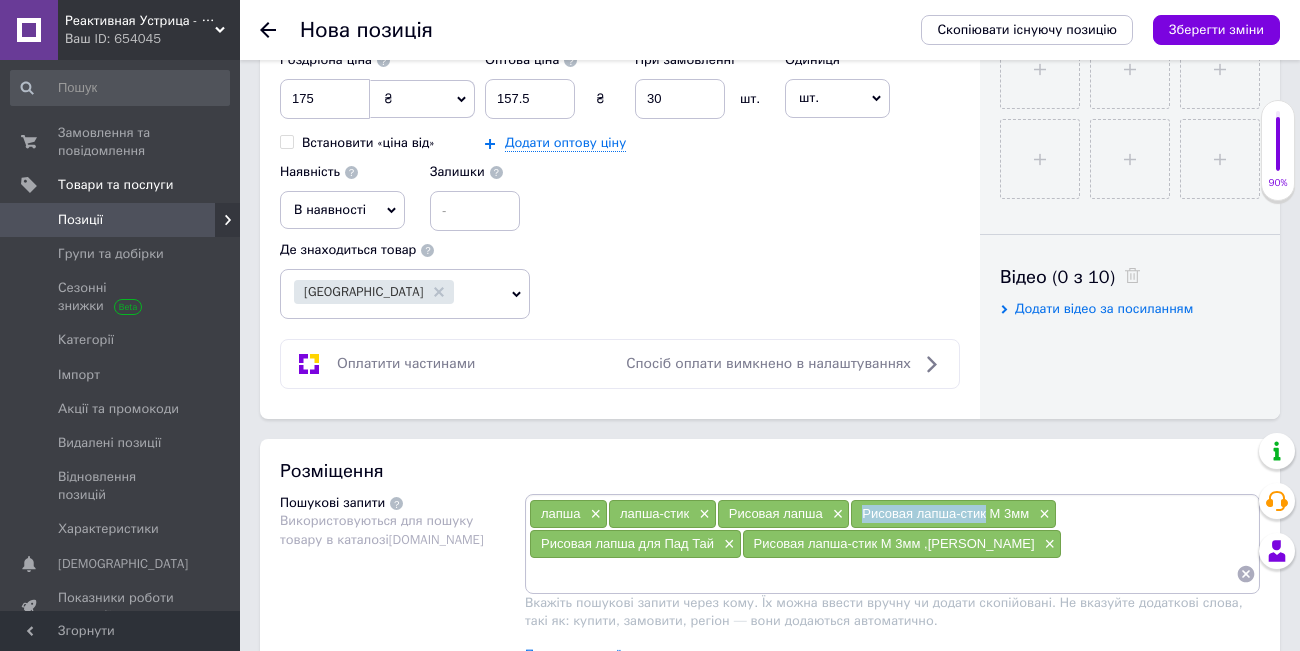 drag, startPoint x: 986, startPoint y: 510, endPoint x: 863, endPoint y: 514, distance: 123.065025 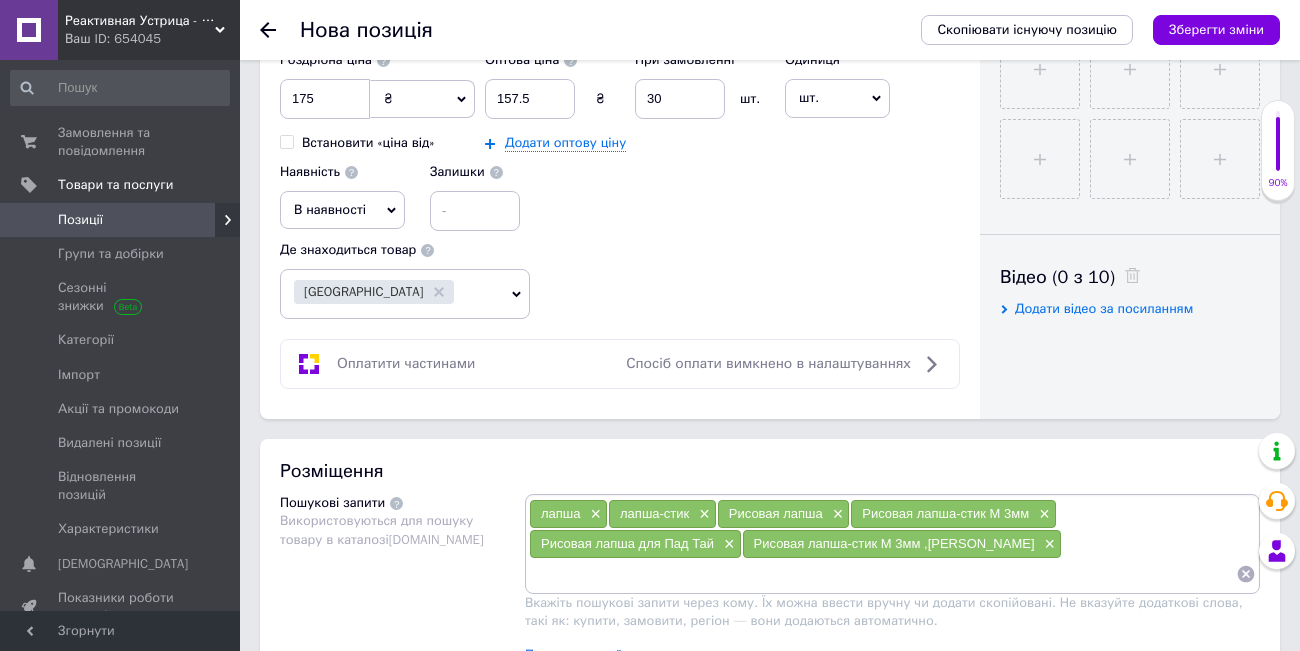 click on "лапша × лапша-стик × Рисовая лапша × Рисовая лапша-стик M 3мм × Рисовая лапша для Пад Тай × Рисовая лапша-стик M 3мм ,Farmer ×" at bounding box center [892, 544] 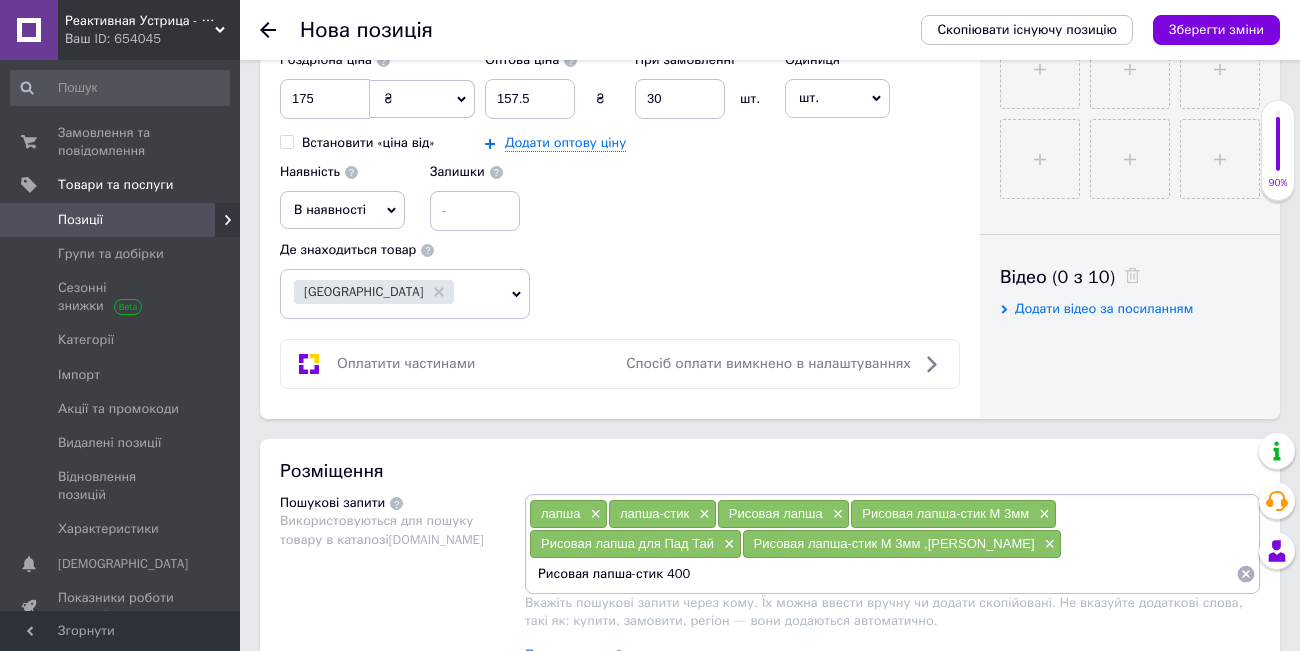 type on "Рисовая лапша-стик 400г" 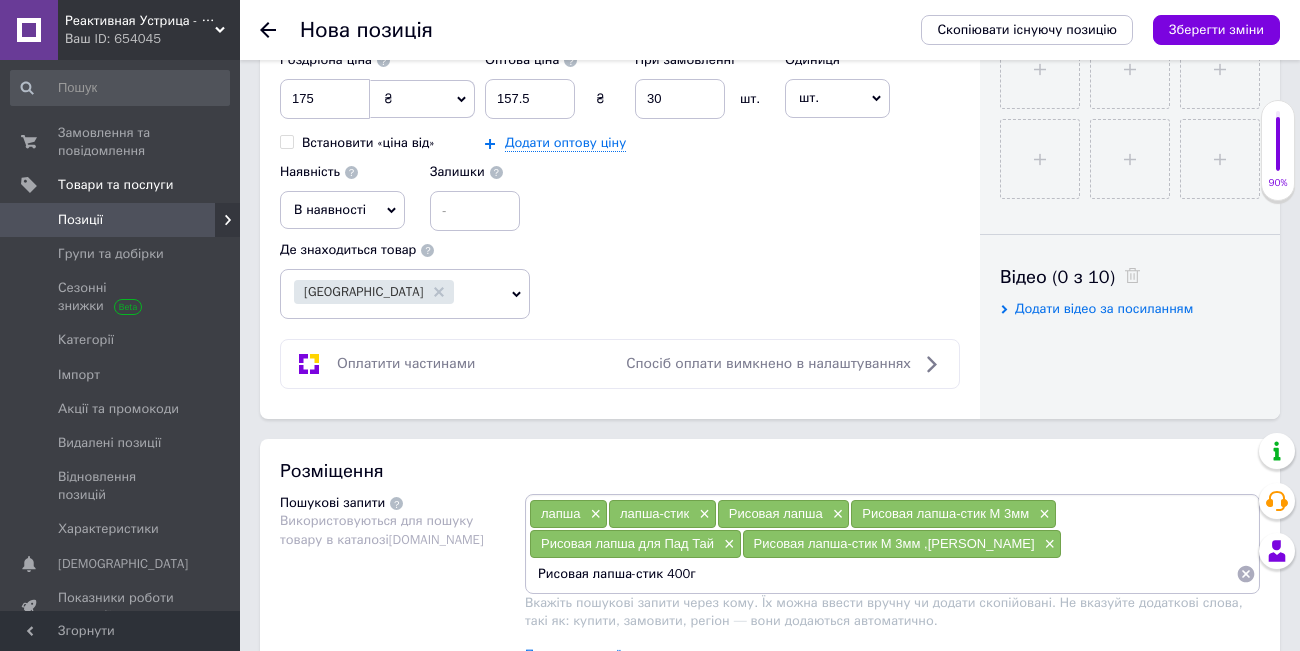 type 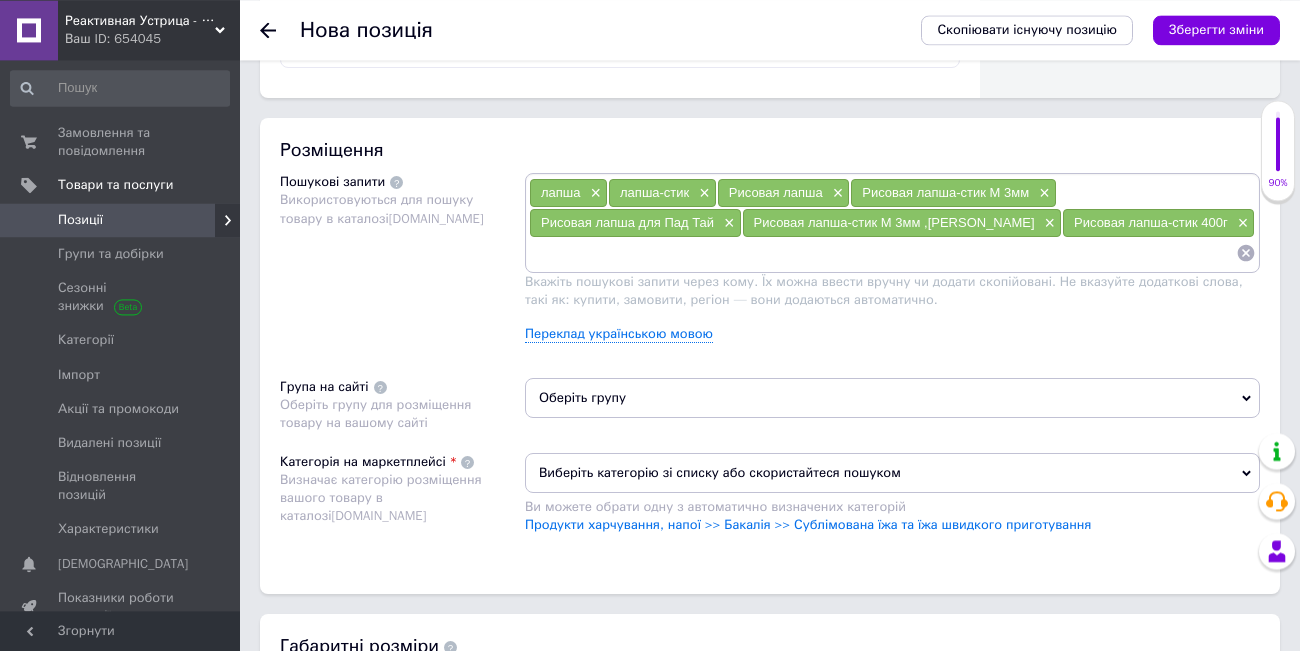 scroll, scrollTop: 1242, scrollLeft: 0, axis: vertical 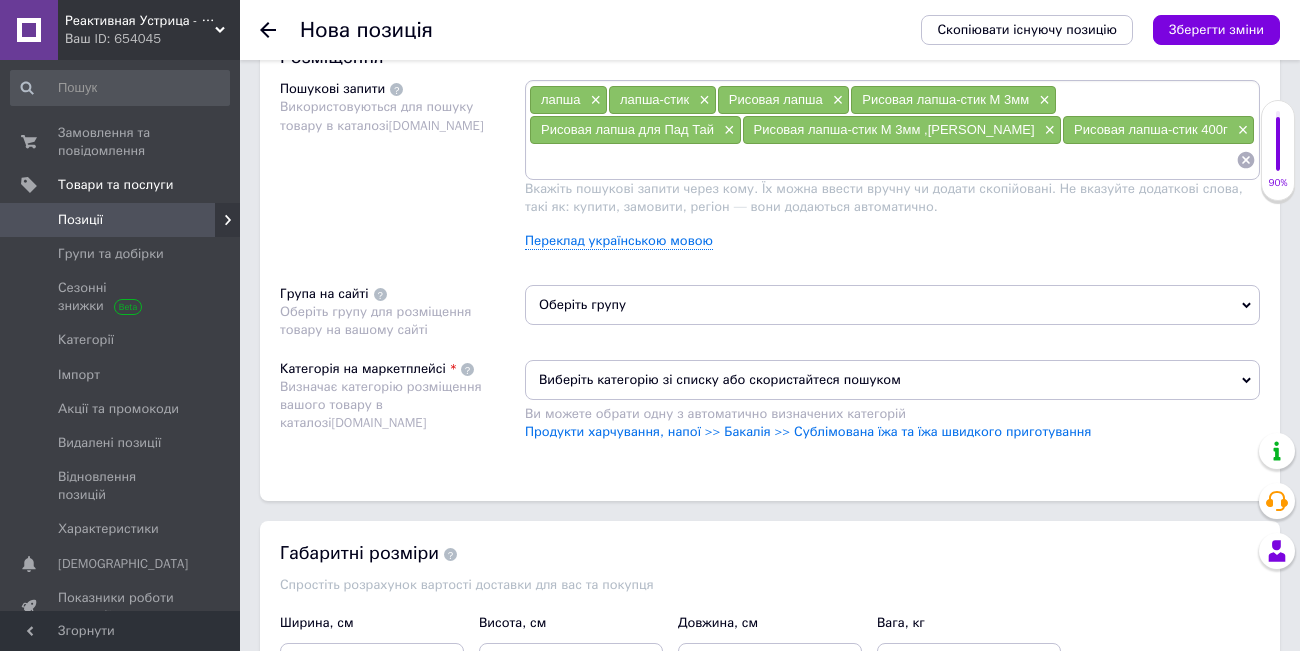 click on "Оберіть групу" at bounding box center [892, 305] 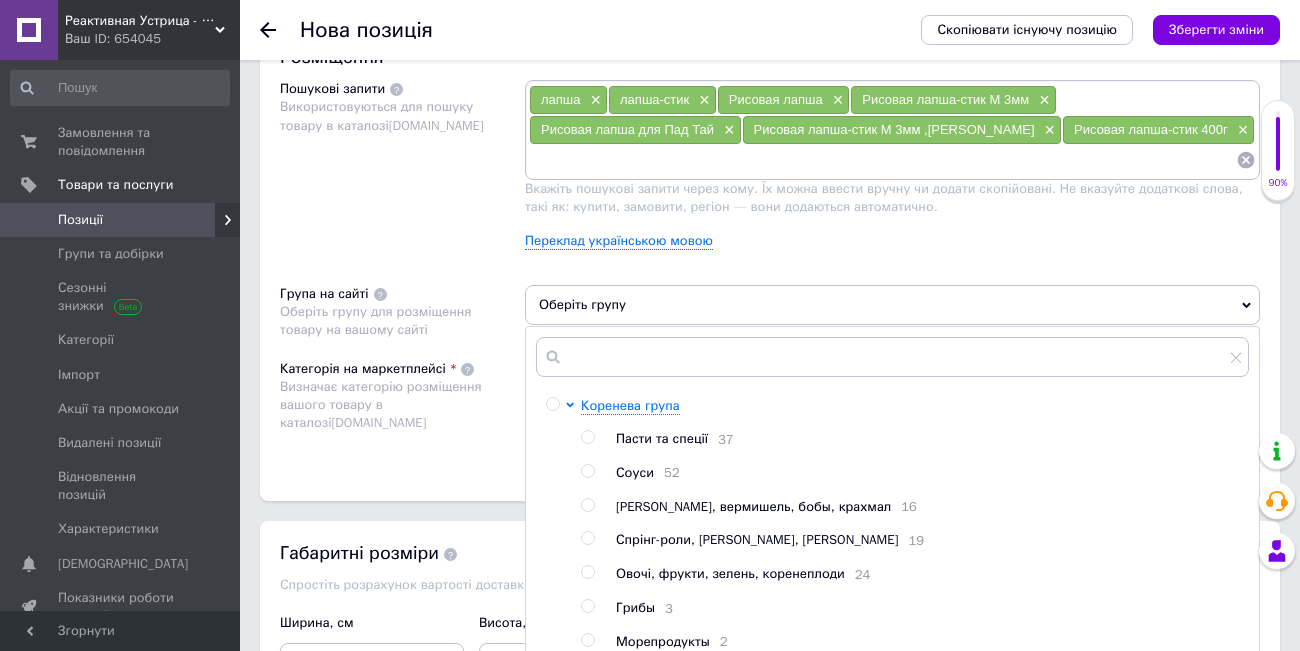 drag, startPoint x: 585, startPoint y: 508, endPoint x: 596, endPoint y: 509, distance: 11.045361 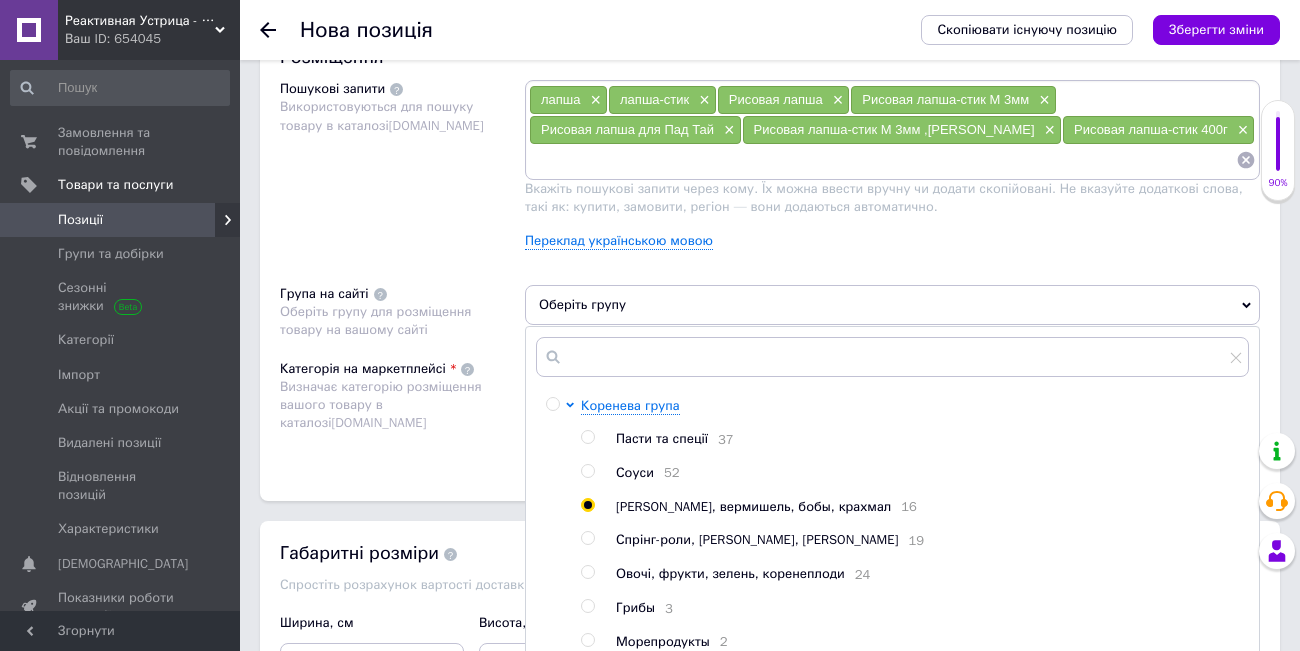radio on "true" 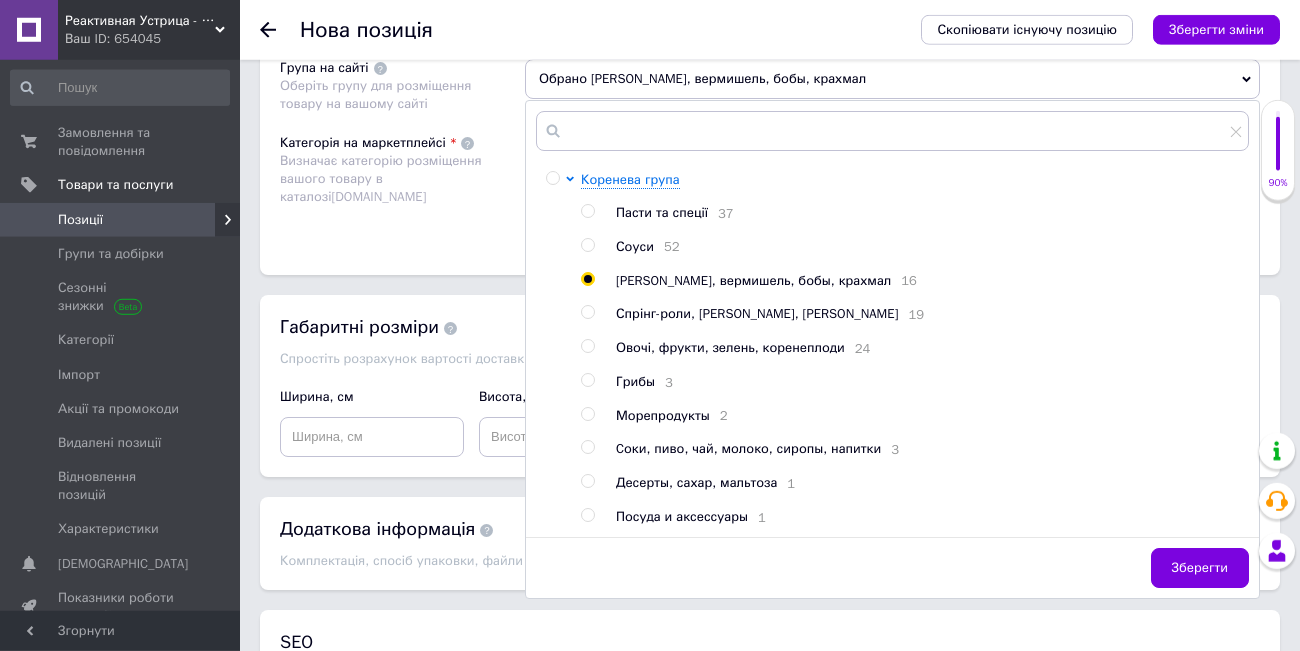scroll, scrollTop: 1656, scrollLeft: 0, axis: vertical 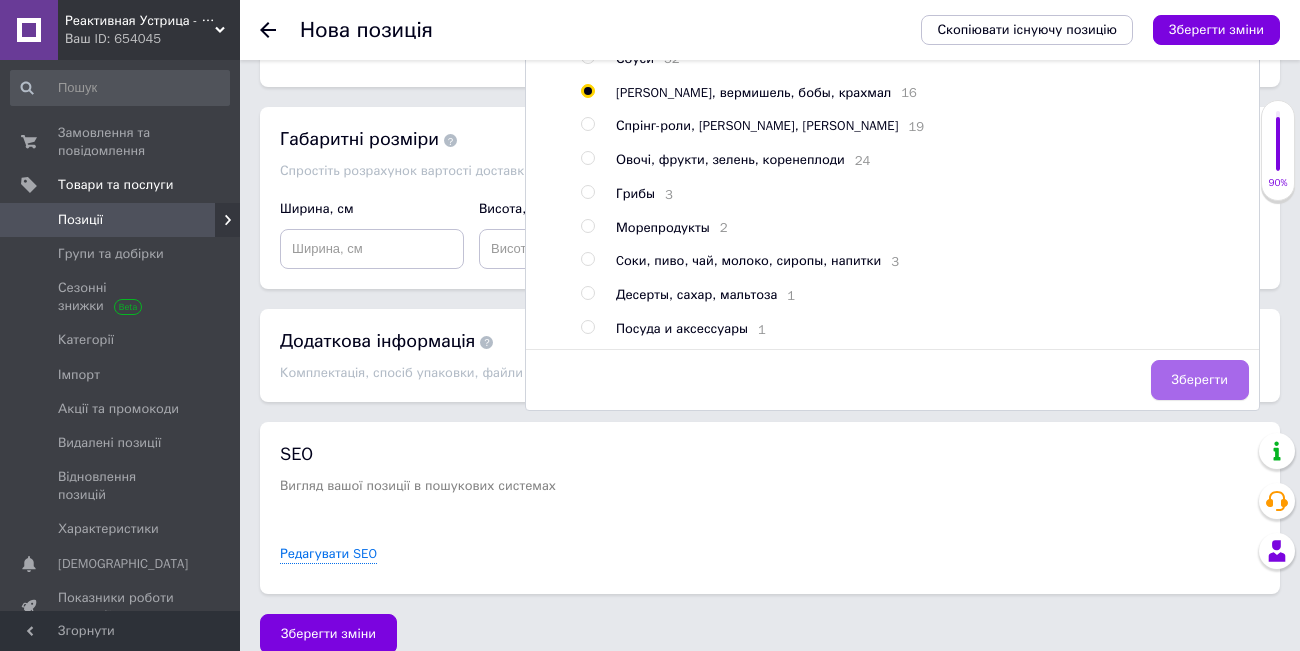 click on "Зберегти" at bounding box center (1200, 380) 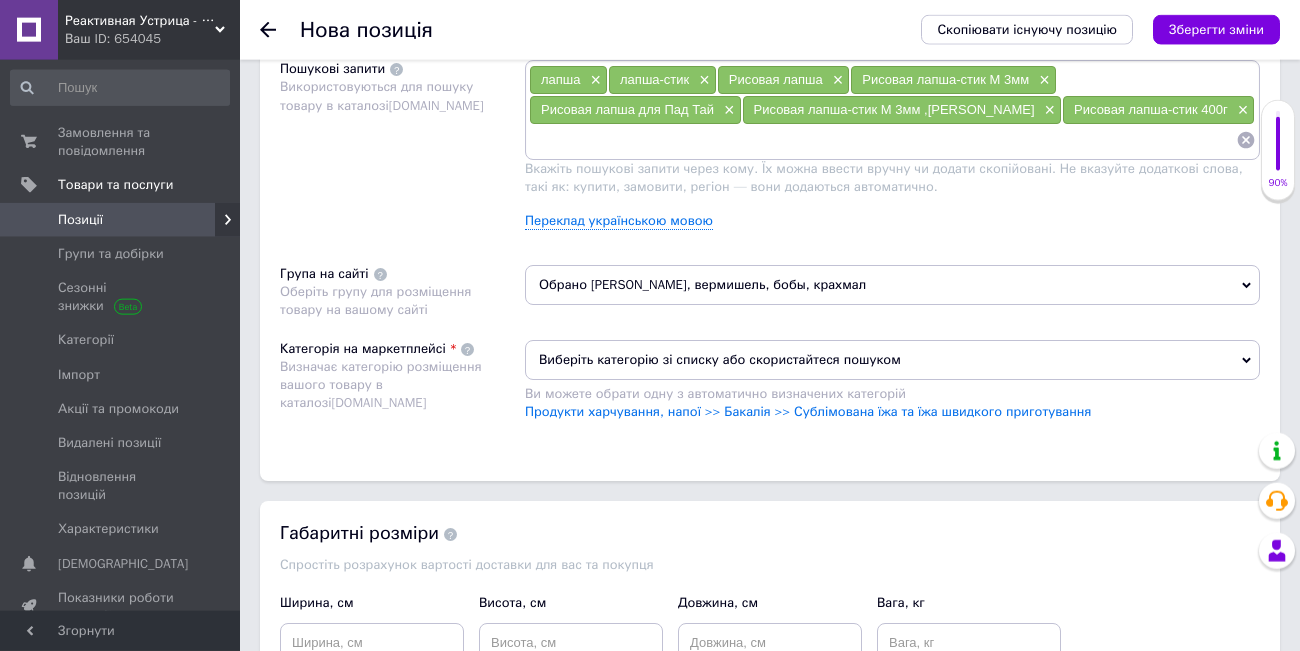 scroll, scrollTop: 1242, scrollLeft: 0, axis: vertical 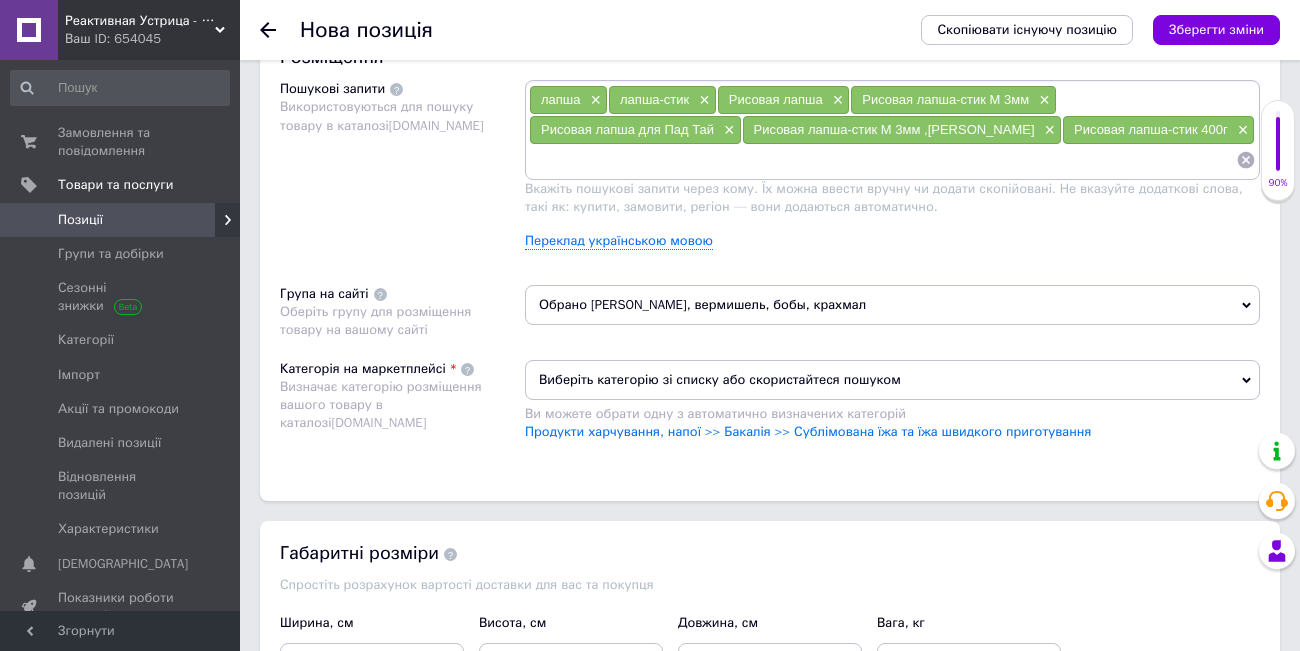 click on "Виберіть категорію зі списку або скористайтеся пошуком" at bounding box center (892, 380) 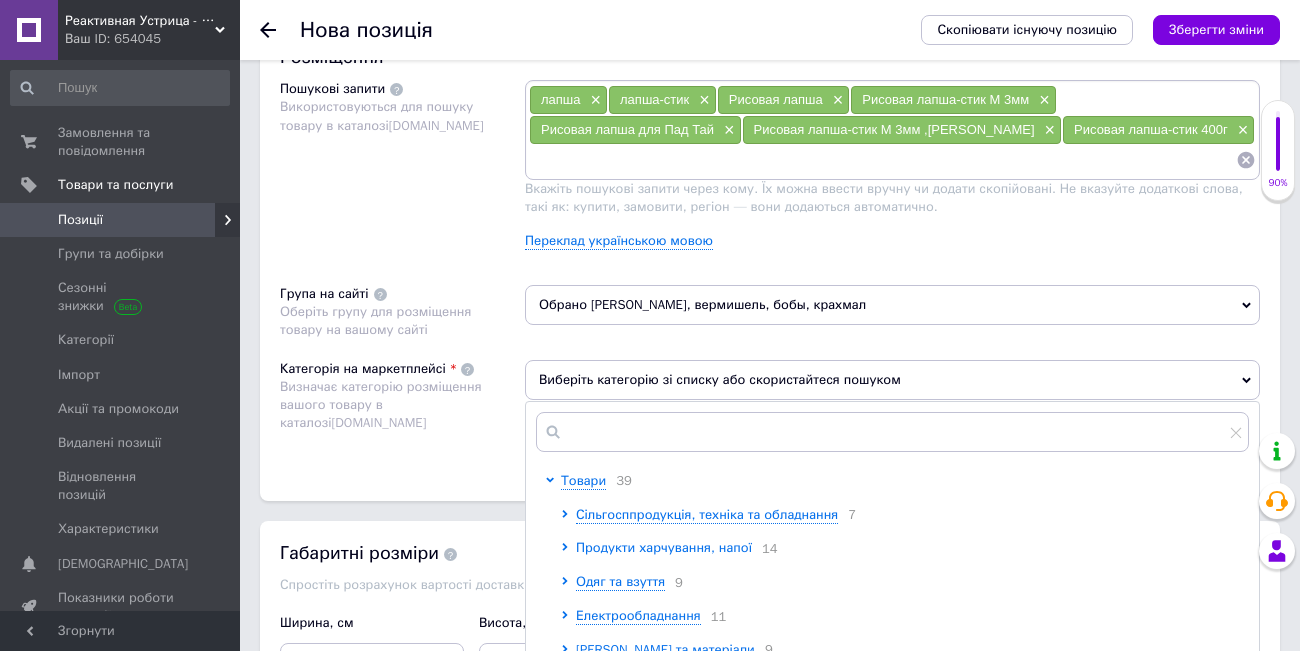 click on "Продукти харчування, напої" at bounding box center (664, 547) 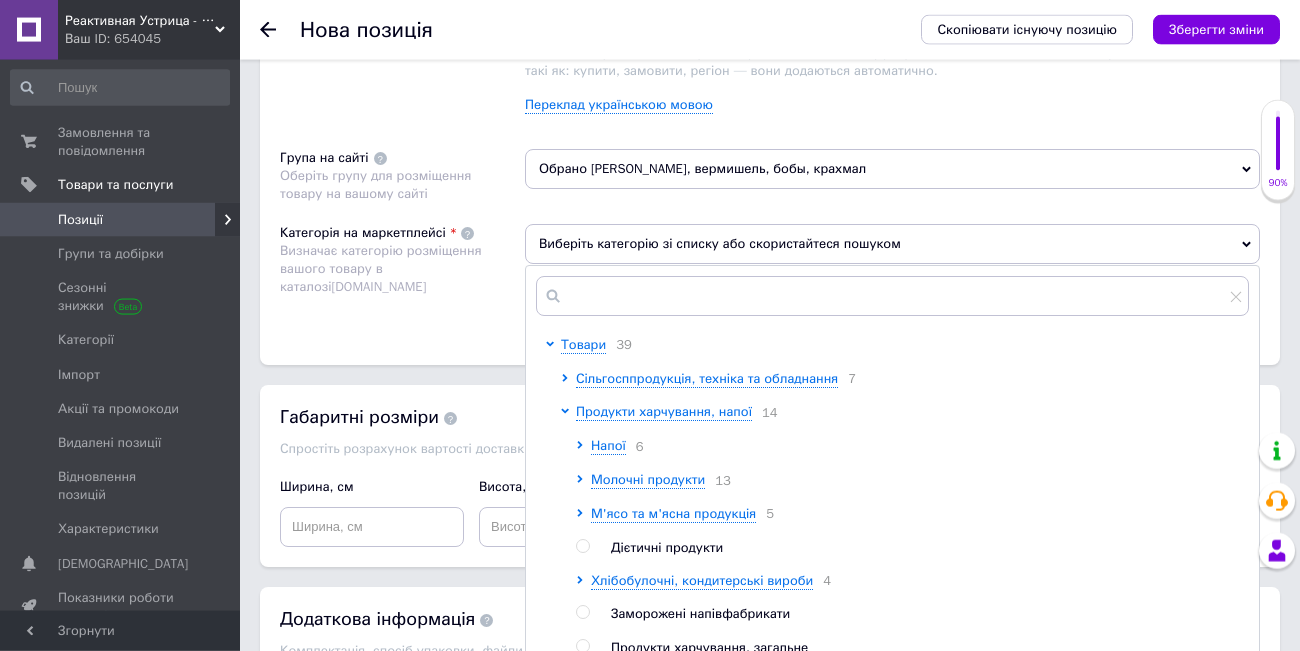 scroll, scrollTop: 1380, scrollLeft: 0, axis: vertical 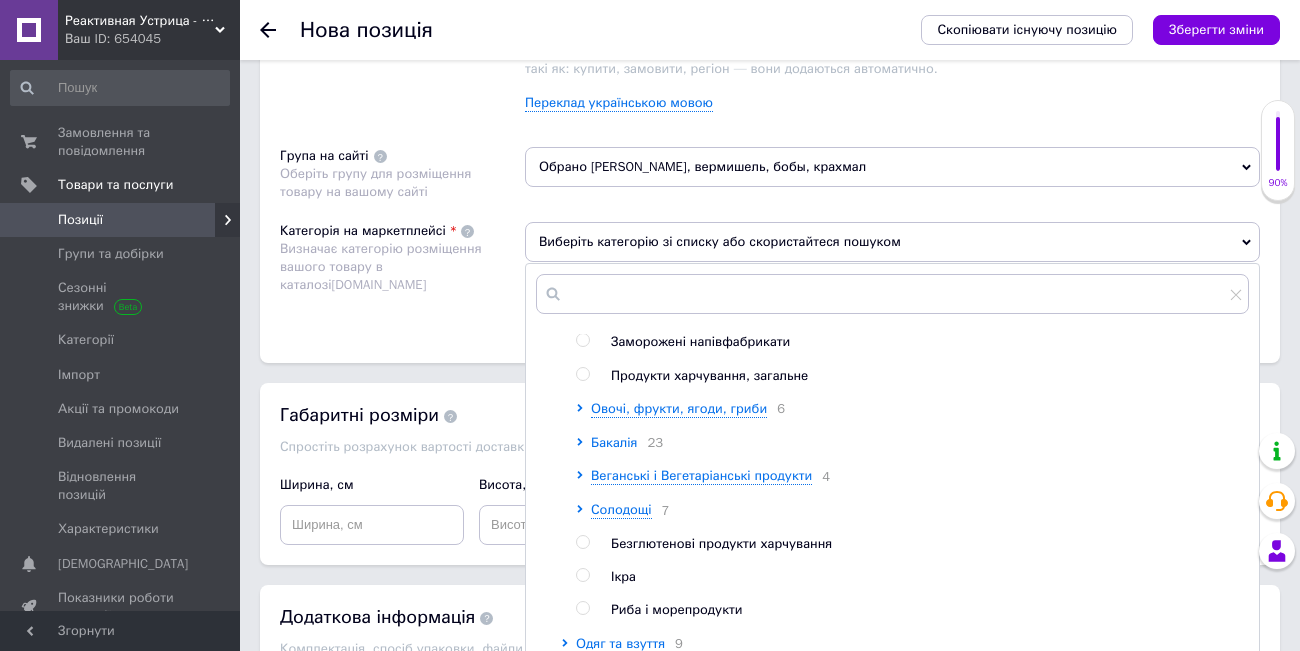 click on "Бакалія" at bounding box center [614, 442] 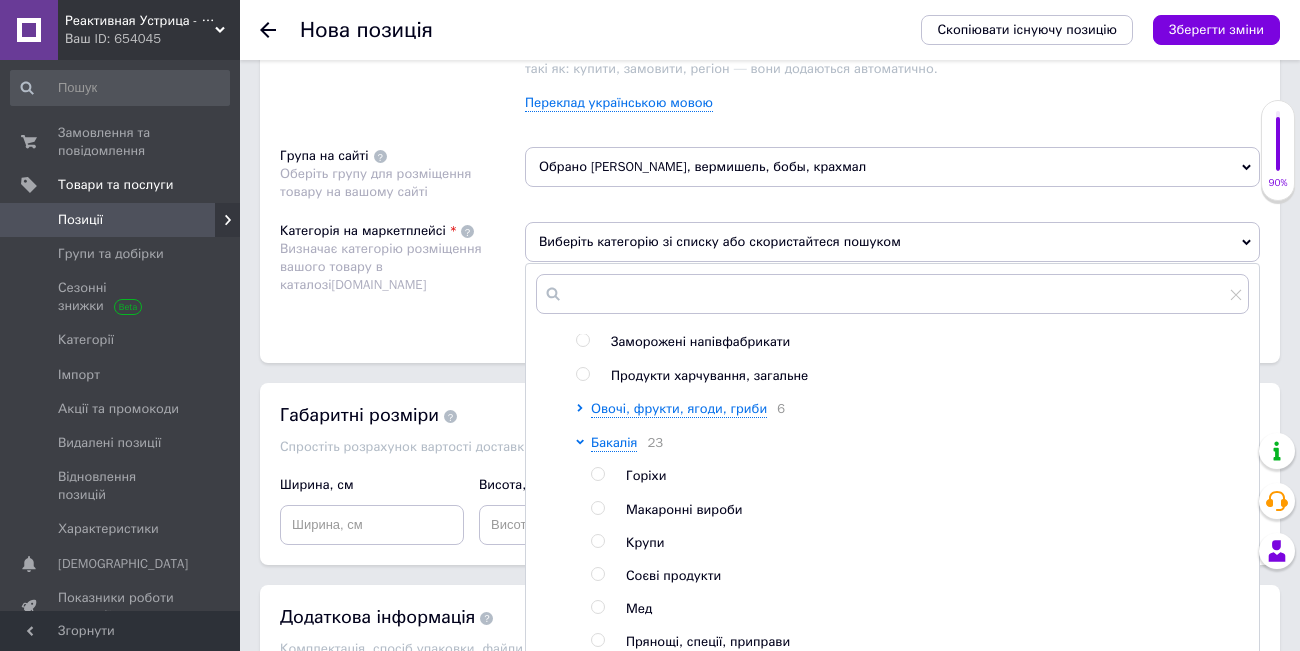 click at bounding box center (597, 508) 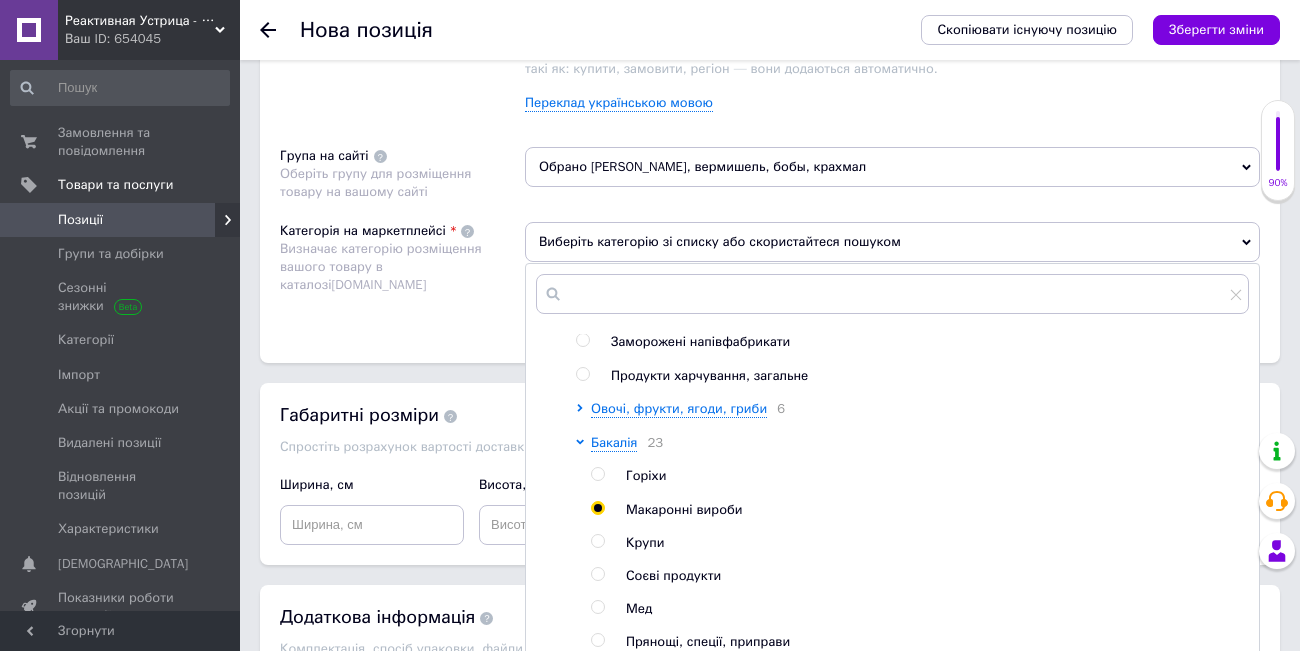 radio on "true" 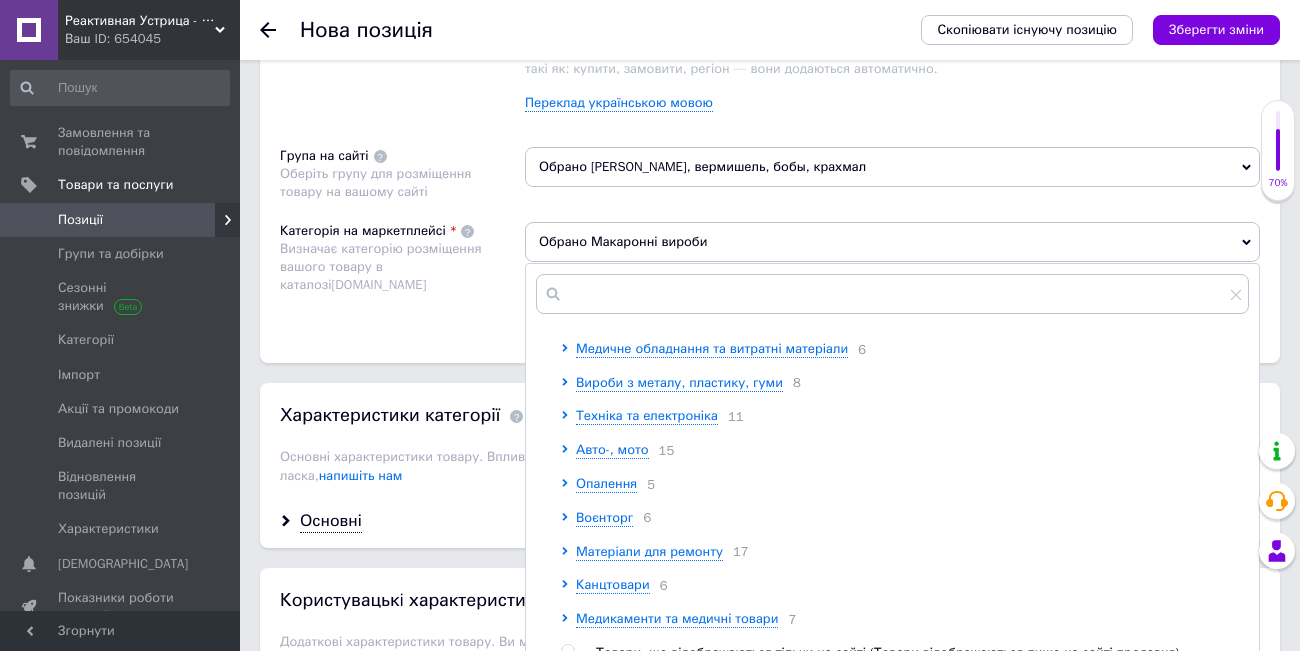 scroll, scrollTop: 2194, scrollLeft: 0, axis: vertical 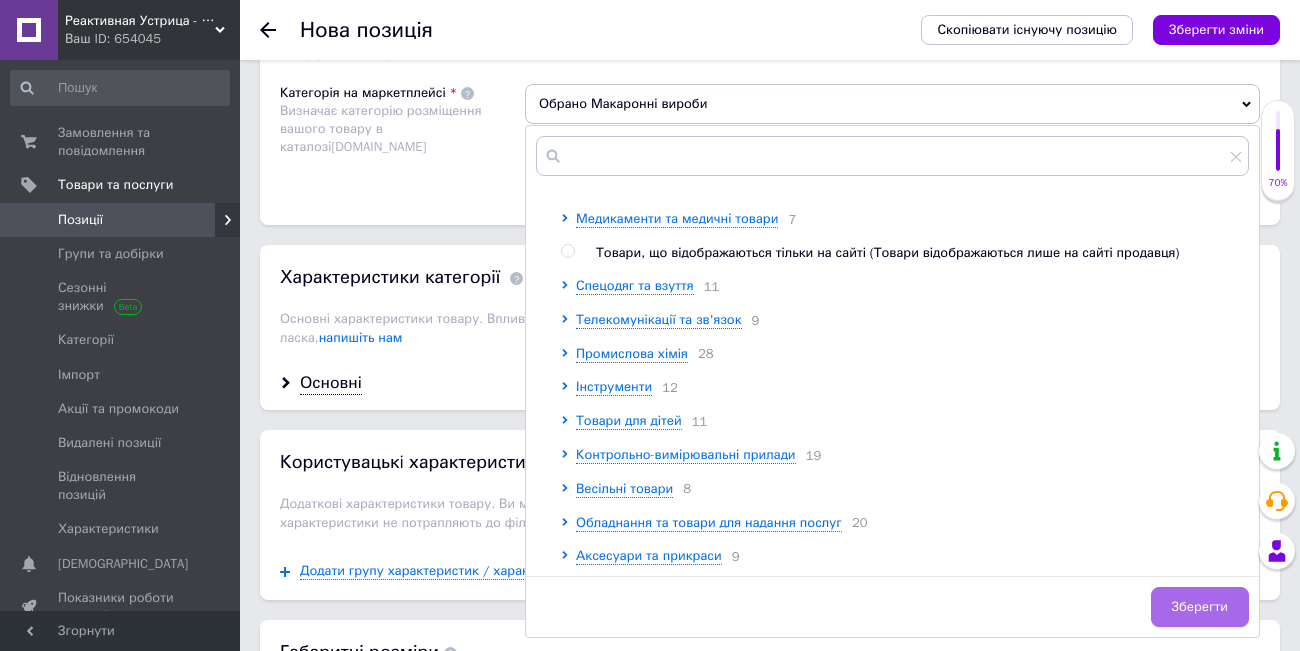 click on "Зберегти" at bounding box center [1200, 607] 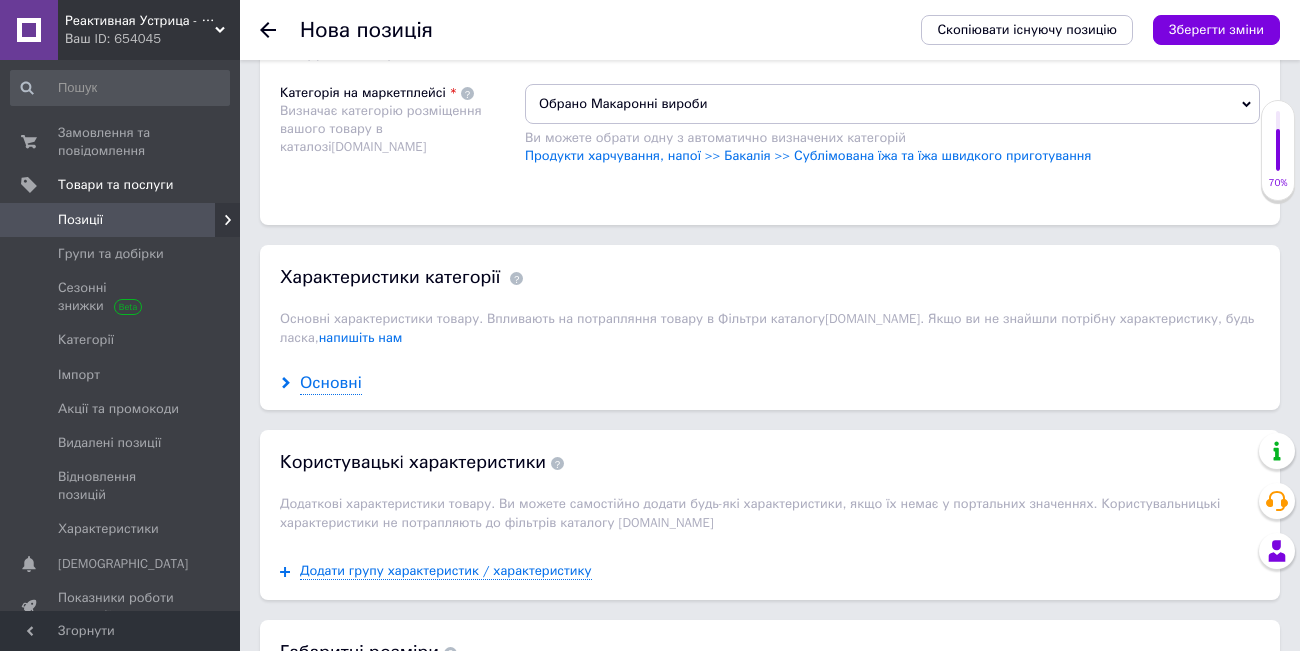 click on "Основні" at bounding box center (331, 383) 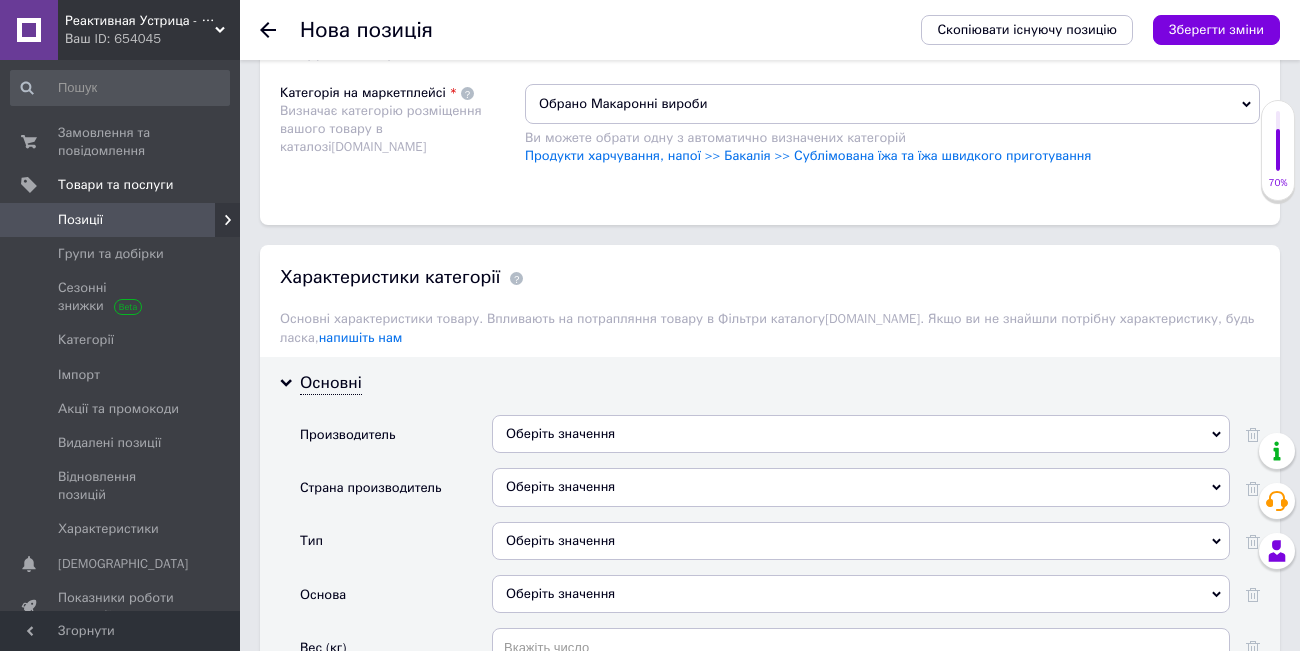 click 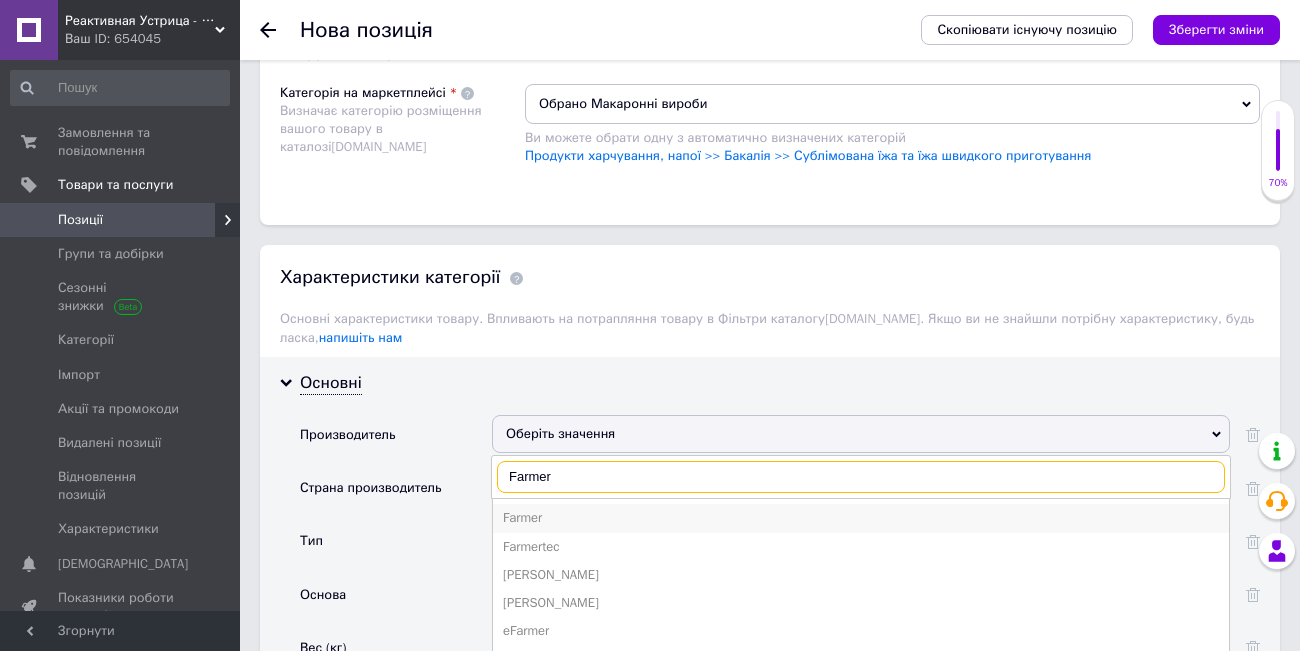 type on "Farmer" 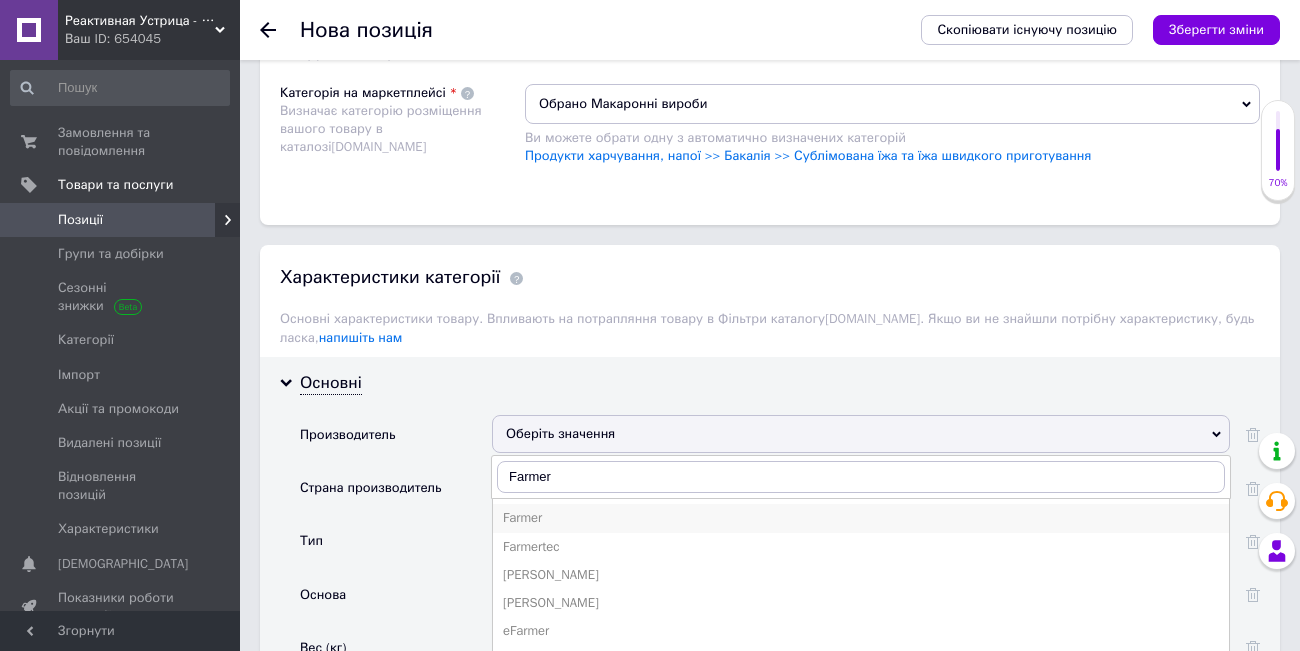 drag, startPoint x: 540, startPoint y: 518, endPoint x: 773, endPoint y: 517, distance: 233.00215 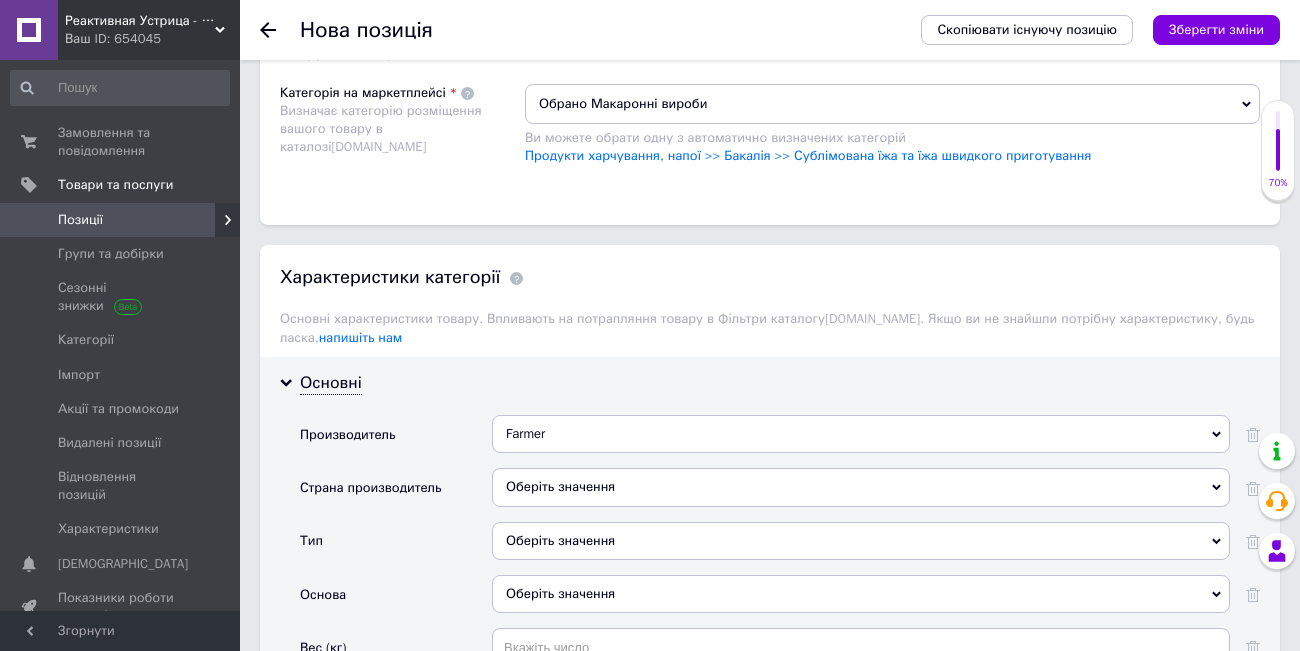 click 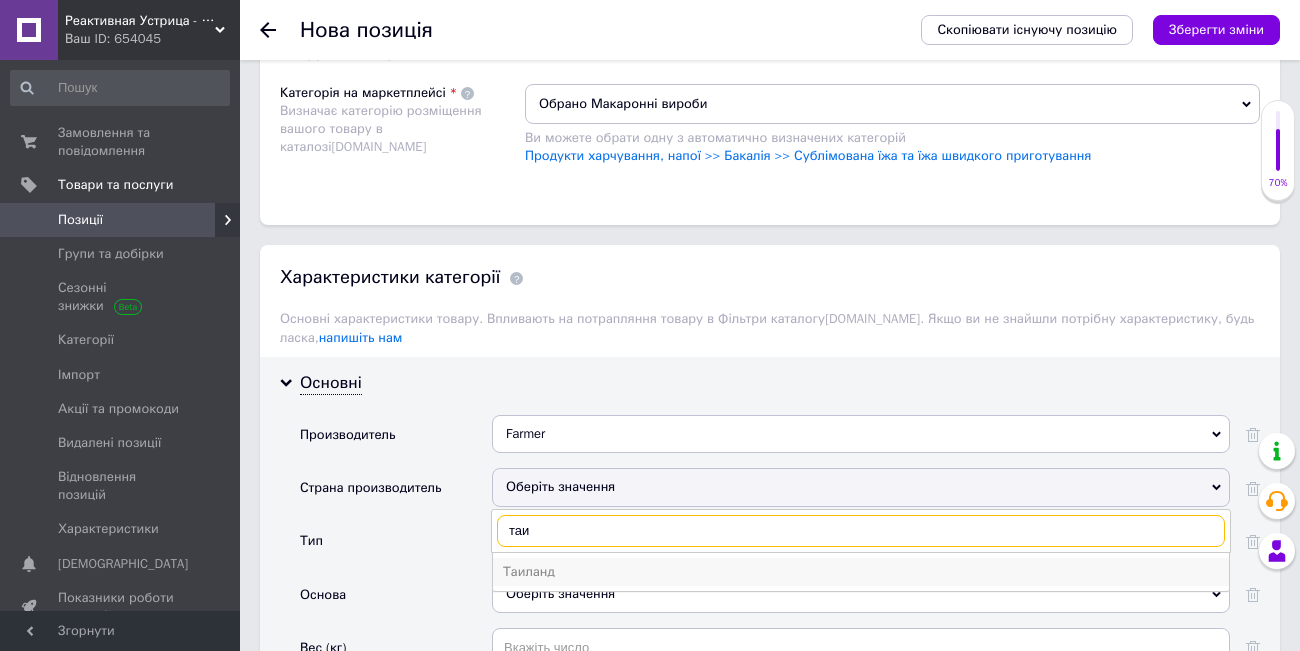 type on "таи" 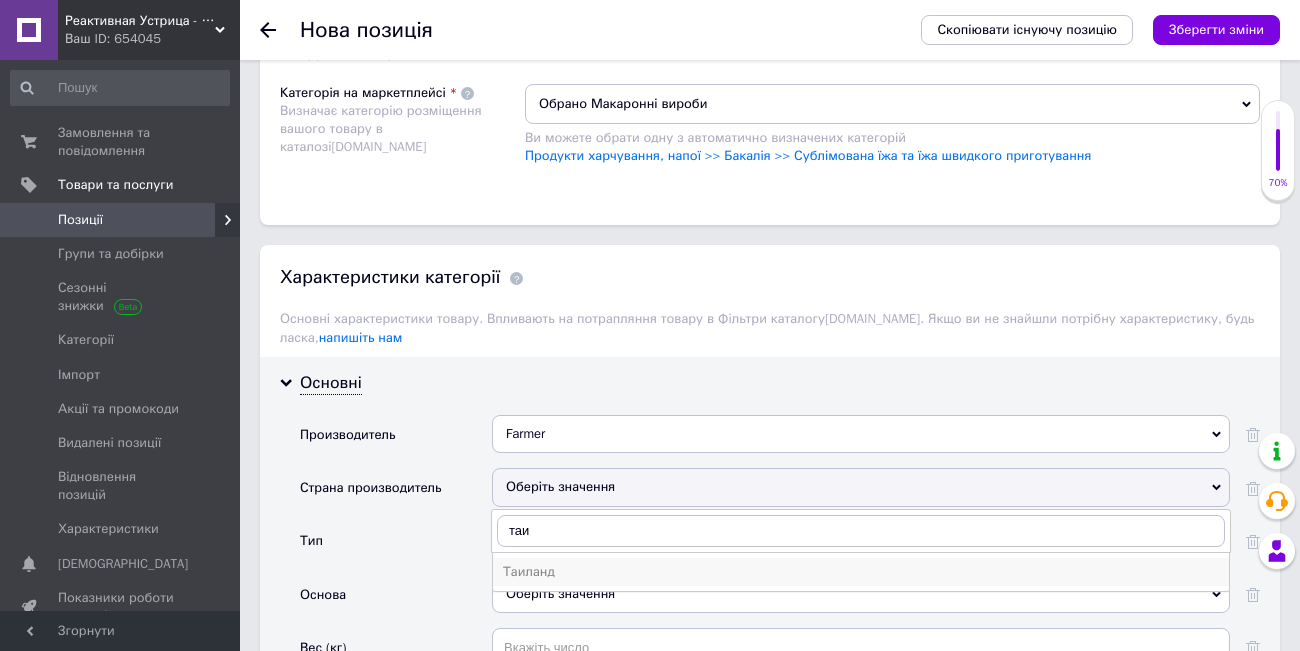 click on "Таиланд" at bounding box center [861, 572] 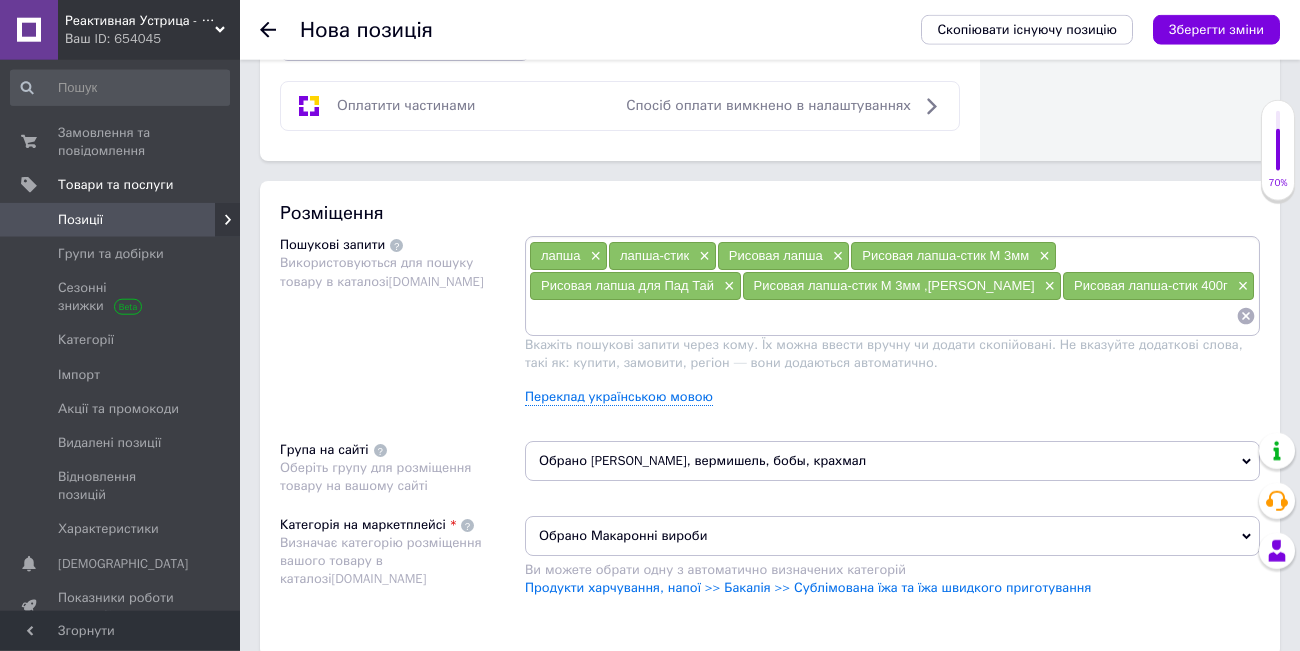 scroll, scrollTop: 966, scrollLeft: 0, axis: vertical 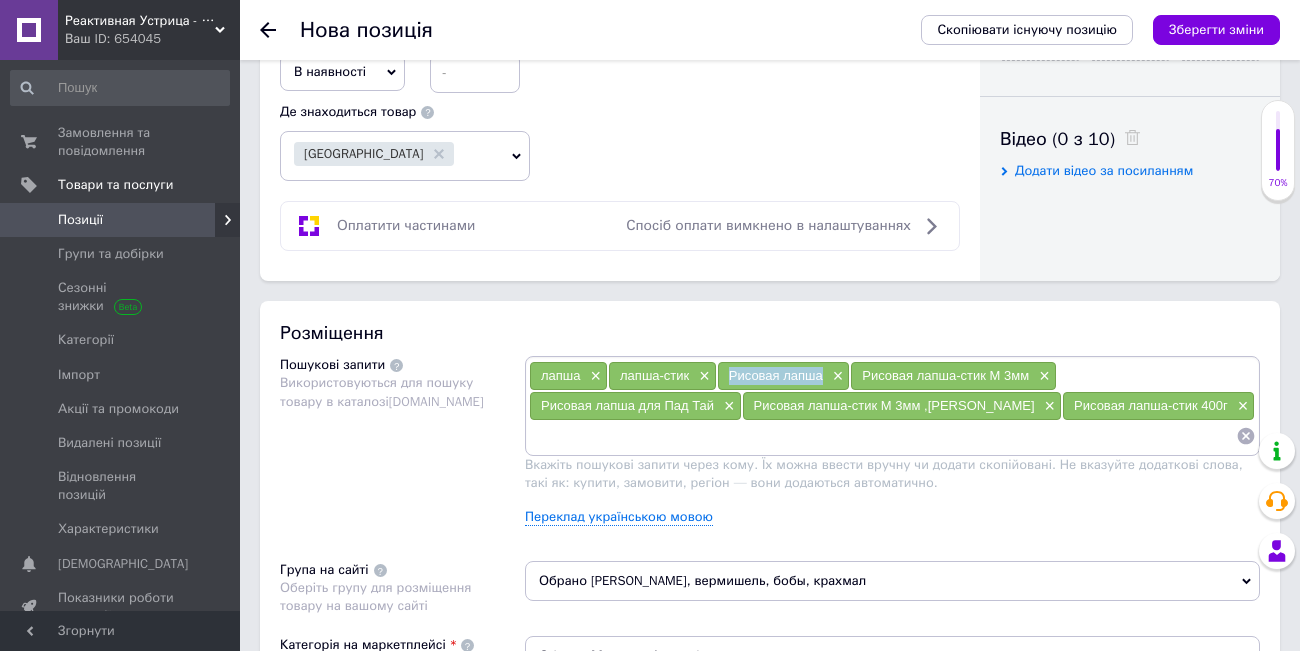 drag, startPoint x: 820, startPoint y: 373, endPoint x: 728, endPoint y: 371, distance: 92.021736 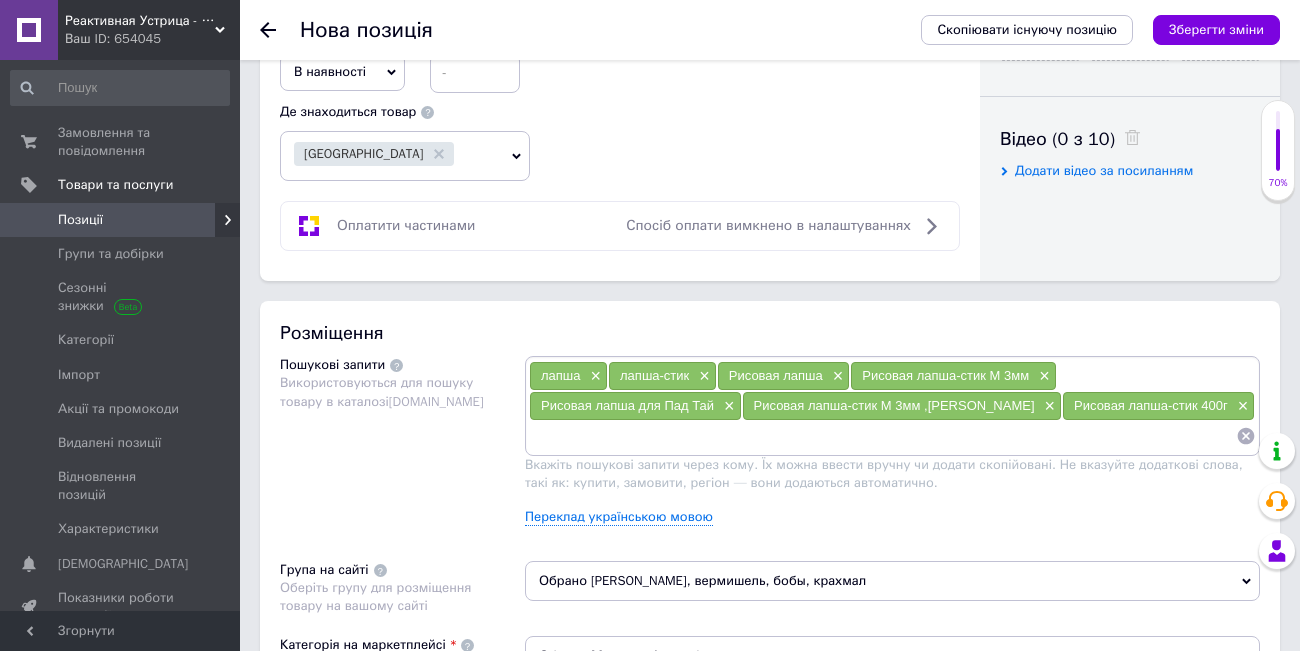 click at bounding box center [882, 436] 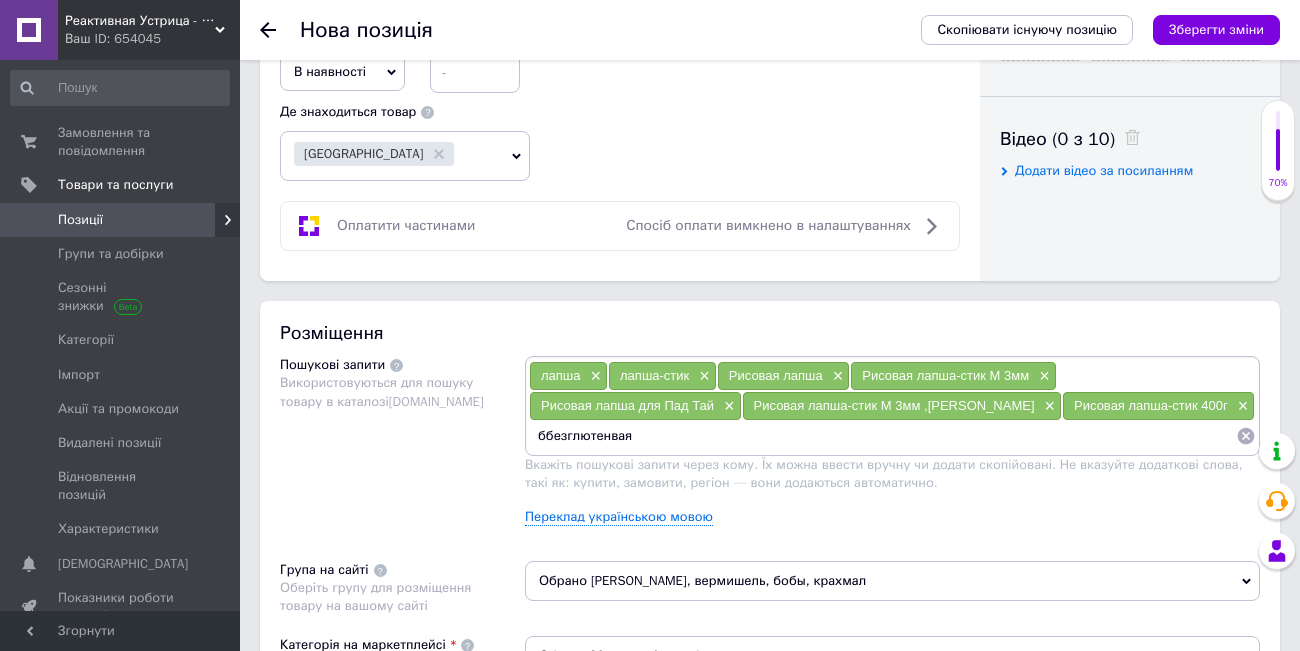 click on "ббезглютенвая" at bounding box center (882, 436) 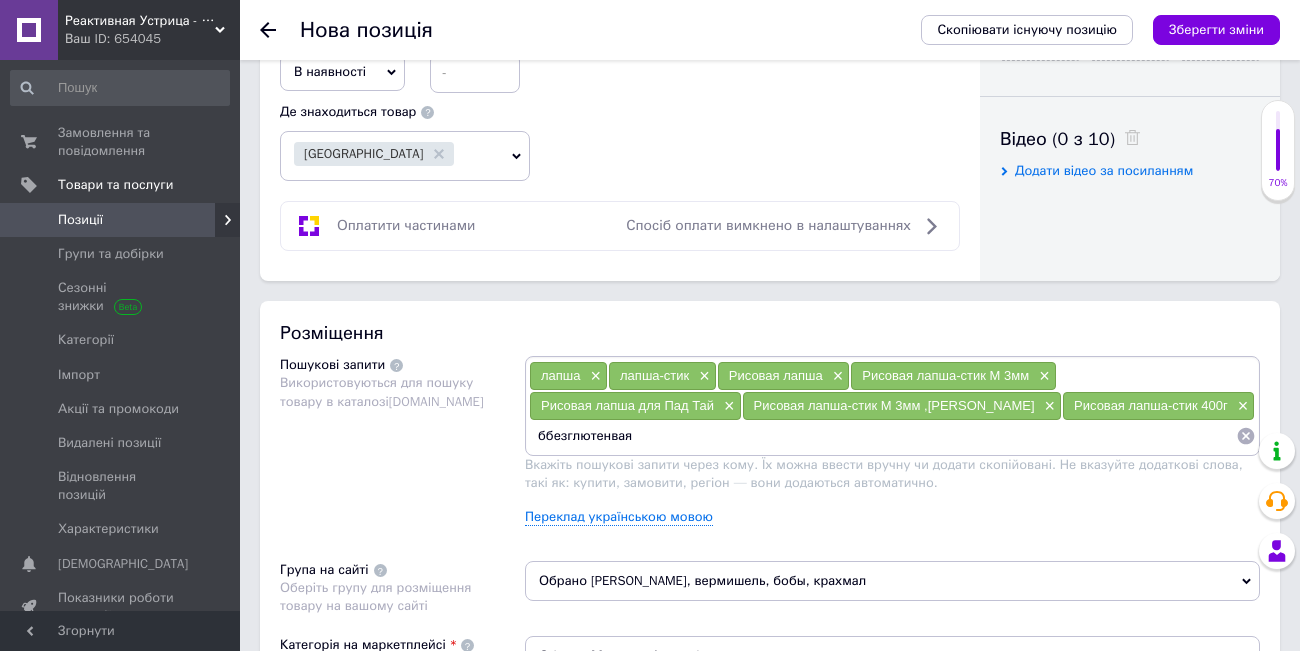 click on "ббезглютенвая" at bounding box center (882, 436) 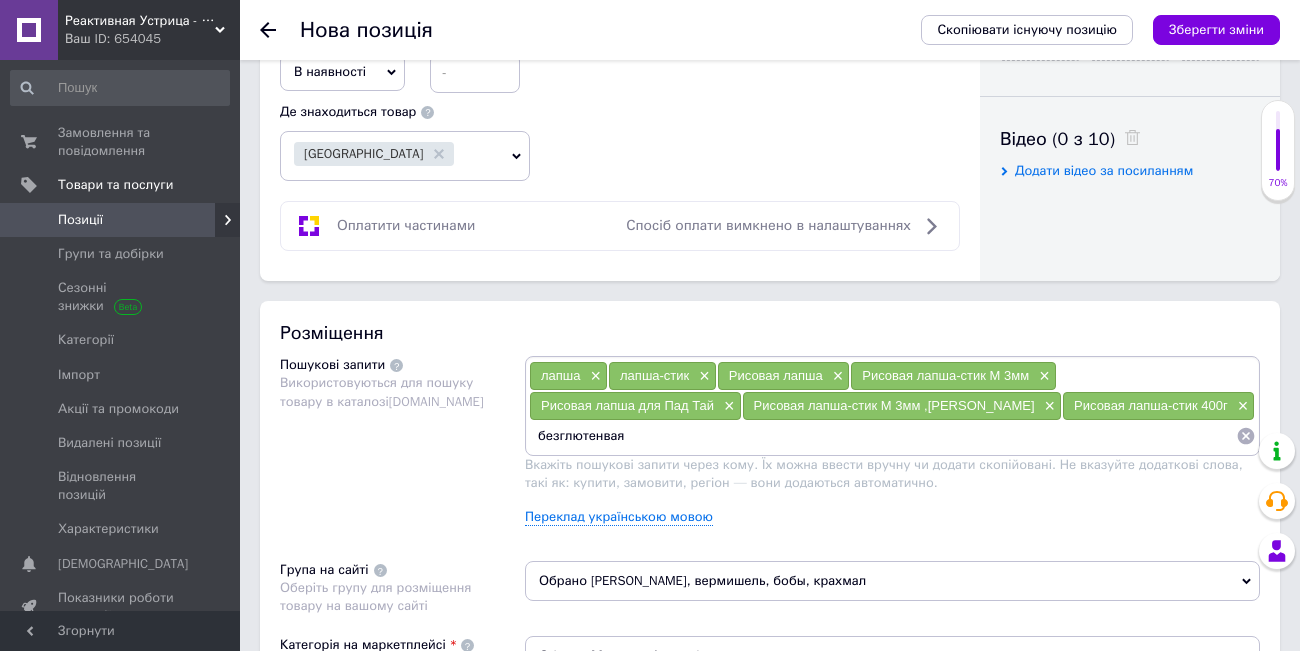 click on "безглютенвая" at bounding box center (882, 436) 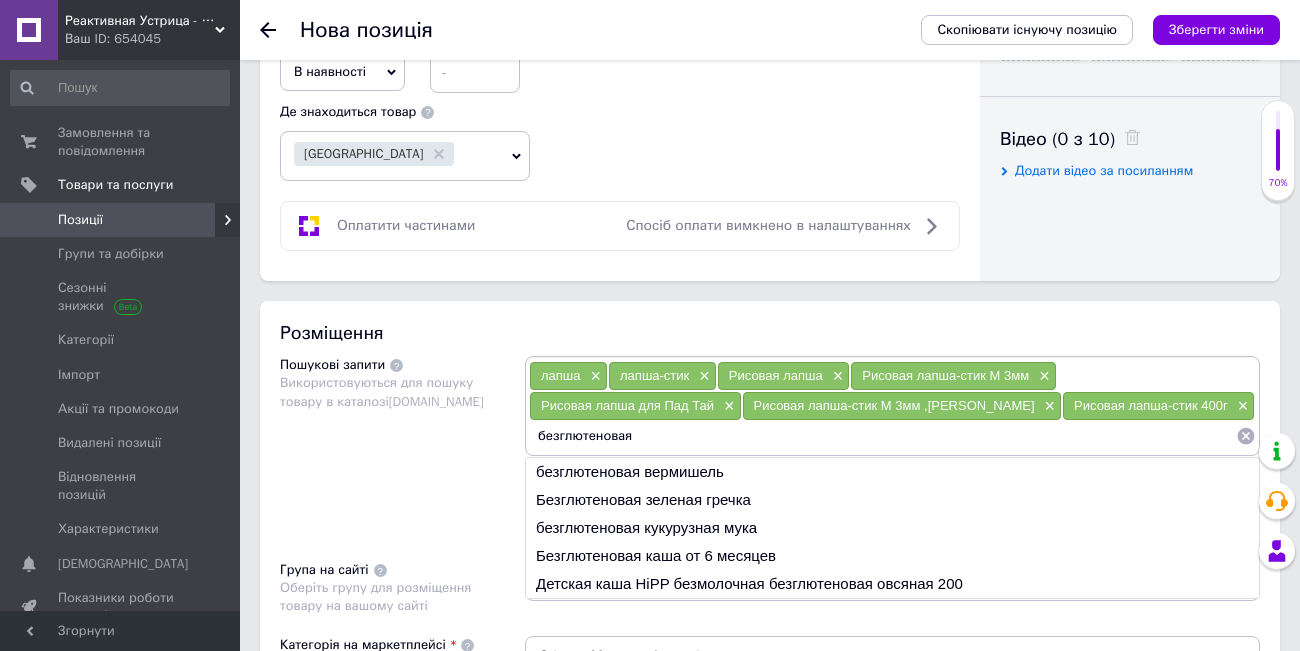 click on "безглютеновая" at bounding box center (882, 436) 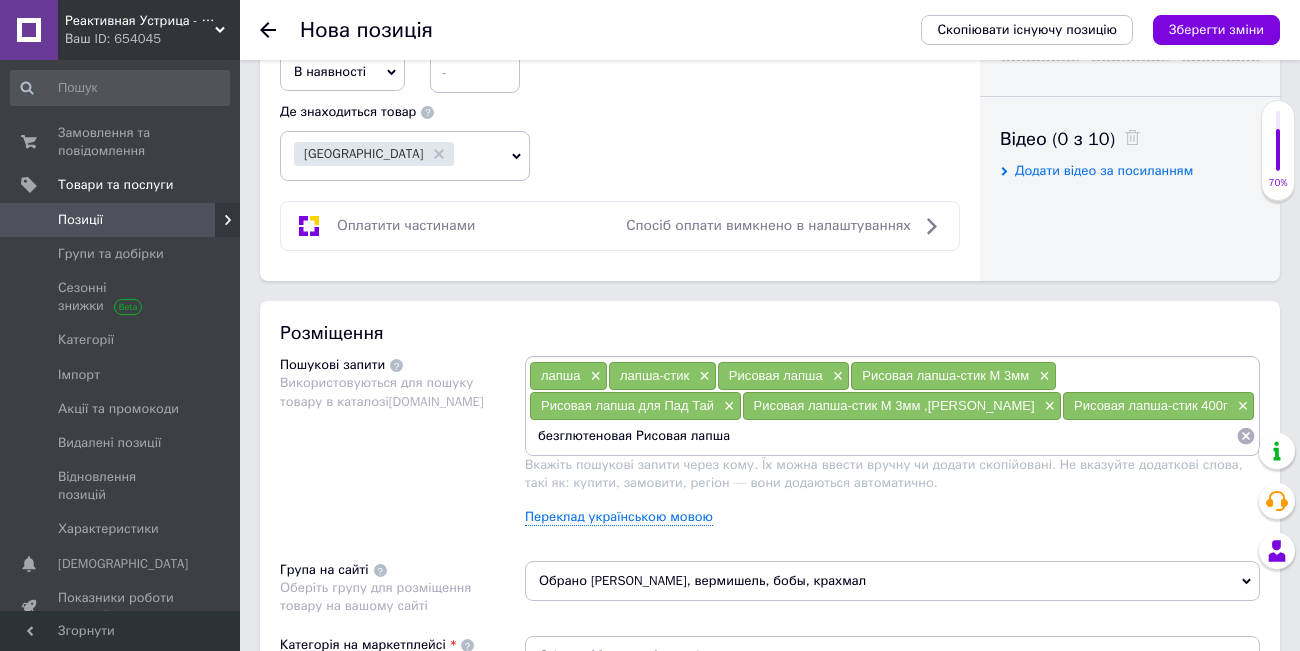 click on "безглютеновая Рисовая лапша" at bounding box center [882, 436] 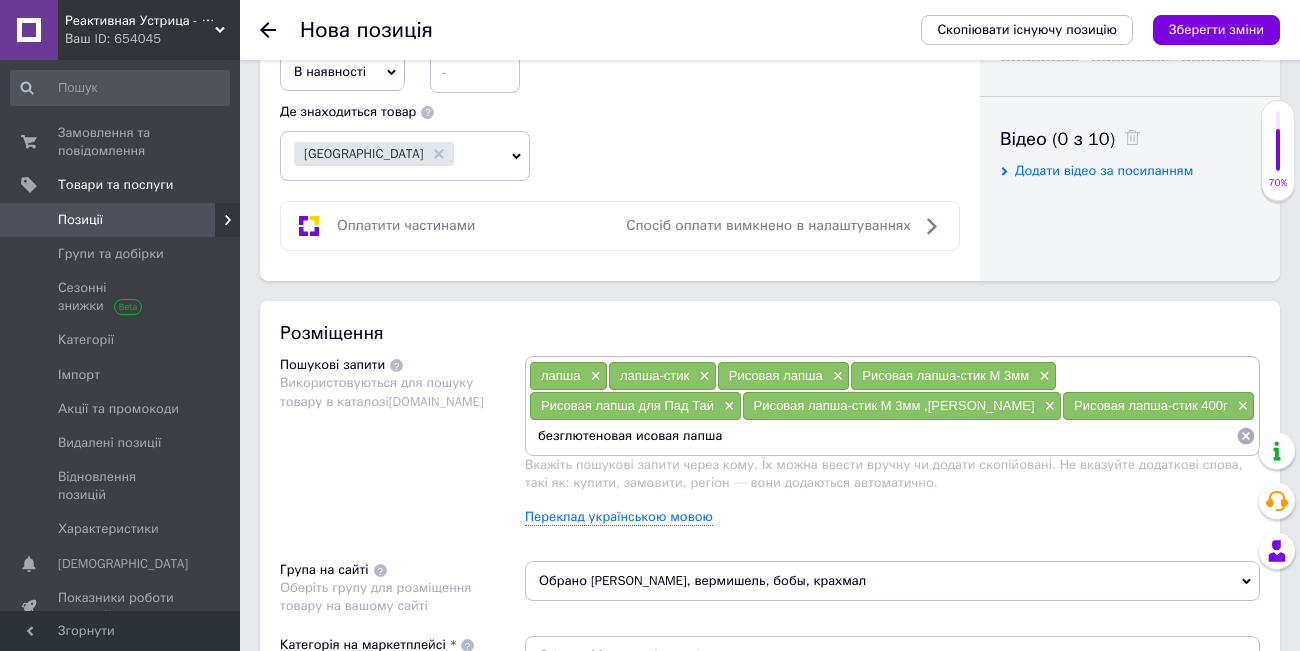 type on "безглютеновая рисовая лапша" 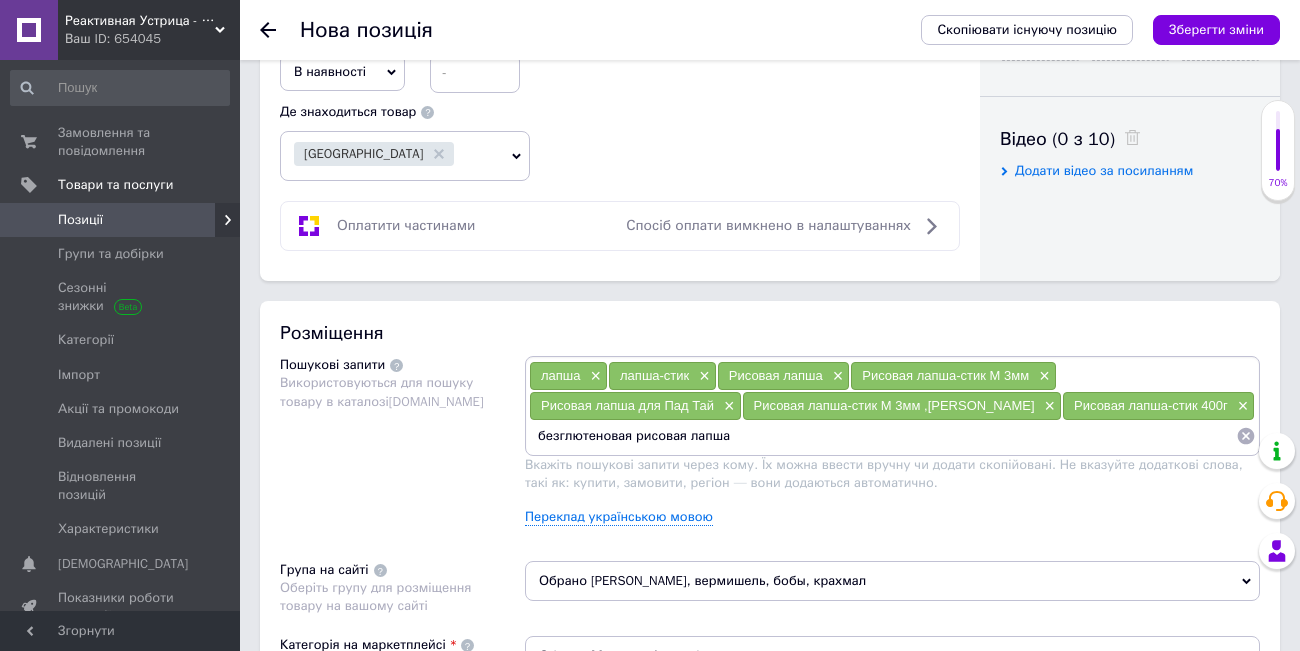 type 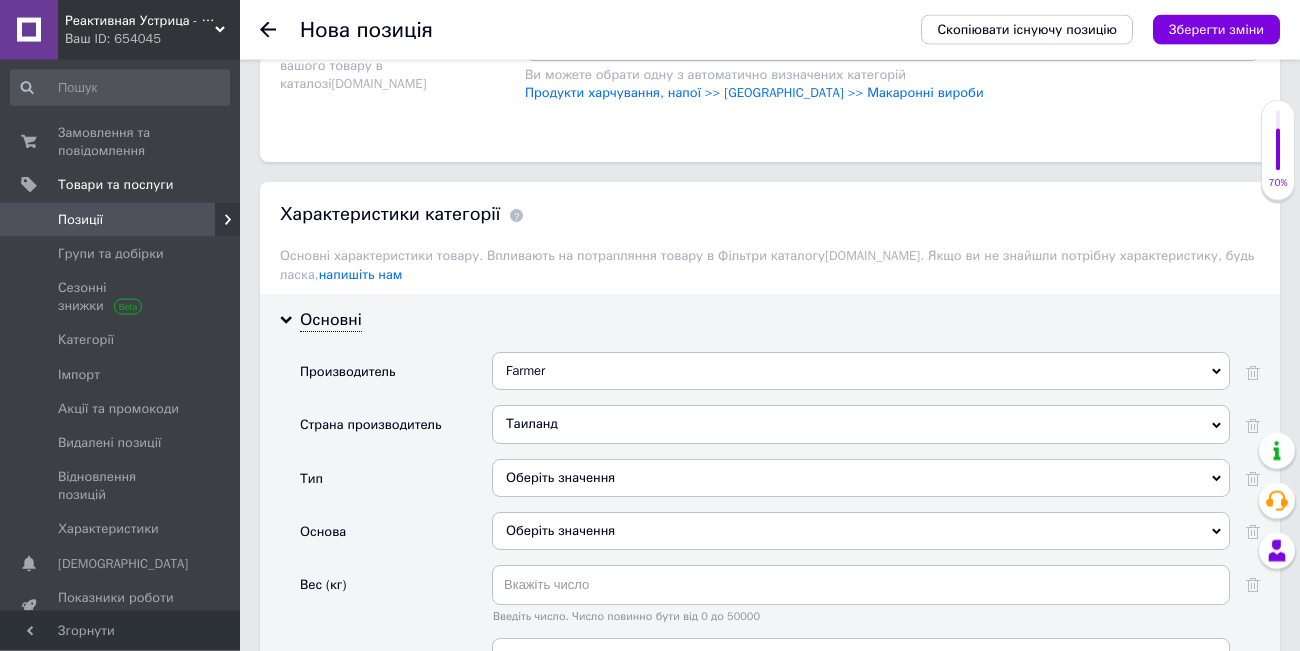 scroll, scrollTop: 1656, scrollLeft: 0, axis: vertical 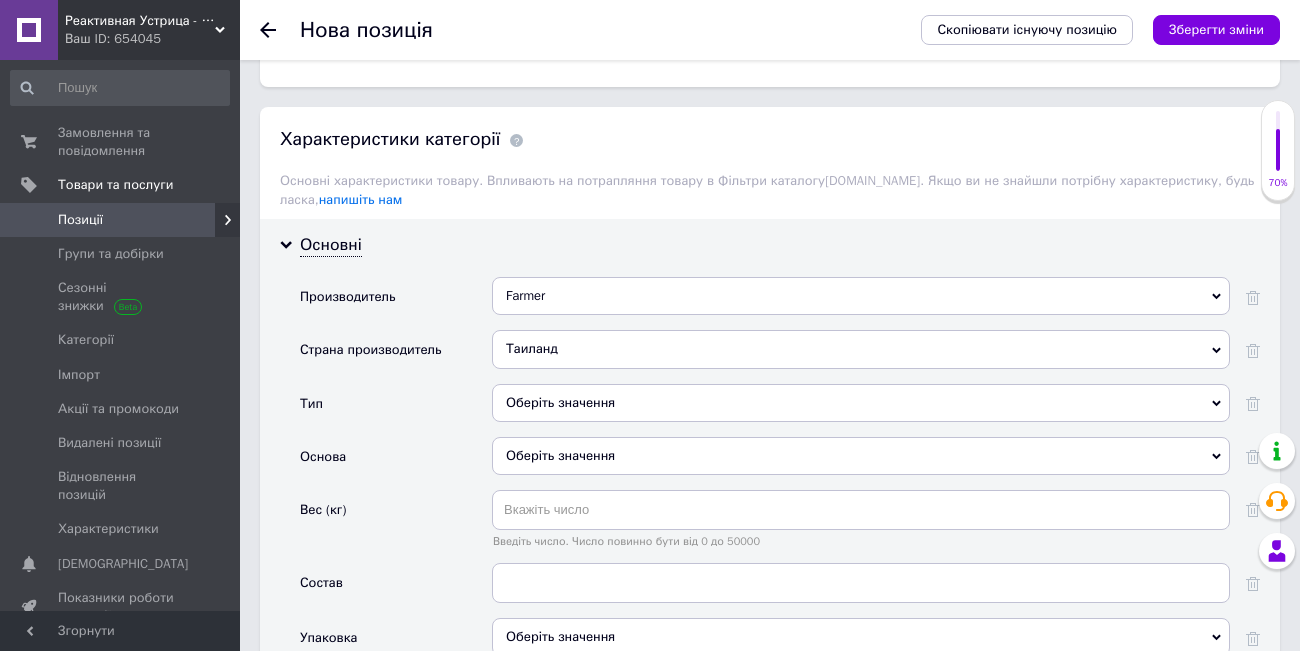click on "Оберіть значення" at bounding box center [861, 403] 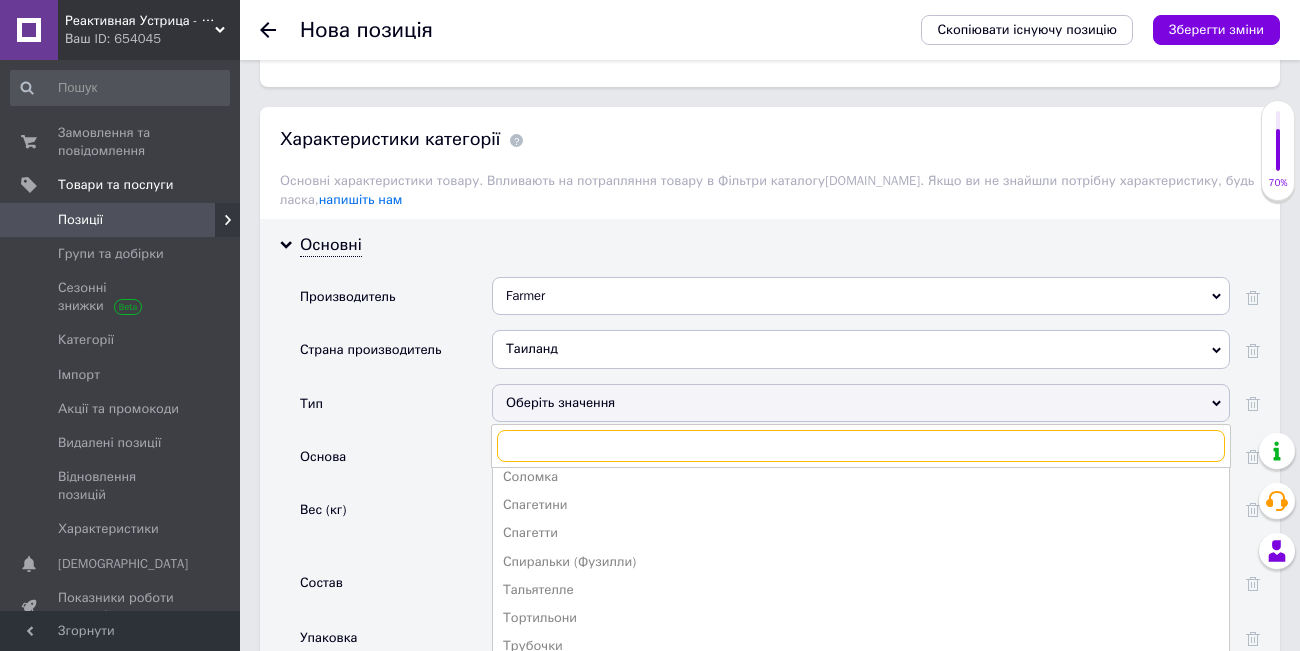scroll, scrollTop: 671, scrollLeft: 0, axis: vertical 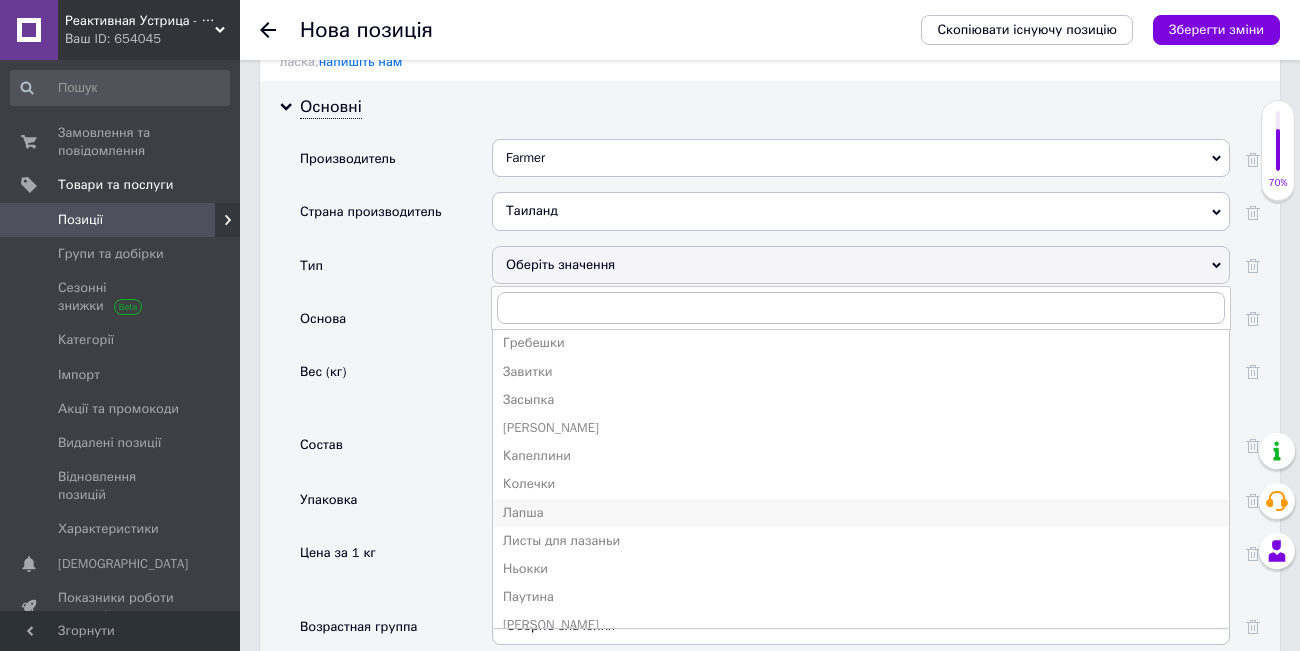 click on "Лапша" at bounding box center (861, 513) 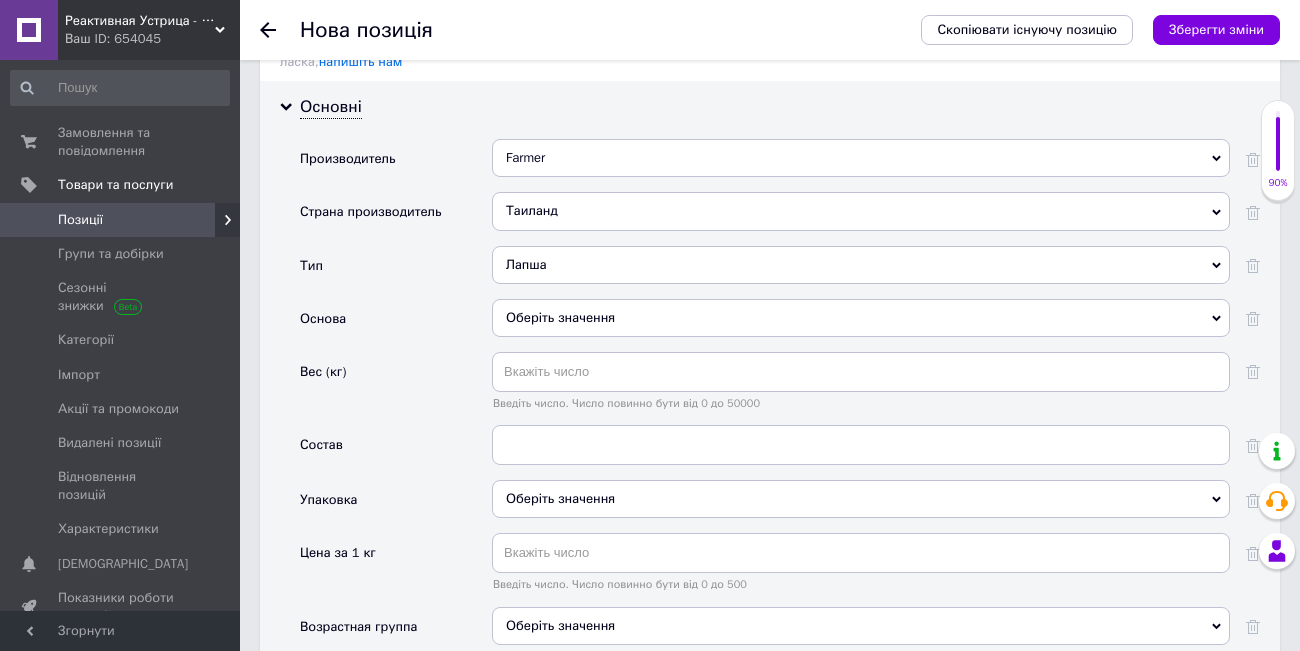 click on "Оберіть значення" at bounding box center [861, 318] 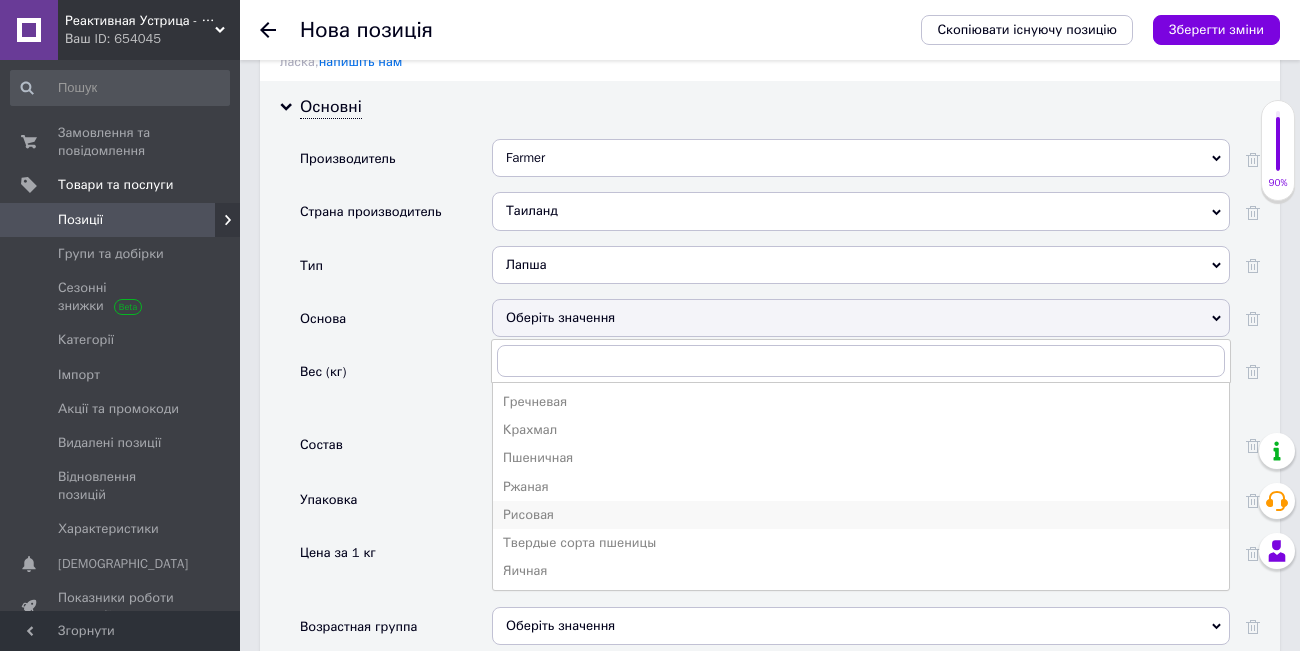 click on "Рисовая" at bounding box center (861, 515) 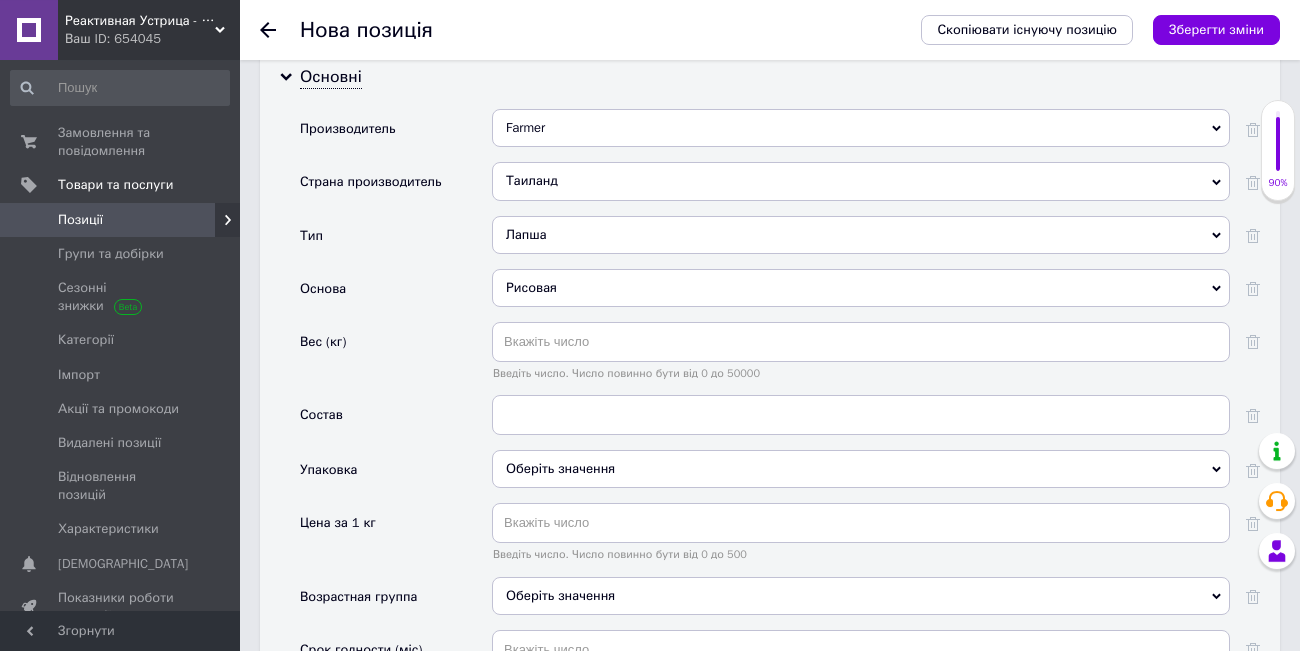 scroll, scrollTop: 1932, scrollLeft: 0, axis: vertical 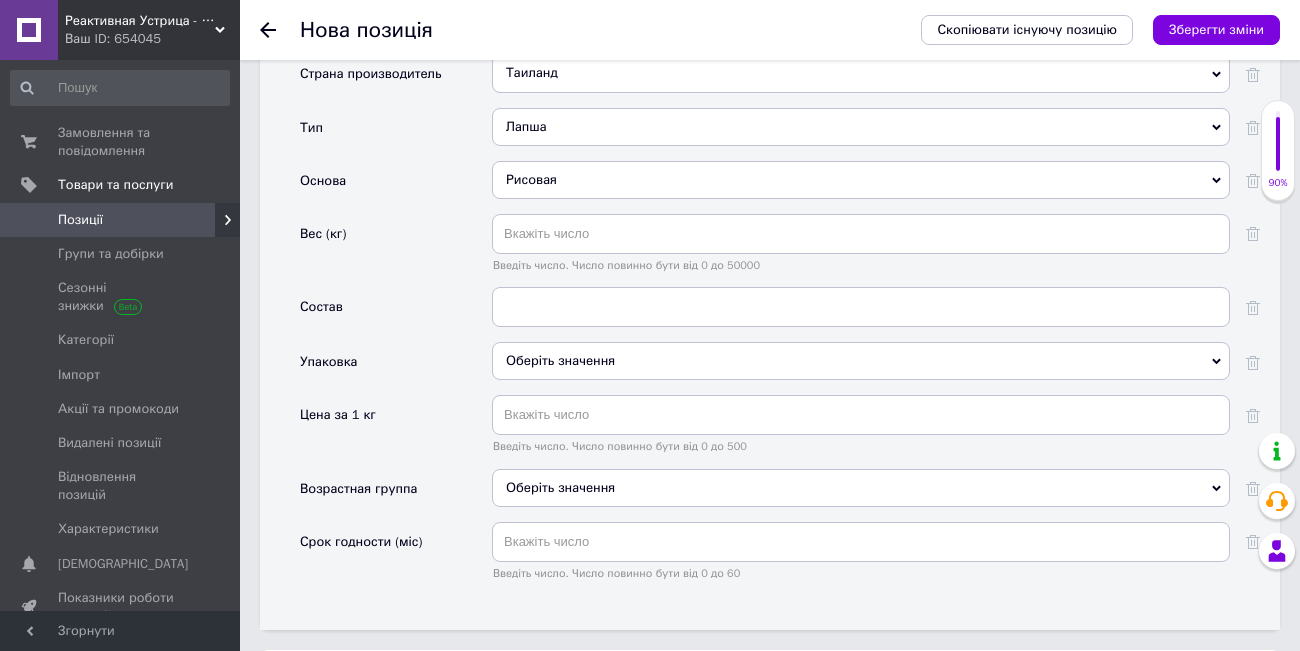 click 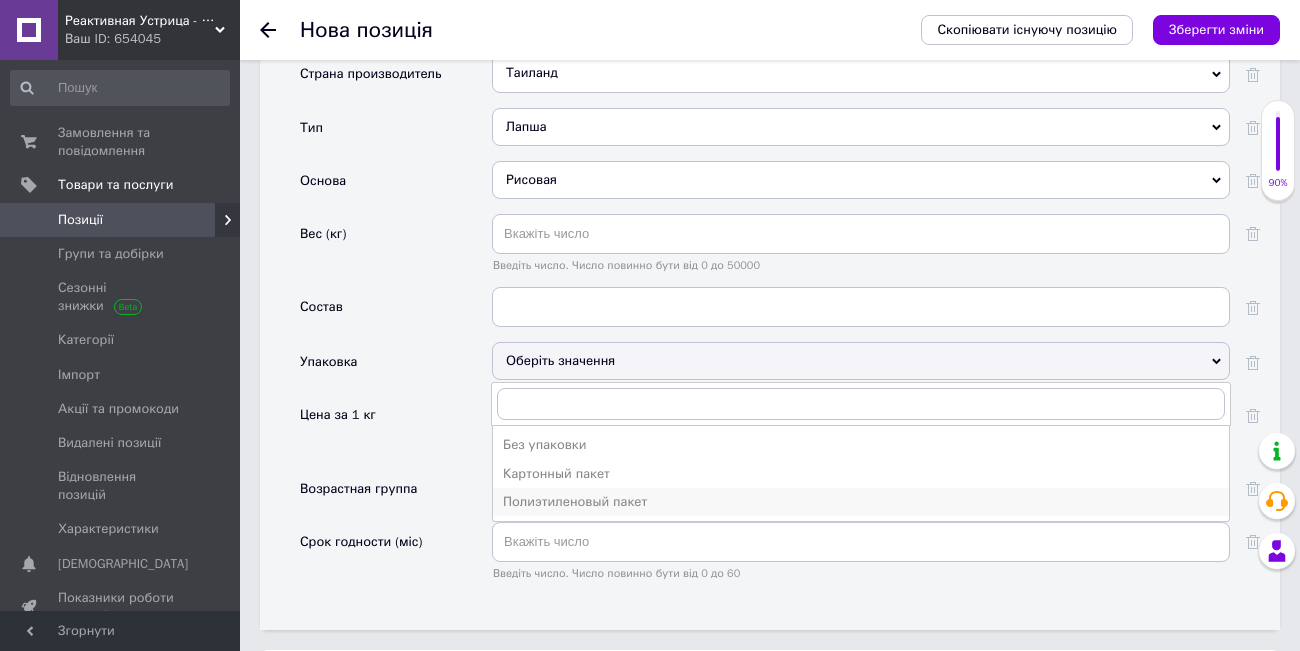 click on "Полиэтиленовый пакет" at bounding box center [861, 502] 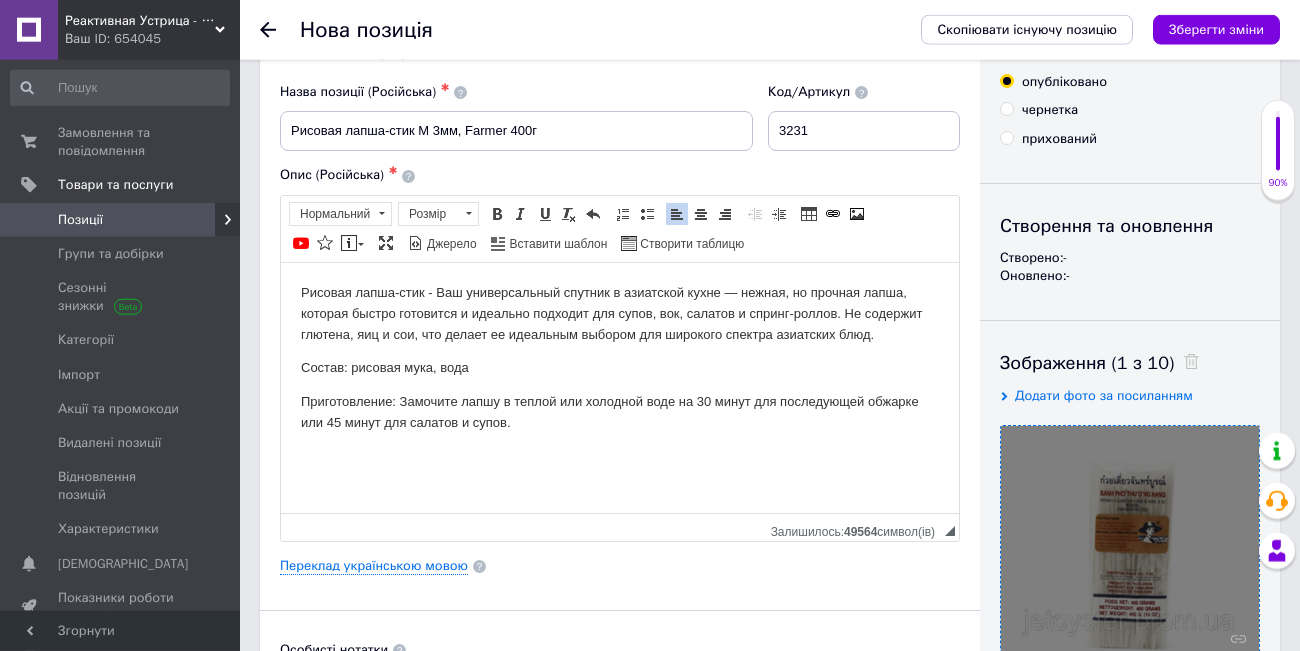 scroll, scrollTop: 138, scrollLeft: 0, axis: vertical 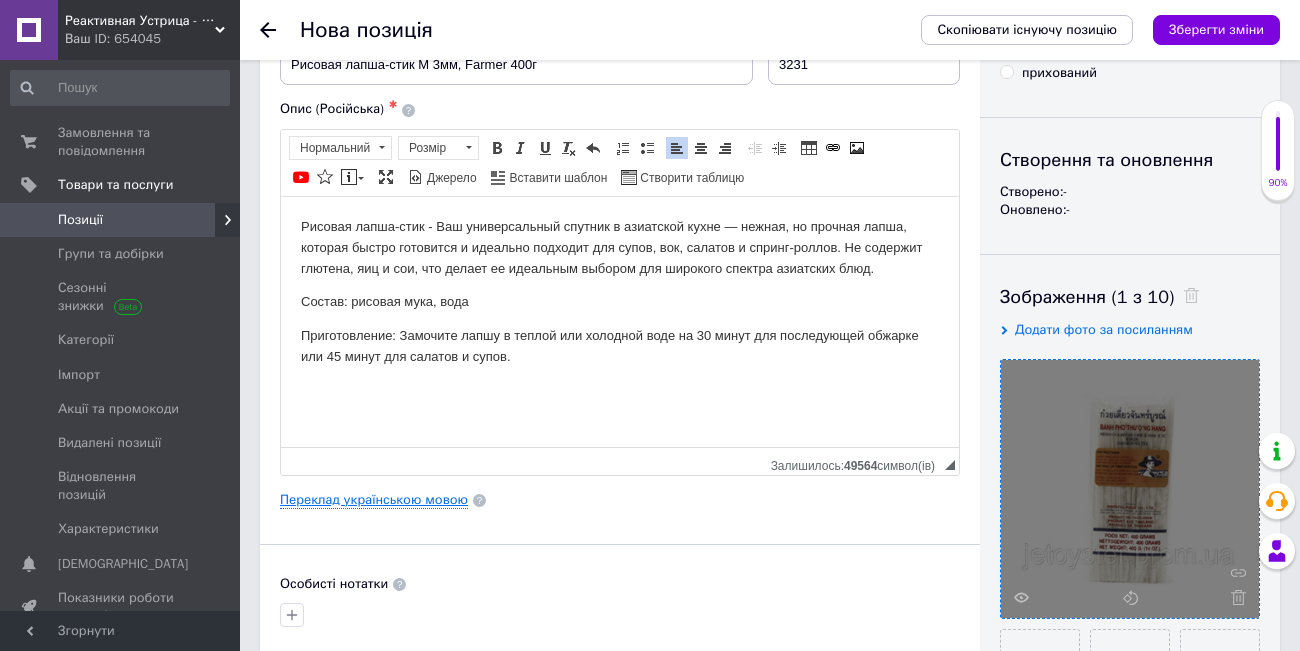 click on "Переклад українською мовою" at bounding box center [374, 500] 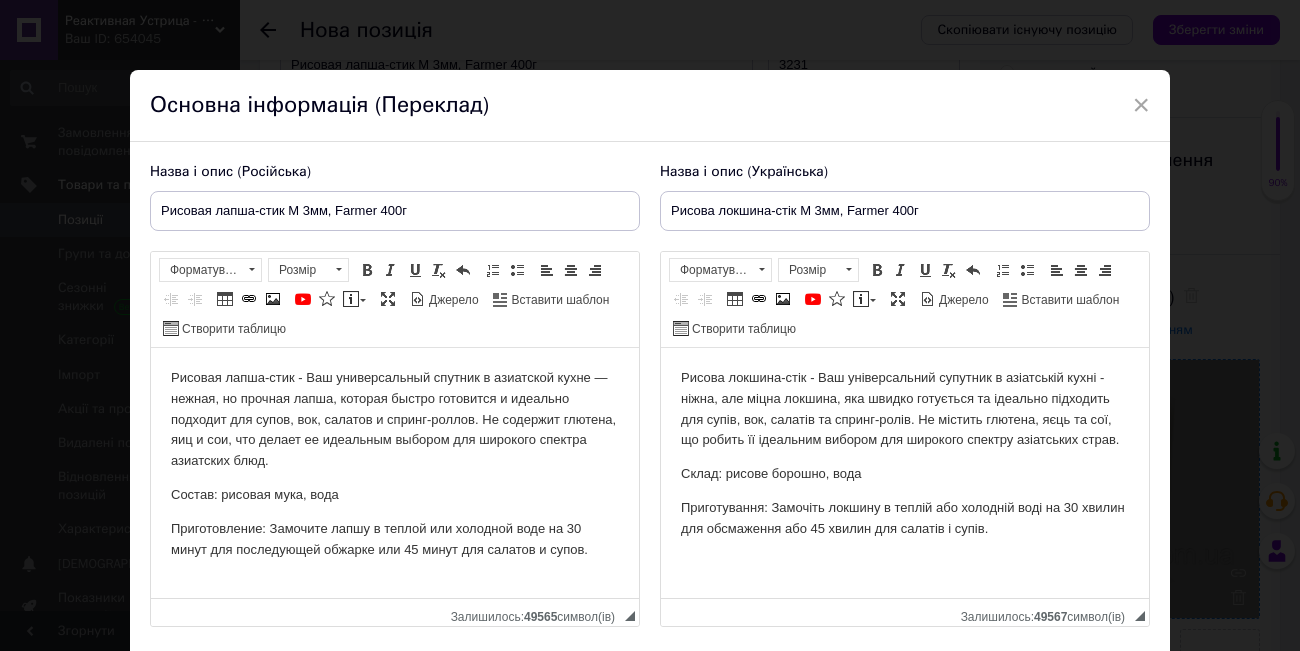 scroll, scrollTop: 0, scrollLeft: 0, axis: both 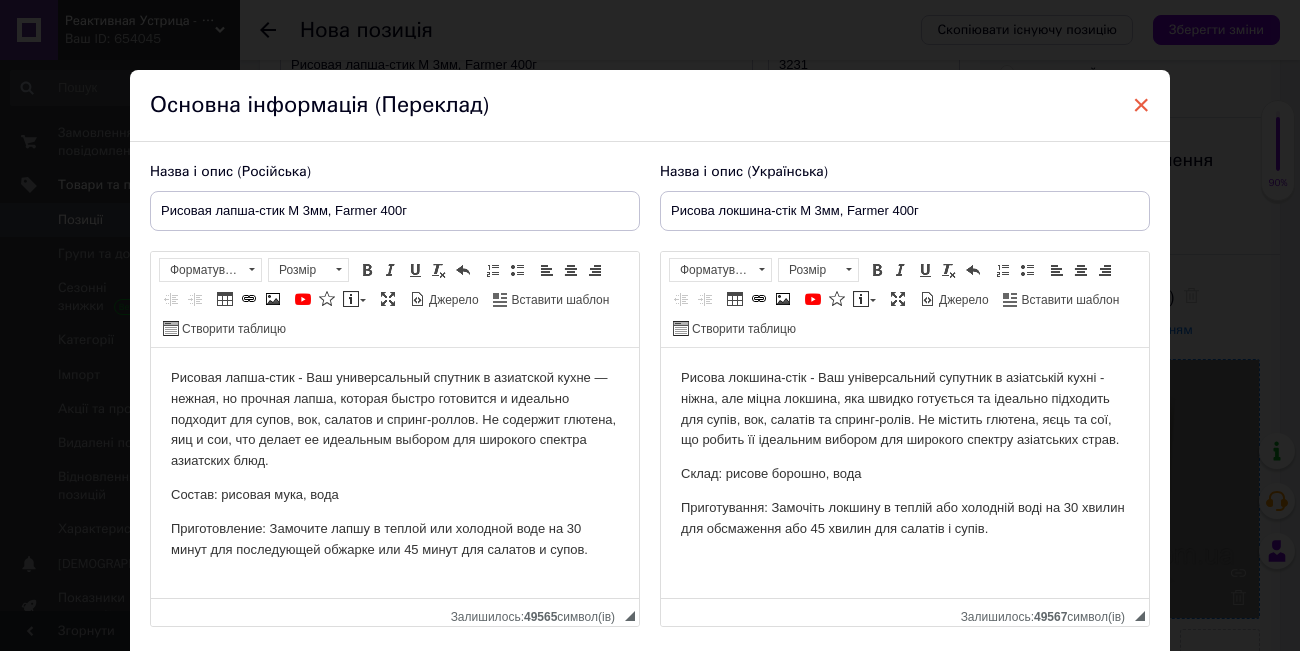 click on "×" at bounding box center (1141, 105) 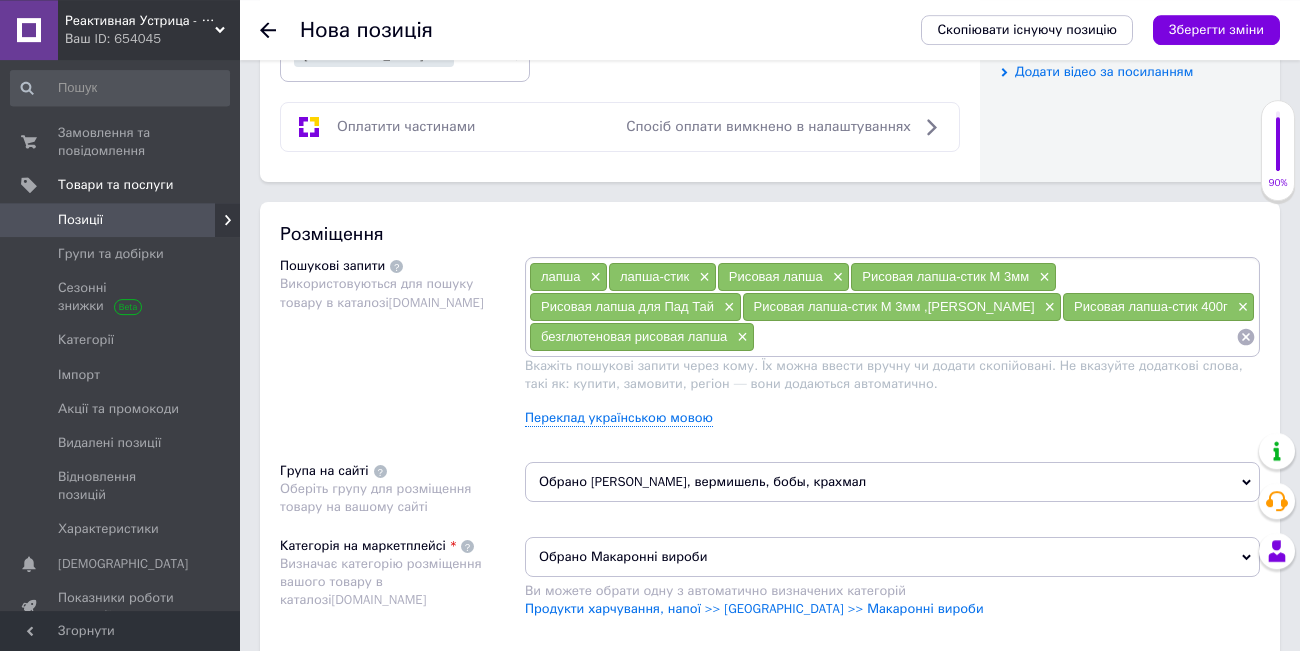 scroll, scrollTop: 1104, scrollLeft: 0, axis: vertical 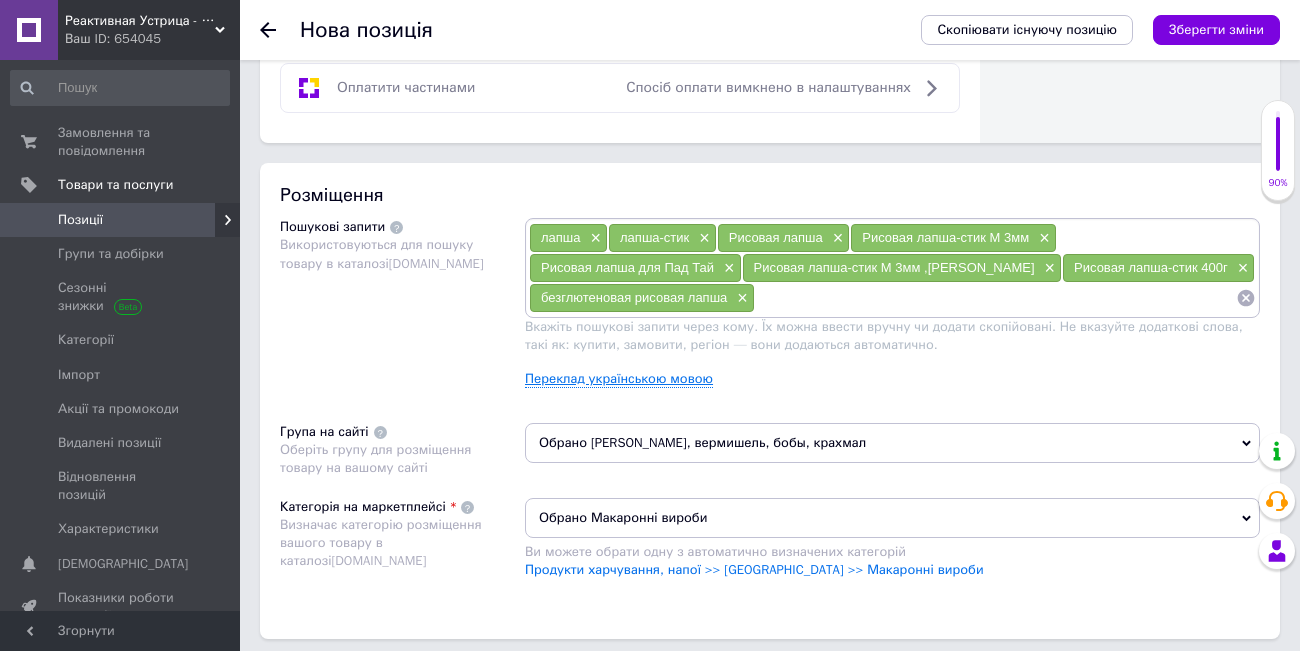click on "Переклад українською мовою" at bounding box center (619, 379) 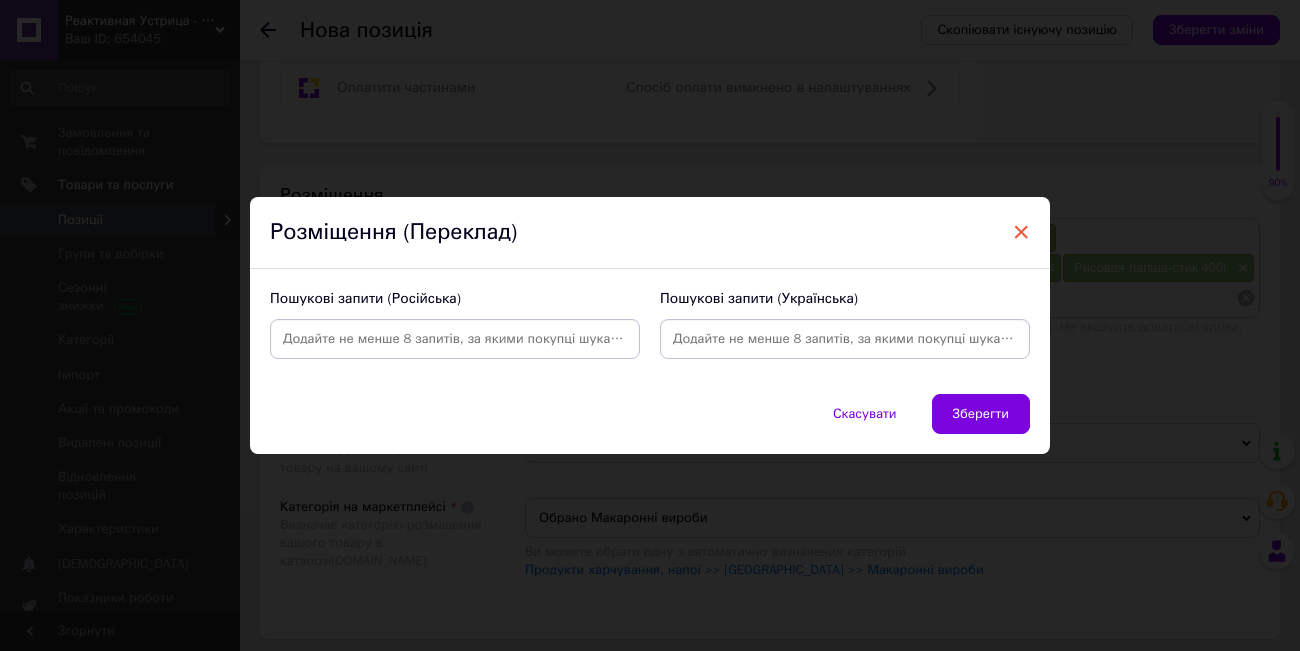 click on "×" at bounding box center [1021, 232] 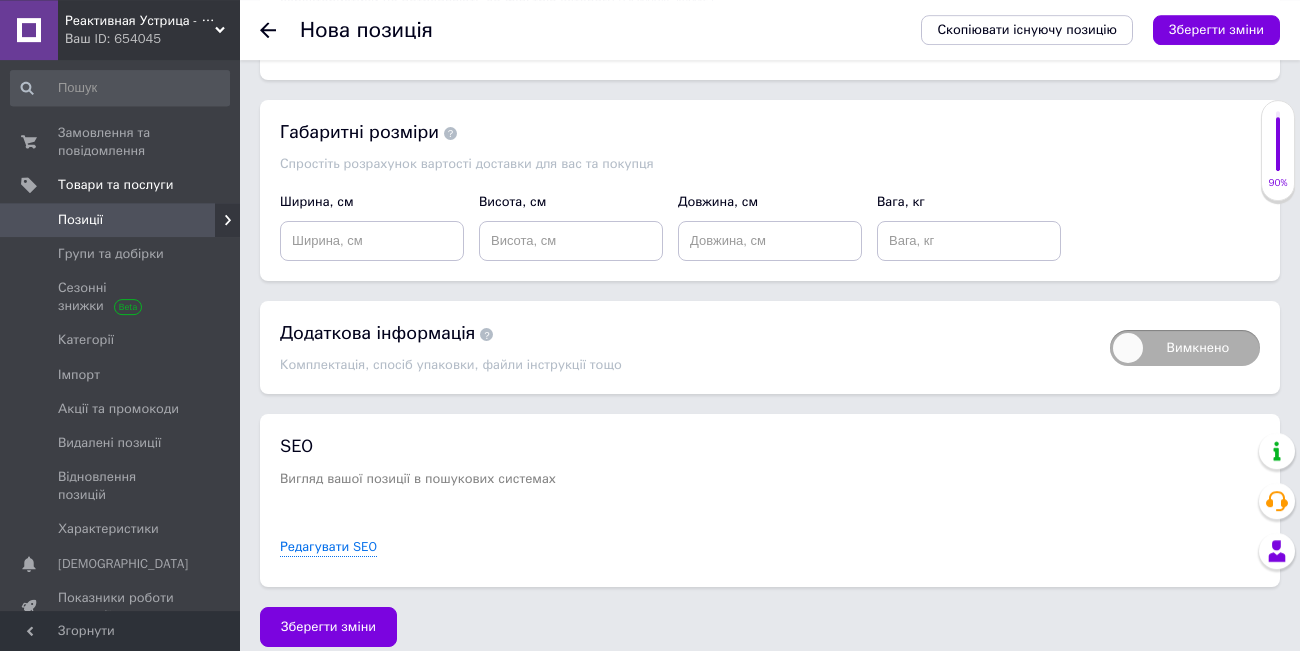 scroll, scrollTop: 2682, scrollLeft: 0, axis: vertical 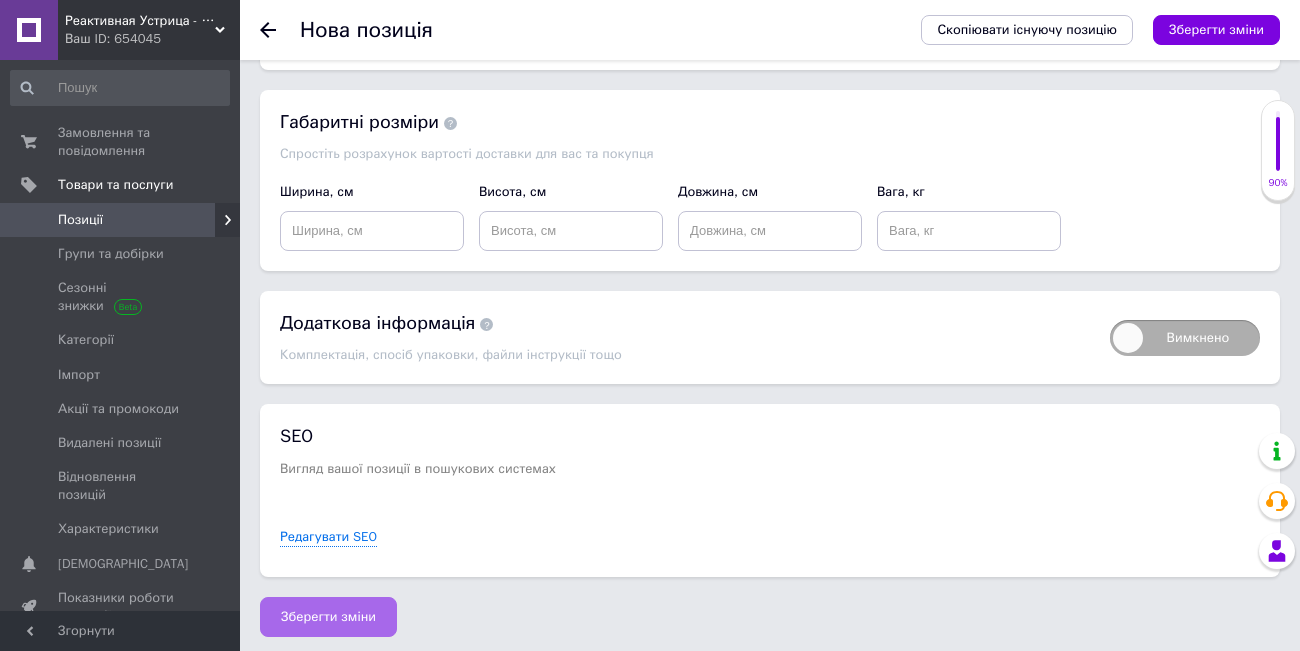 click on "Зберегти зміни" at bounding box center (328, 617) 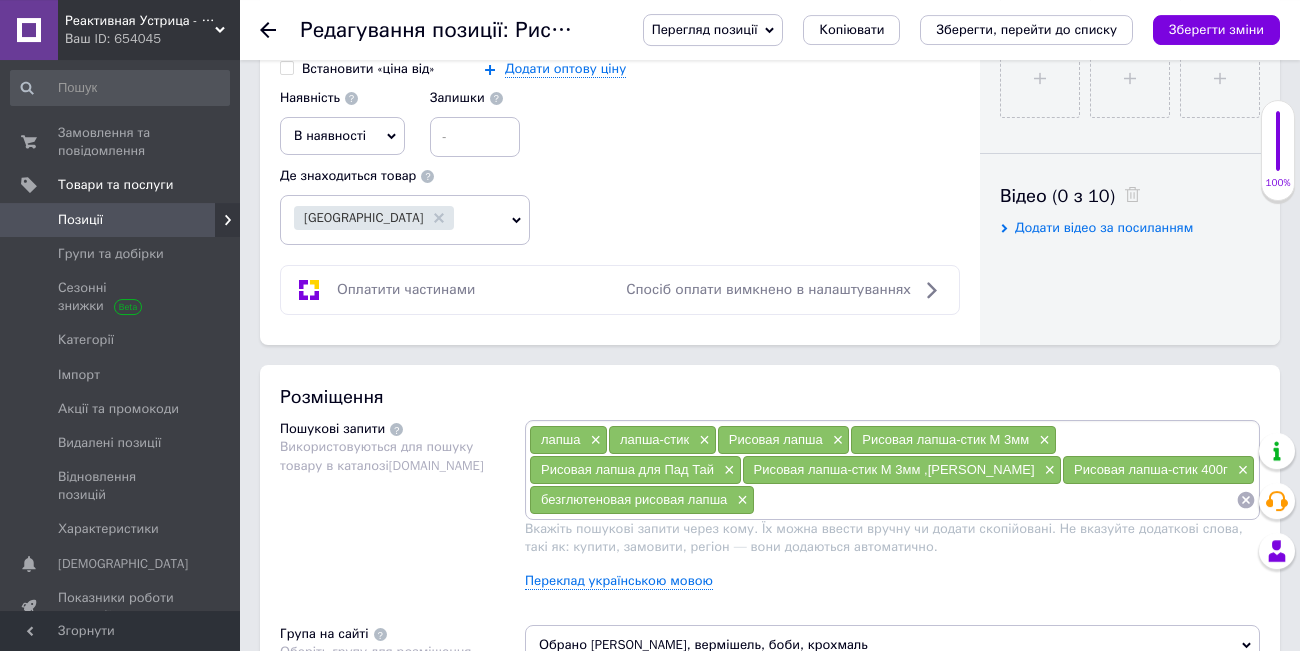 scroll, scrollTop: 1104, scrollLeft: 0, axis: vertical 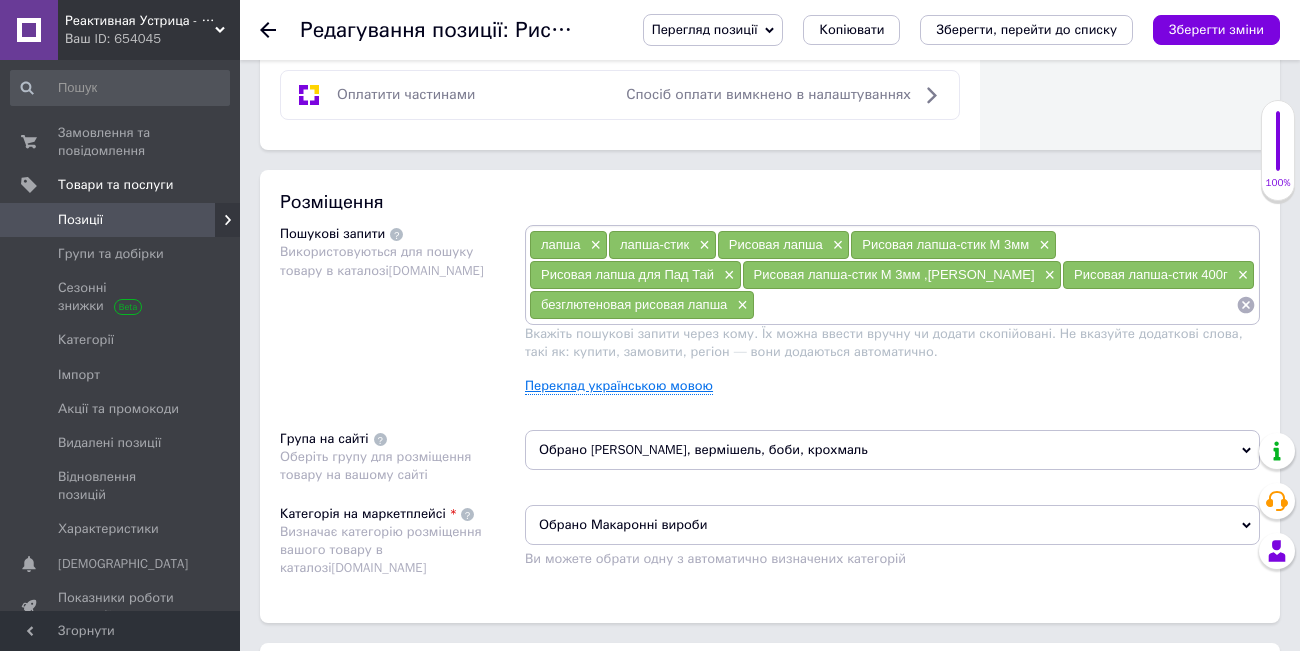 click on "Переклад українською мовою" at bounding box center [619, 386] 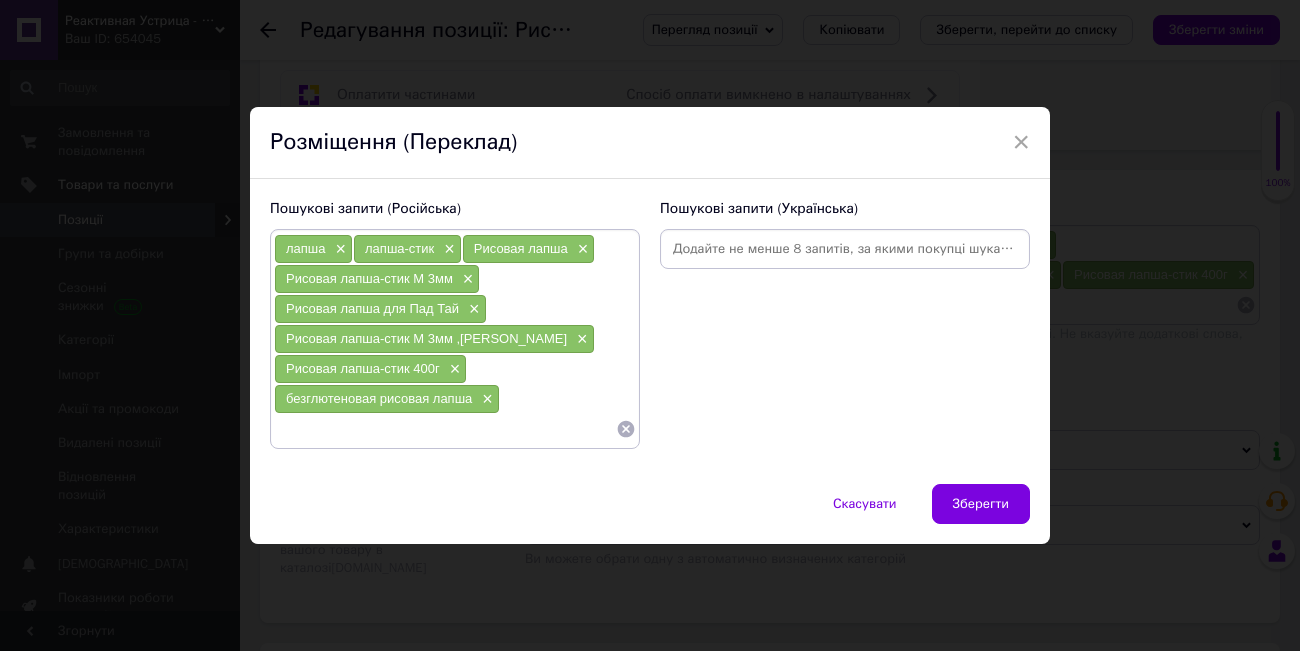 click at bounding box center (845, 249) 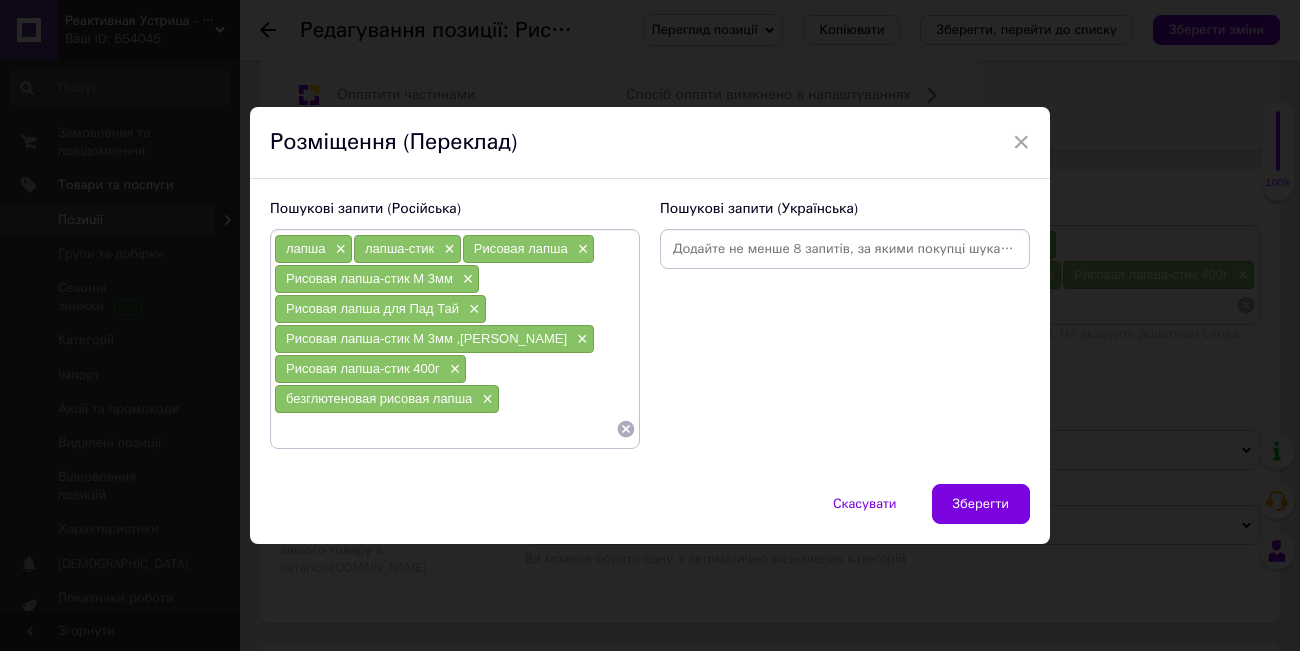 paste on "локшина" 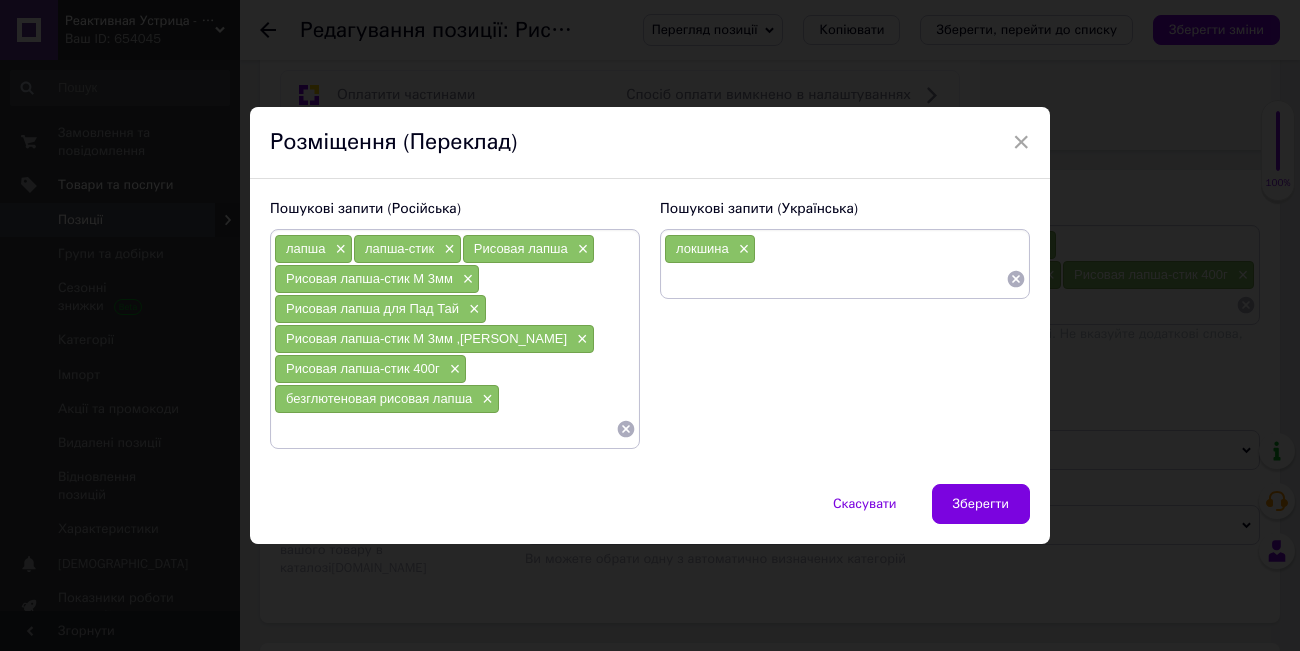 paste on "локшина-стік" 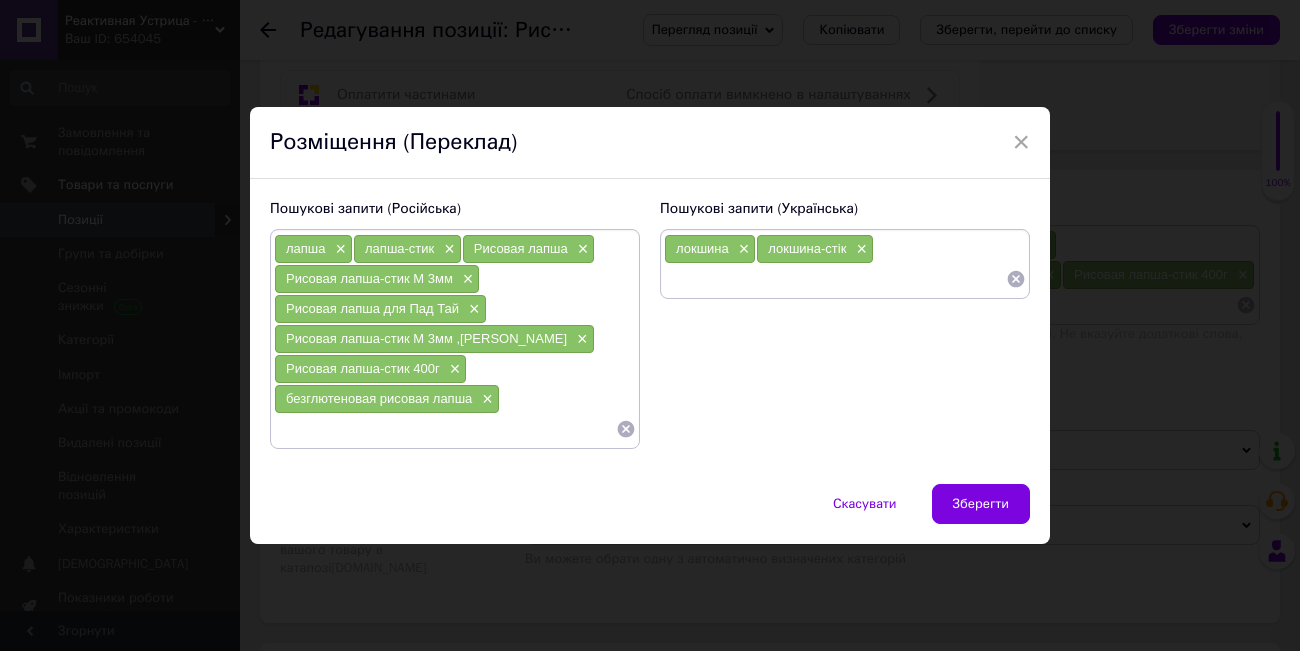 paste on "[PERSON_NAME]" 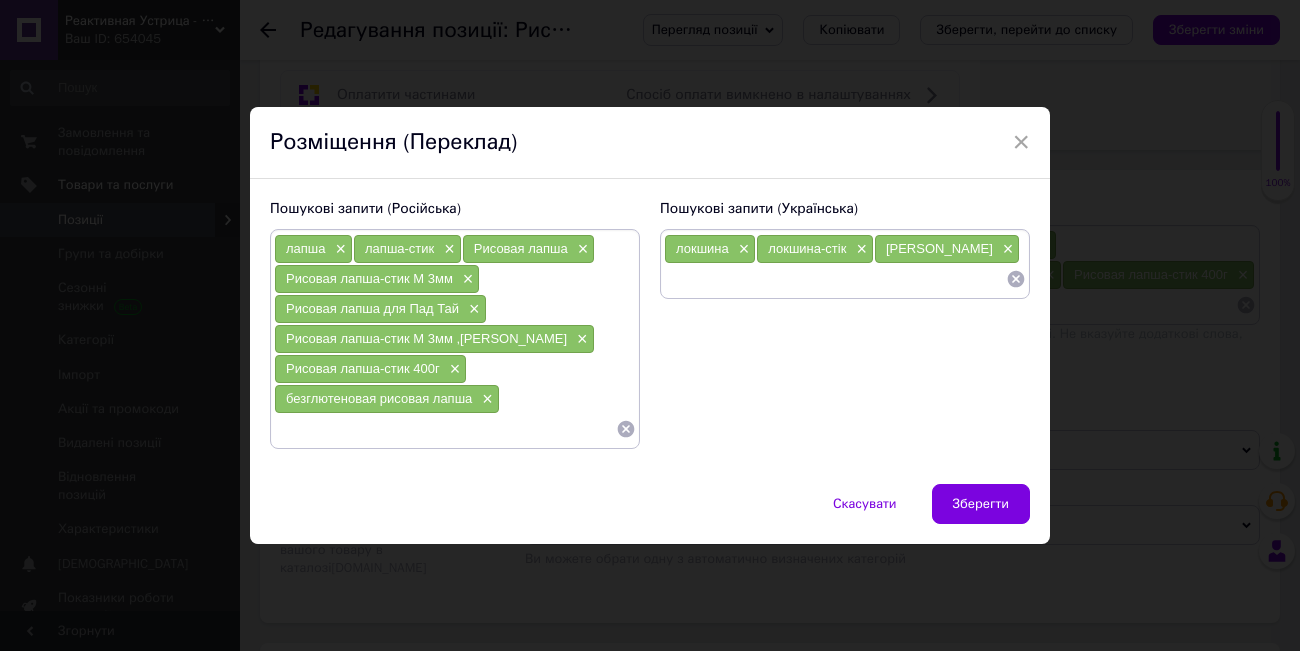 paste on "[PERSON_NAME]-стік M 3мм" 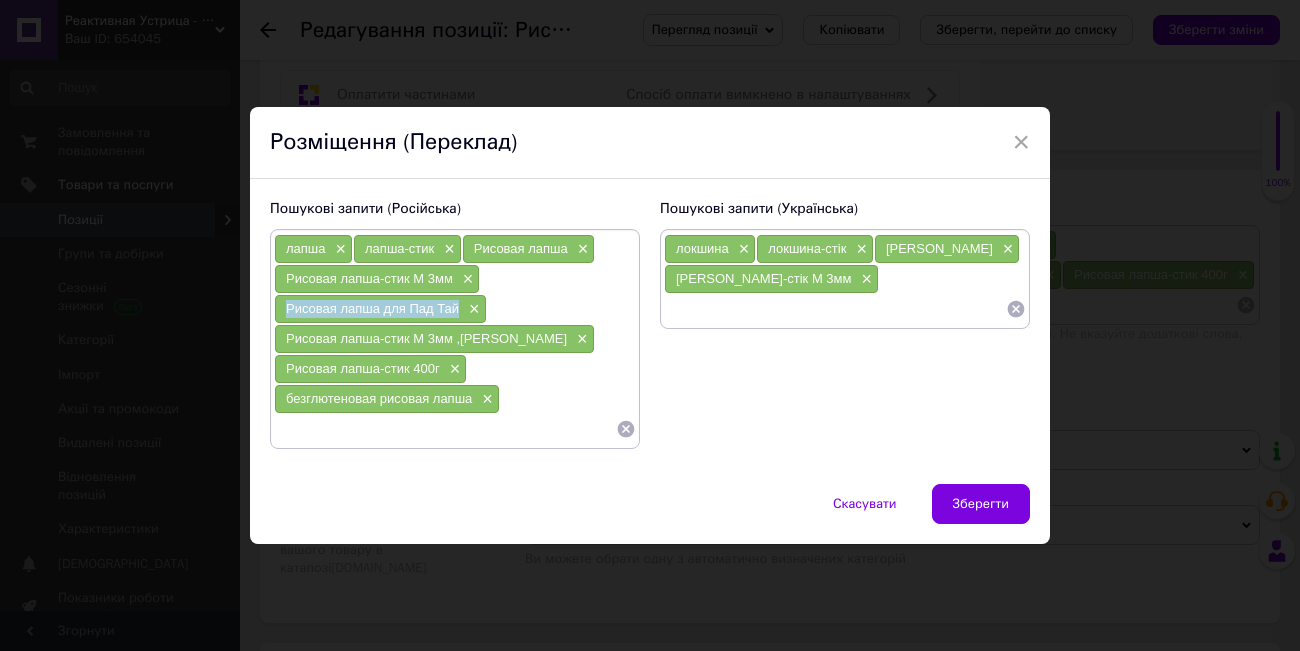 drag, startPoint x: 457, startPoint y: 311, endPoint x: 278, endPoint y: 317, distance: 179.10052 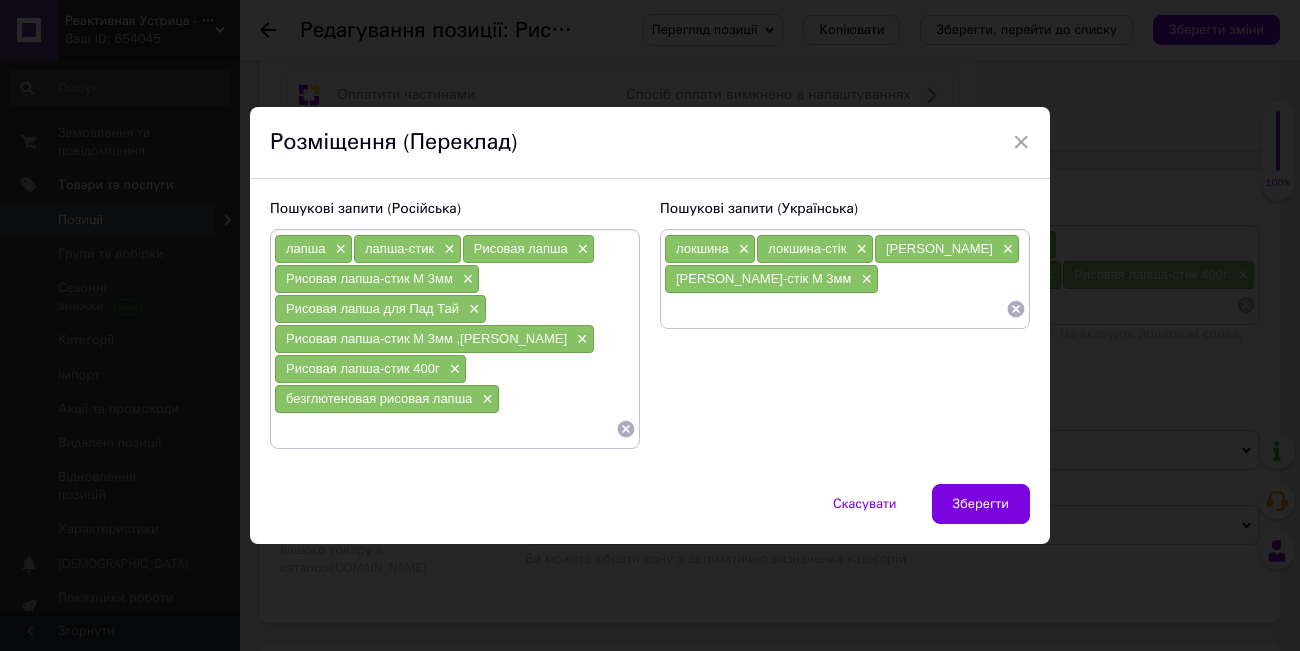 click at bounding box center [835, 309] 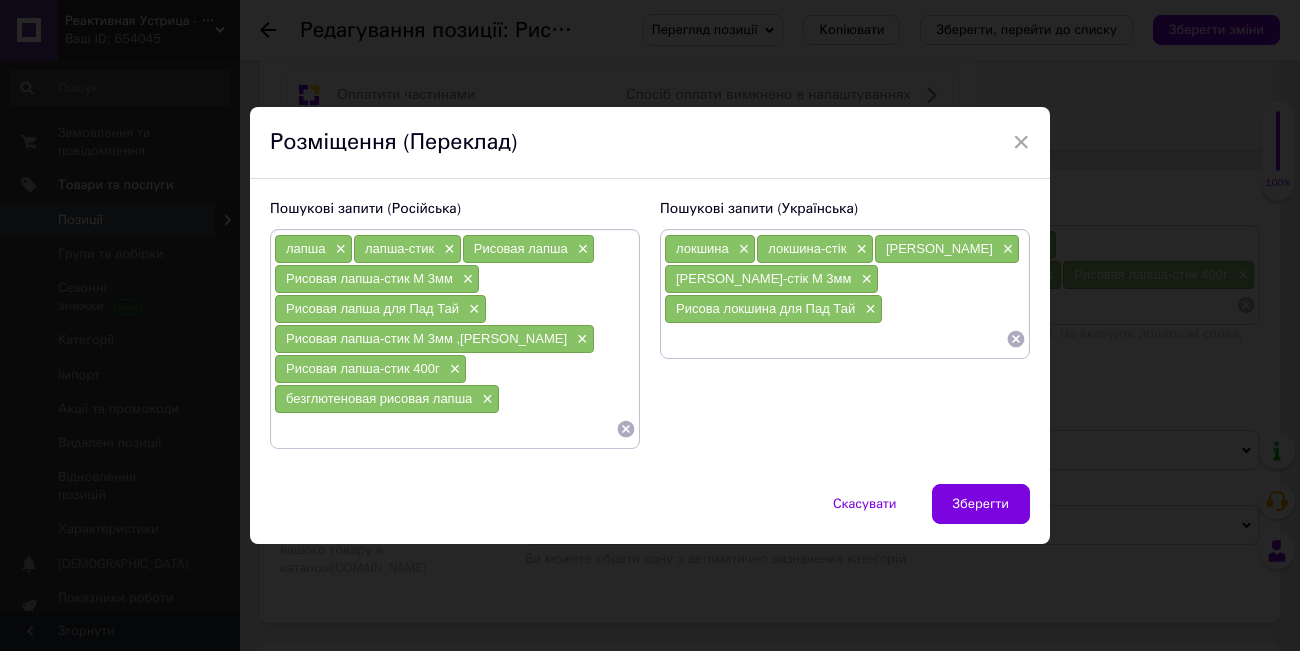 click at bounding box center (835, 339) 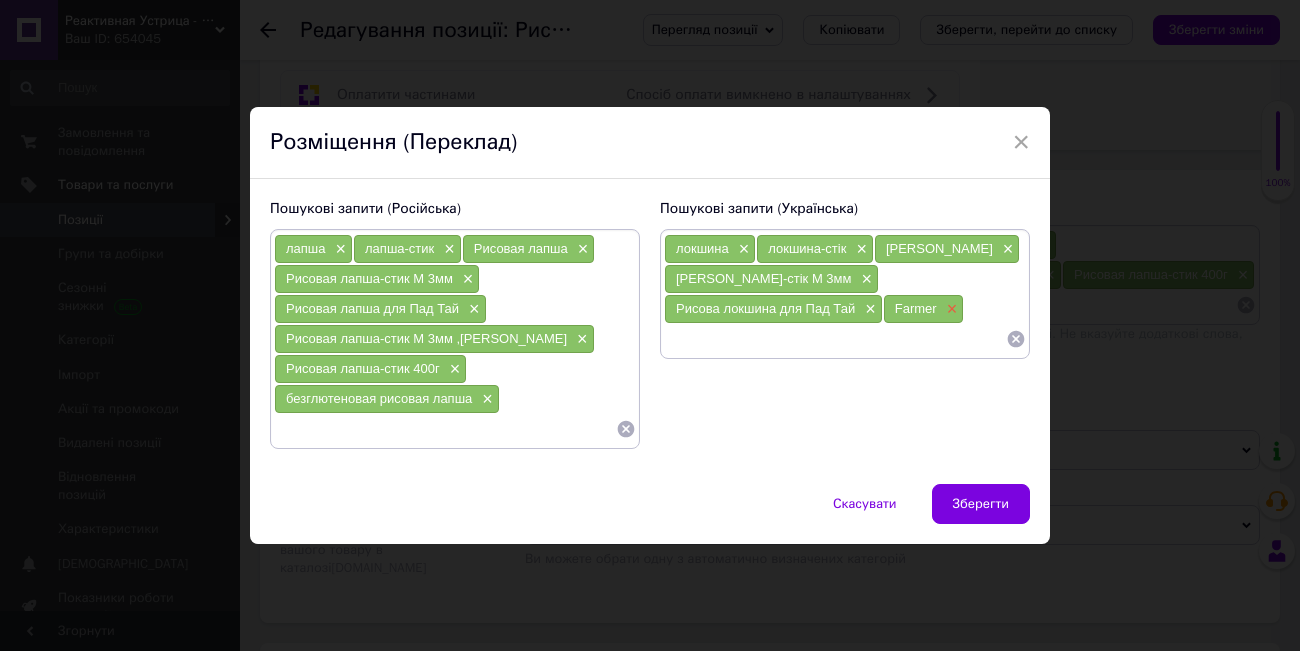 click on "×" at bounding box center (950, 309) 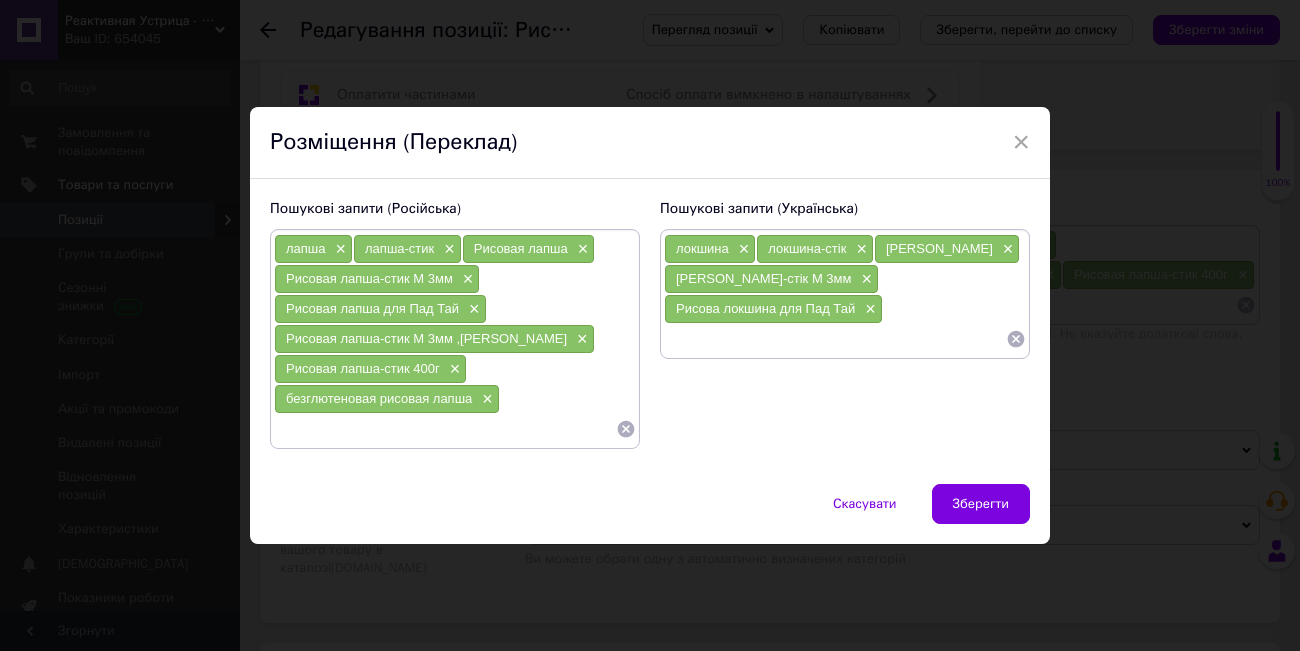 click at bounding box center [835, 339] 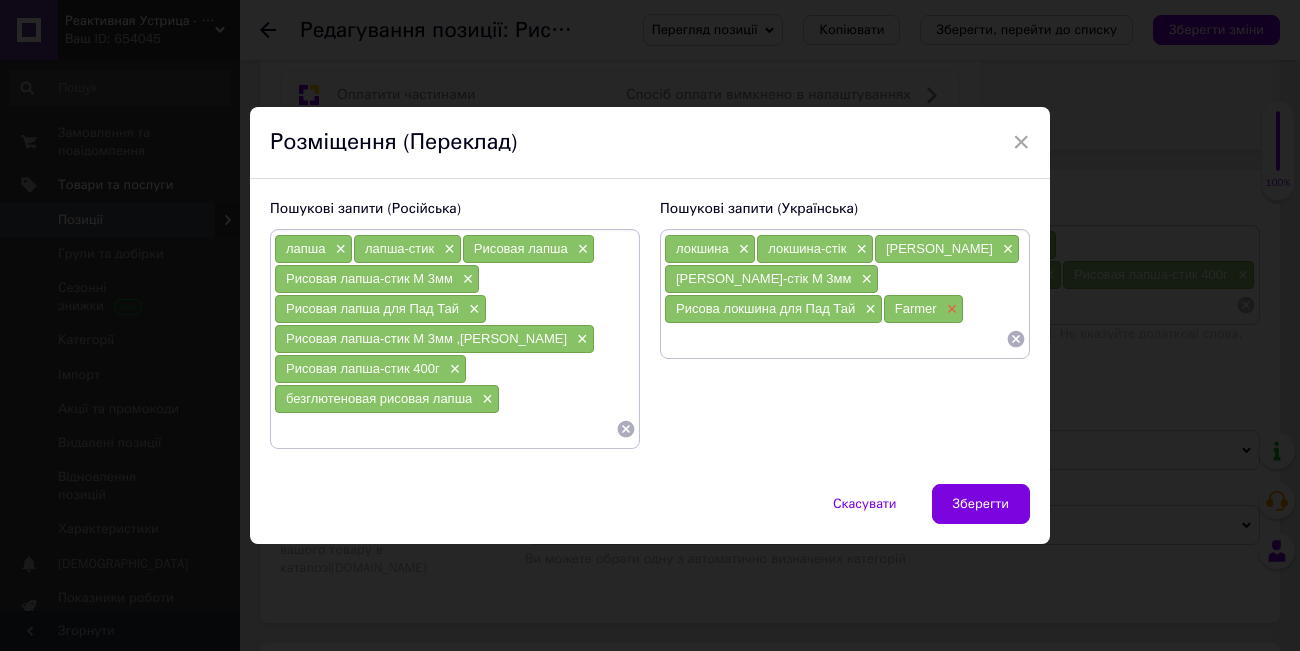 click on "×" at bounding box center (950, 309) 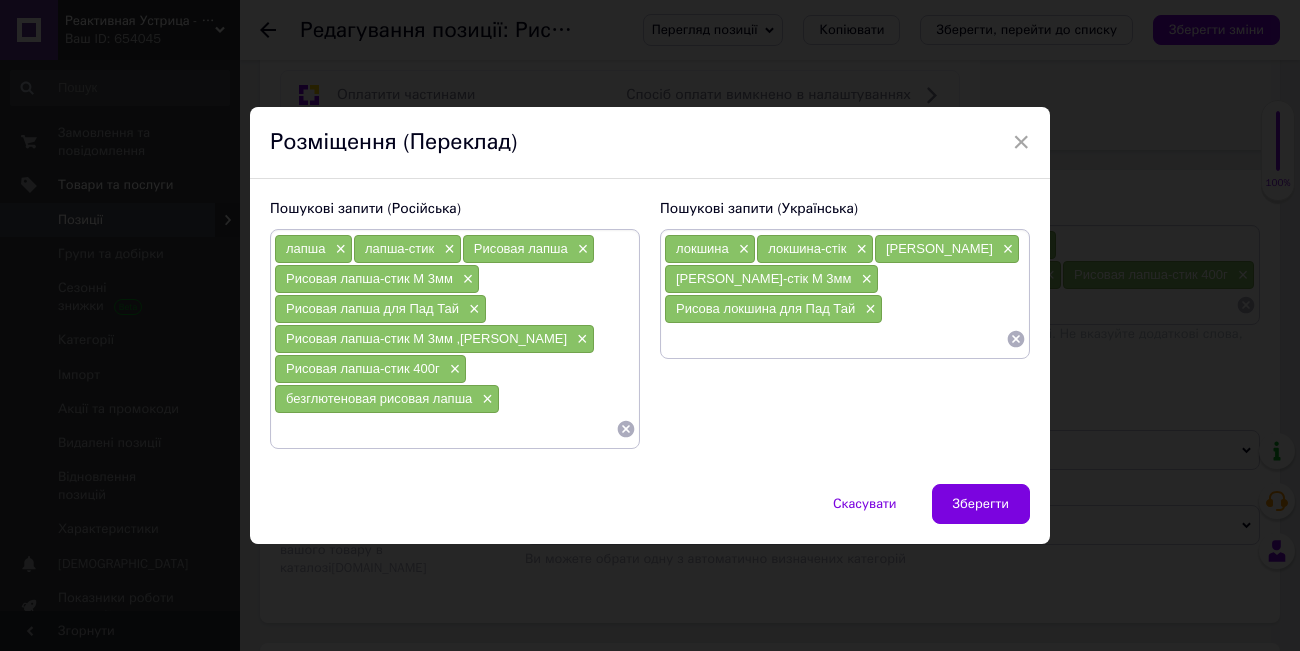 click at bounding box center (835, 339) 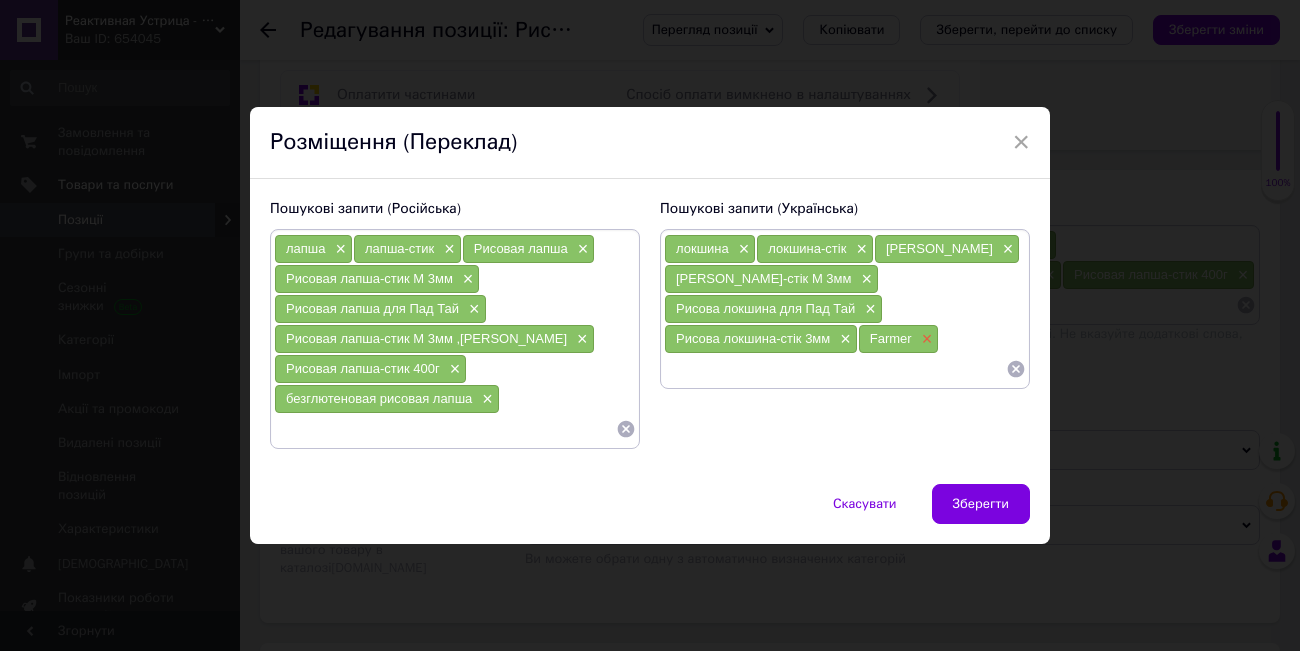 click on "×" at bounding box center [925, 339] 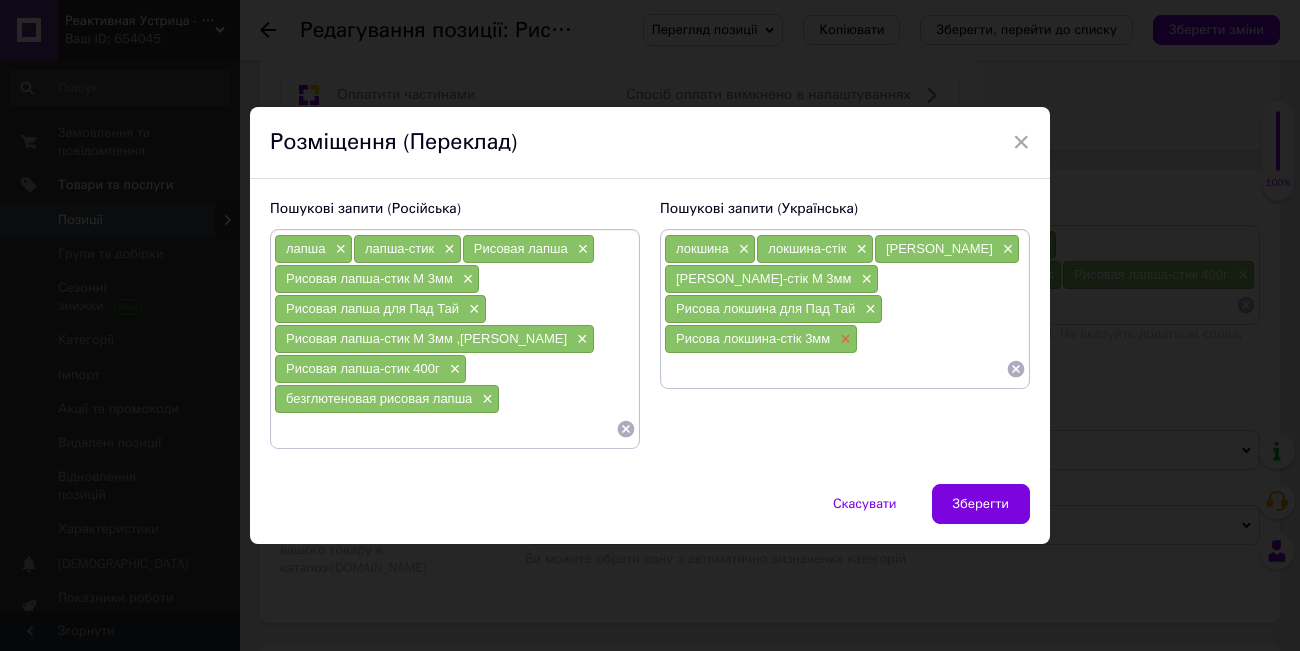 click on "×" at bounding box center [843, 339] 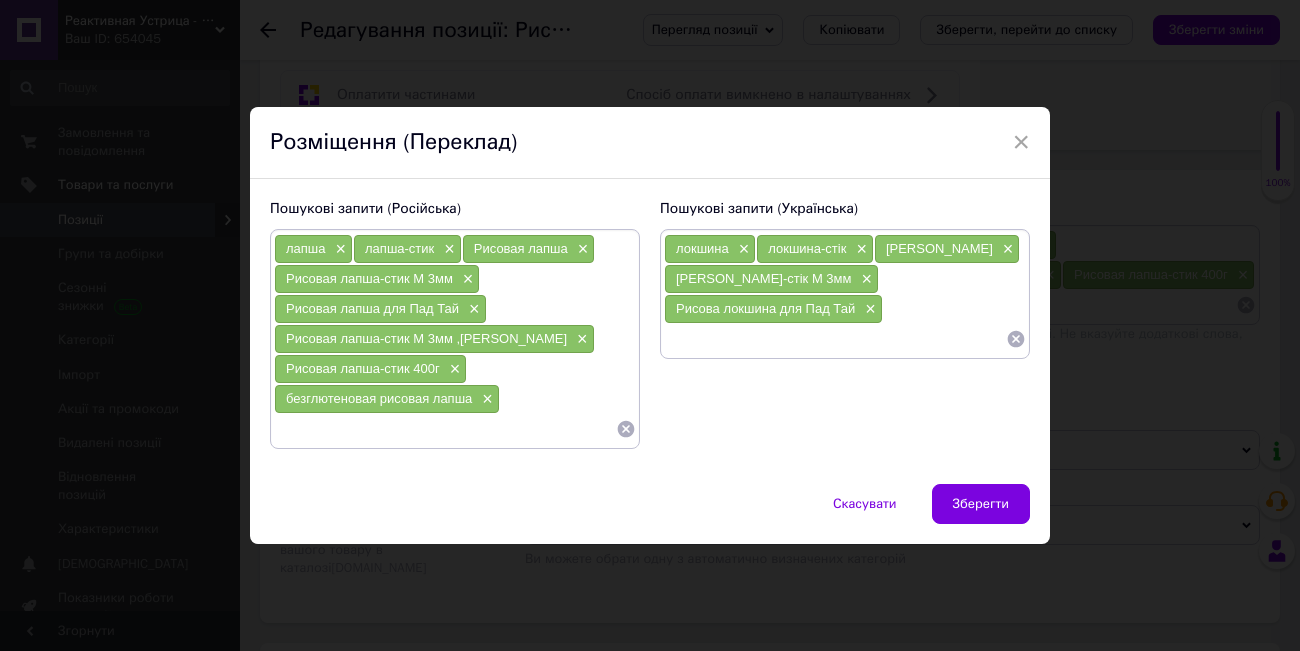 click at bounding box center [835, 339] 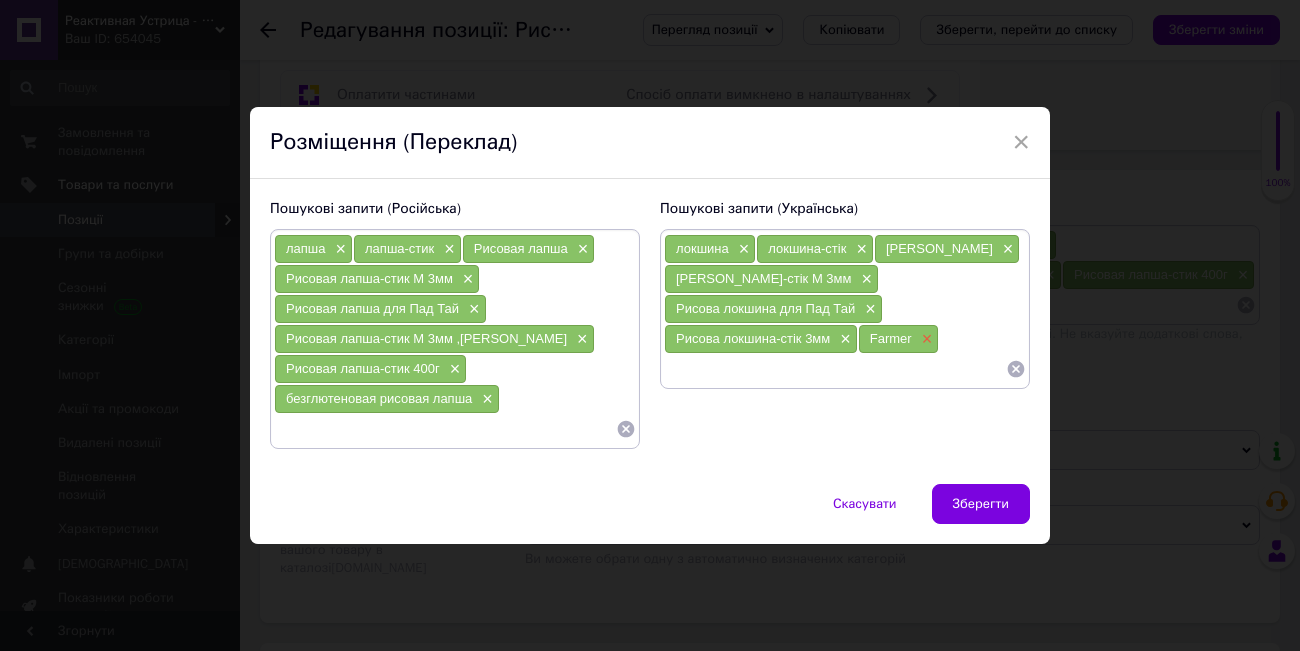 click on "×" at bounding box center (925, 339) 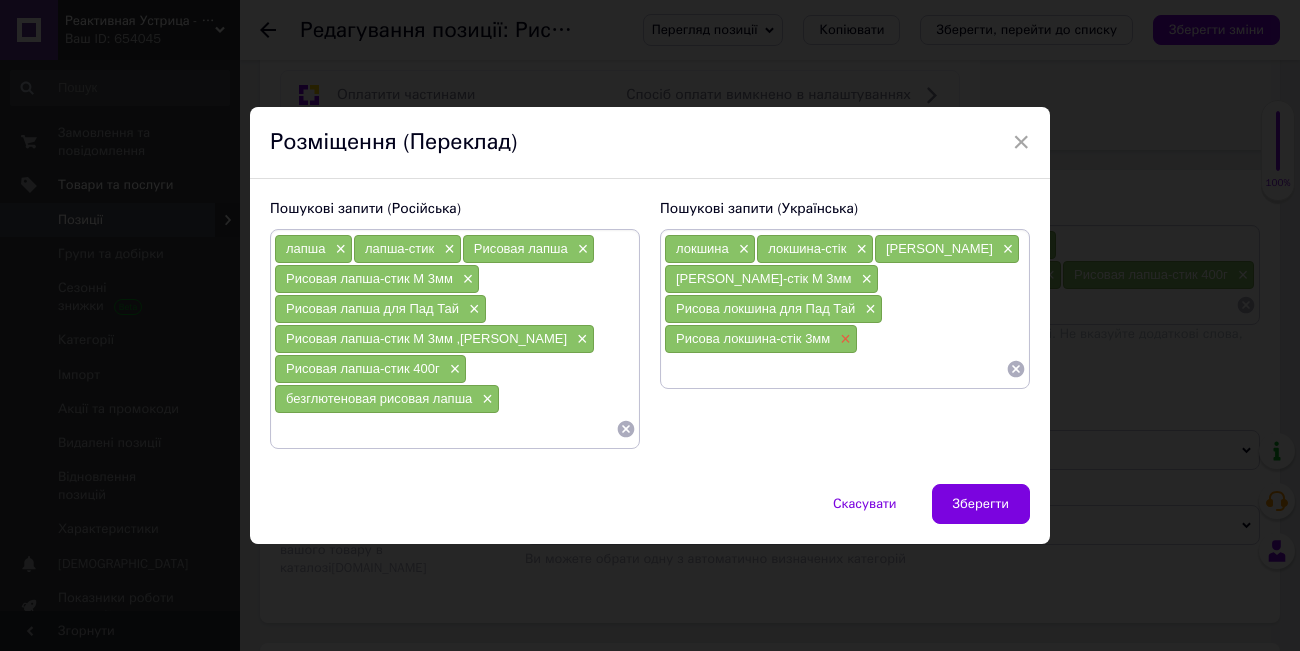 click on "×" at bounding box center (843, 339) 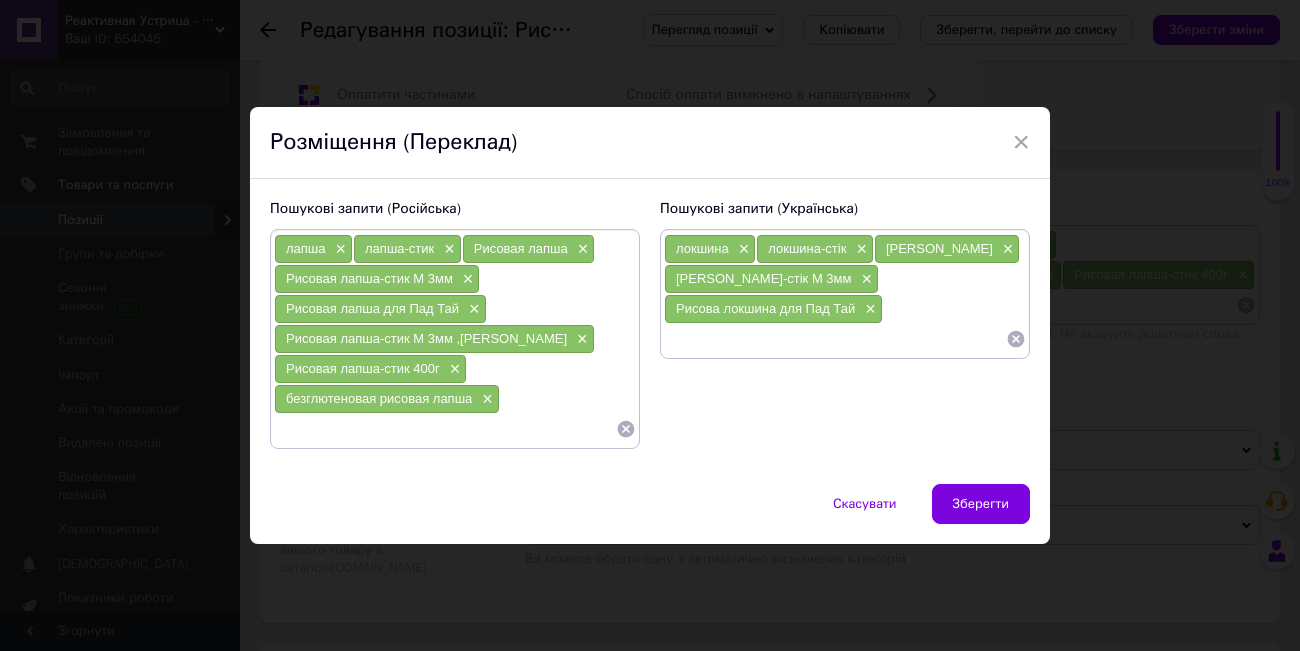 click at bounding box center [835, 339] 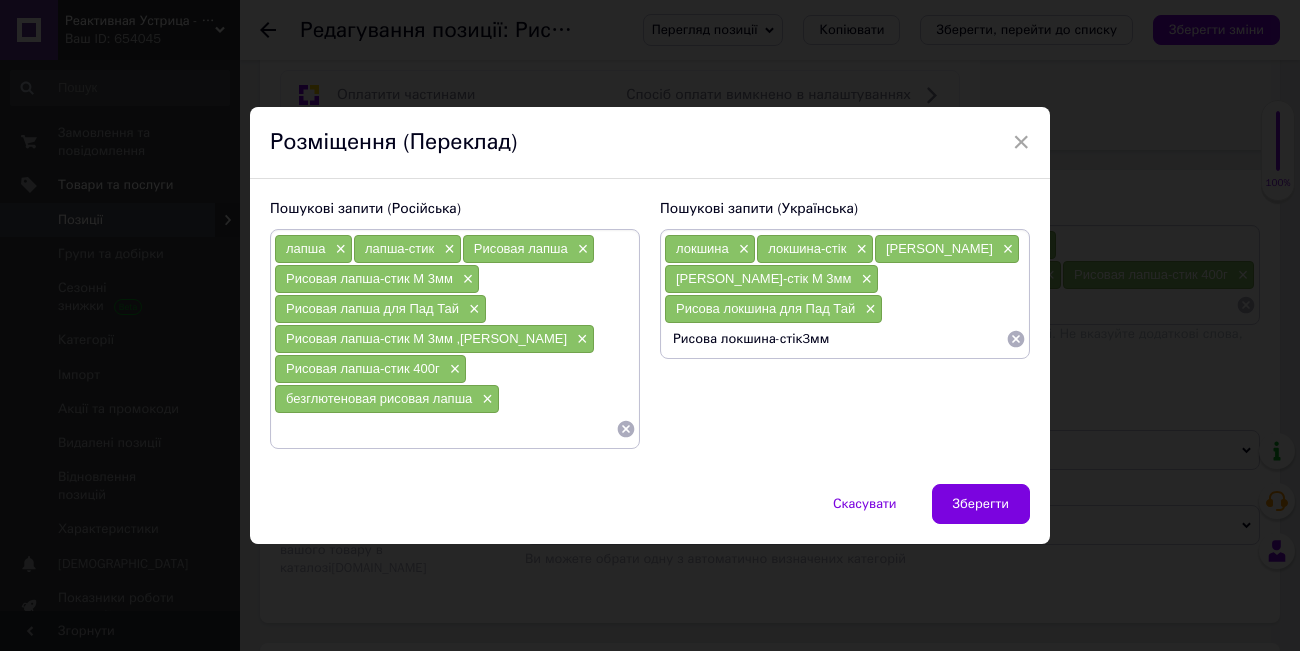 paste on "Farmer" 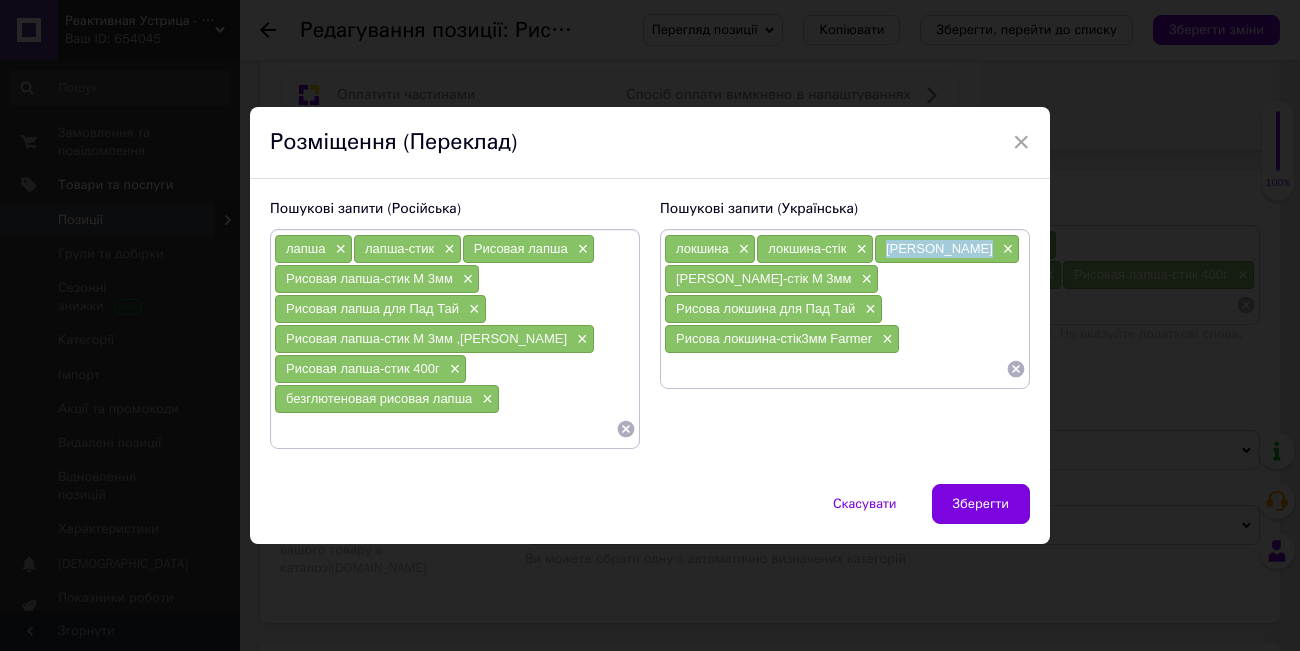 drag, startPoint x: 989, startPoint y: 246, endPoint x: 886, endPoint y: 242, distance: 103.077644 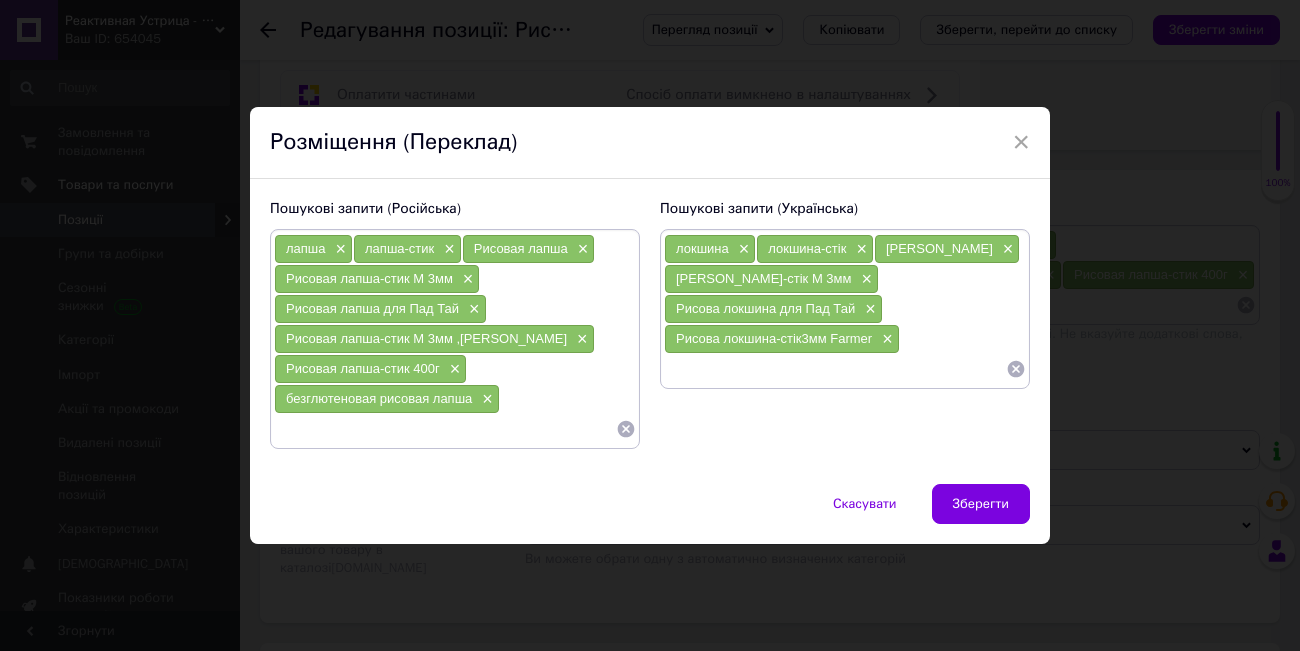 click at bounding box center (835, 369) 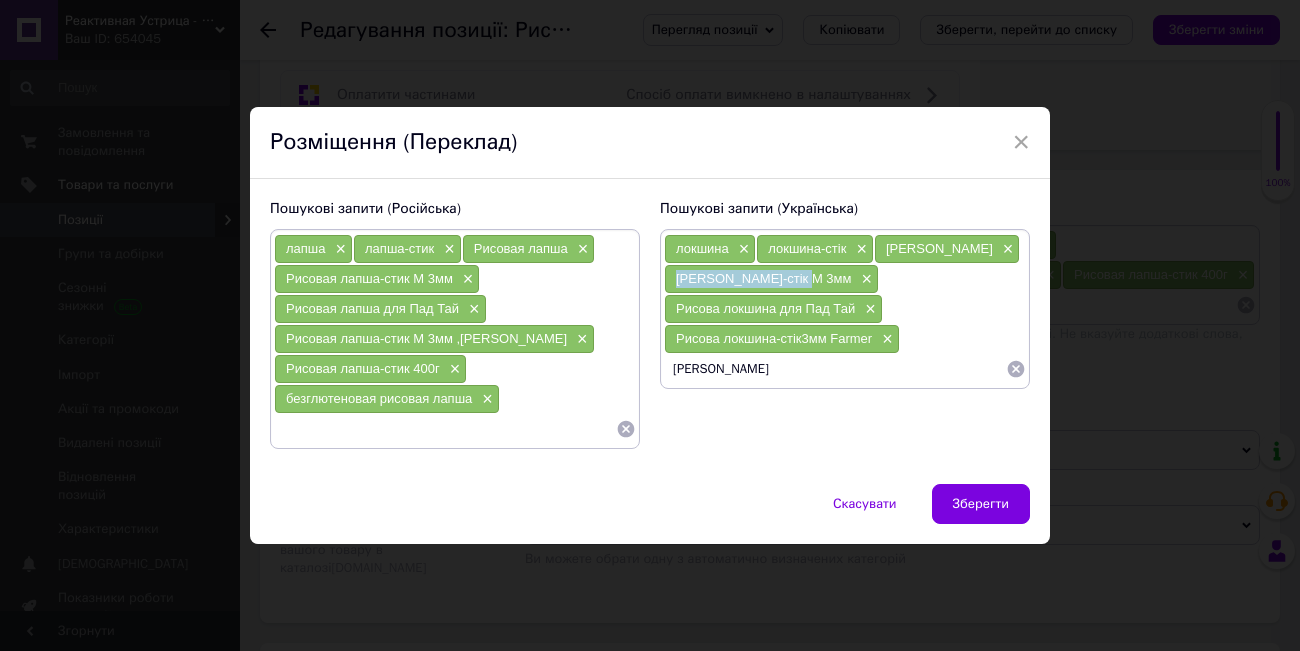 drag, startPoint x: 800, startPoint y: 275, endPoint x: 672, endPoint y: 279, distance: 128.06248 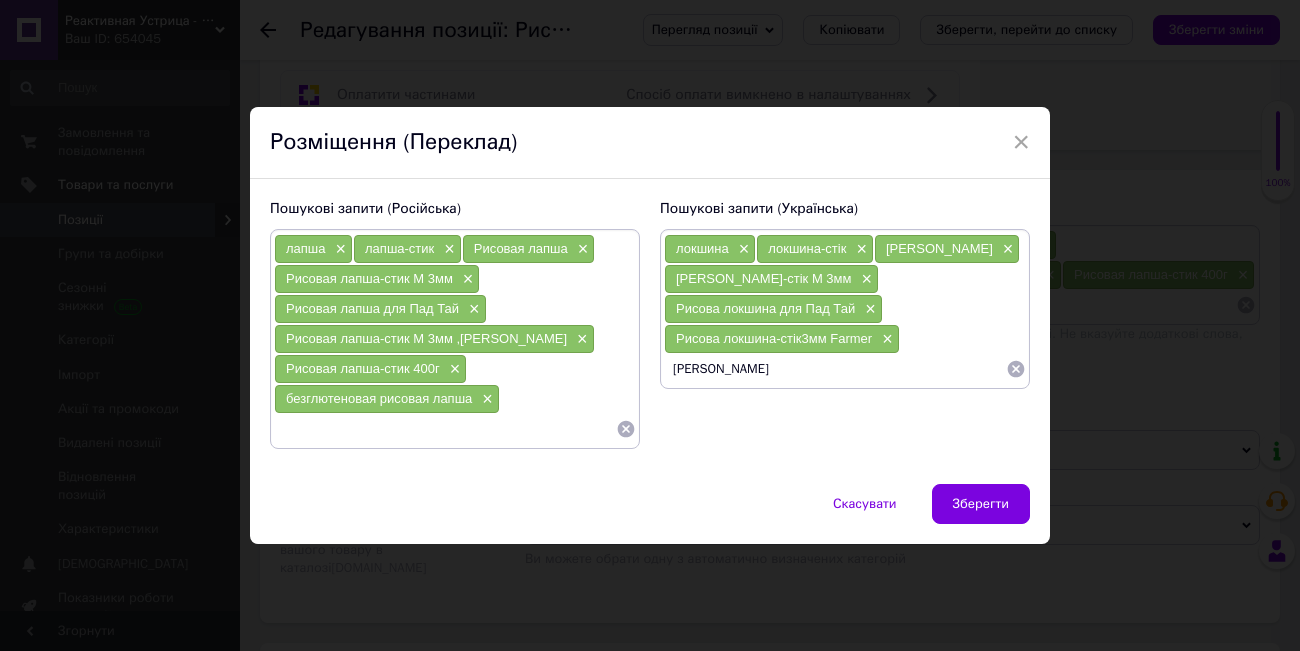 drag, startPoint x: 796, startPoint y: 372, endPoint x: 670, endPoint y: 361, distance: 126.47925 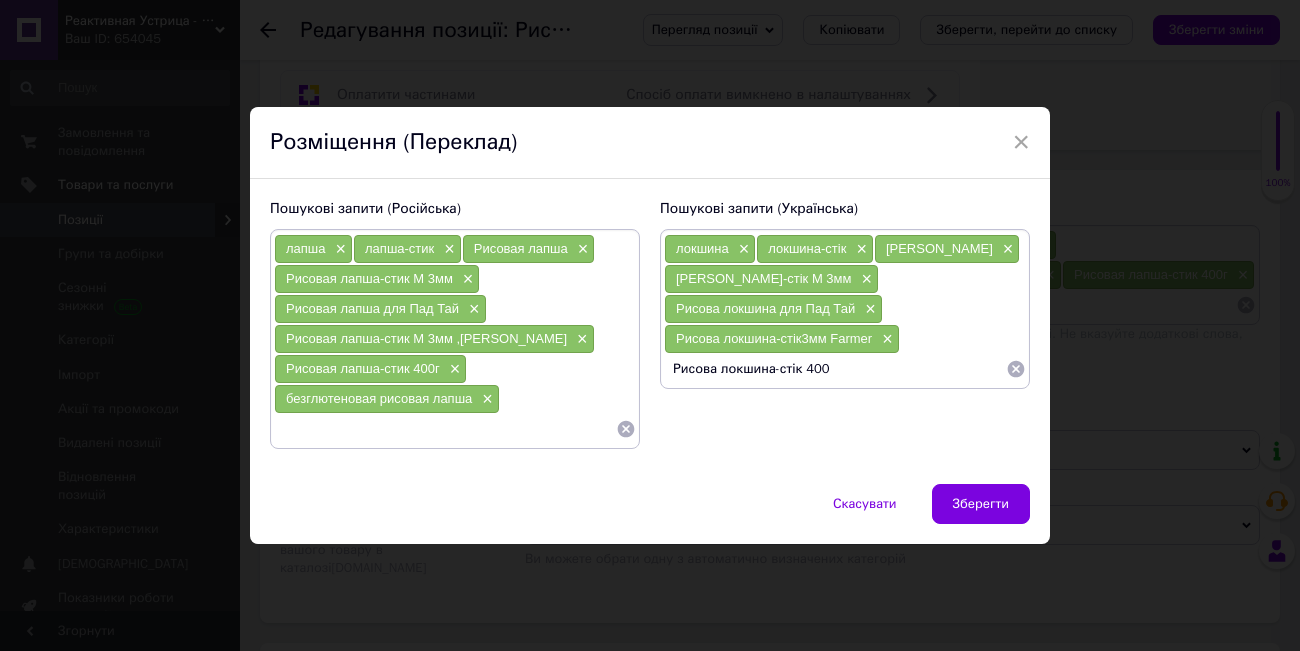 type on "Рисова локшина-стік 400г" 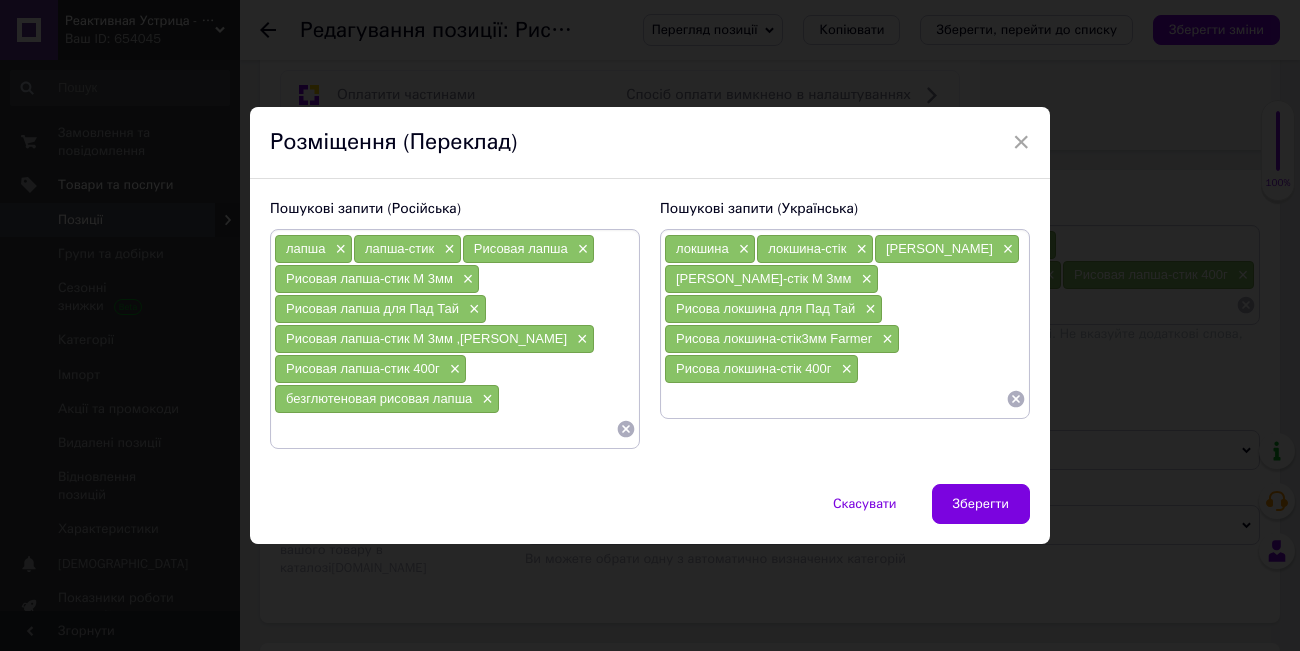 click on "безглютеновая рисовая лапша" at bounding box center (379, 398) 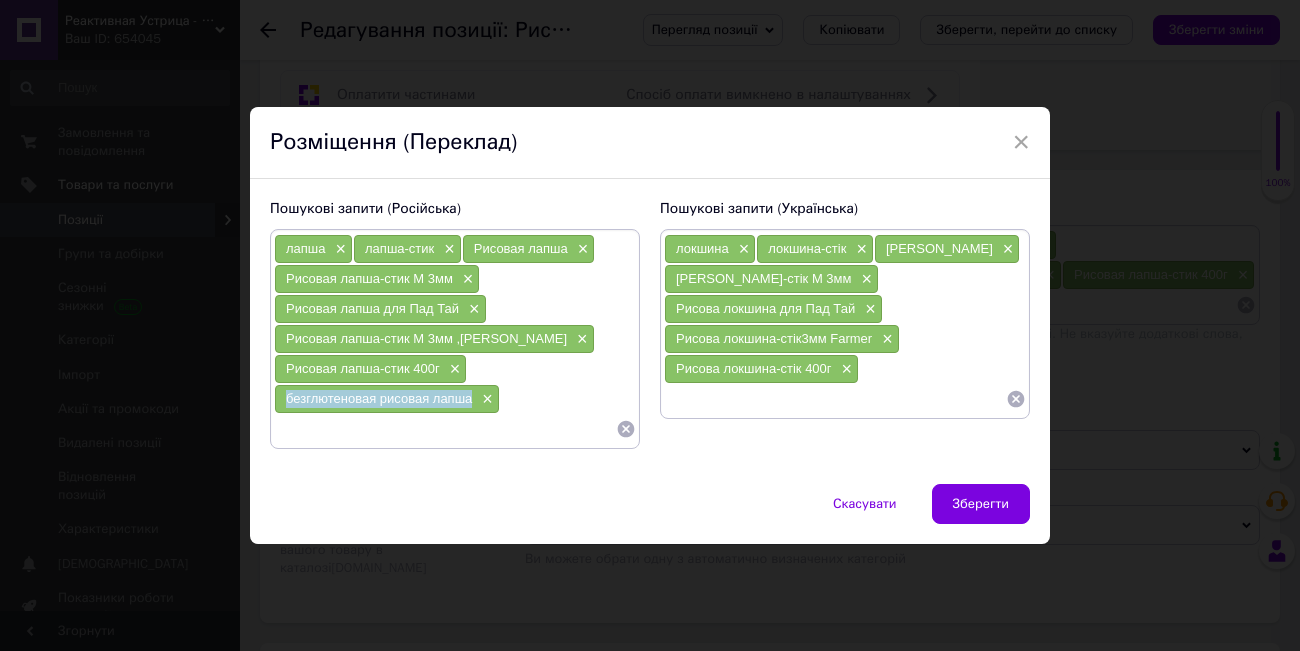 drag, startPoint x: 479, startPoint y: 397, endPoint x: 283, endPoint y: 395, distance: 196.01021 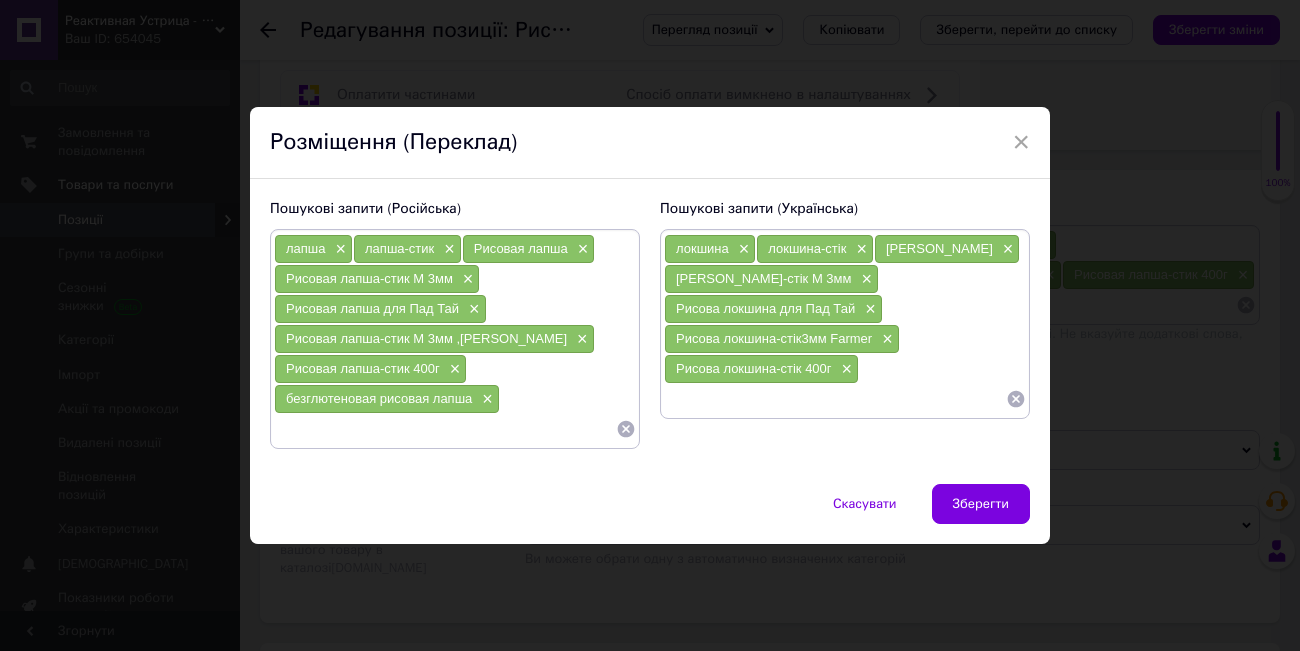 click at bounding box center [835, 399] 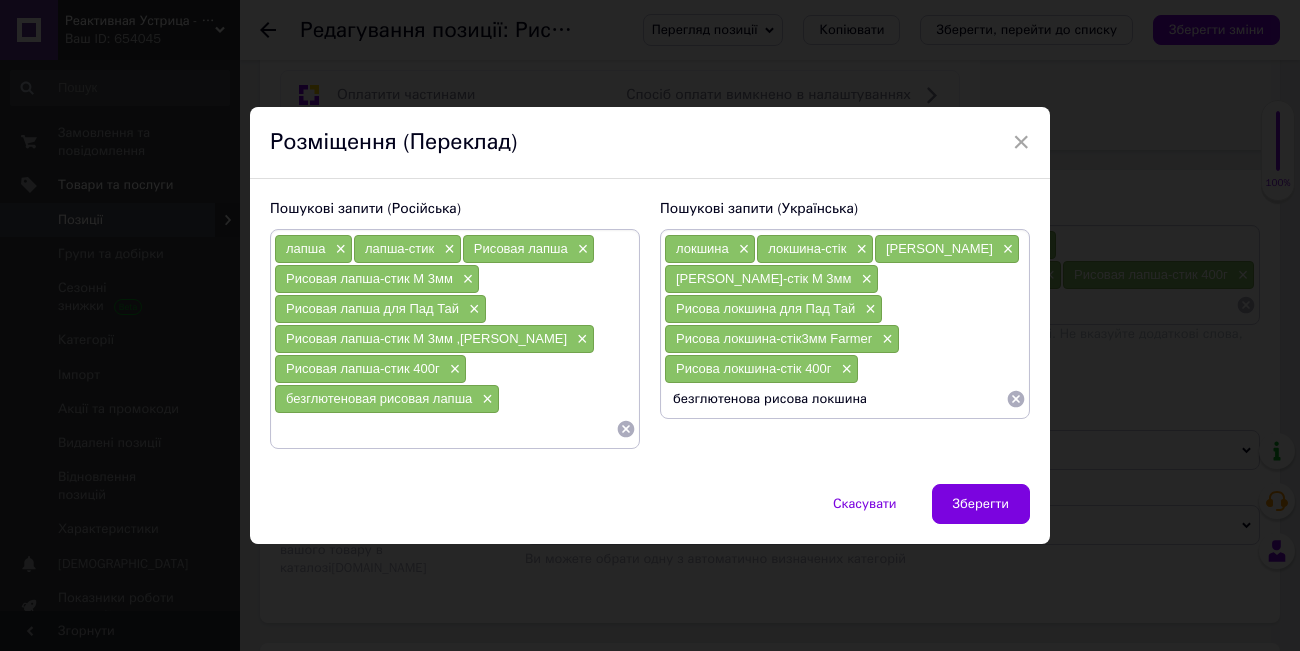 type 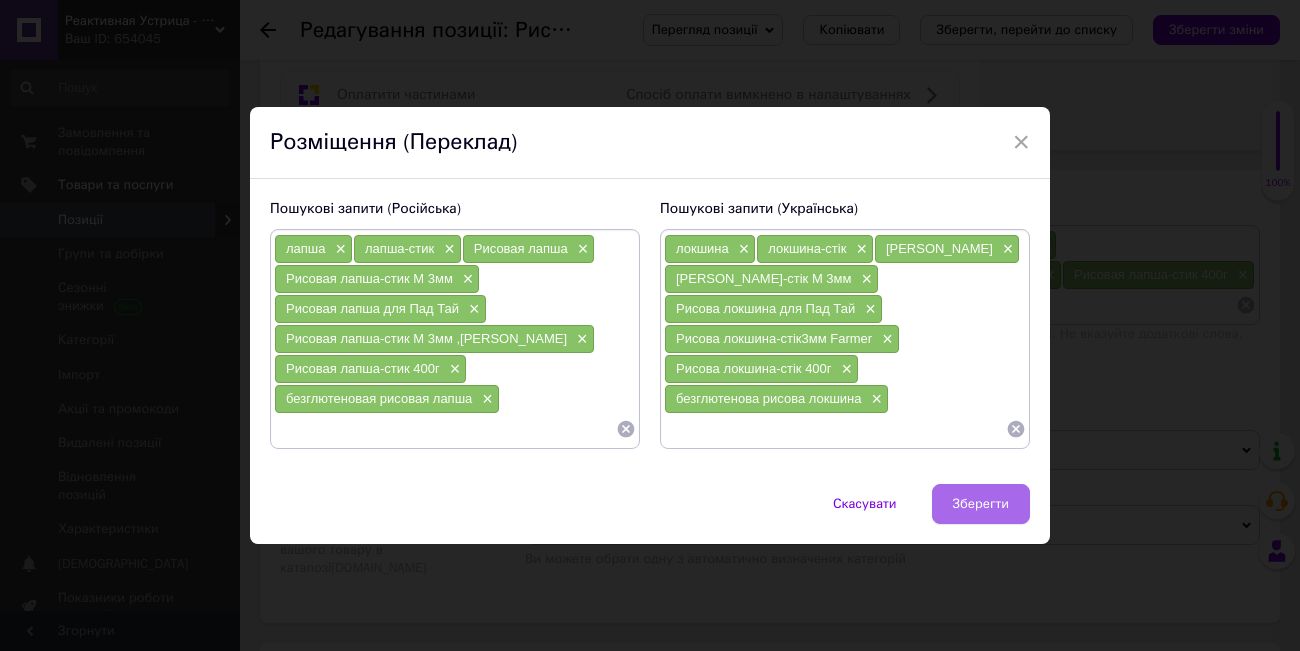 click on "Зберегти" at bounding box center (981, 504) 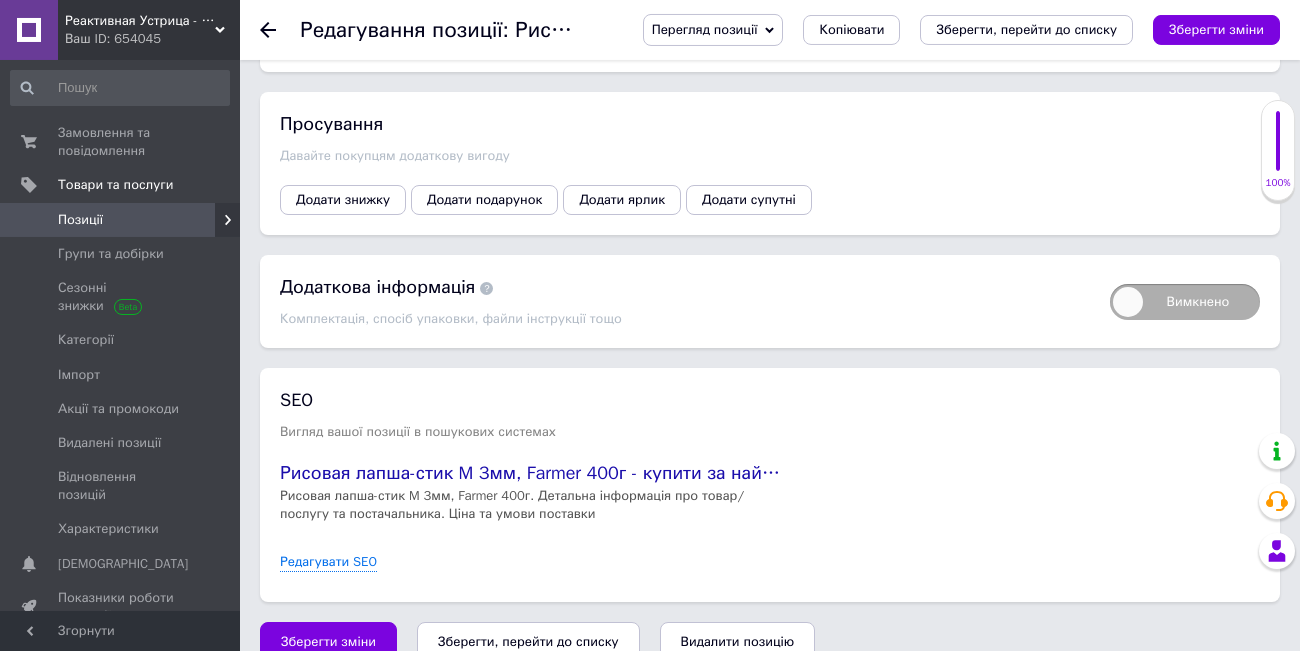 scroll, scrollTop: 2324, scrollLeft: 0, axis: vertical 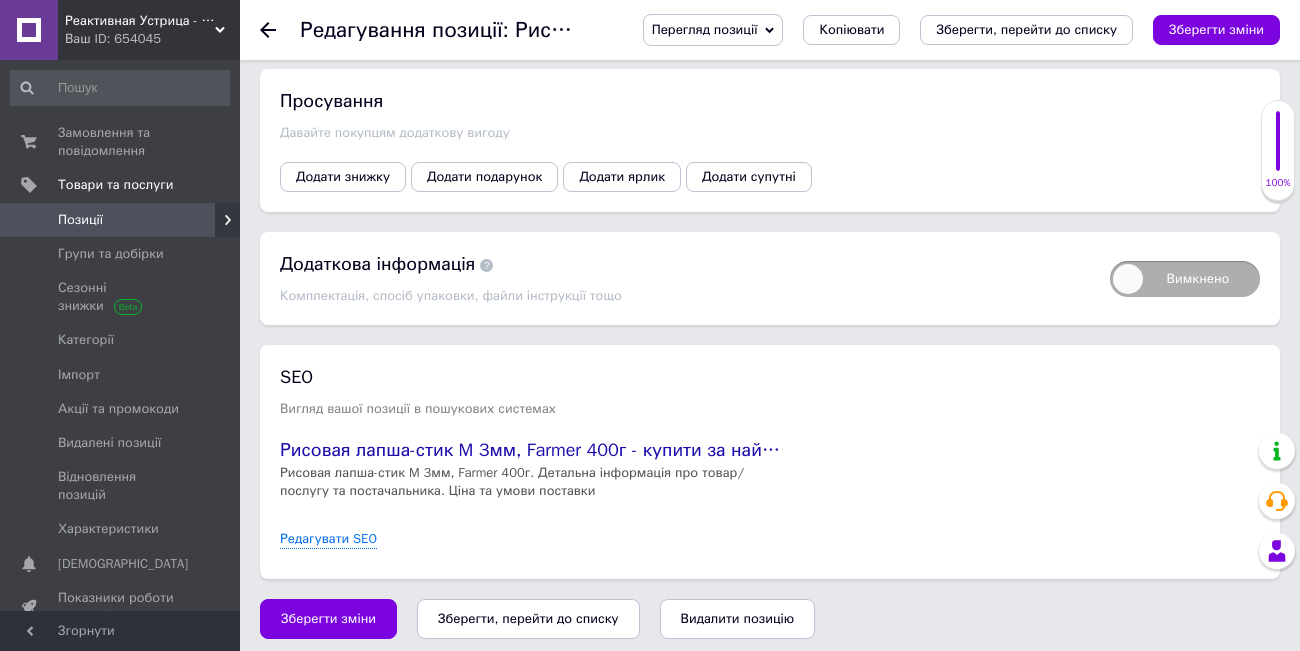 click on "Зберегти, перейти до списку" at bounding box center (528, 618) 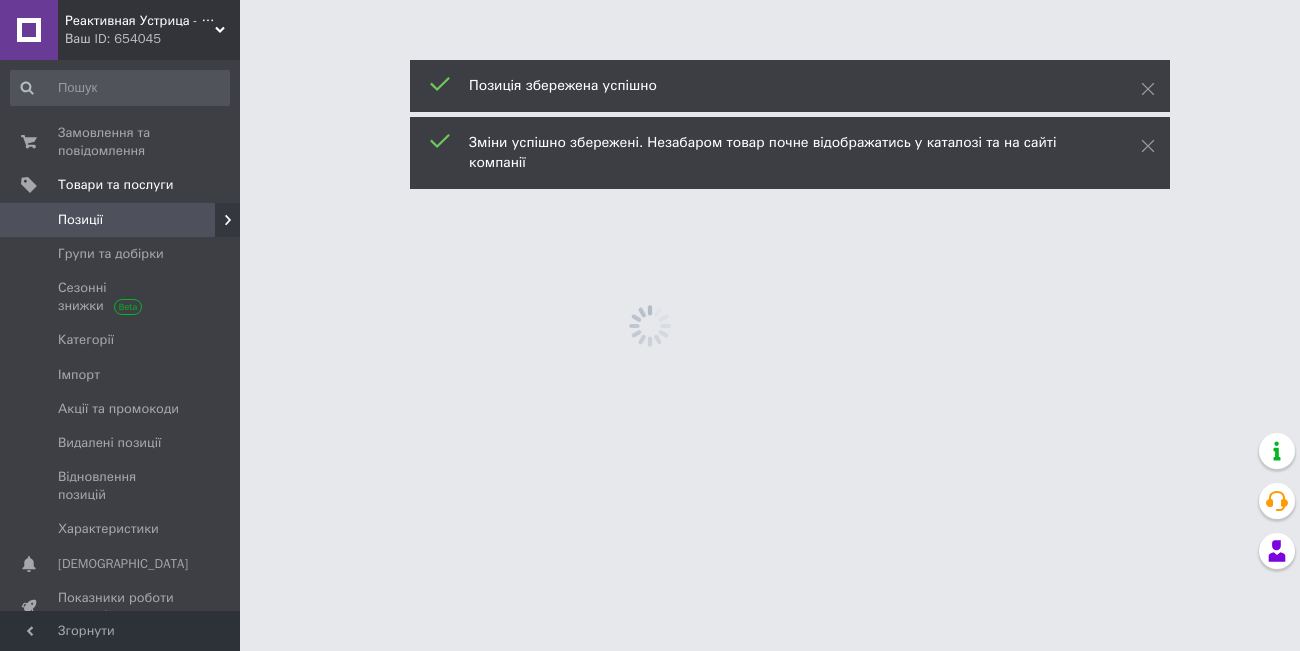 scroll, scrollTop: 0, scrollLeft: 0, axis: both 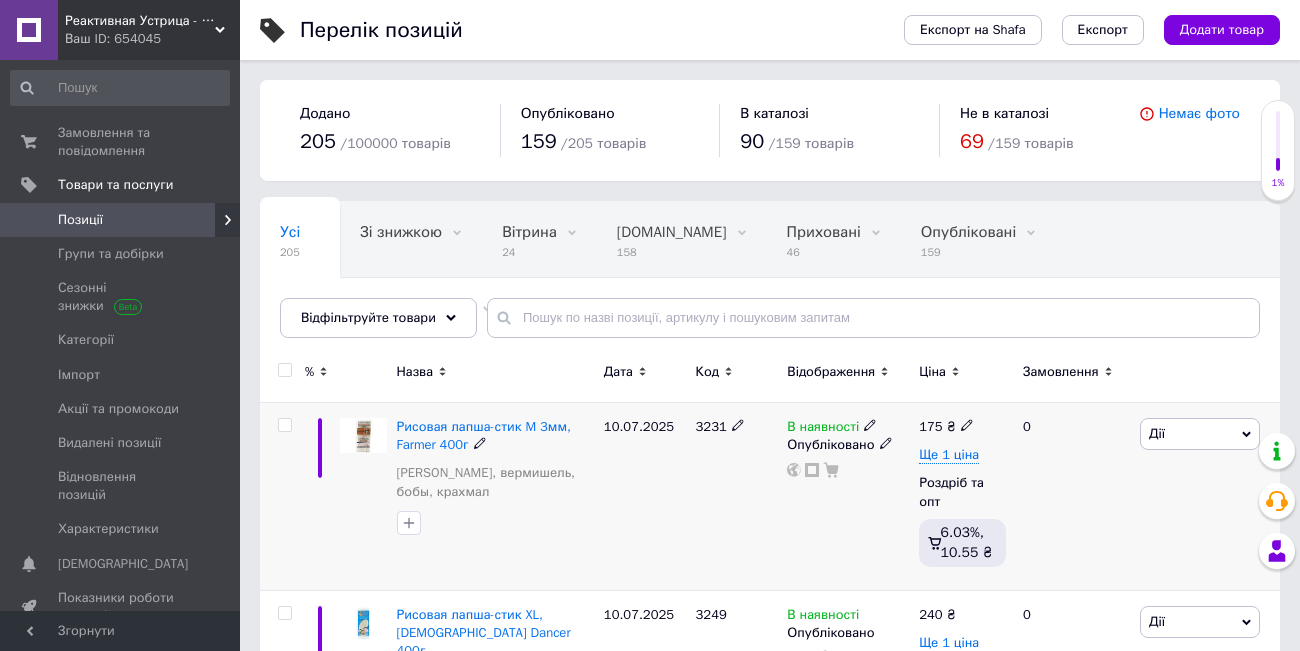 click at bounding box center (480, 443) 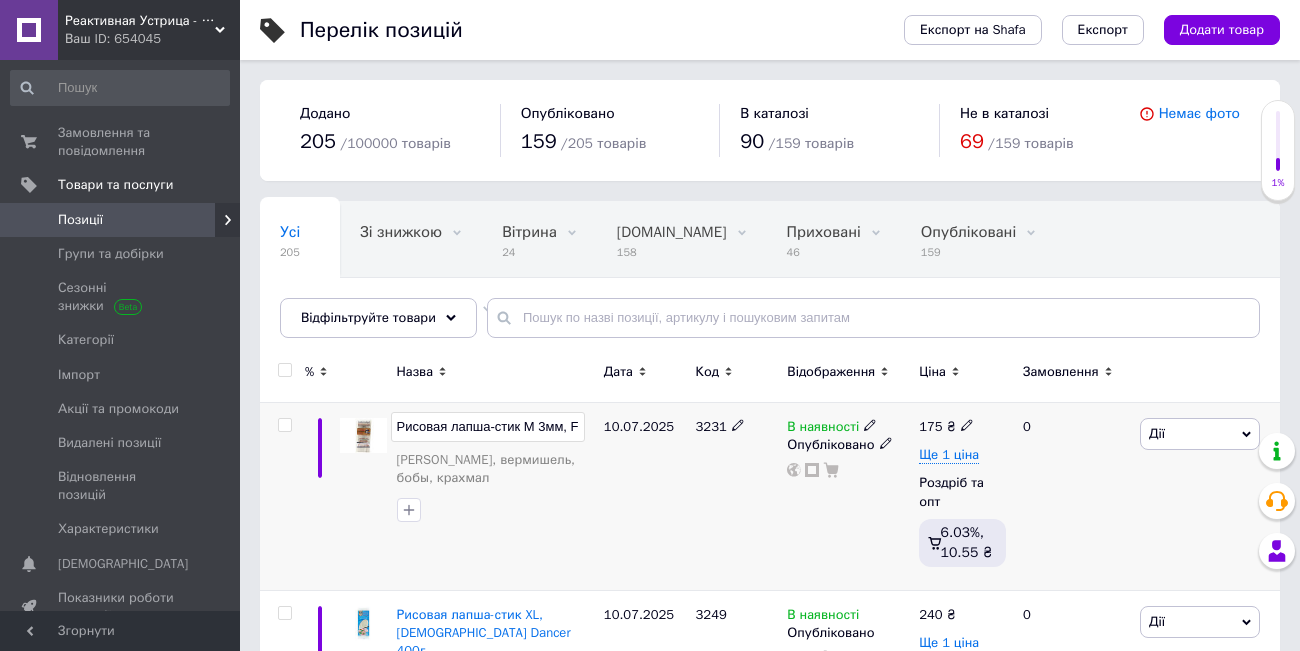 scroll, scrollTop: 0, scrollLeft: 67, axis: horizontal 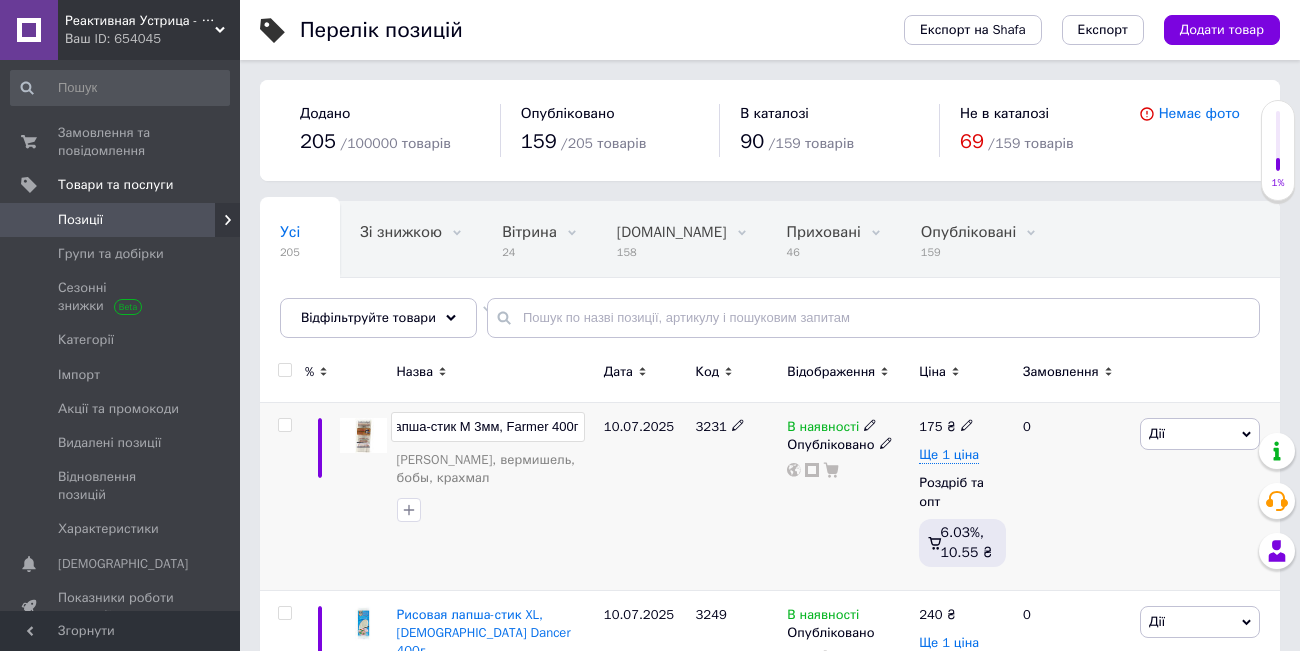 click on "Рисовая лапша-стик M 3мм, Farmer 400г" at bounding box center (488, 427) 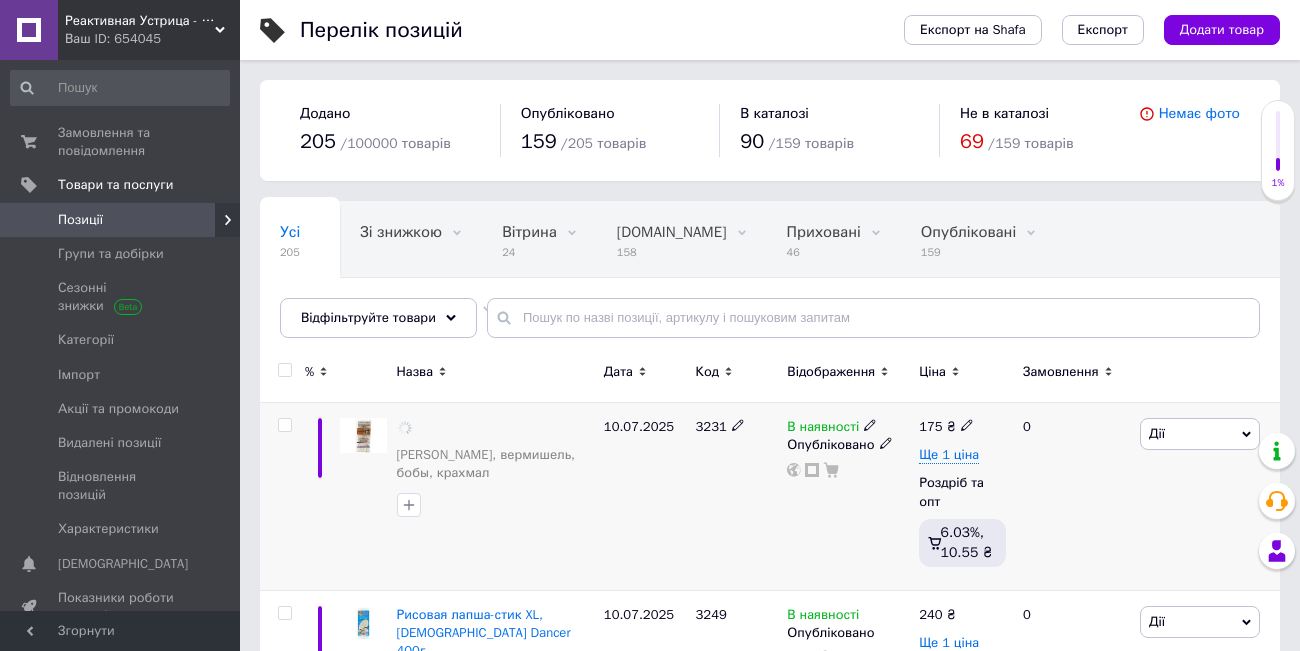 click on "[PERSON_NAME], вермишель, бобы, крахмал" at bounding box center (495, 497) 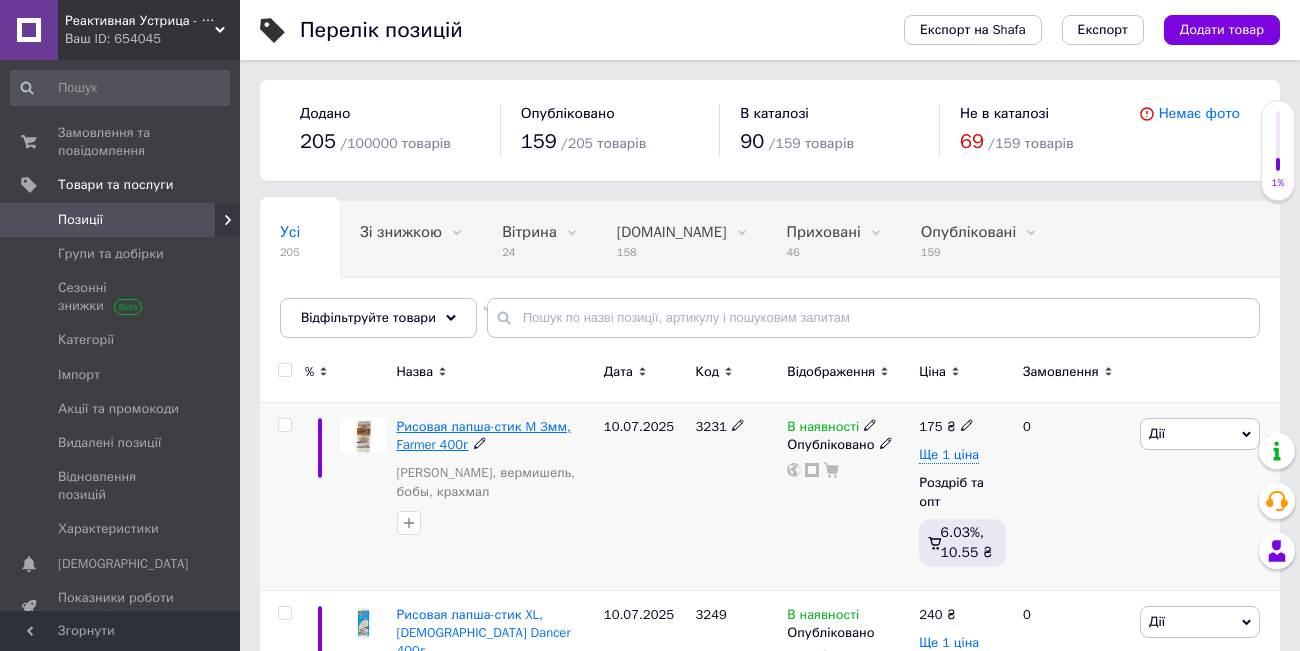 click on "Рисовая лапша-стик M 3мм, Farmer 400г" at bounding box center [484, 435] 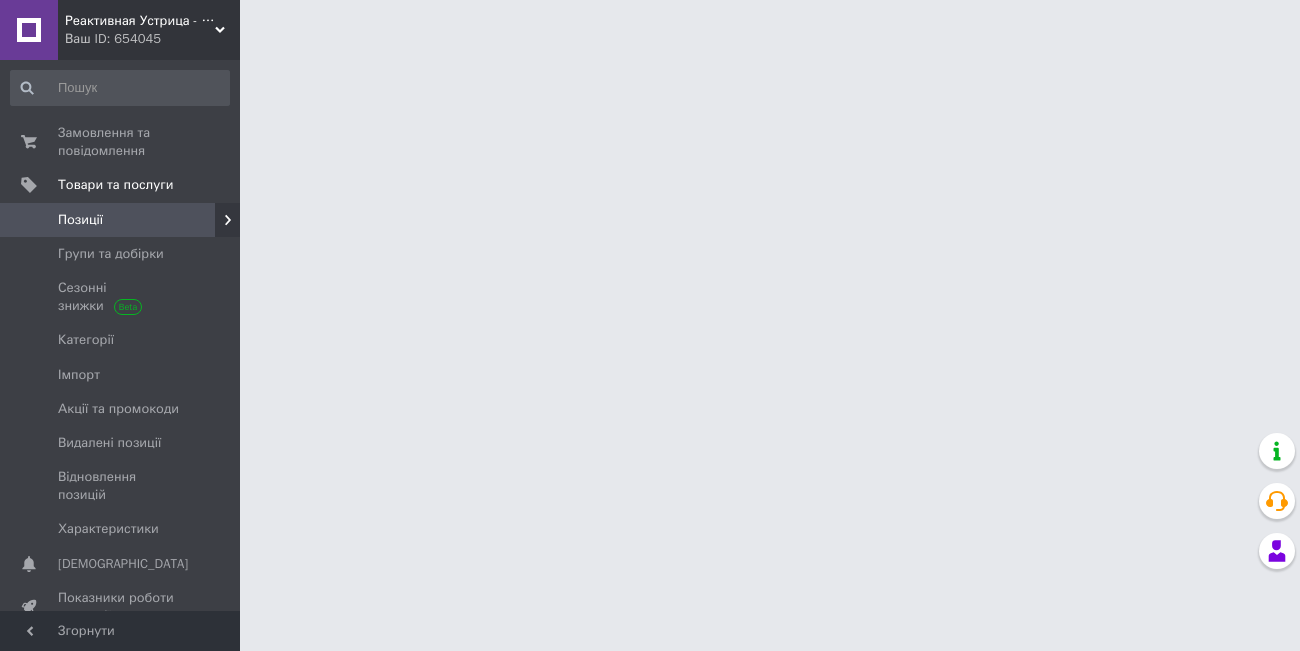 click on "Реактивная Устрица - продукти для тайскої, японської, китайської, пан-азійської кухні Ваш ID: 654045 Сайт Реактивная Устрица - продукти для т... Кабінет покупця Перевірити стан системи Сторінка на порталі Довідка Вийти Замовлення та повідомлення 0 0 Товари та послуги Позиції Групи та добірки Сезонні знижки Категорії Імпорт Акції та промокоди Видалені позиції Відновлення позицій Характеристики Сповіщення 0 0 Показники роботи компанії Панель управління Відгуки Клієнти Каталог ProSale Аналітика Маркет Prom топ" at bounding box center (650, 25) 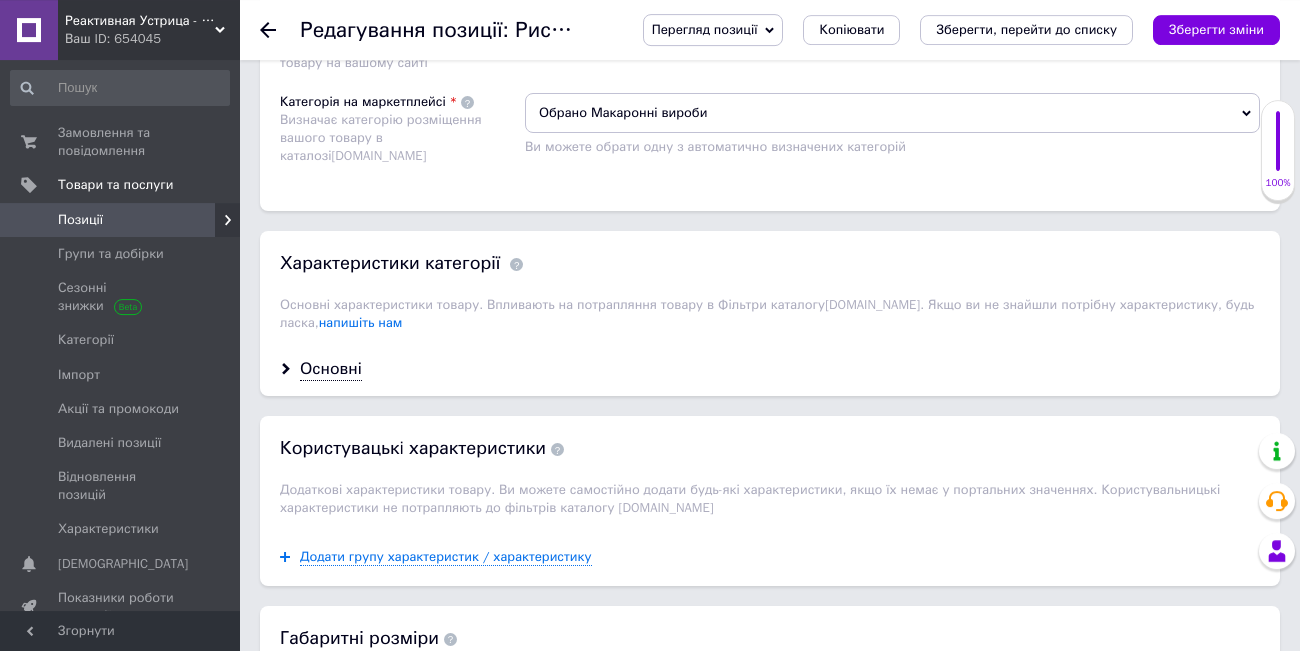 scroll, scrollTop: 1518, scrollLeft: 0, axis: vertical 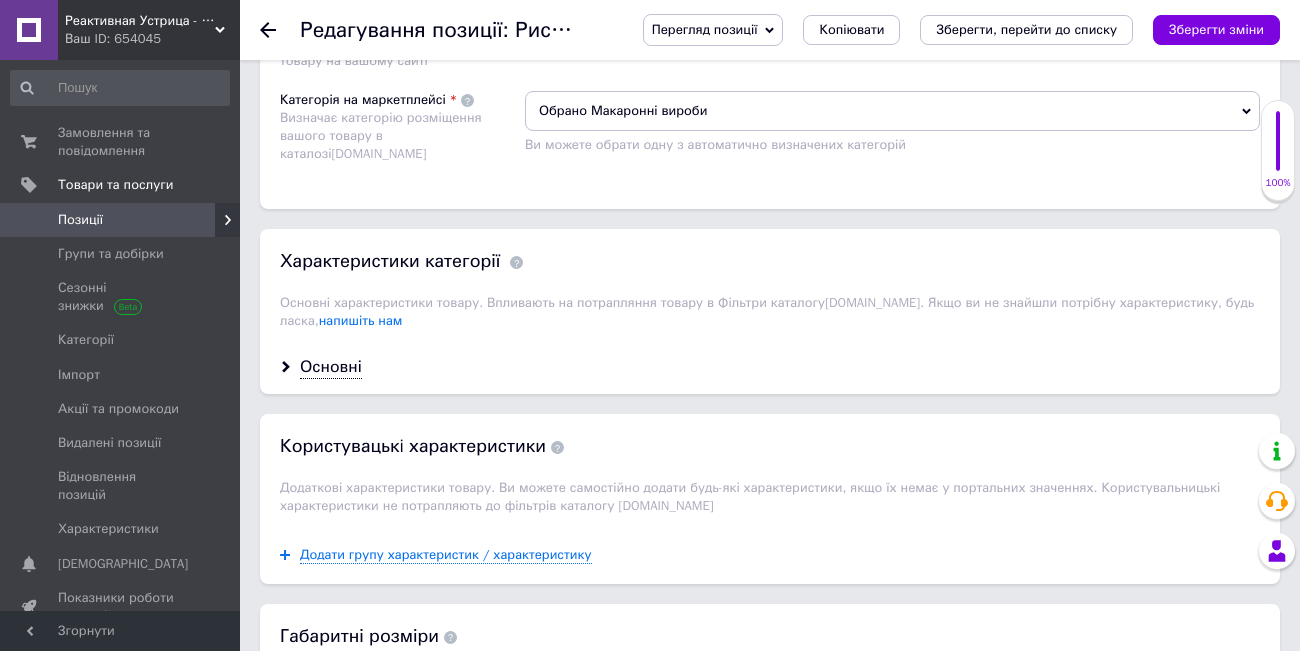 click 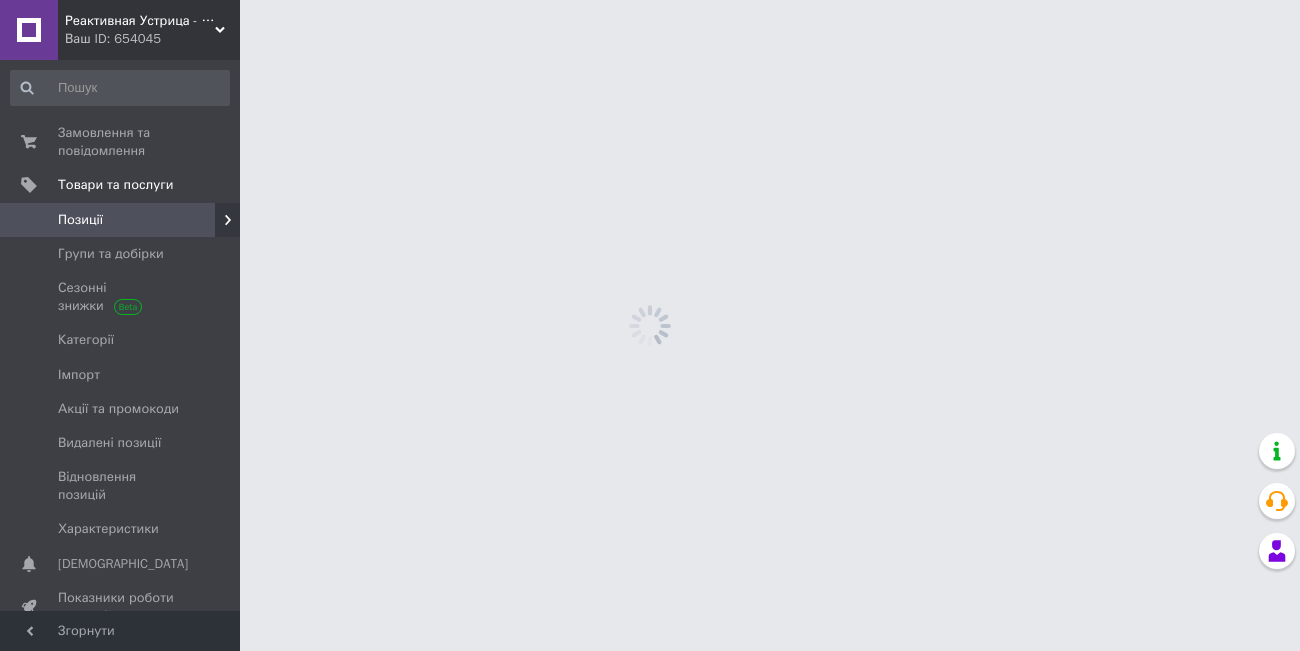 scroll, scrollTop: 0, scrollLeft: 0, axis: both 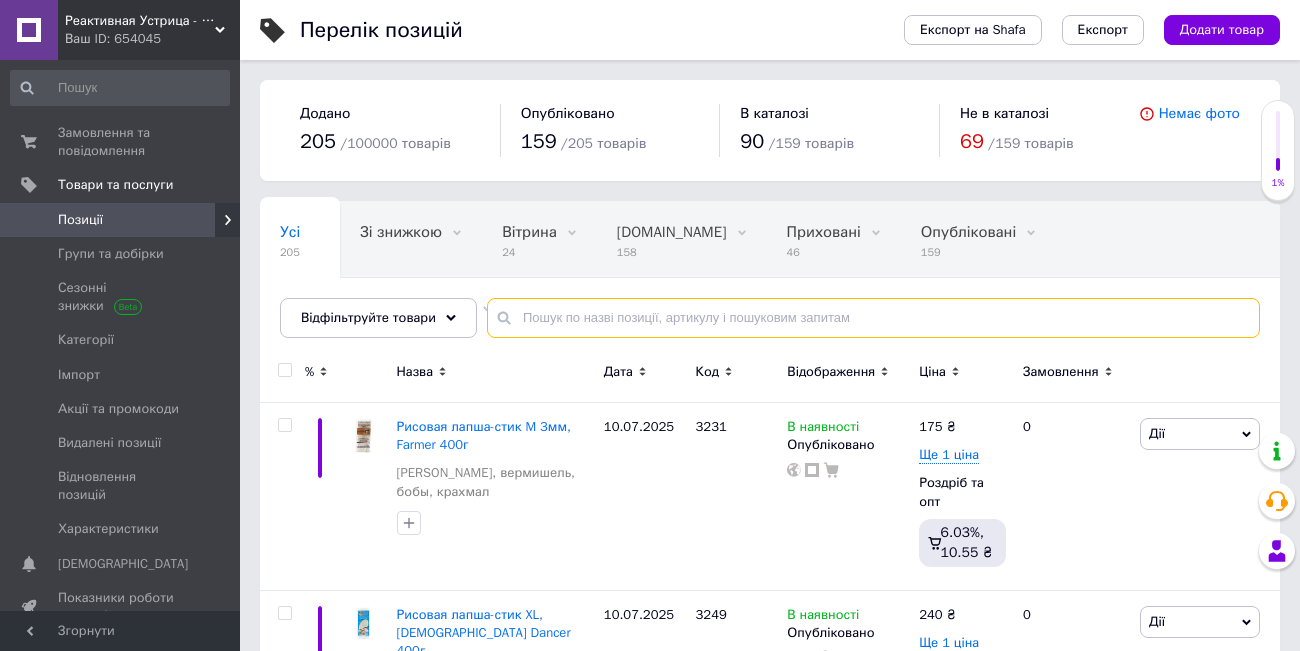 click at bounding box center (873, 318) 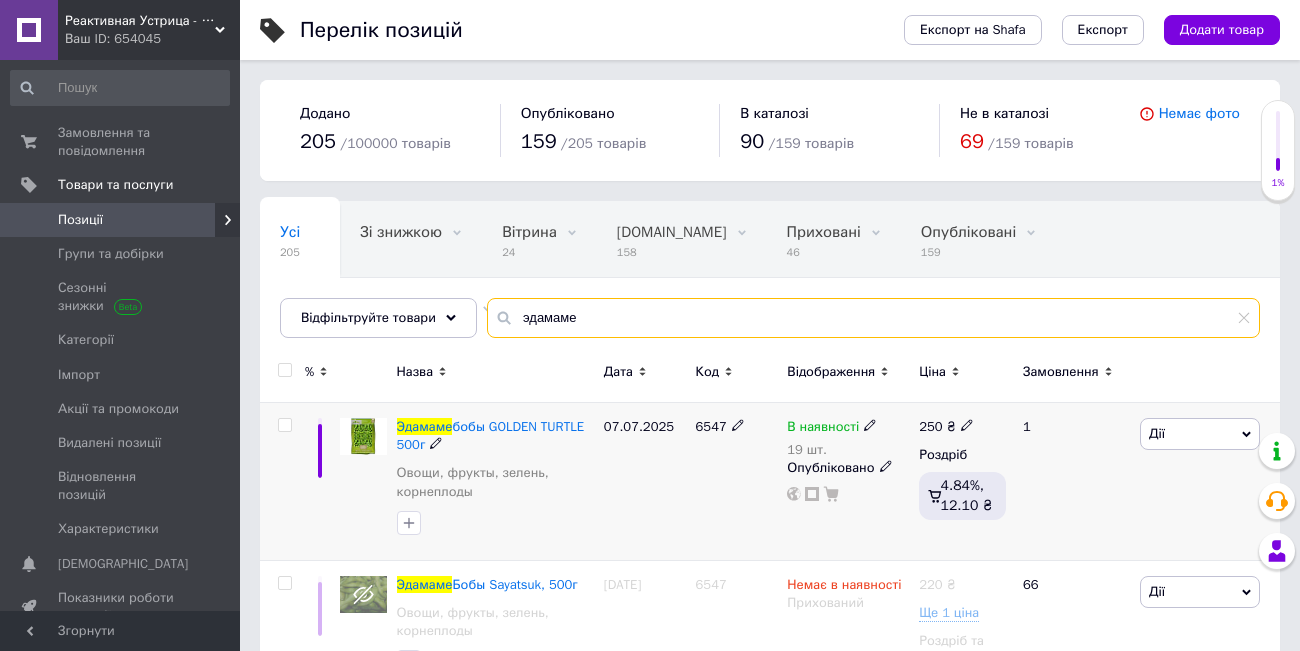 type on "эдамаме" 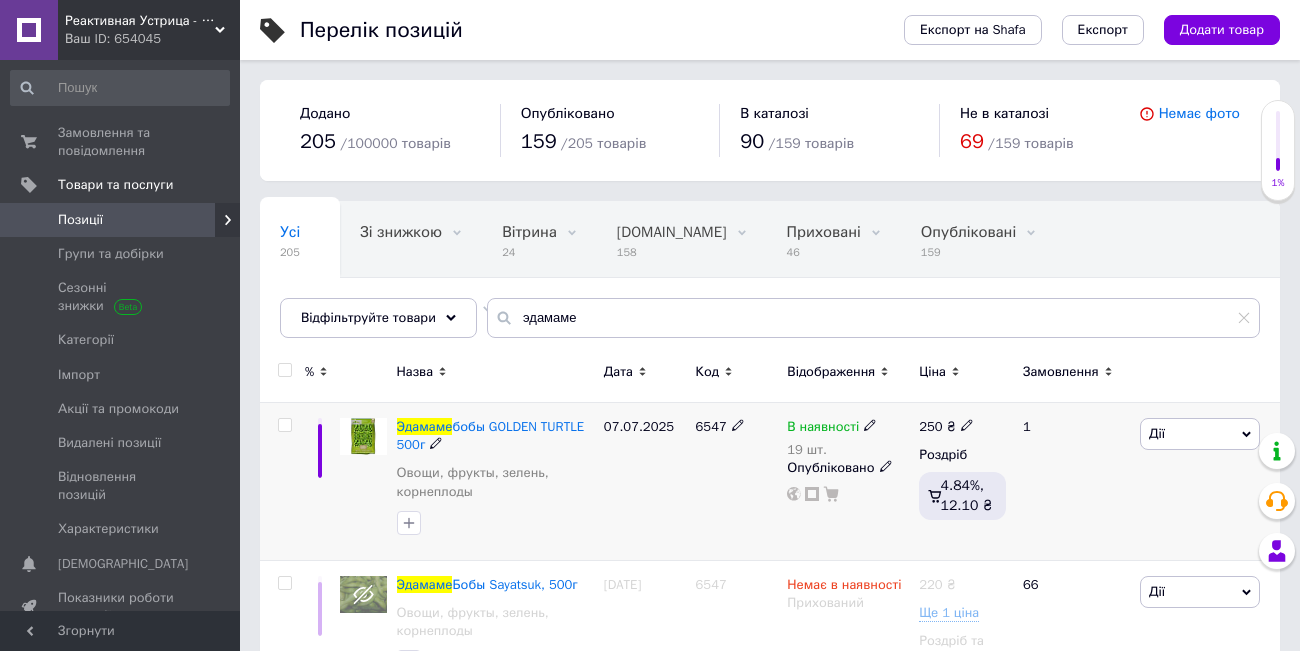 click on "Дії" at bounding box center (1200, 434) 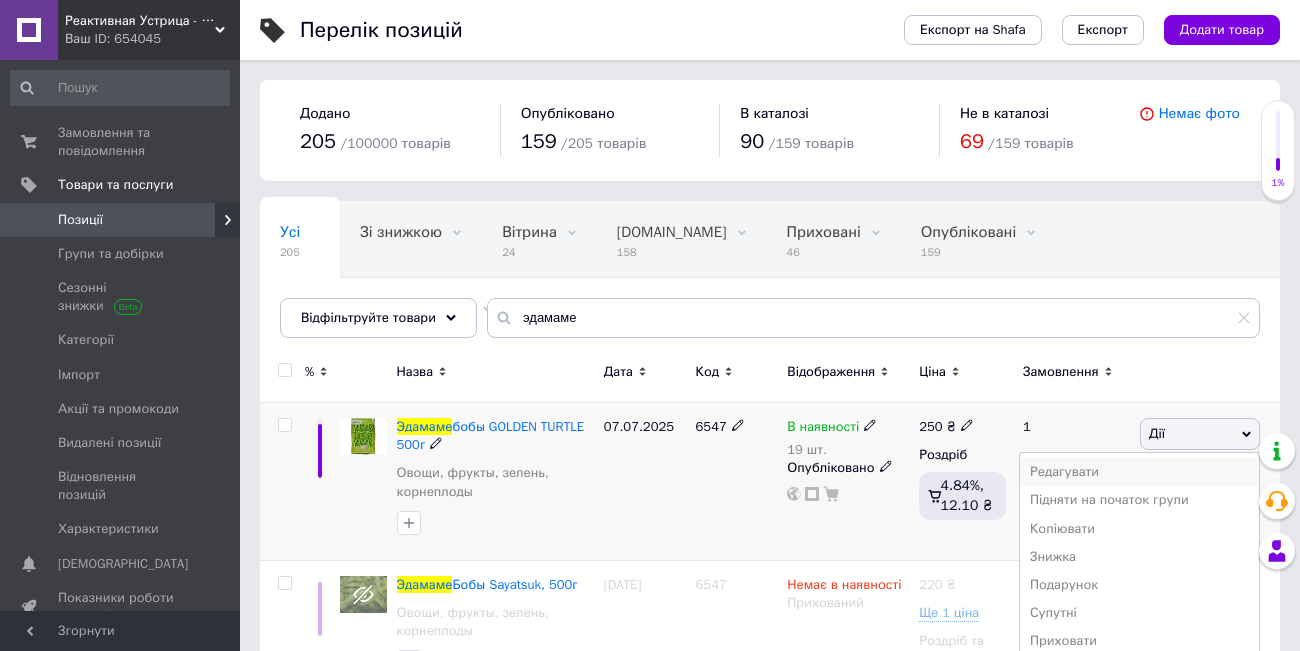click on "Редагувати" at bounding box center (1139, 472) 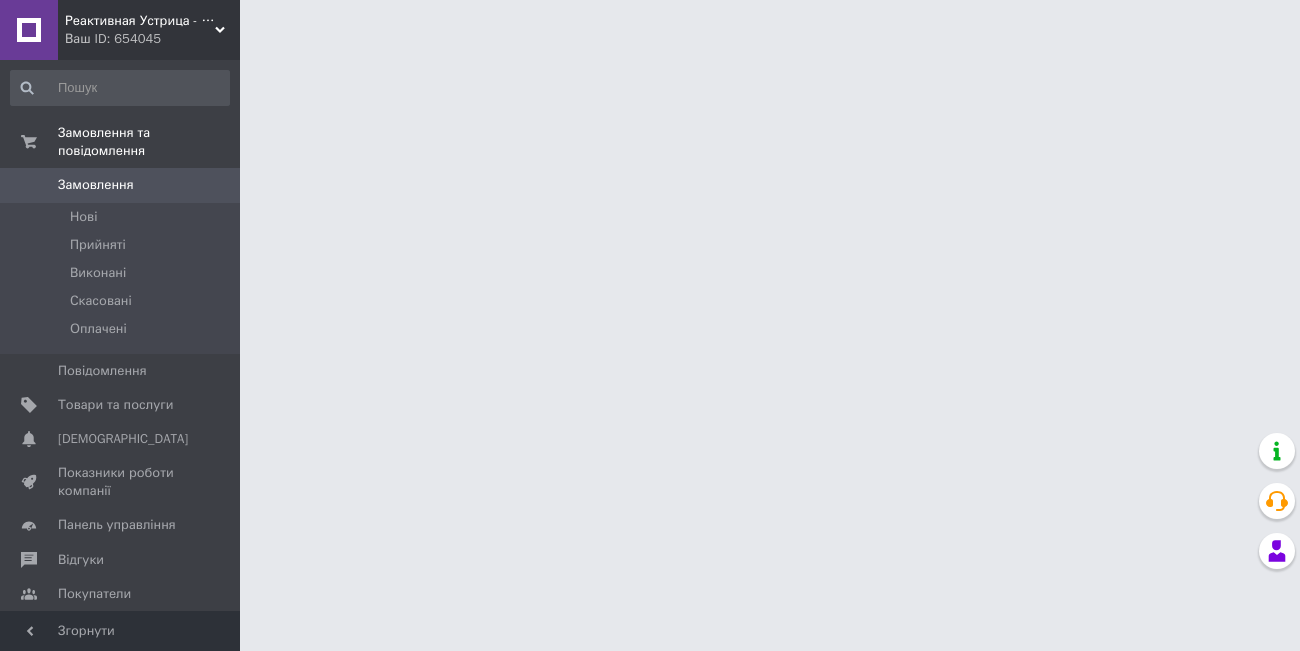 scroll, scrollTop: 0, scrollLeft: 0, axis: both 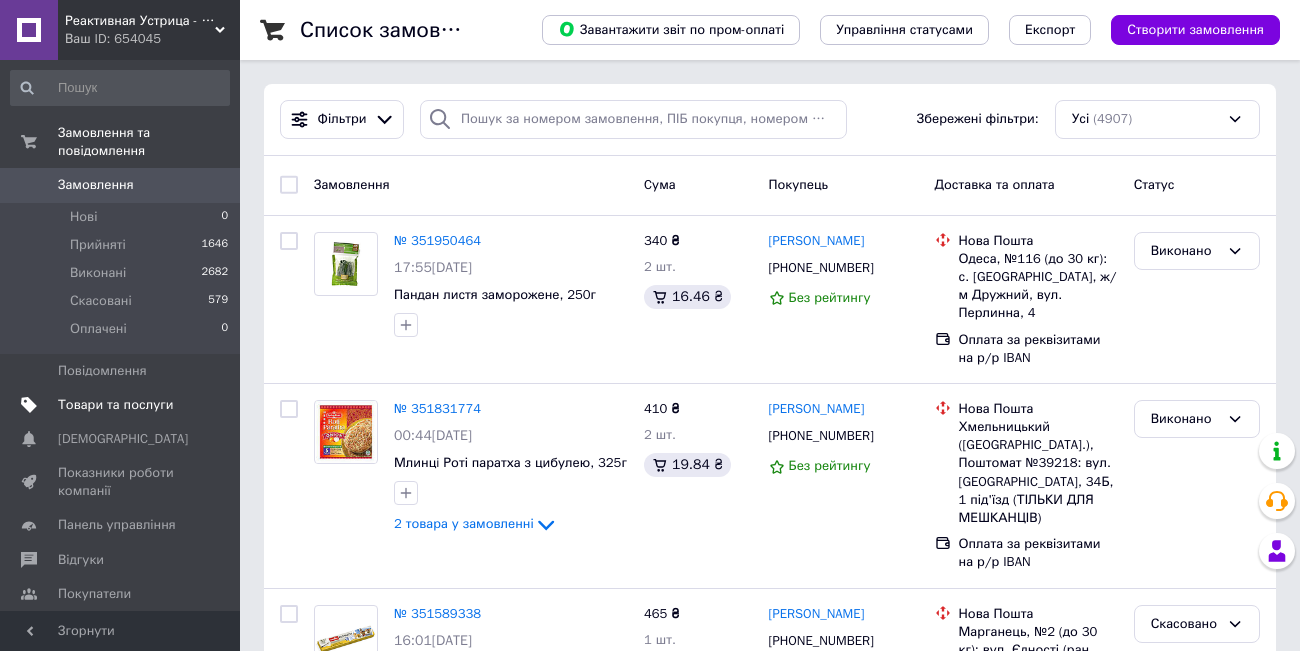 drag, startPoint x: 118, startPoint y: 390, endPoint x: 112, endPoint y: 370, distance: 20.880613 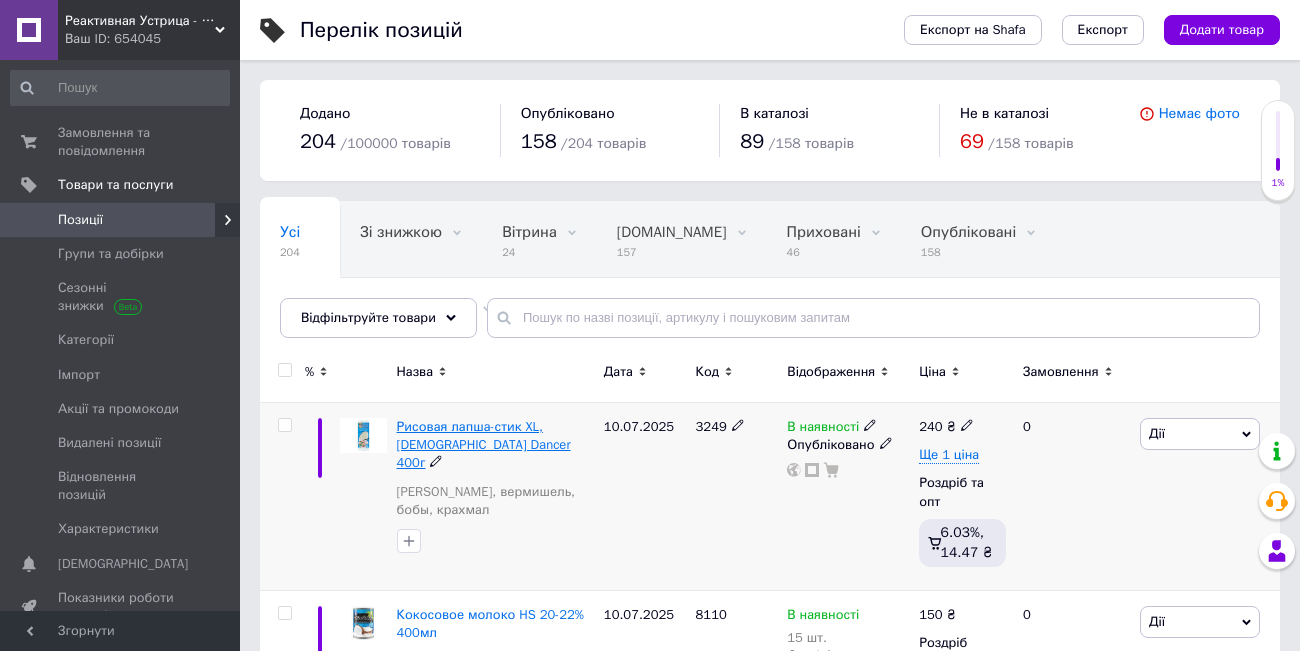 click on "Рисовая лапша-стик XL, [DEMOGRAPHIC_DATA] Dancer 400г" at bounding box center [484, 444] 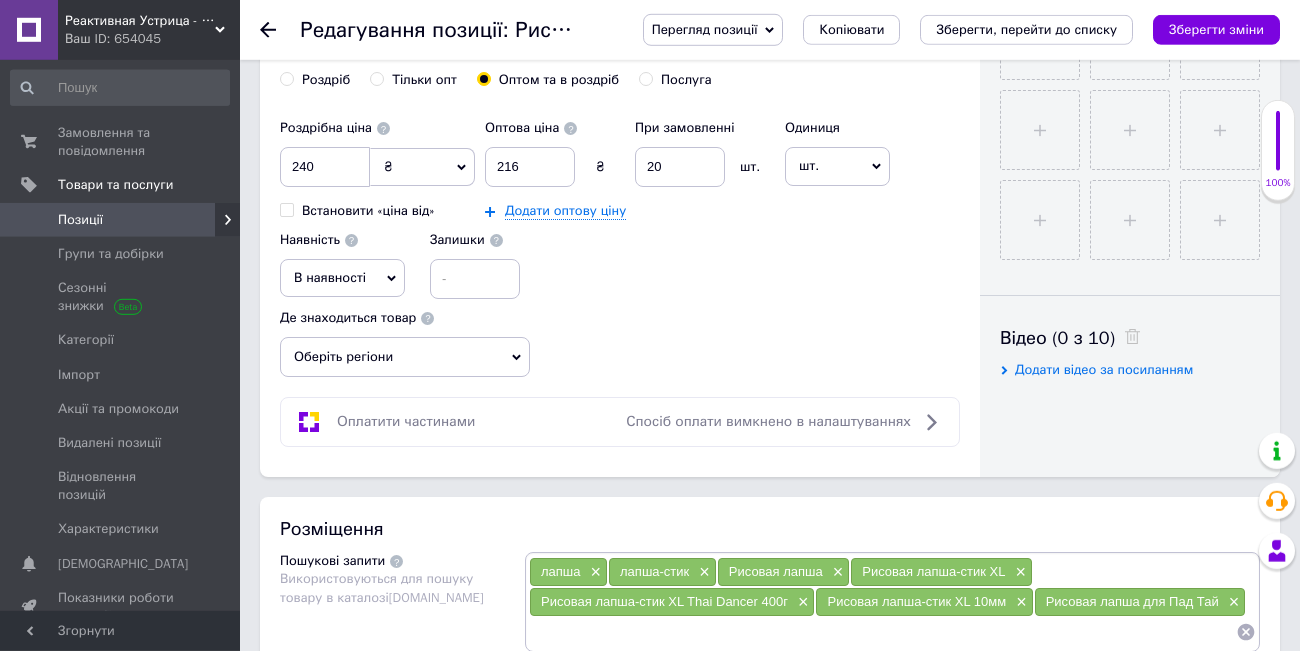 scroll, scrollTop: 828, scrollLeft: 0, axis: vertical 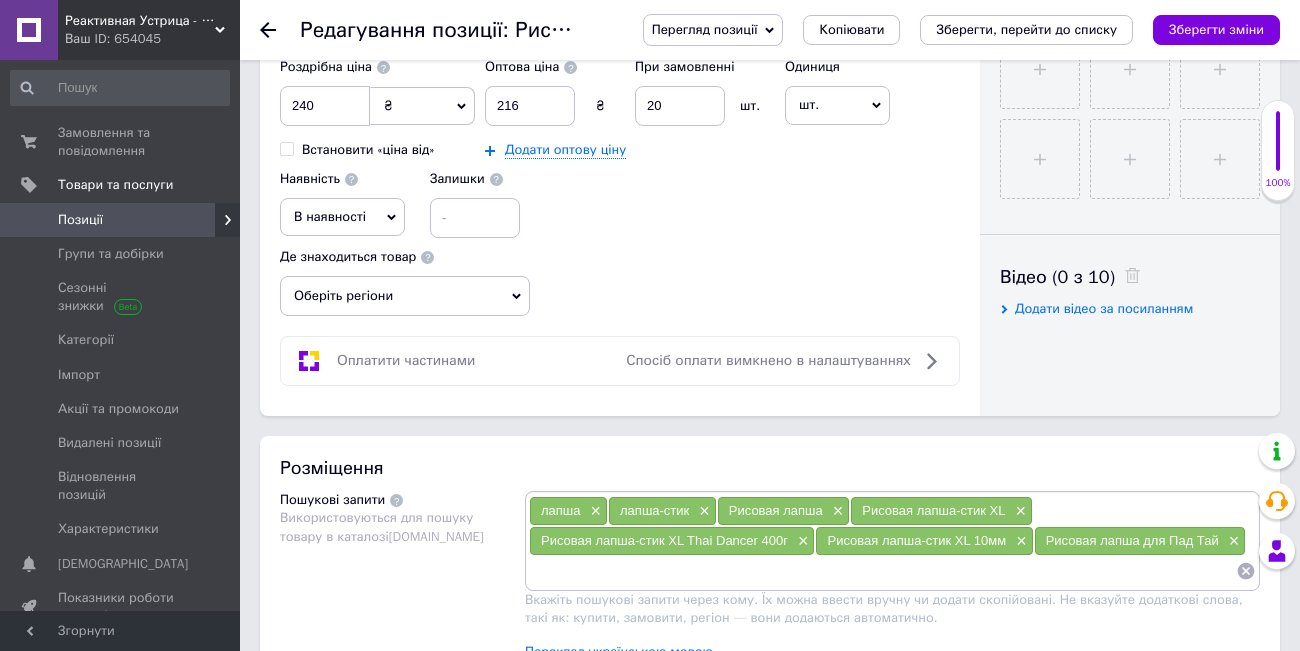 click on "Рисовая лапша для Пад Тай" at bounding box center (1132, 540) 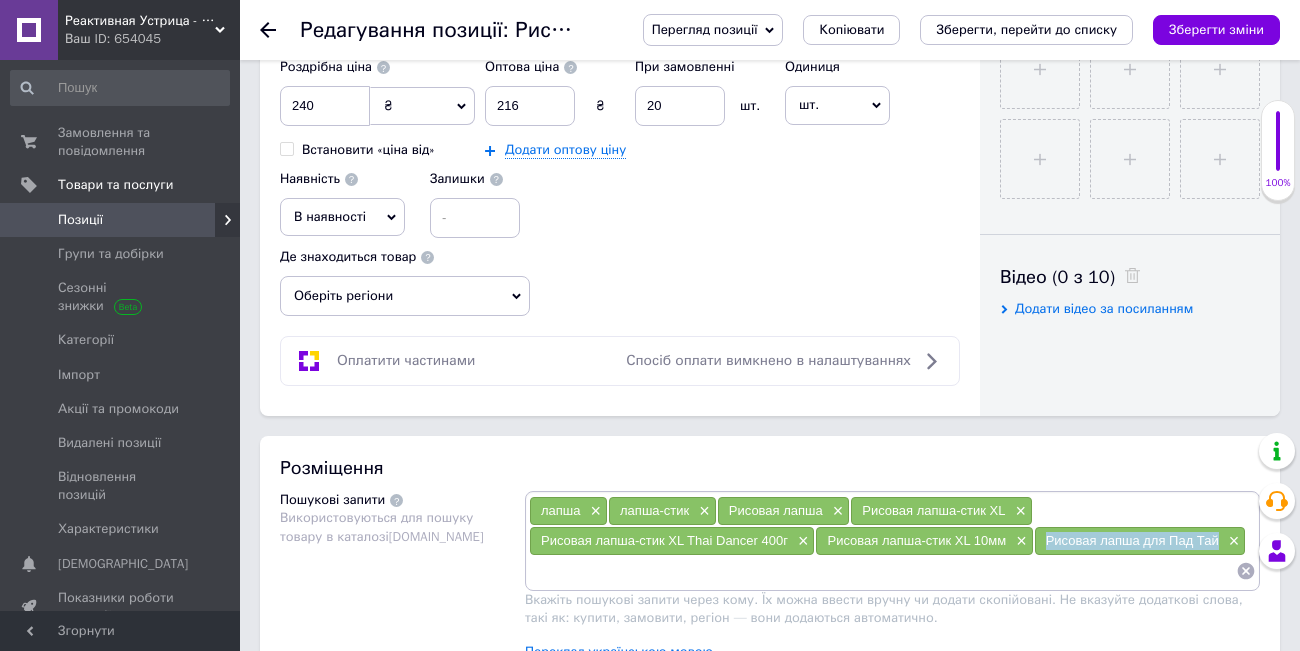 drag, startPoint x: 1224, startPoint y: 538, endPoint x: 1030, endPoint y: 544, distance: 194.09276 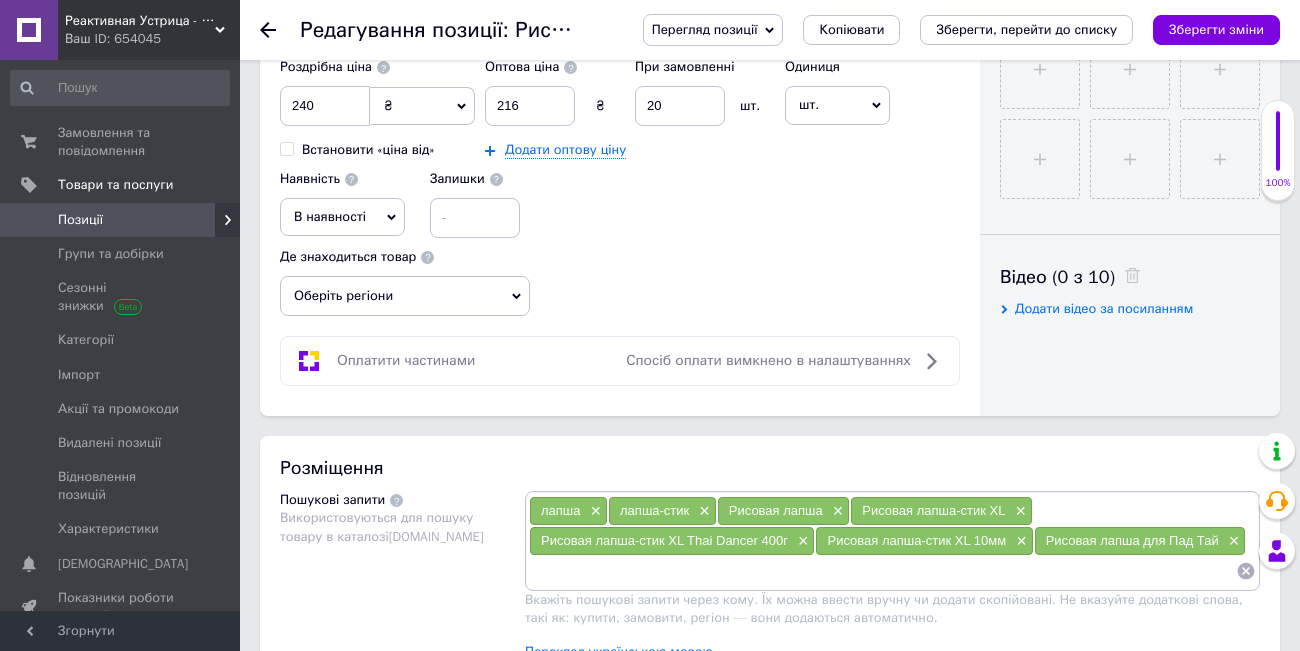 click on "Рисовая лапша-стик XL 10мм" at bounding box center (916, 540) 